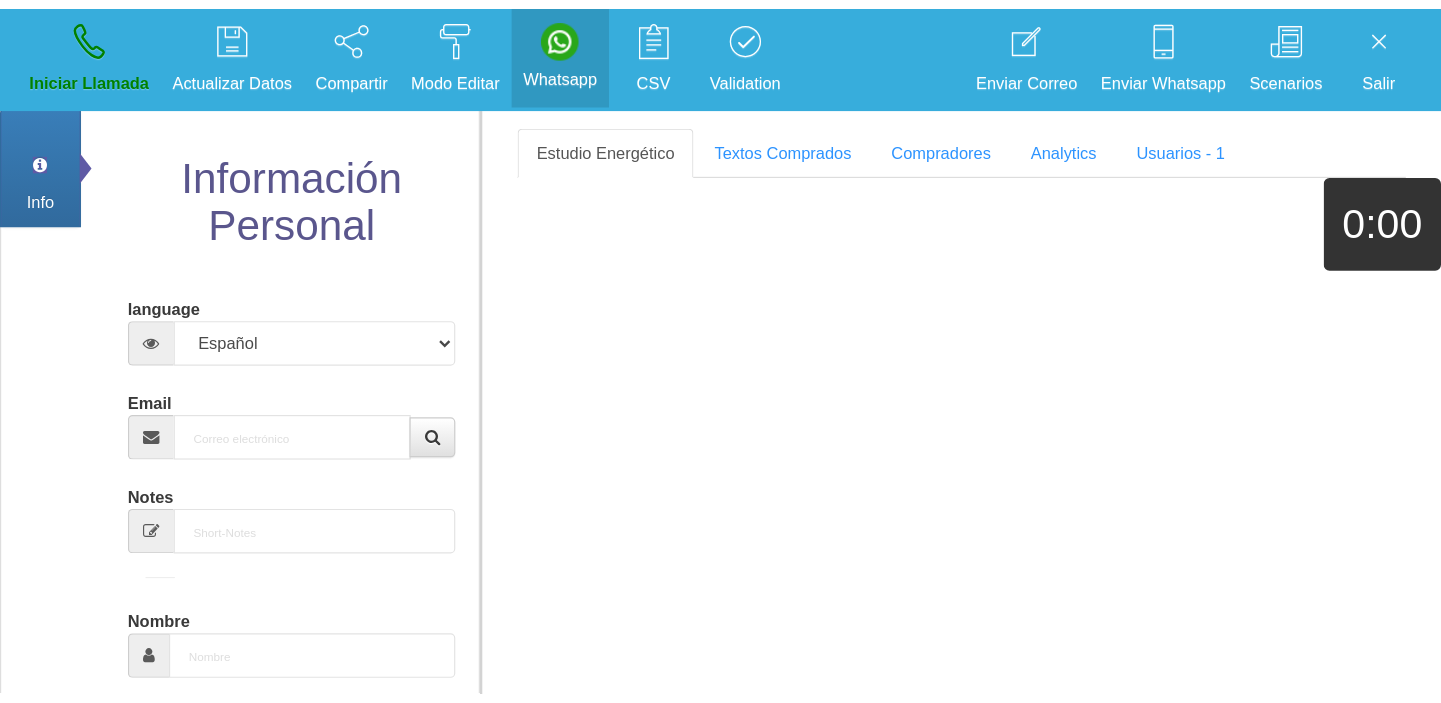 scroll, scrollTop: 0, scrollLeft: 0, axis: both 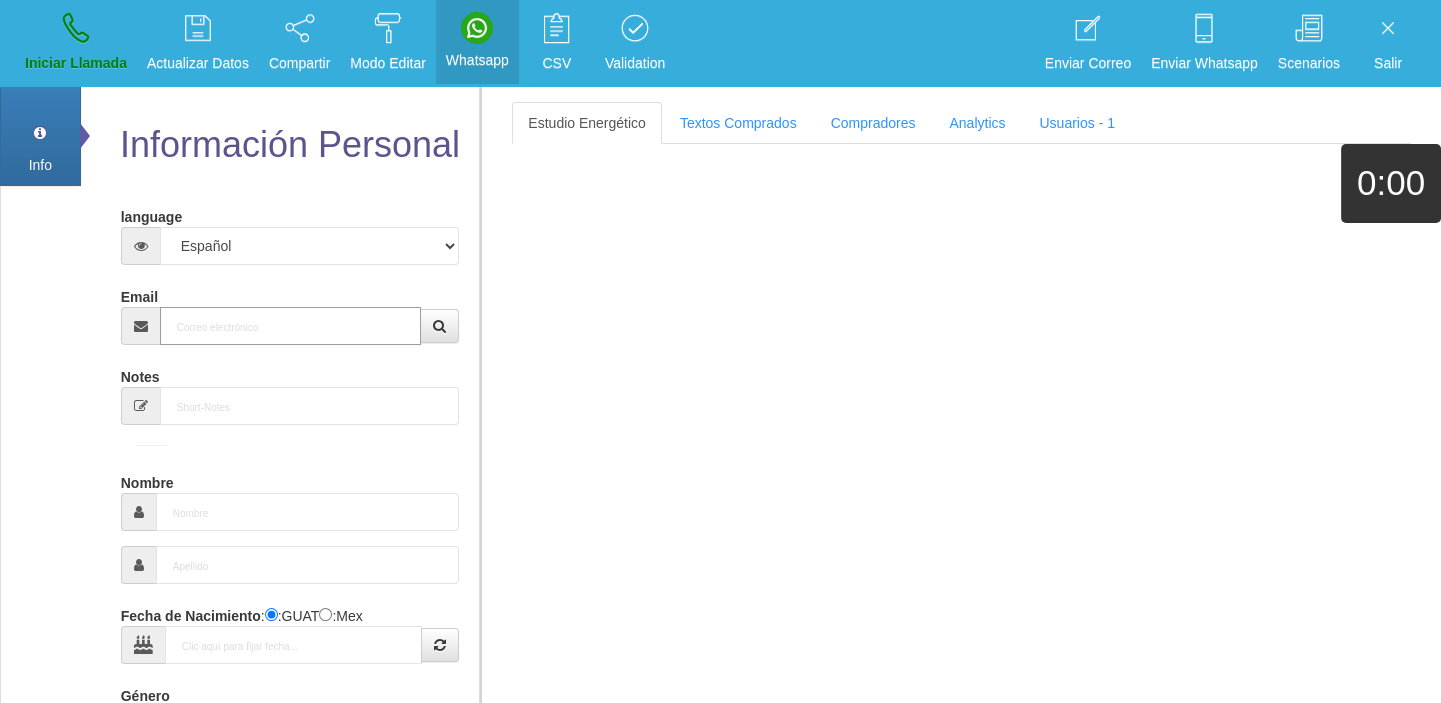 paste on "[EMAIL_ADDRESS][DOMAIN_NAME]" 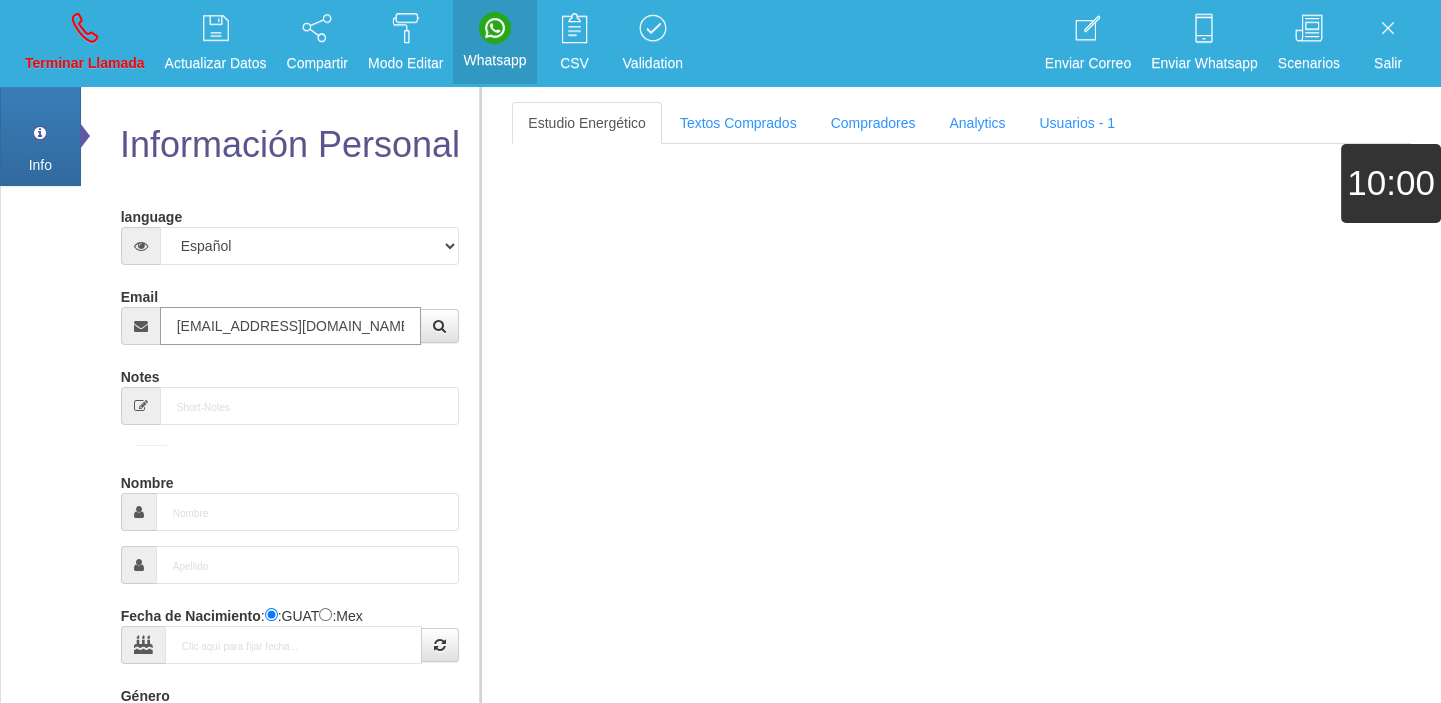 type on "[DATE]" 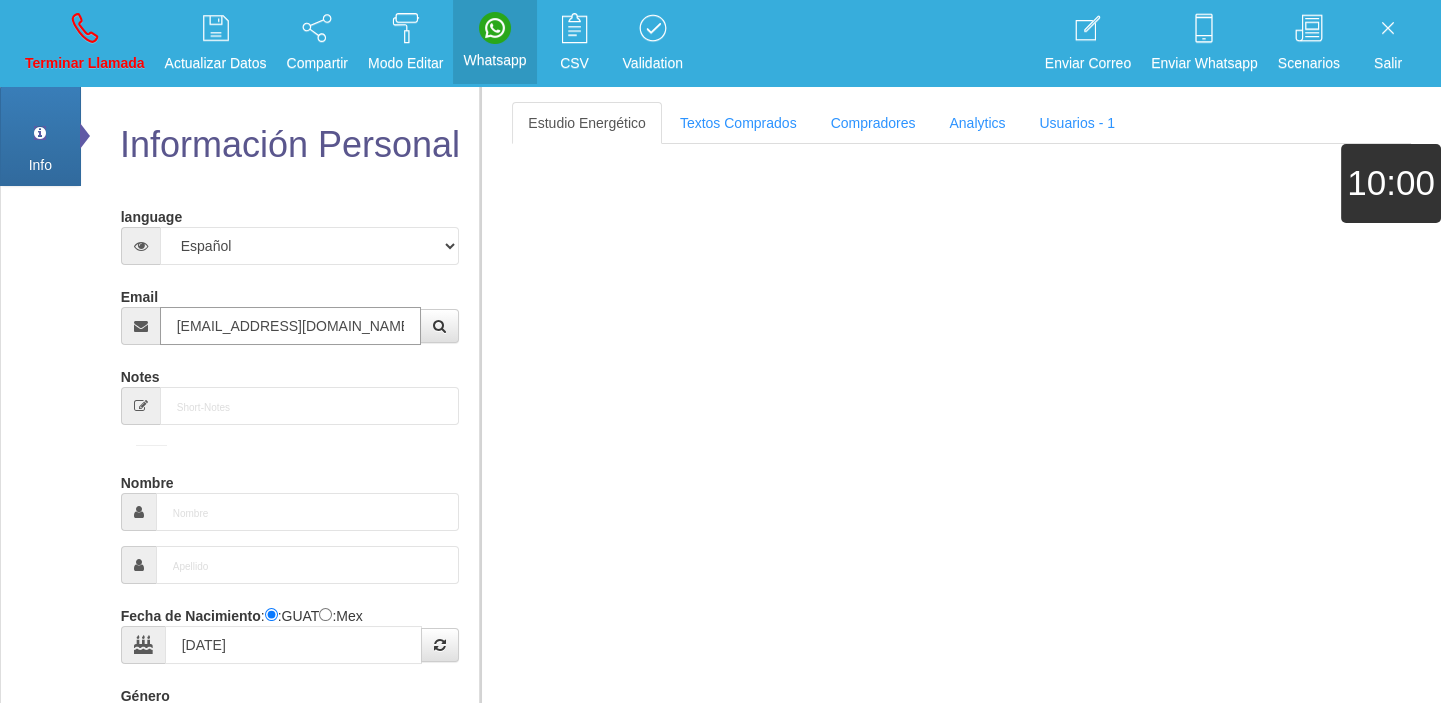 select on "4" 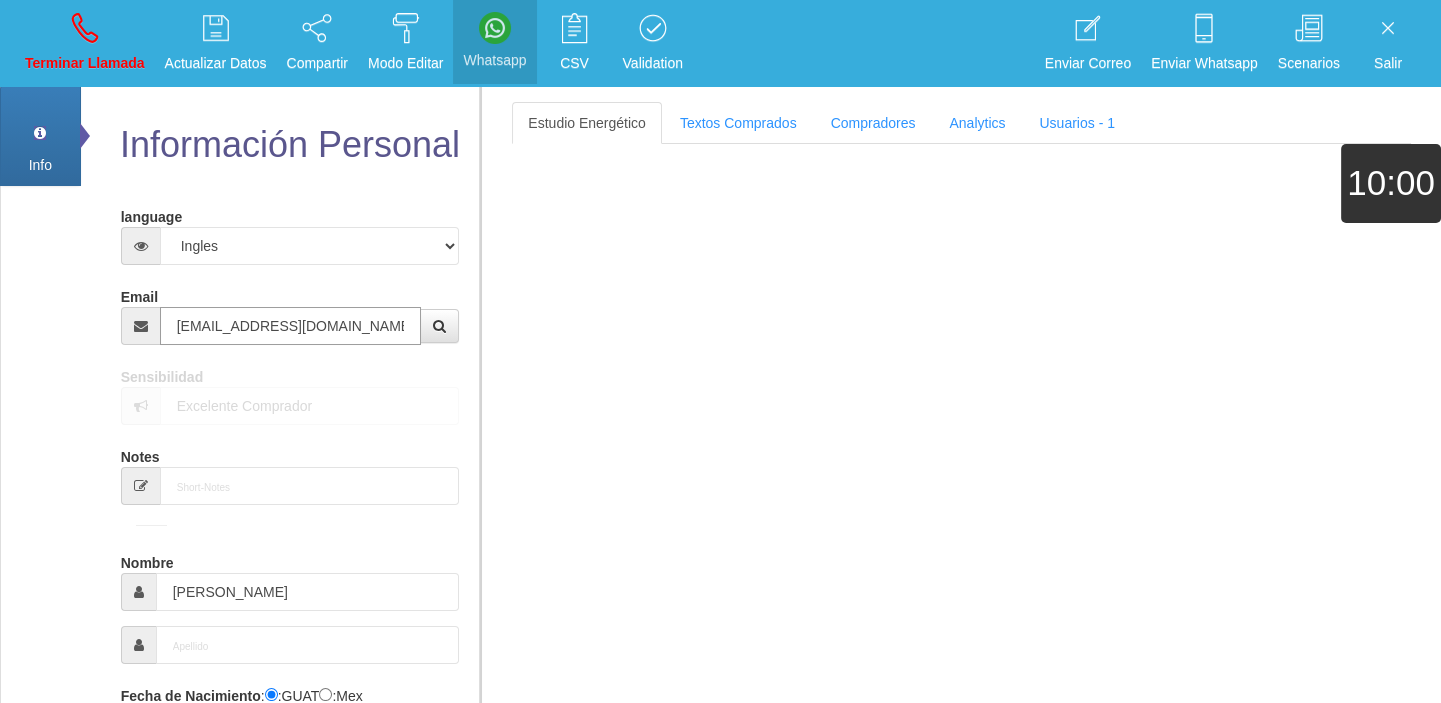 type on "[EMAIL_ADDRESS][DOMAIN_NAME]" 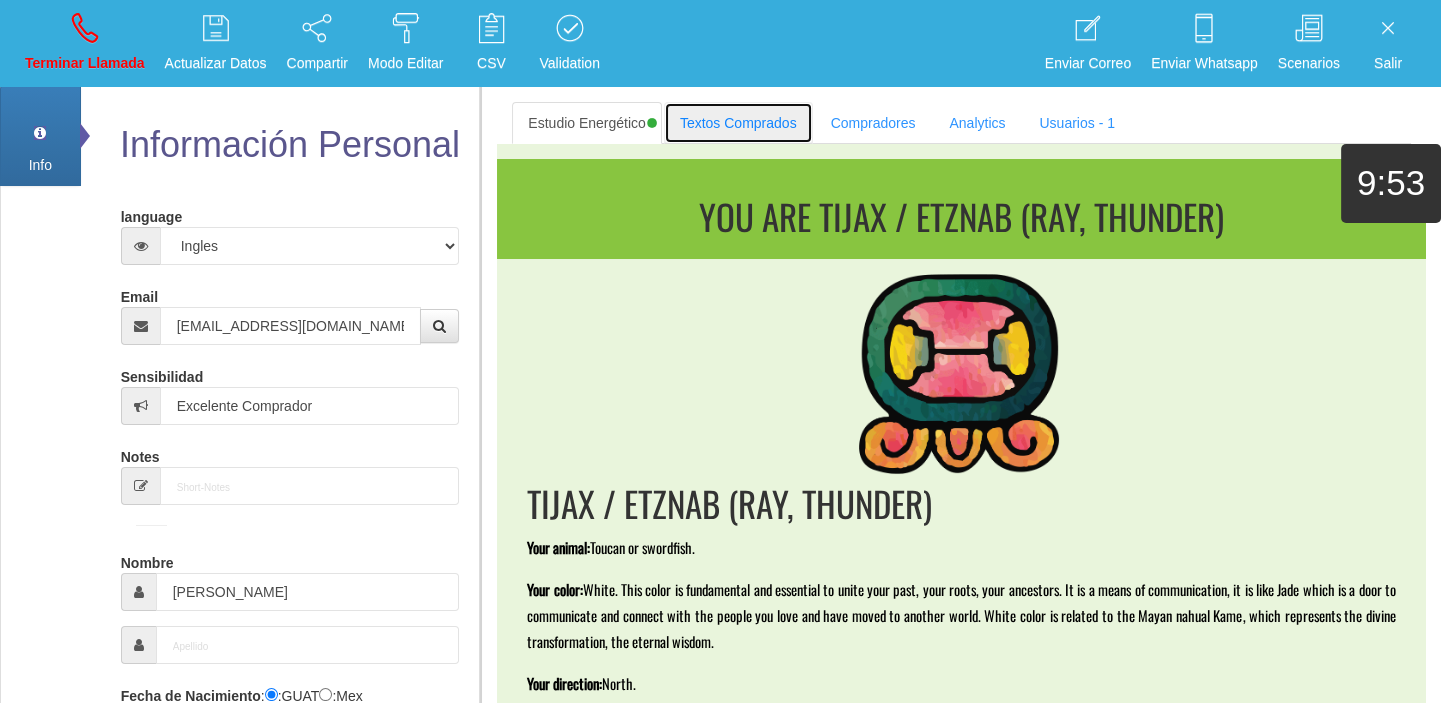 click on "Textos Comprados" at bounding box center [738, 123] 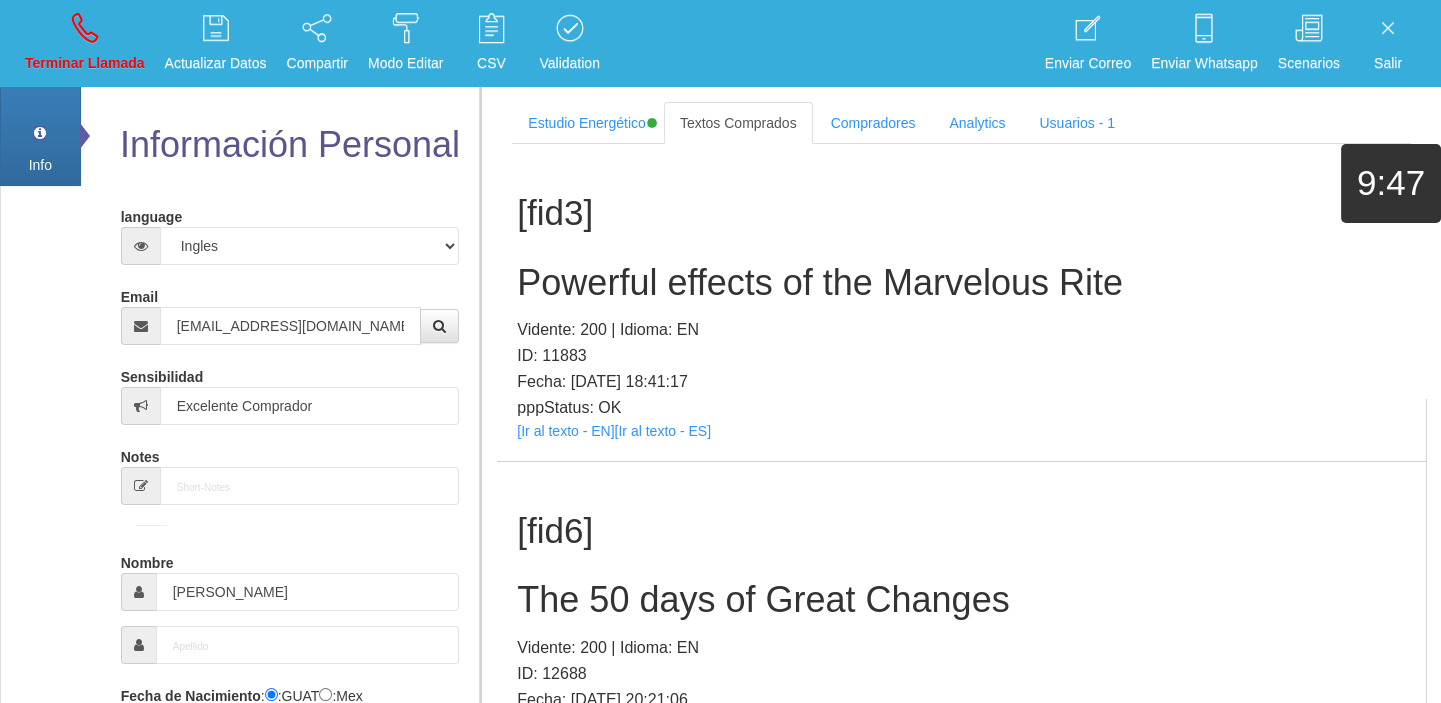 scroll, scrollTop: 2441, scrollLeft: 0, axis: vertical 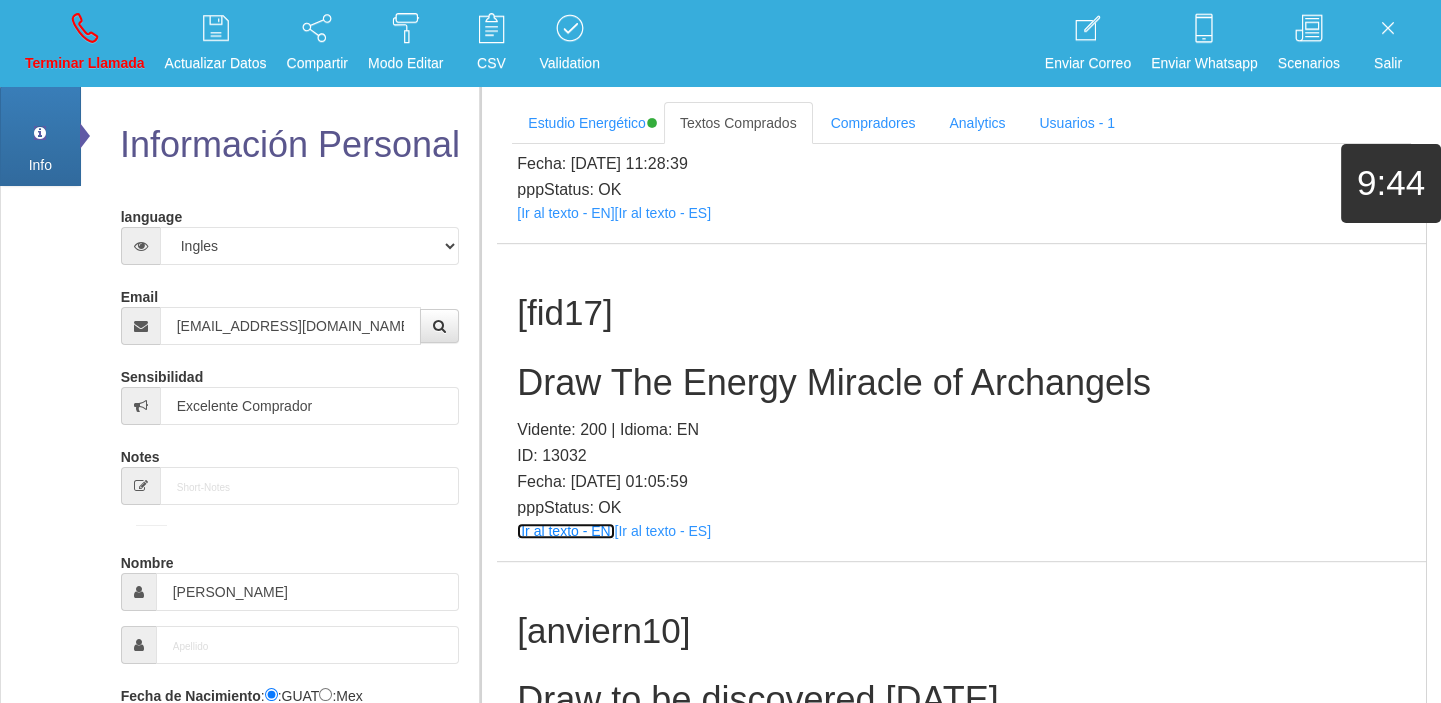 click on "[Ir al texto - EN]" at bounding box center (565, 531) 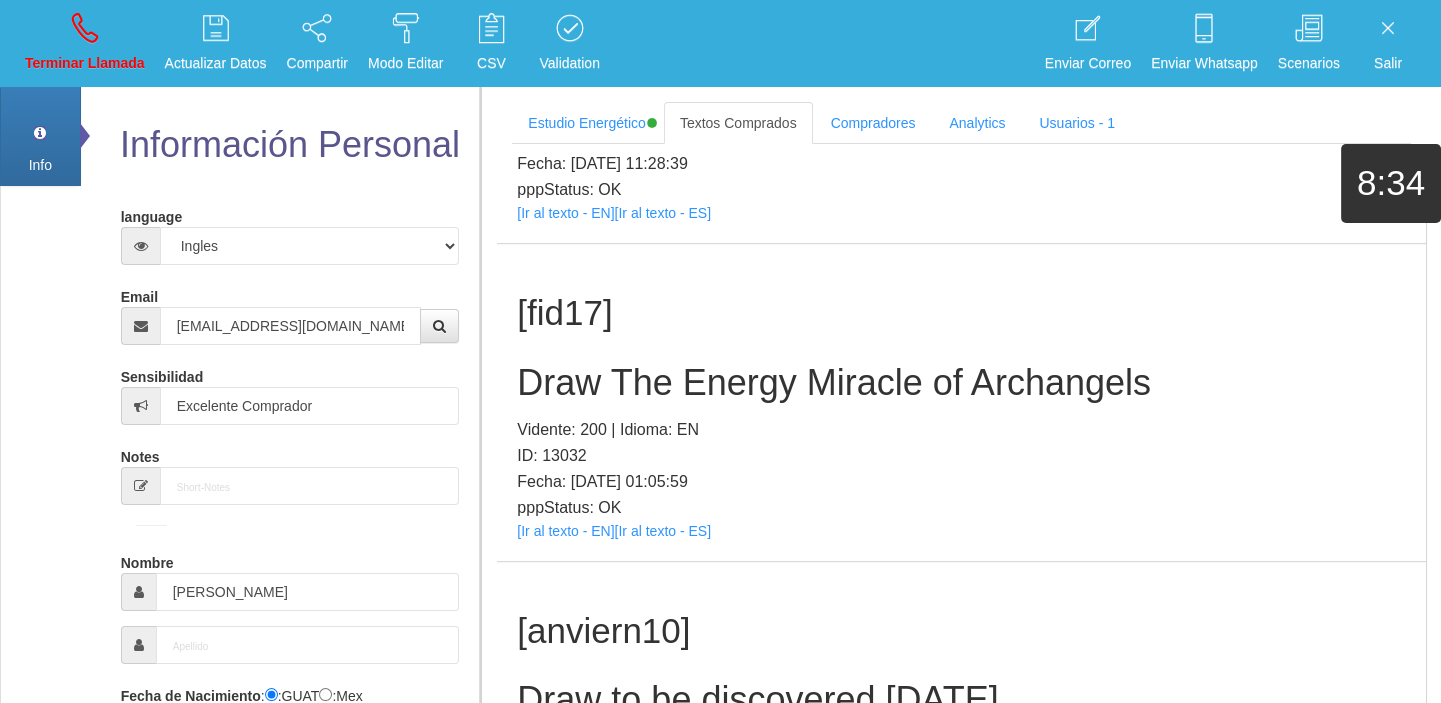 click on "Draw The Energy Miracle of Archangels" at bounding box center (961, 383) 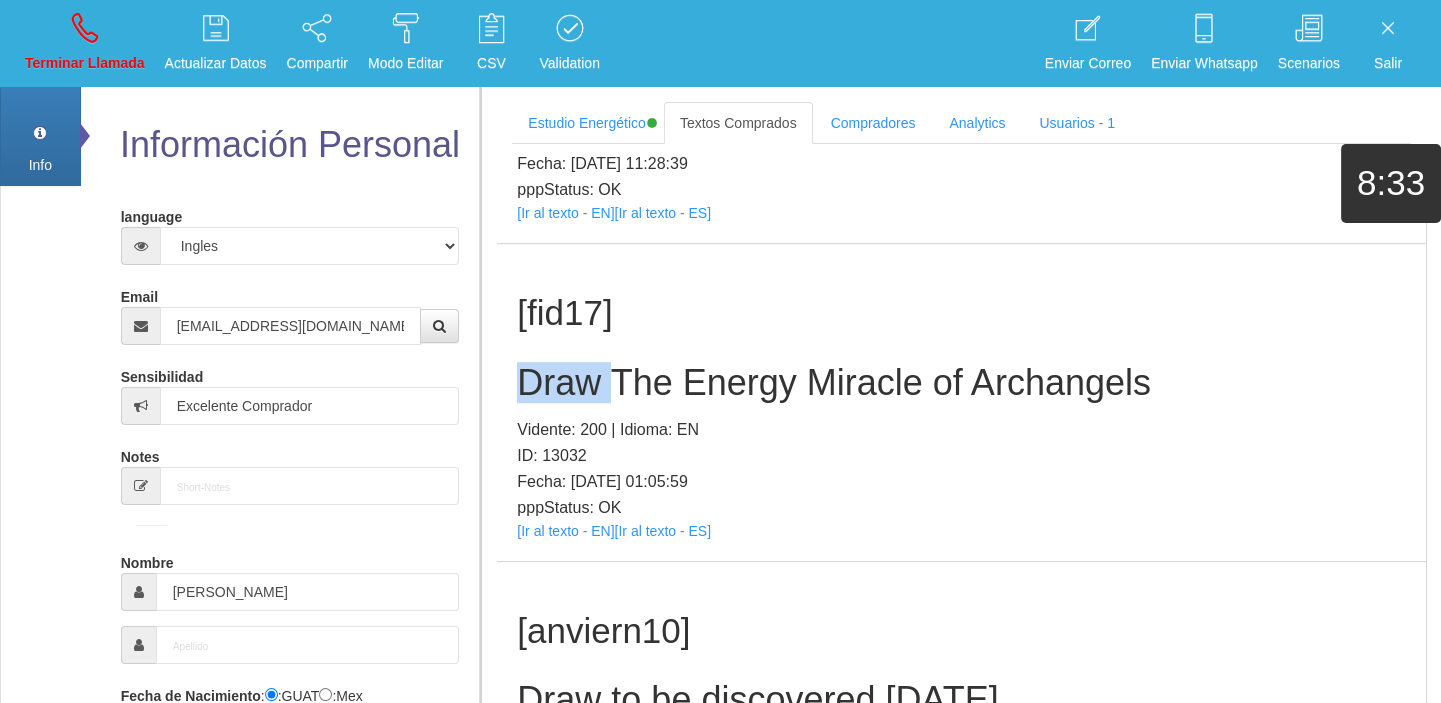 click on "Draw The Energy Miracle of Archangels" at bounding box center [961, 383] 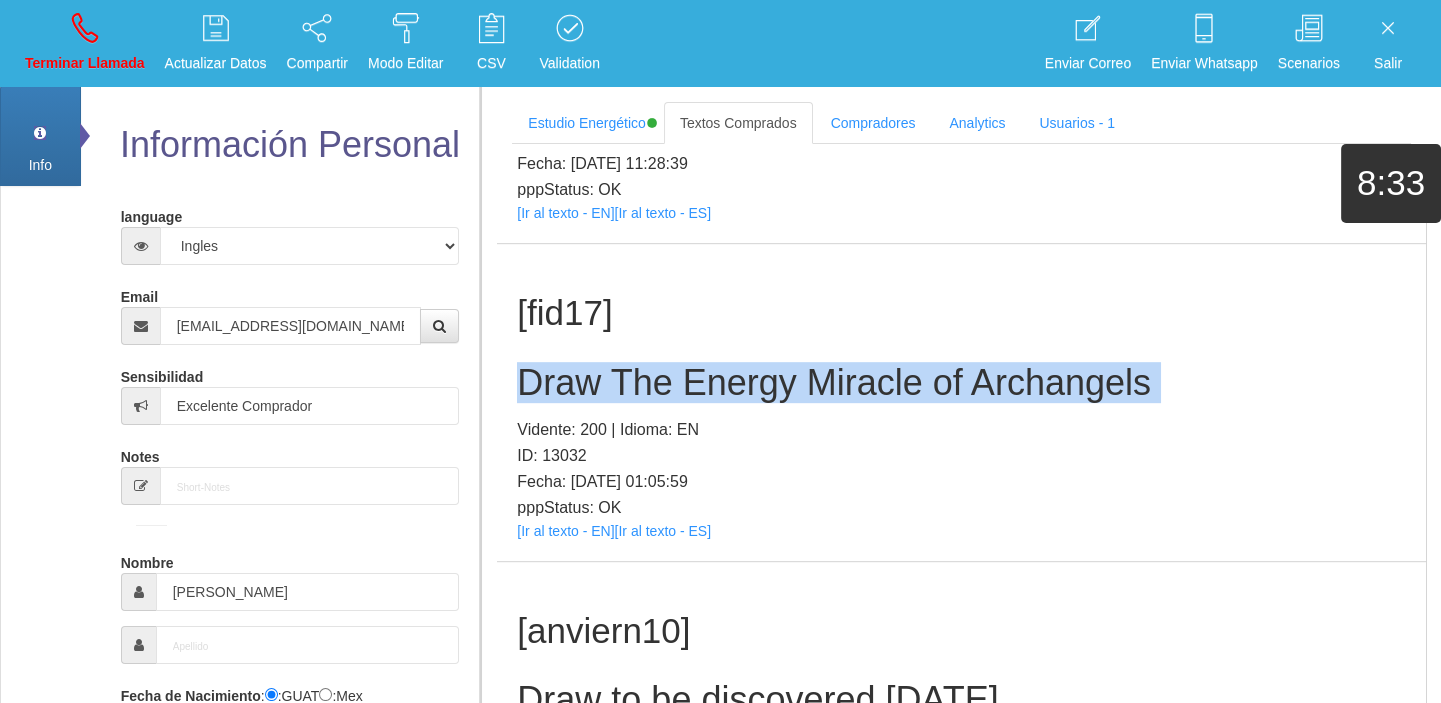 click on "Draw The Energy Miracle of Archangels" at bounding box center [961, 383] 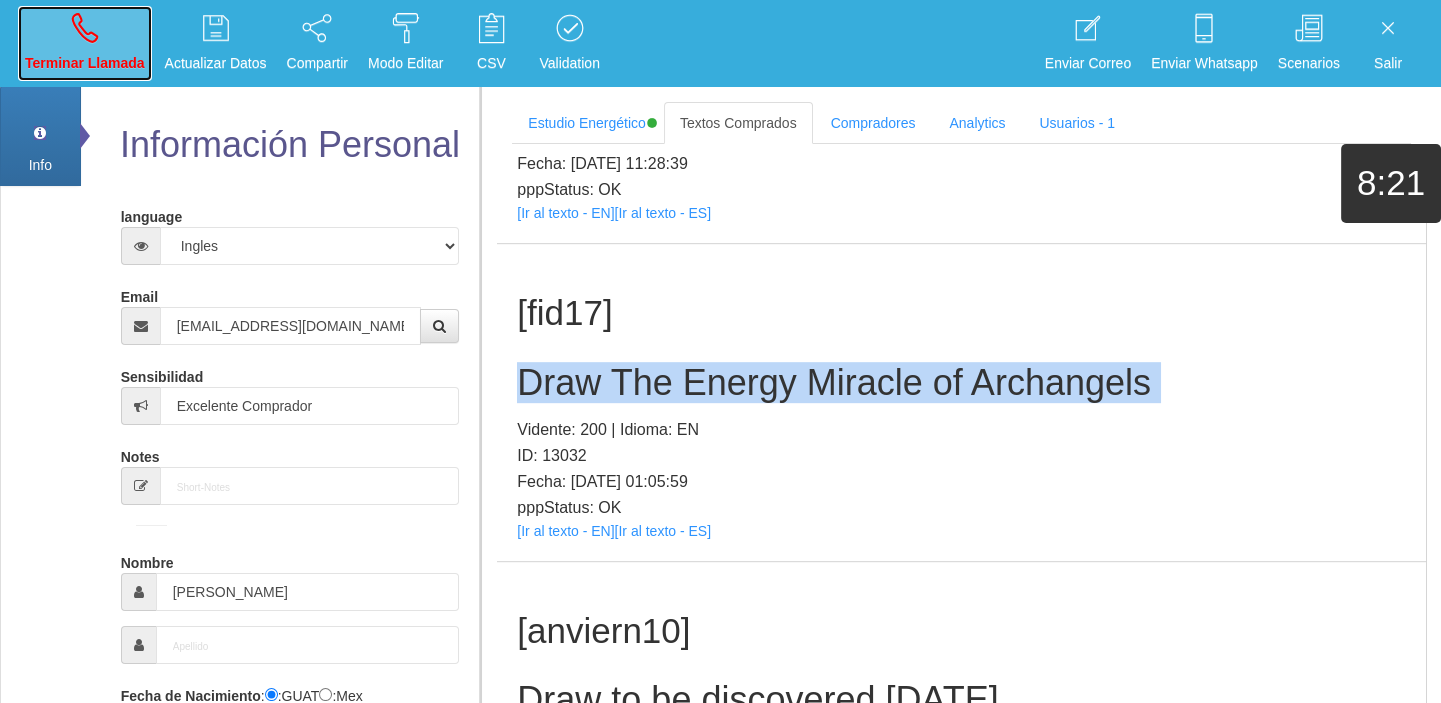 drag, startPoint x: 84, startPoint y: 62, endPoint x: 103, endPoint y: 129, distance: 69.641945 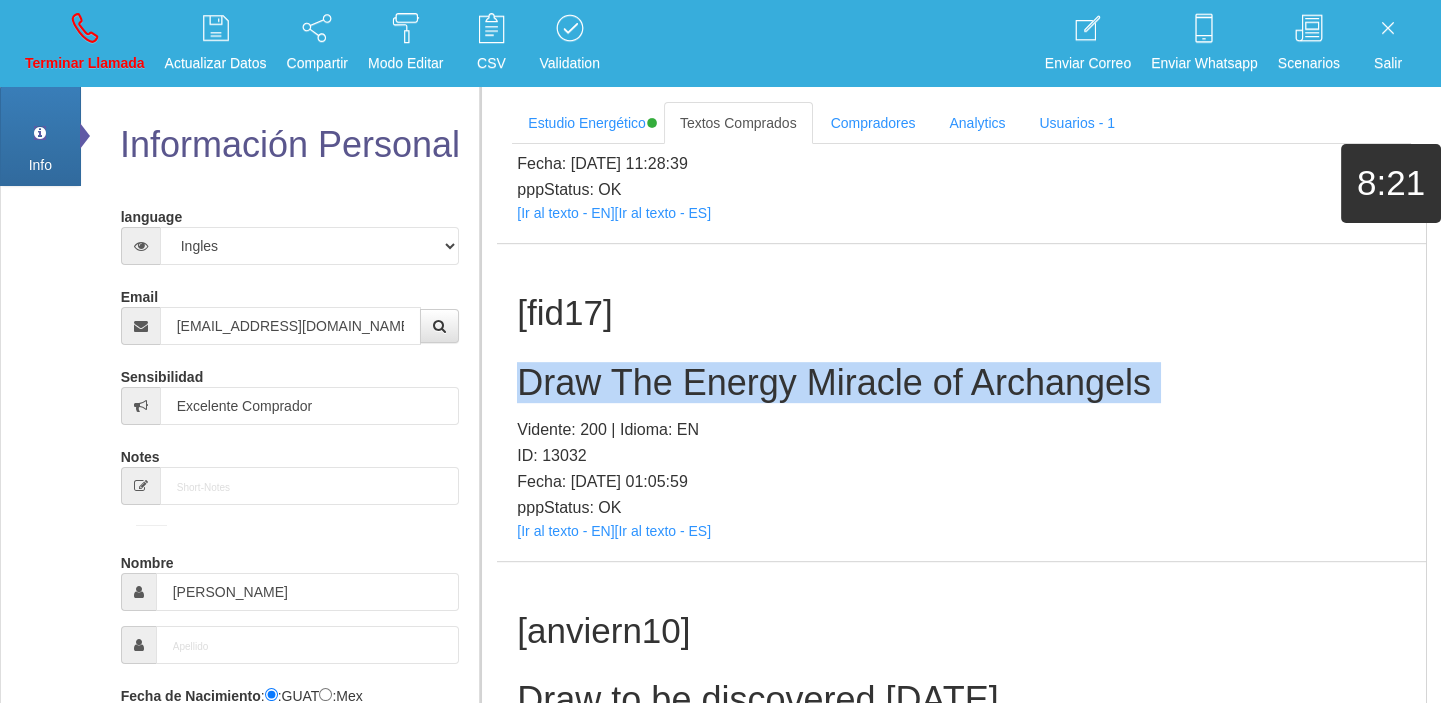 type 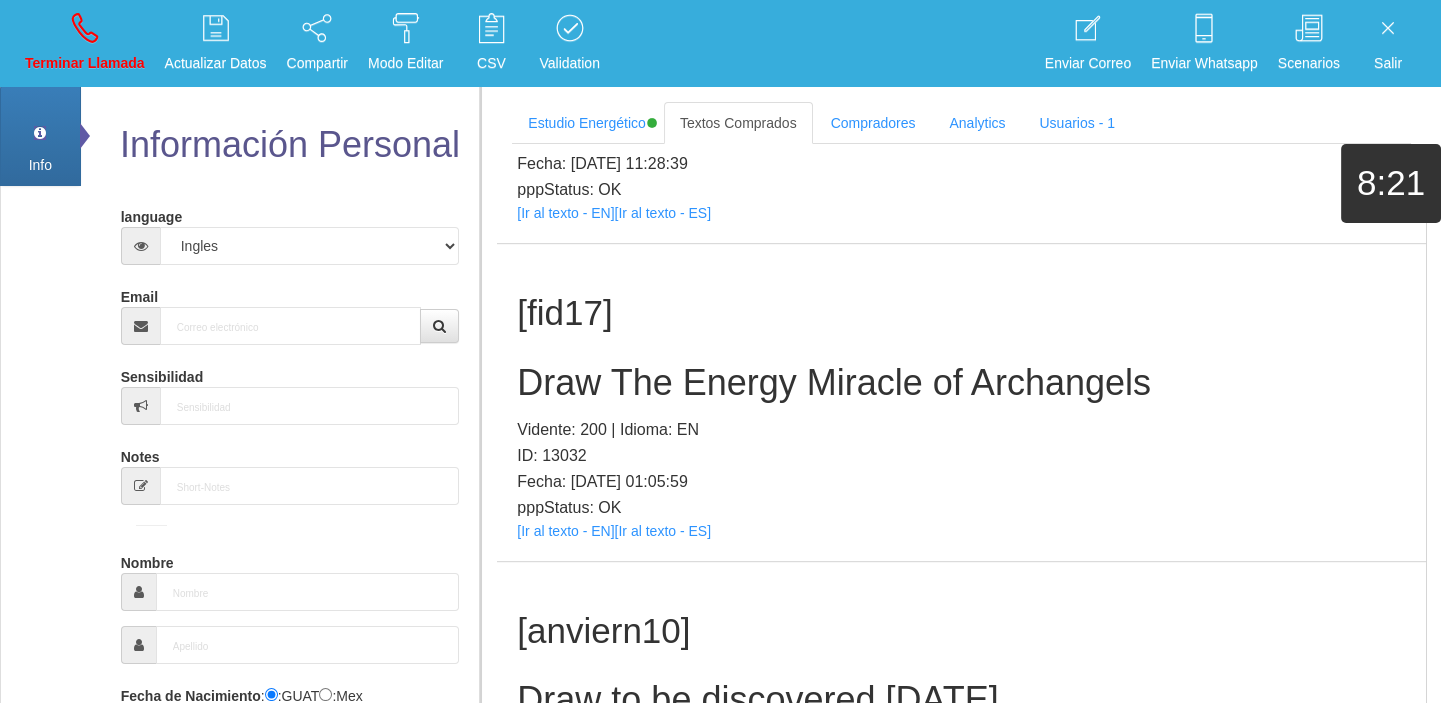 scroll, scrollTop: 0, scrollLeft: 0, axis: both 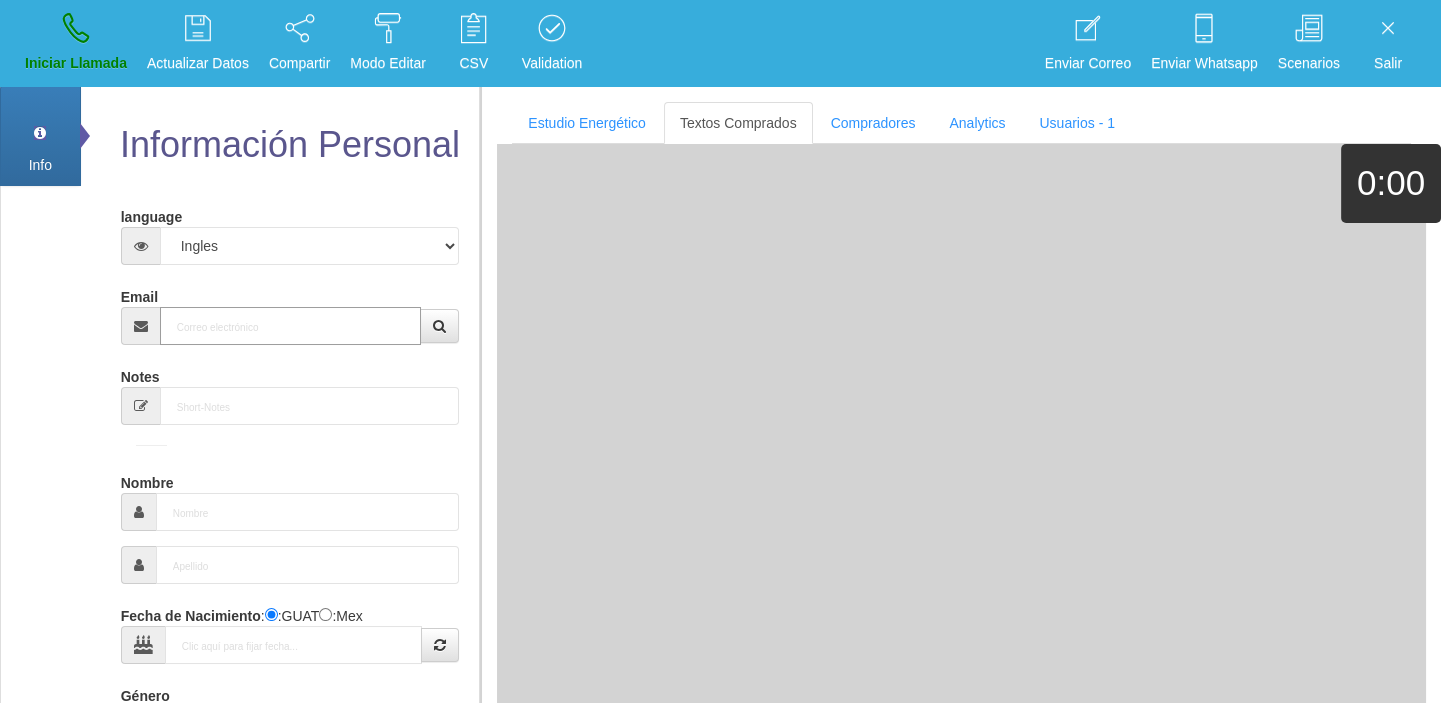 click on "Email" at bounding box center (291, 326) 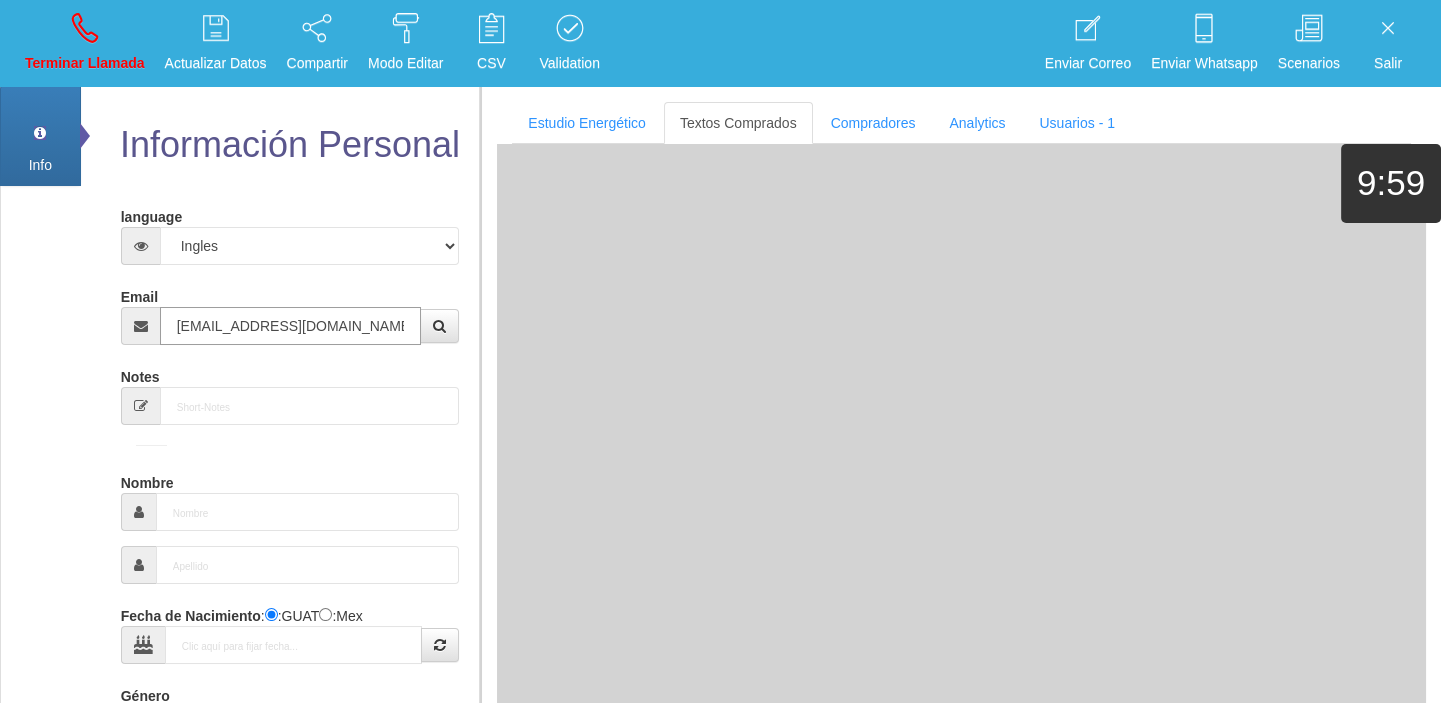 type on "[EMAIL_ADDRESS][DOMAIN_NAME]" 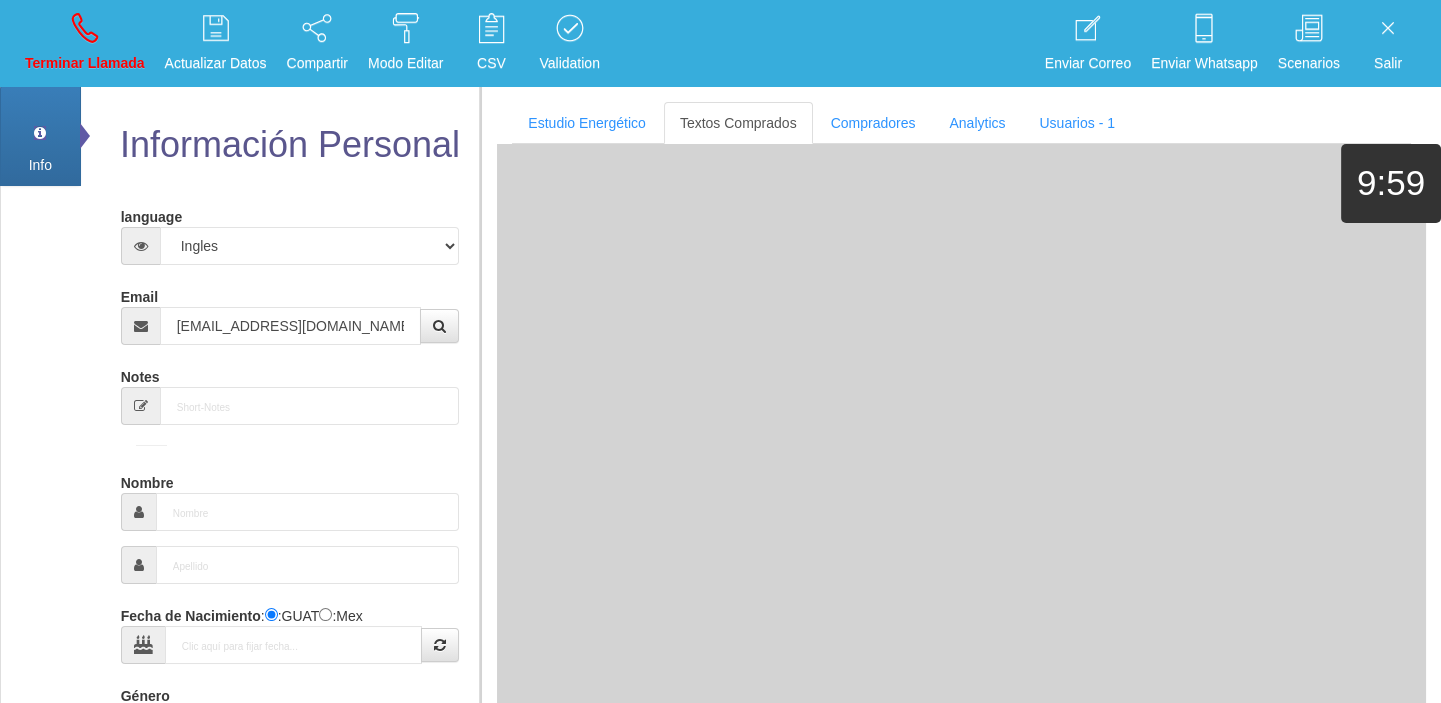 type on "21 Mayo 1961" 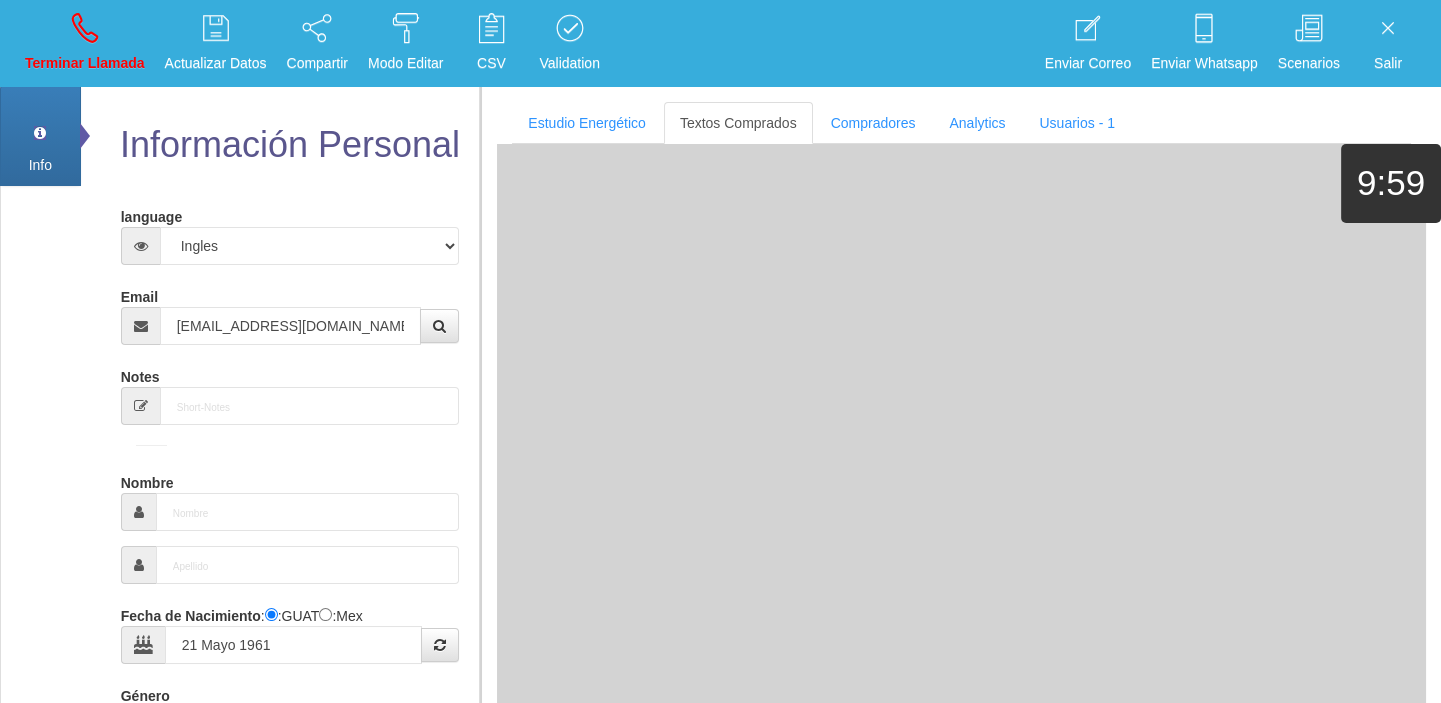 type on "Comprador bajo" 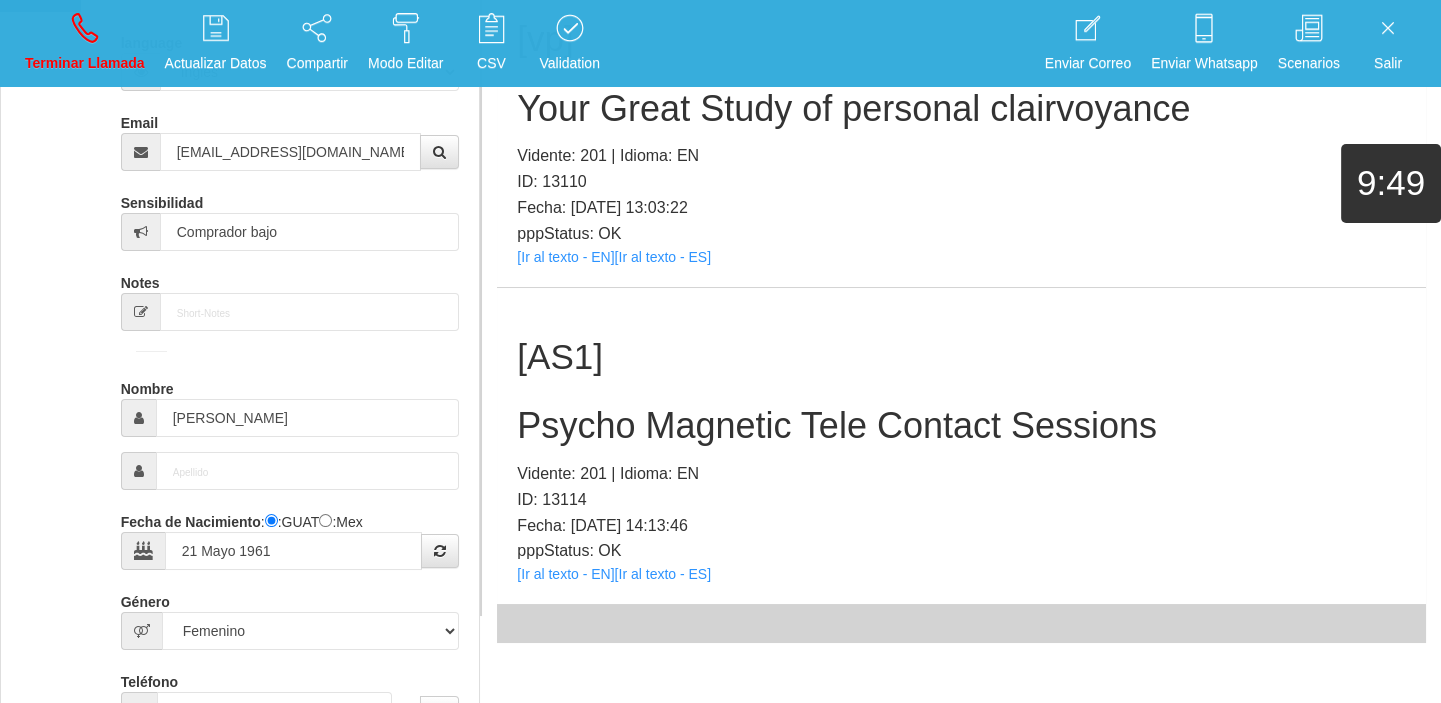 scroll, scrollTop: 181, scrollLeft: 0, axis: vertical 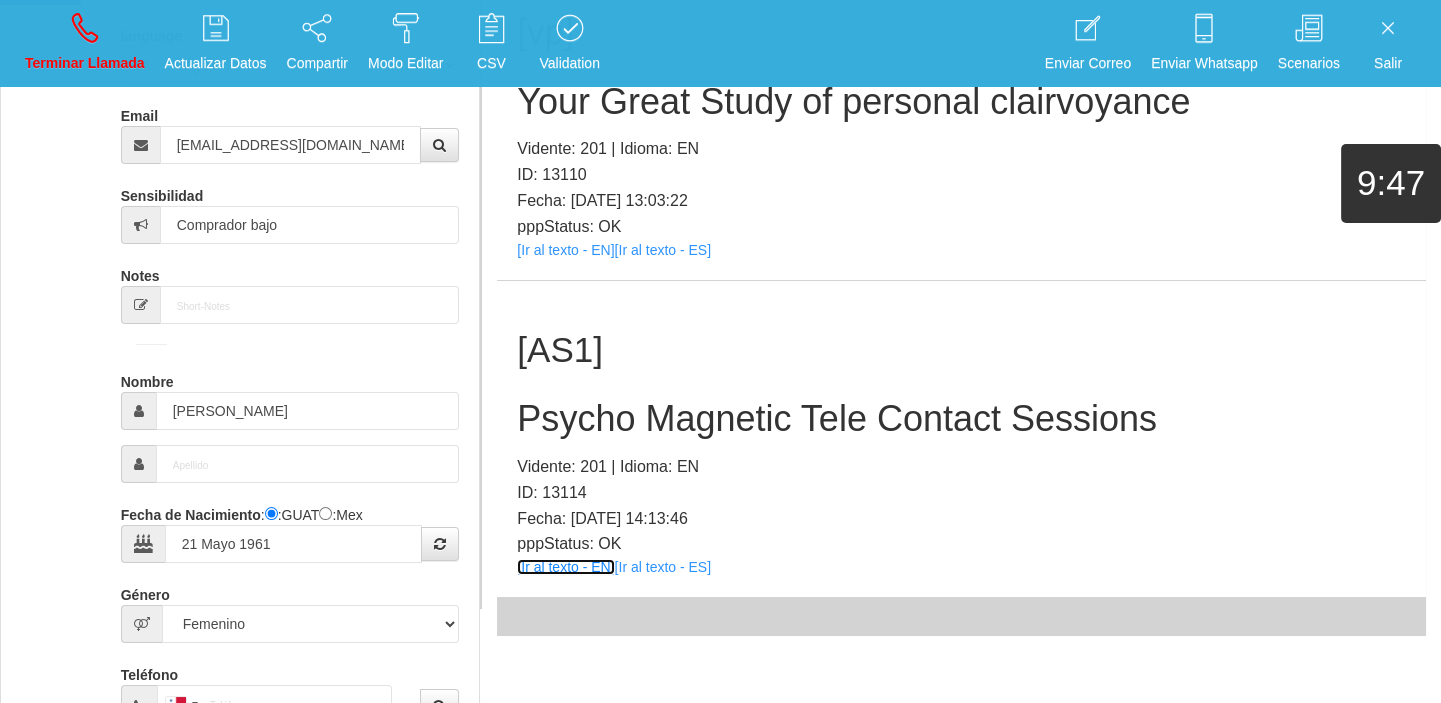 click on "[Ir al texto - EN]" at bounding box center (565, 567) 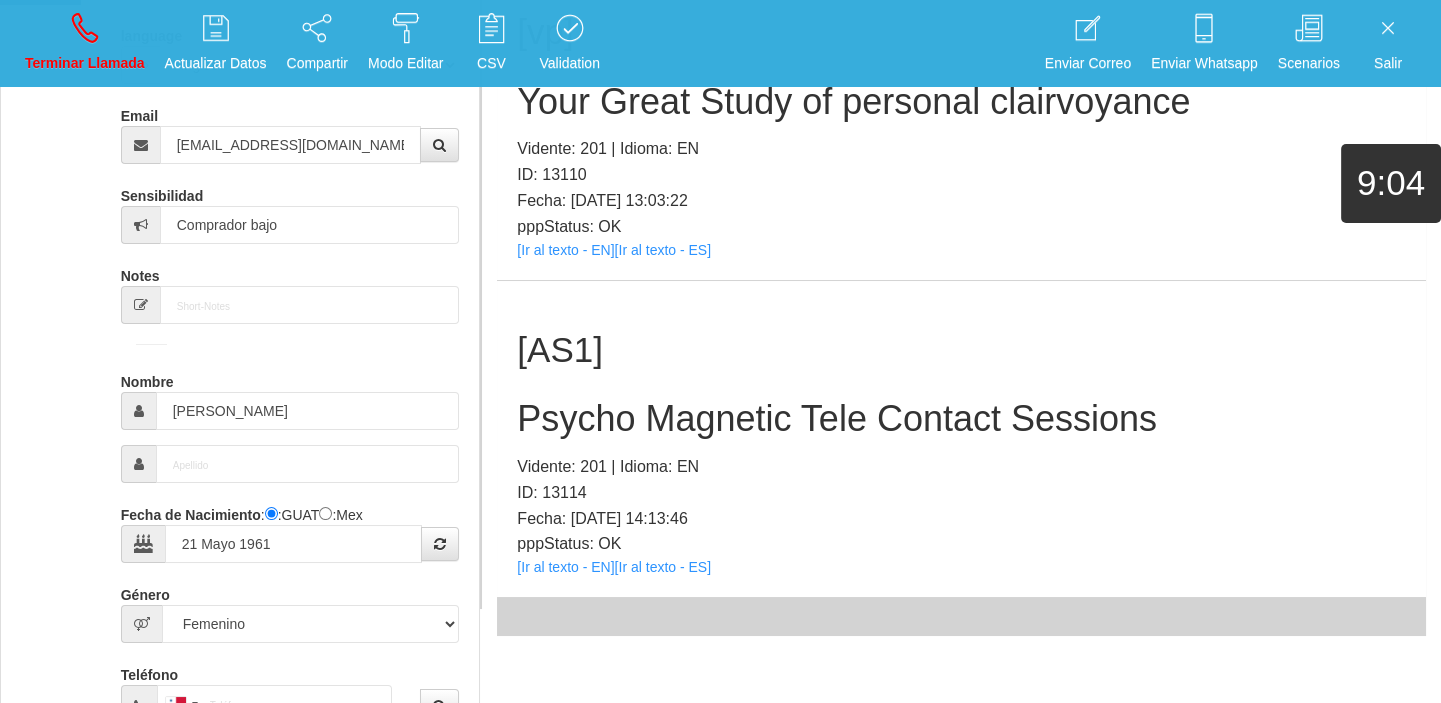 click on "Psycho Magnetic Tele Contact Sessions" at bounding box center (961, 419) 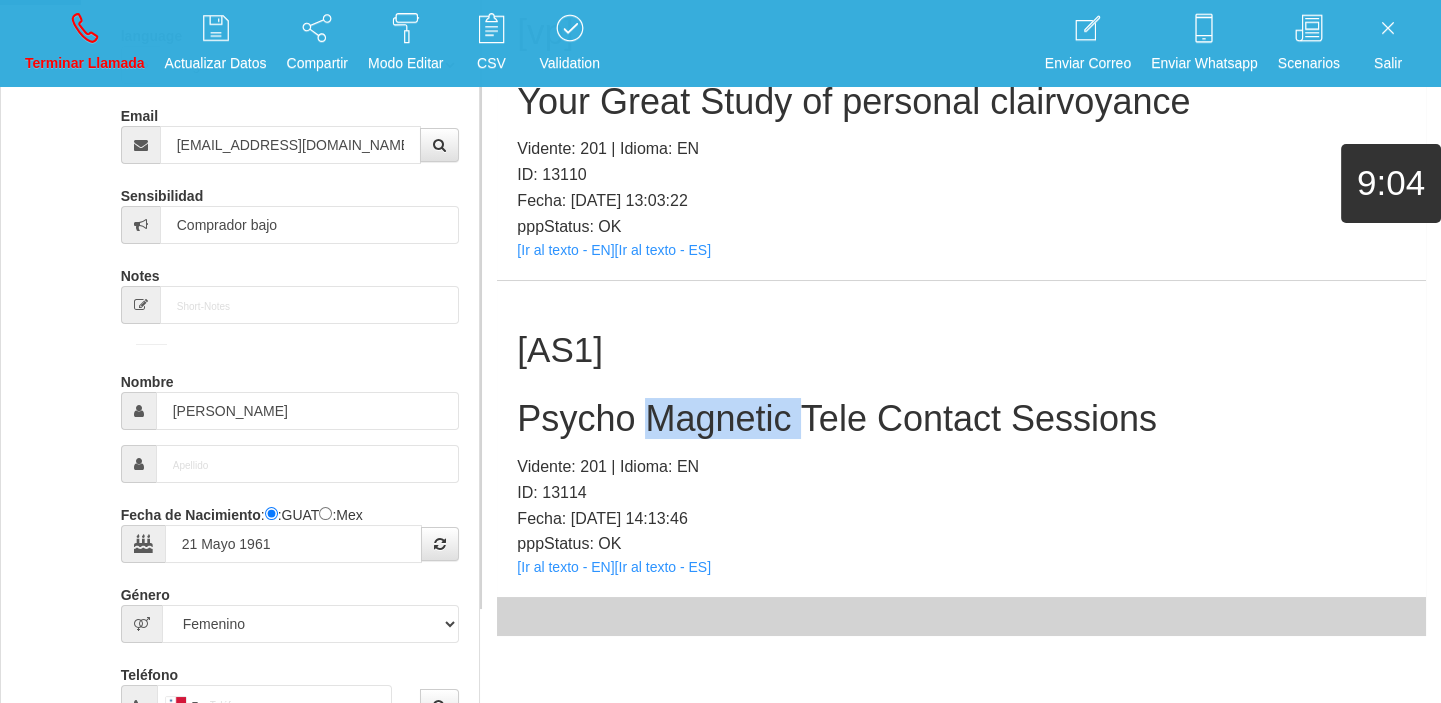 click on "Psycho Magnetic Tele Contact Sessions" at bounding box center [961, 419] 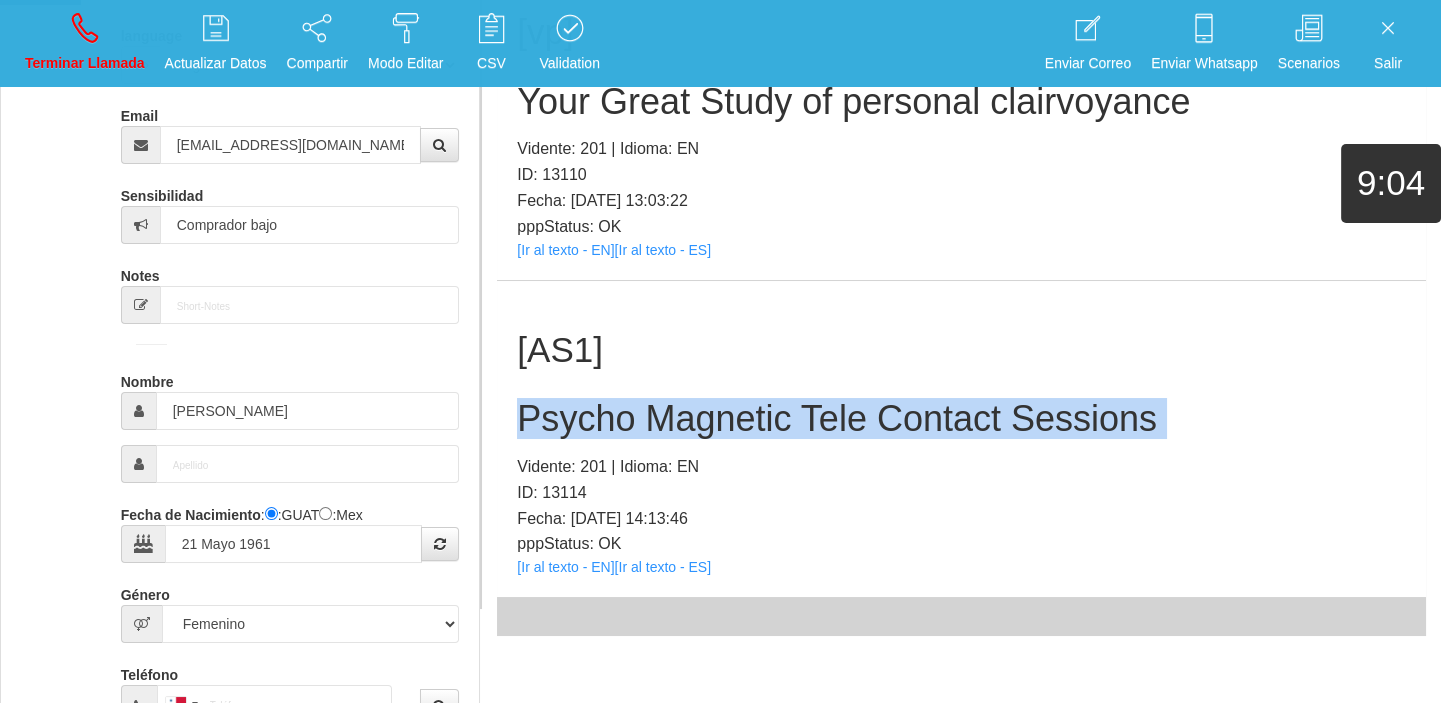 click on "Psycho Magnetic Tele Contact Sessions" at bounding box center (961, 419) 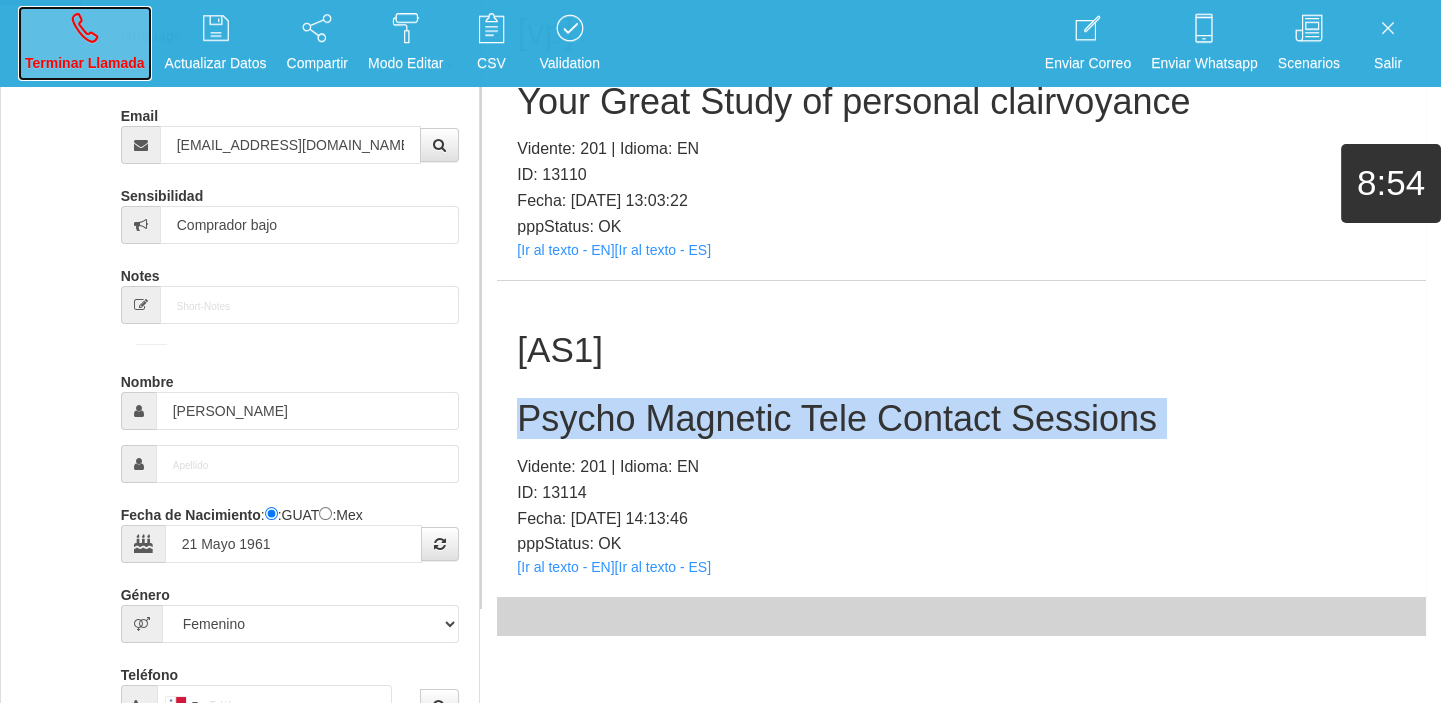 click on "Terminar Llamada" at bounding box center [85, 43] 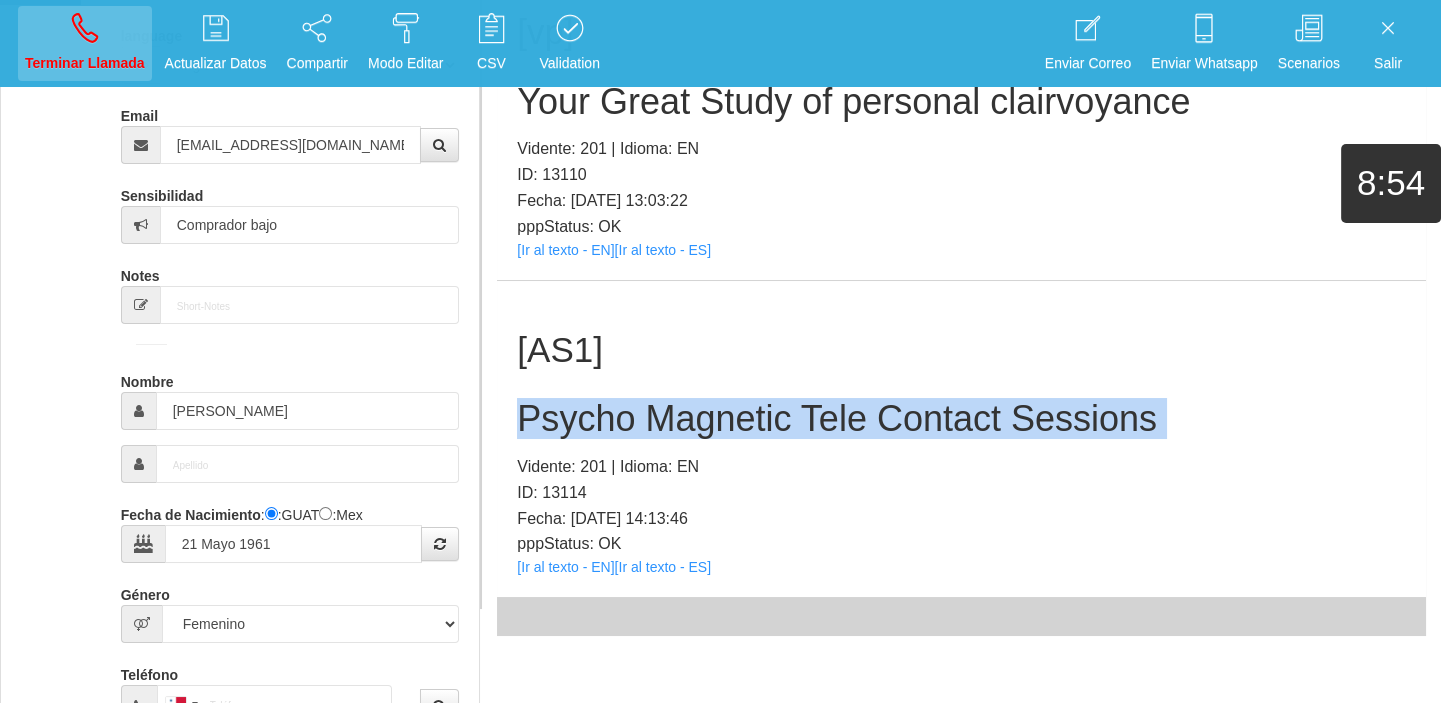 type 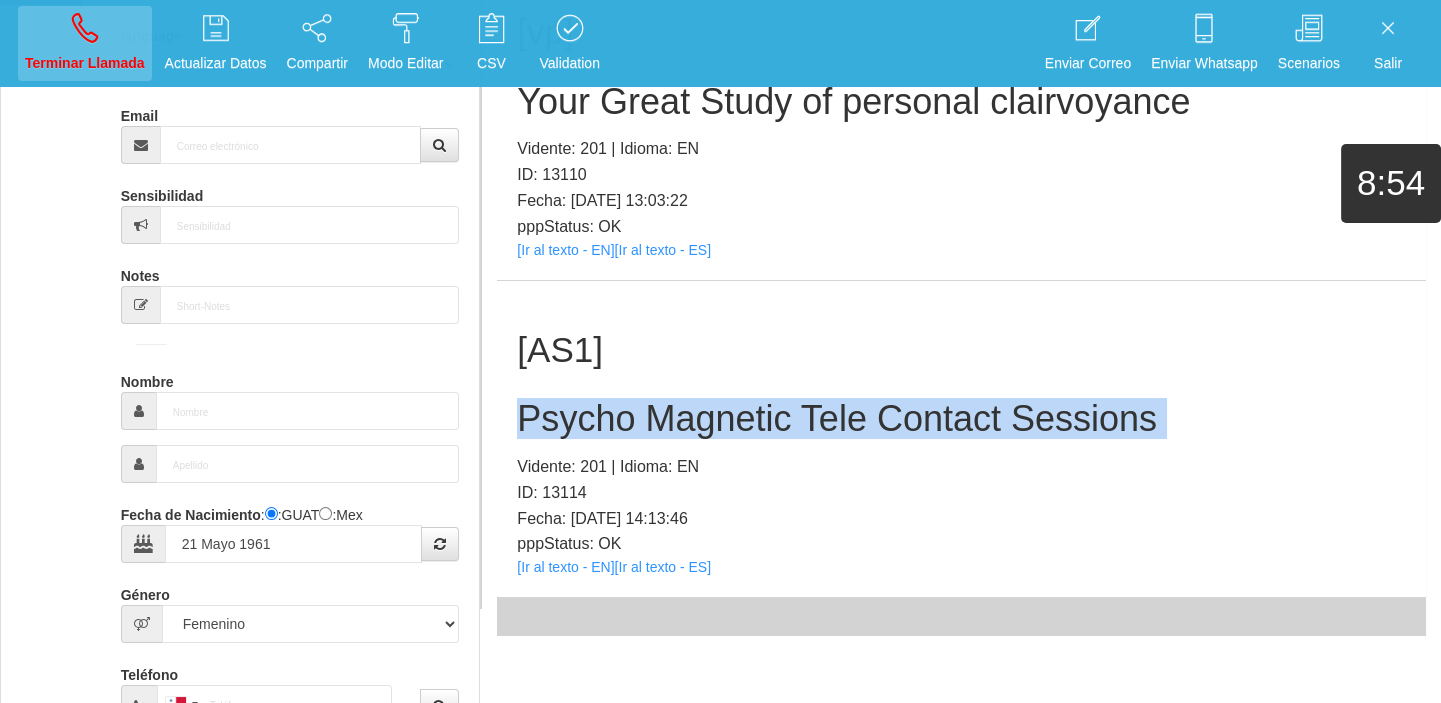 type 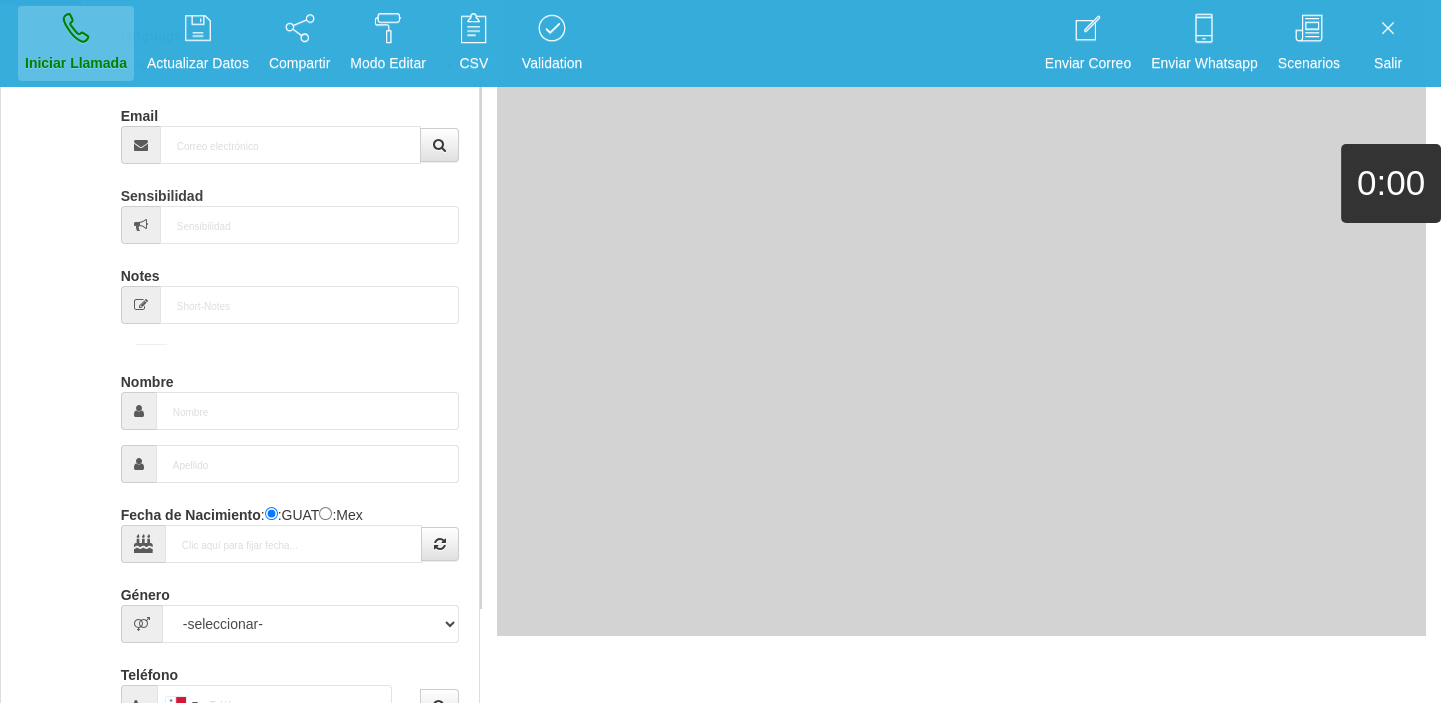 scroll, scrollTop: 0, scrollLeft: 0, axis: both 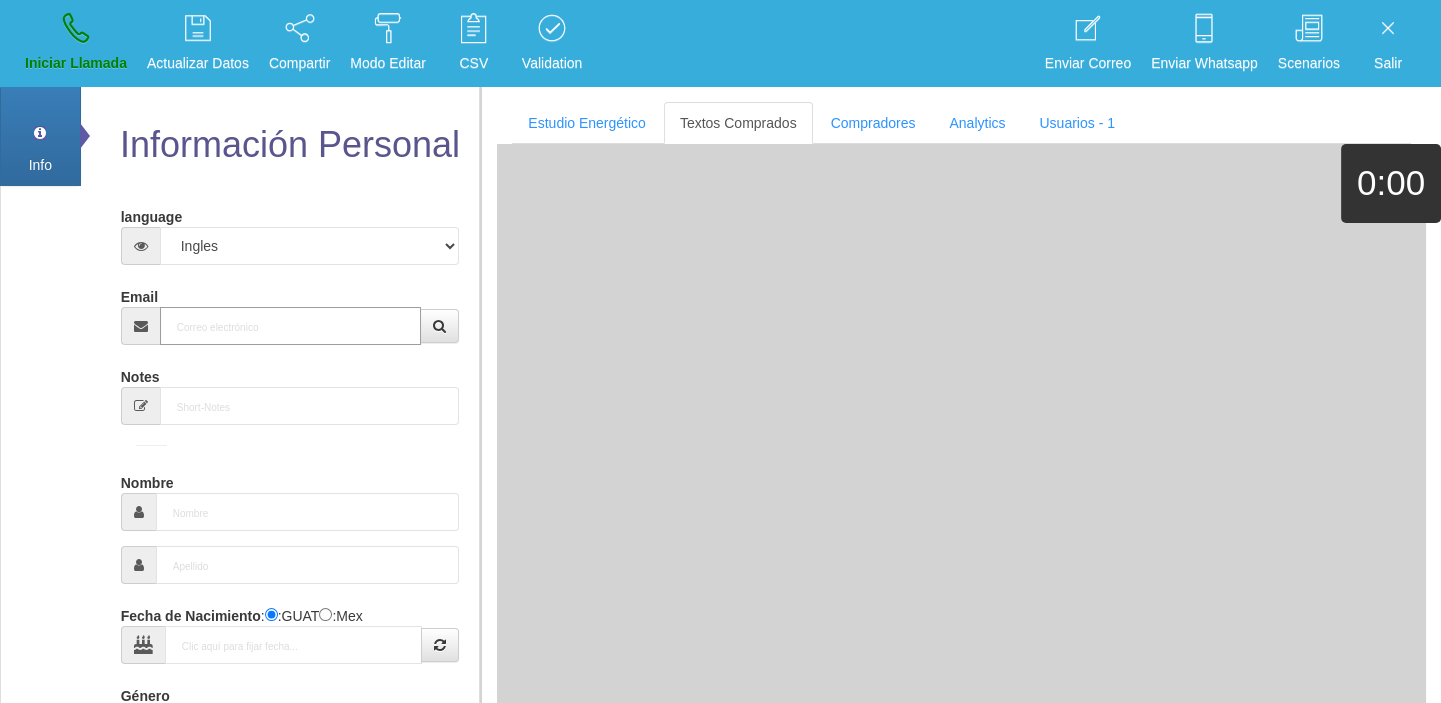 click on "Email" at bounding box center (291, 326) 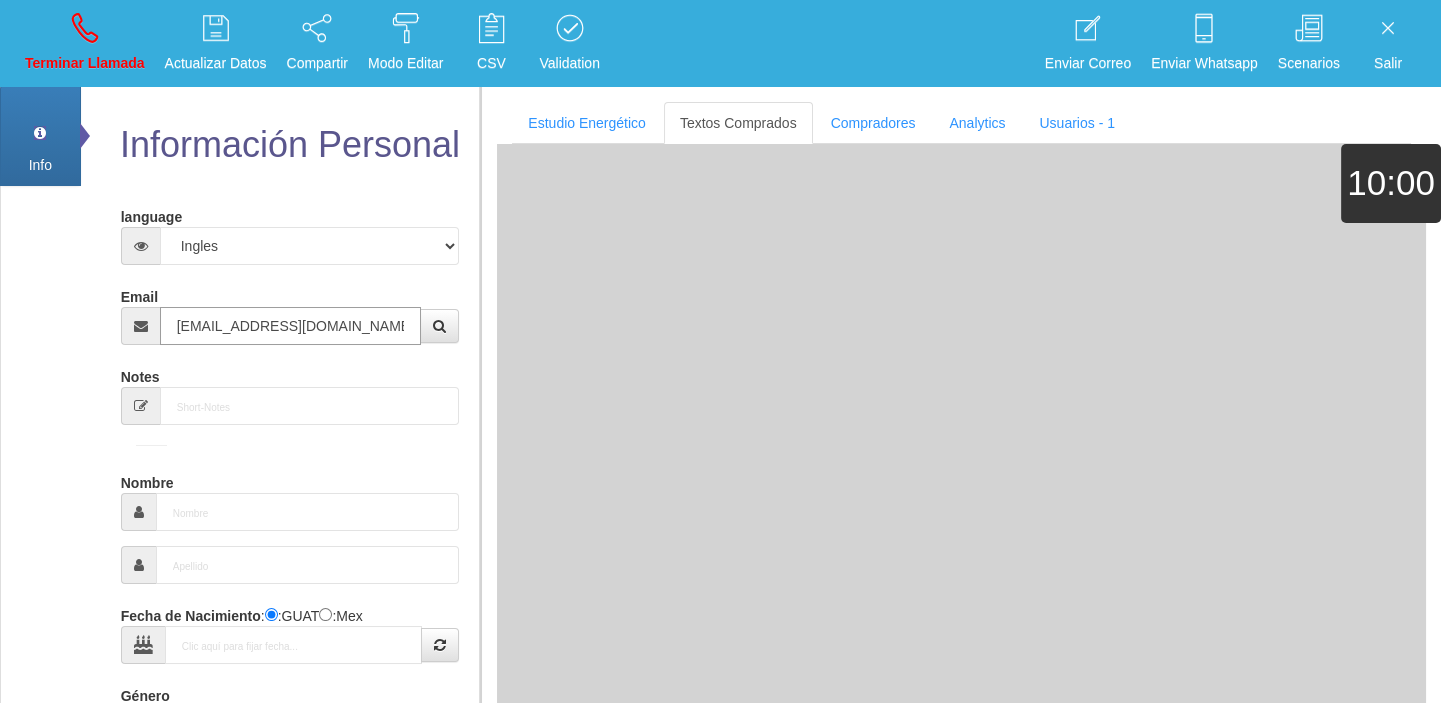 type on "[DATE]" 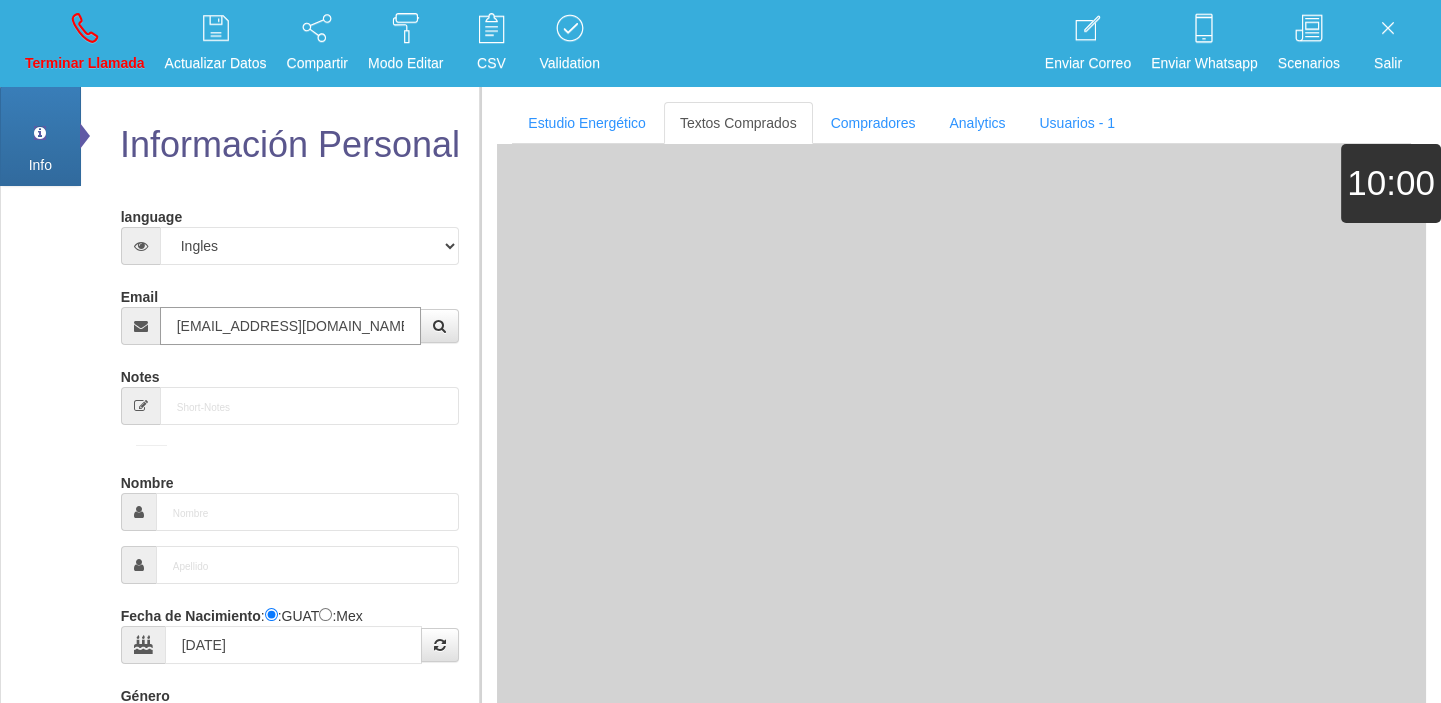 type on "Comprador bajo" 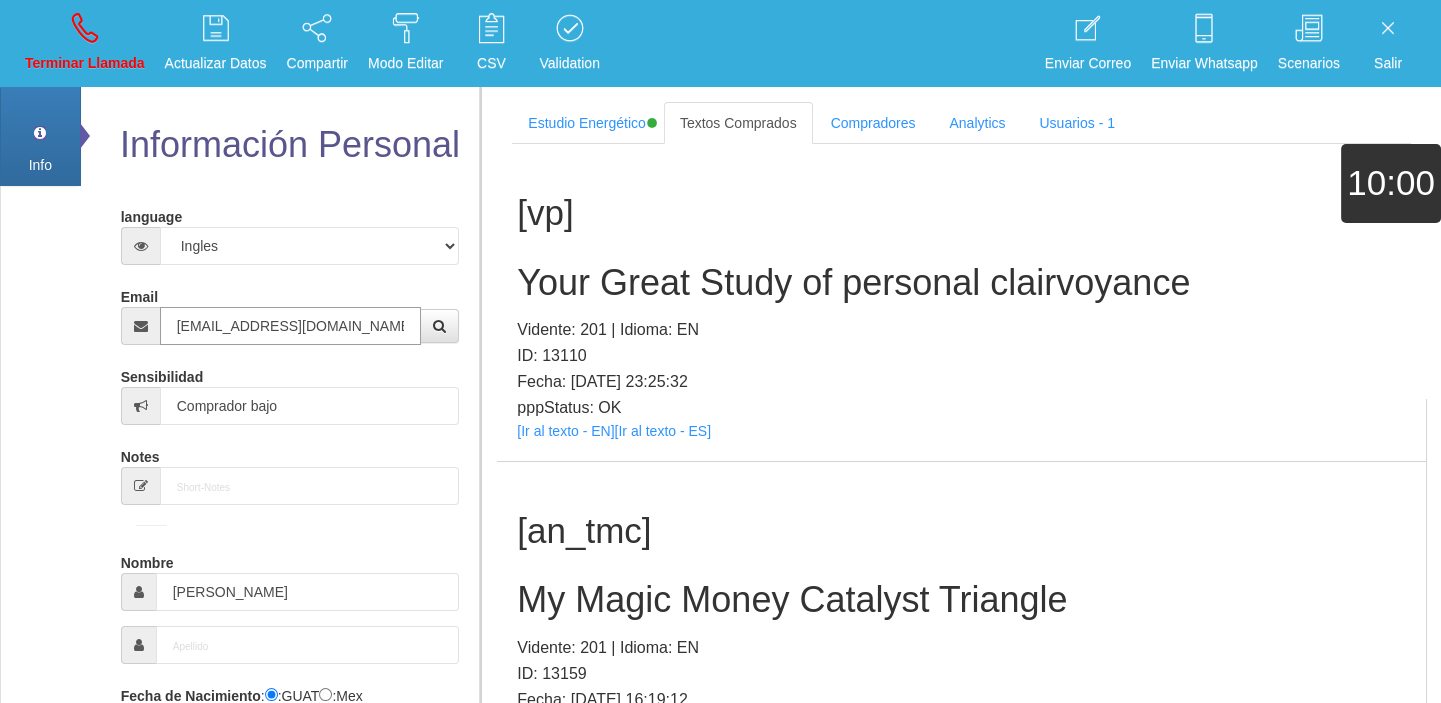 type on "[EMAIL_ADDRESS][DOMAIN_NAME]" 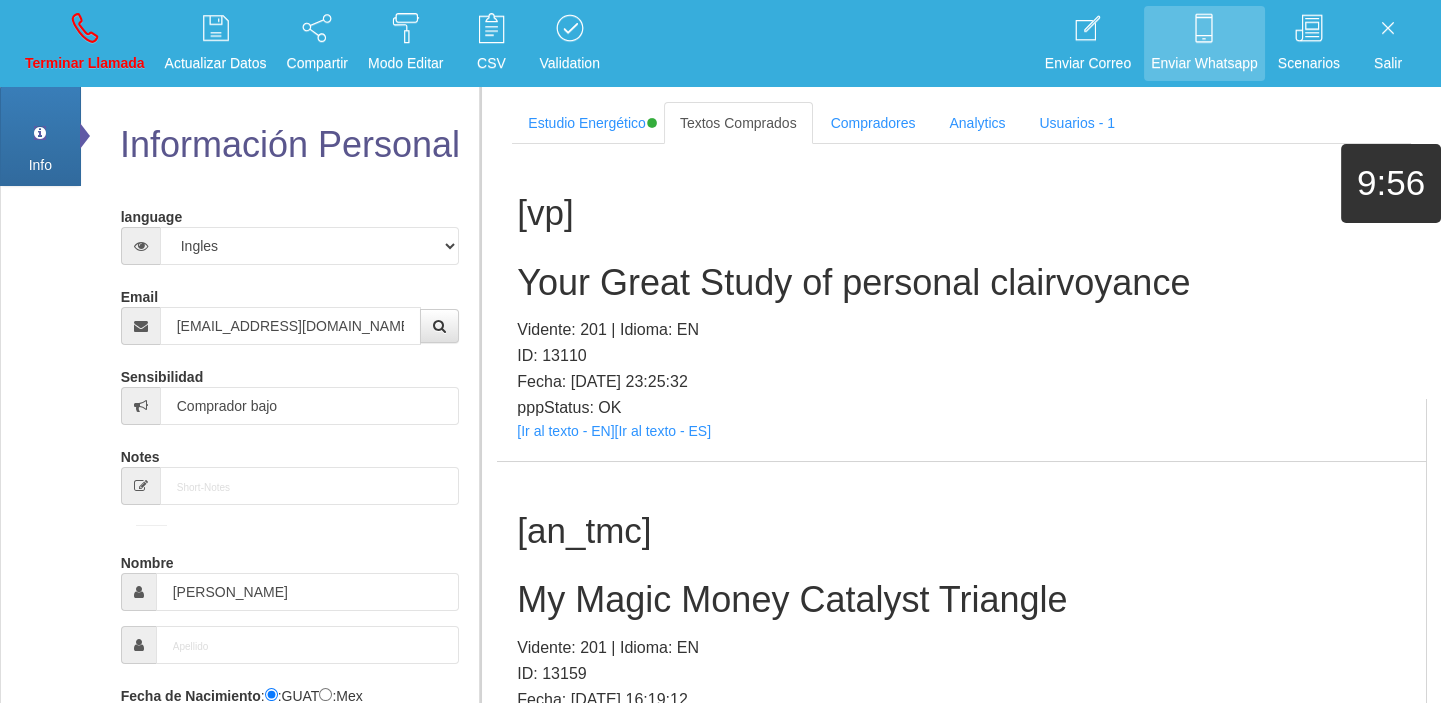 scroll, scrollTop: 384, scrollLeft: 0, axis: vertical 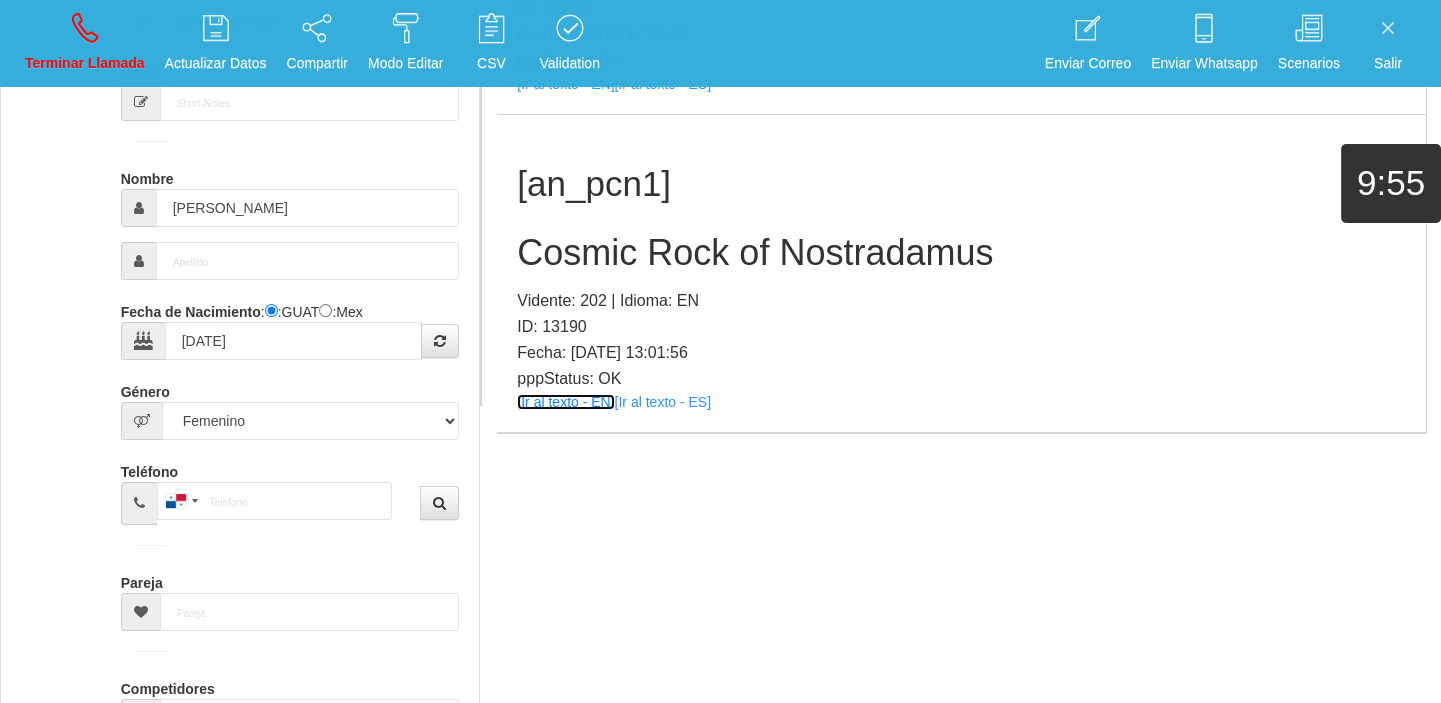 click on "[Ir al texto - EN]" at bounding box center (565, 402) 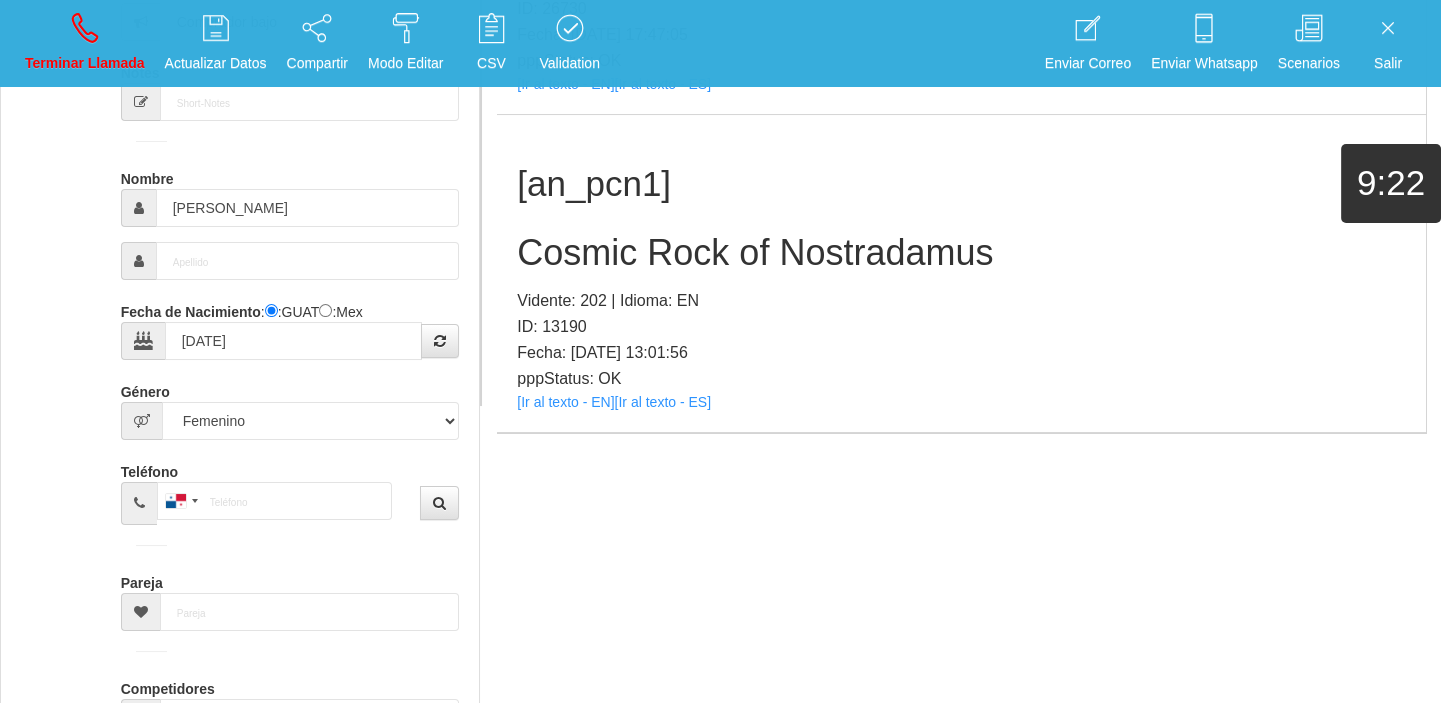 click on "Vidente: 202 | Idioma: EN" at bounding box center (961, 301) 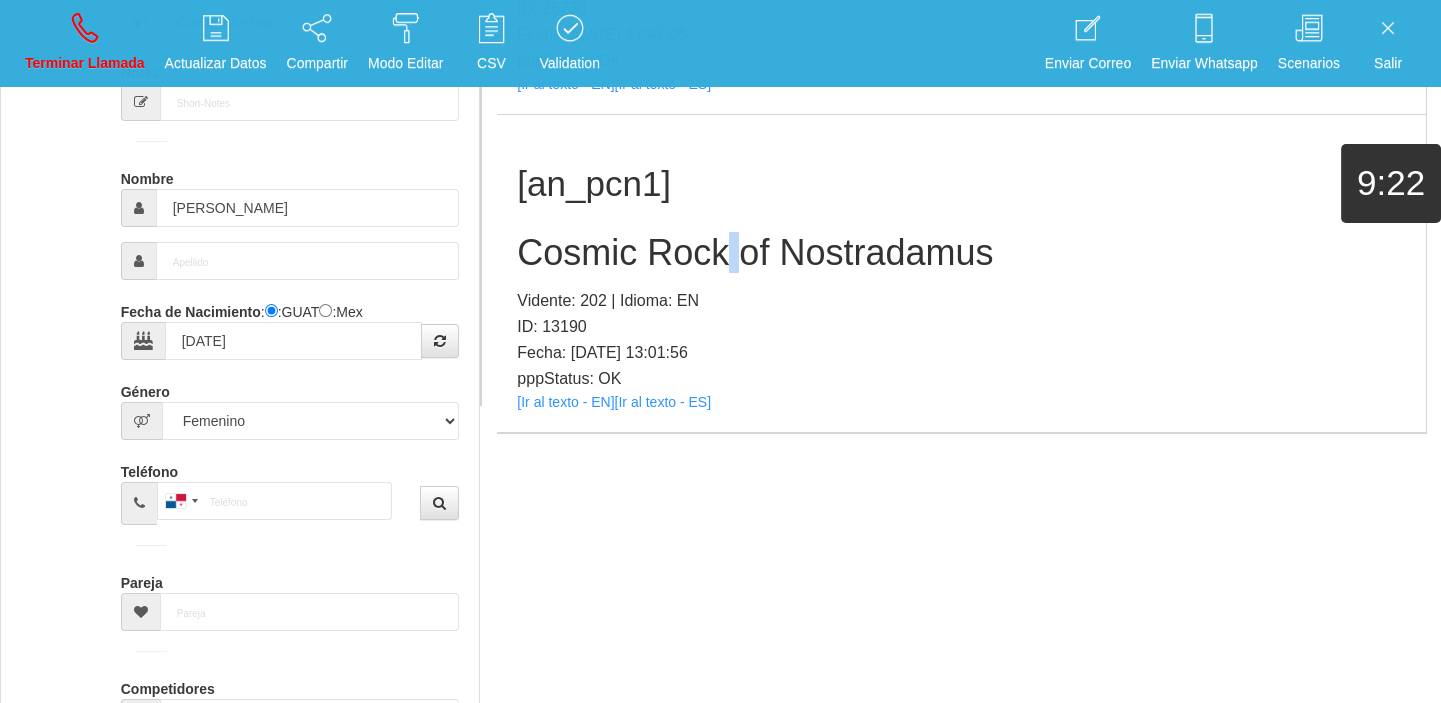 click on "Cosmic Rock of Nostradamus" at bounding box center [961, 253] 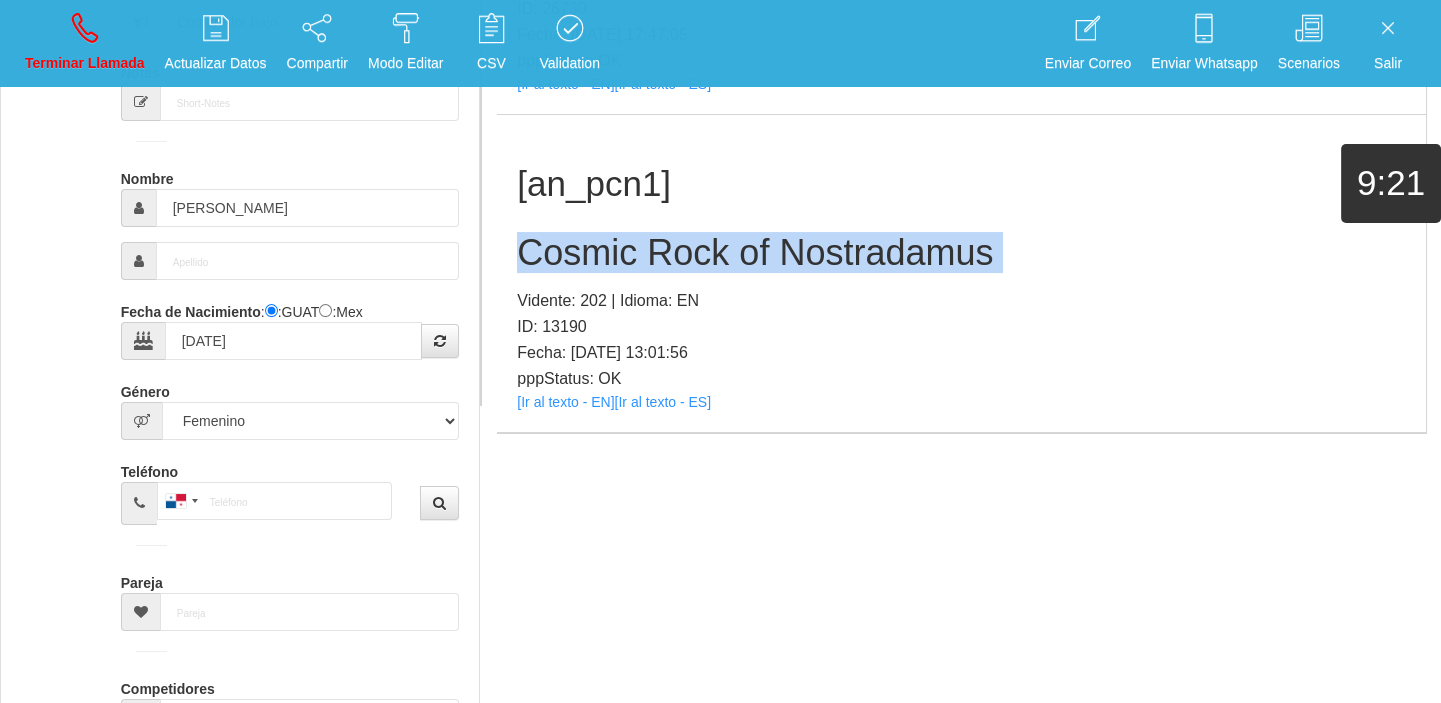 click on "Cosmic Rock of Nostradamus" at bounding box center [961, 253] 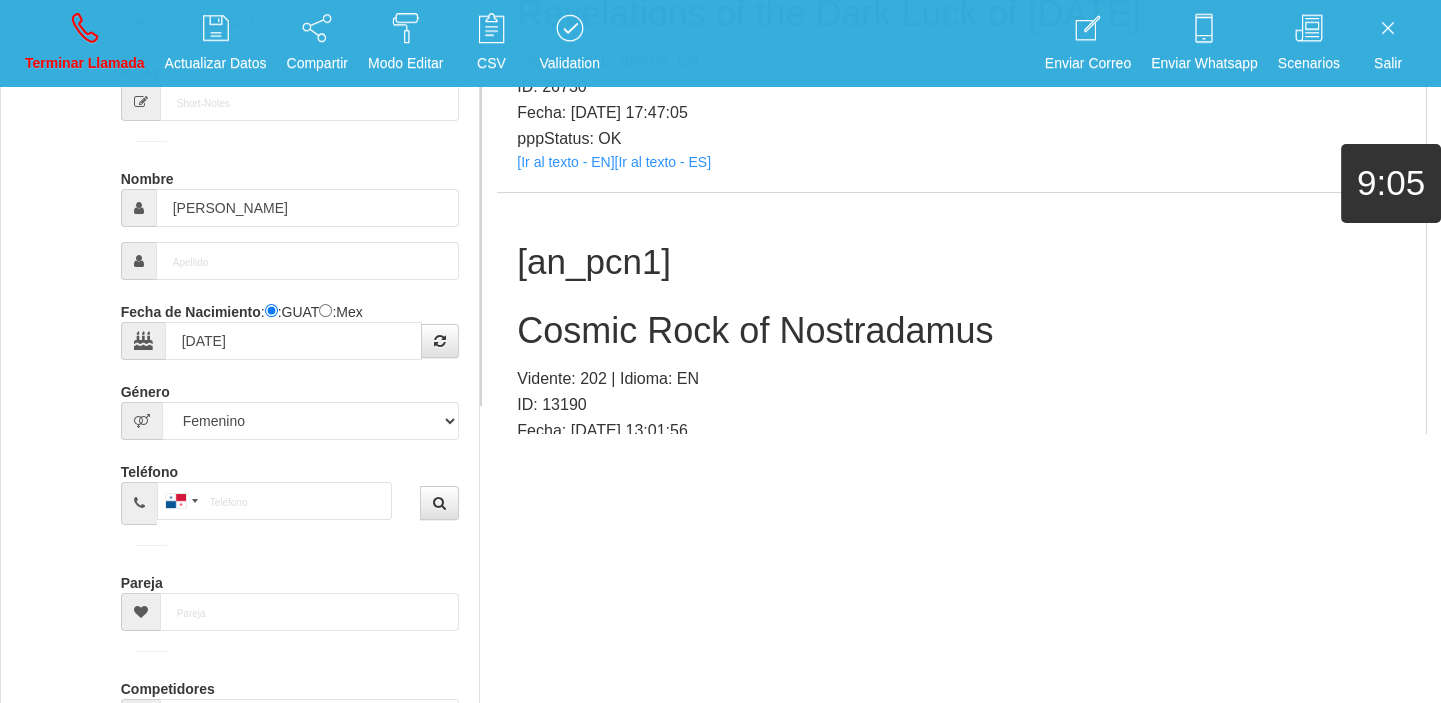 scroll, scrollTop: 416, scrollLeft: 0, axis: vertical 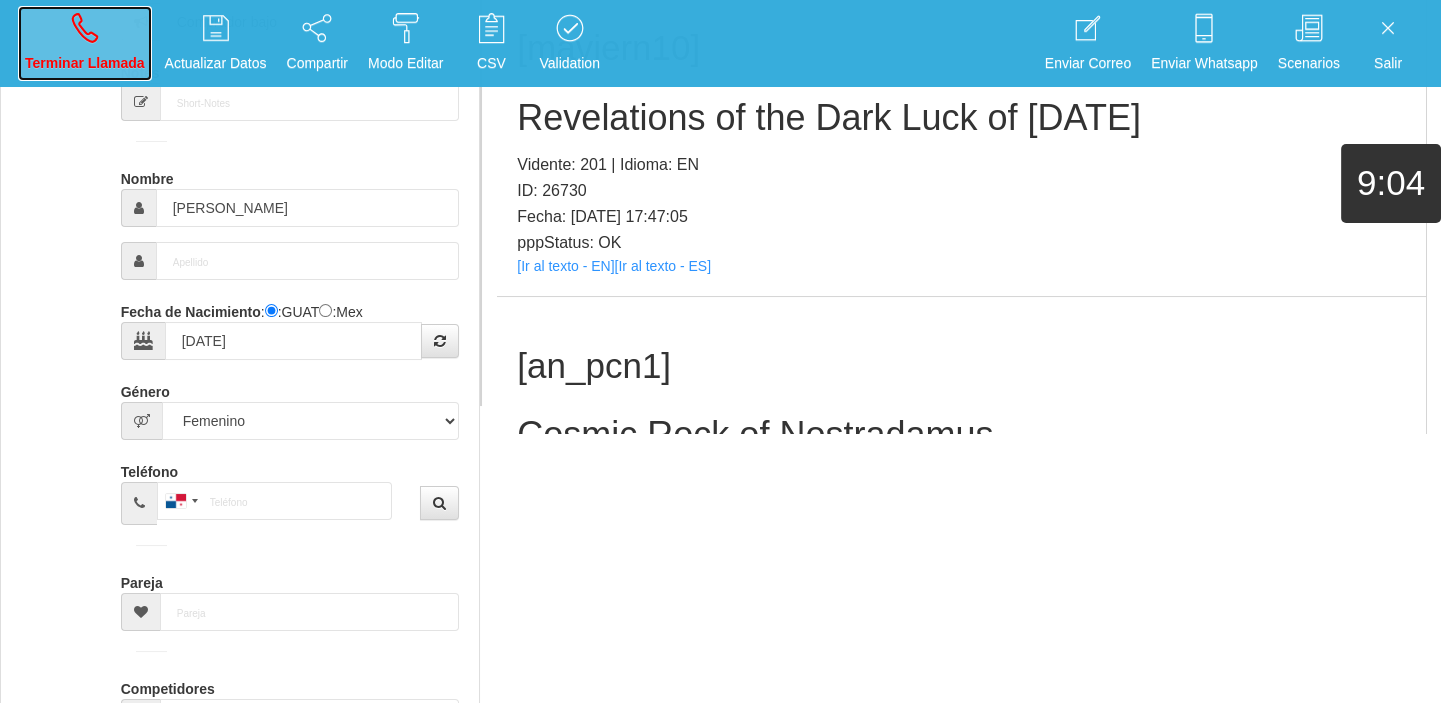 drag, startPoint x: 78, startPoint y: 17, endPoint x: 94, endPoint y: 62, distance: 47.759815 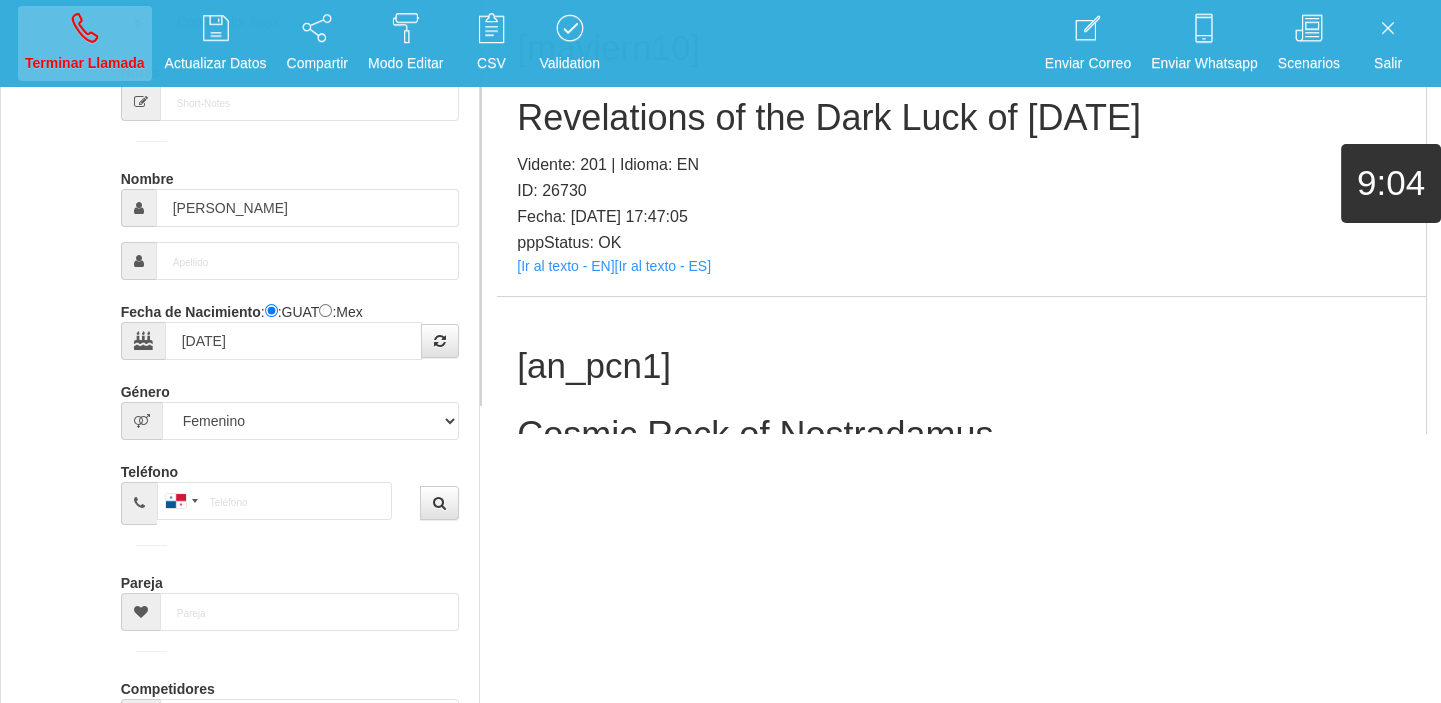 type 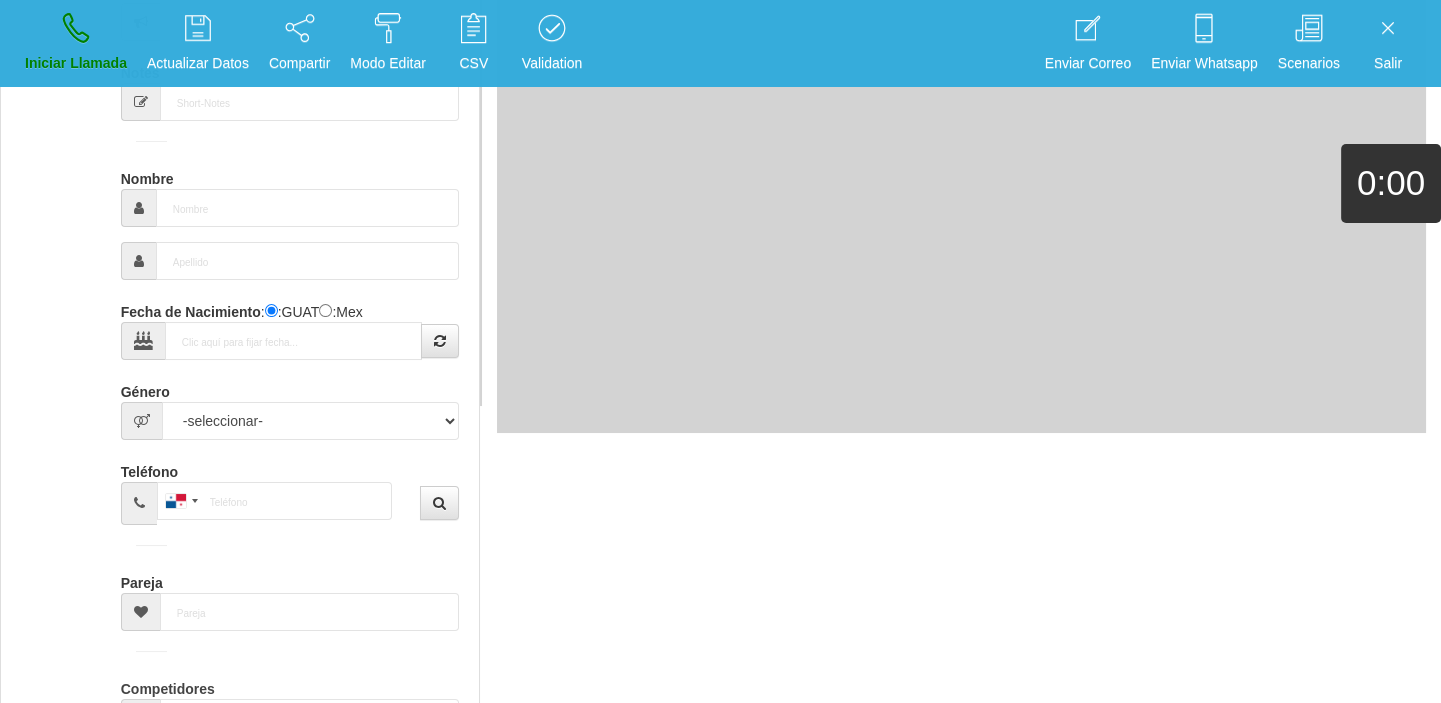 scroll, scrollTop: 0, scrollLeft: 0, axis: both 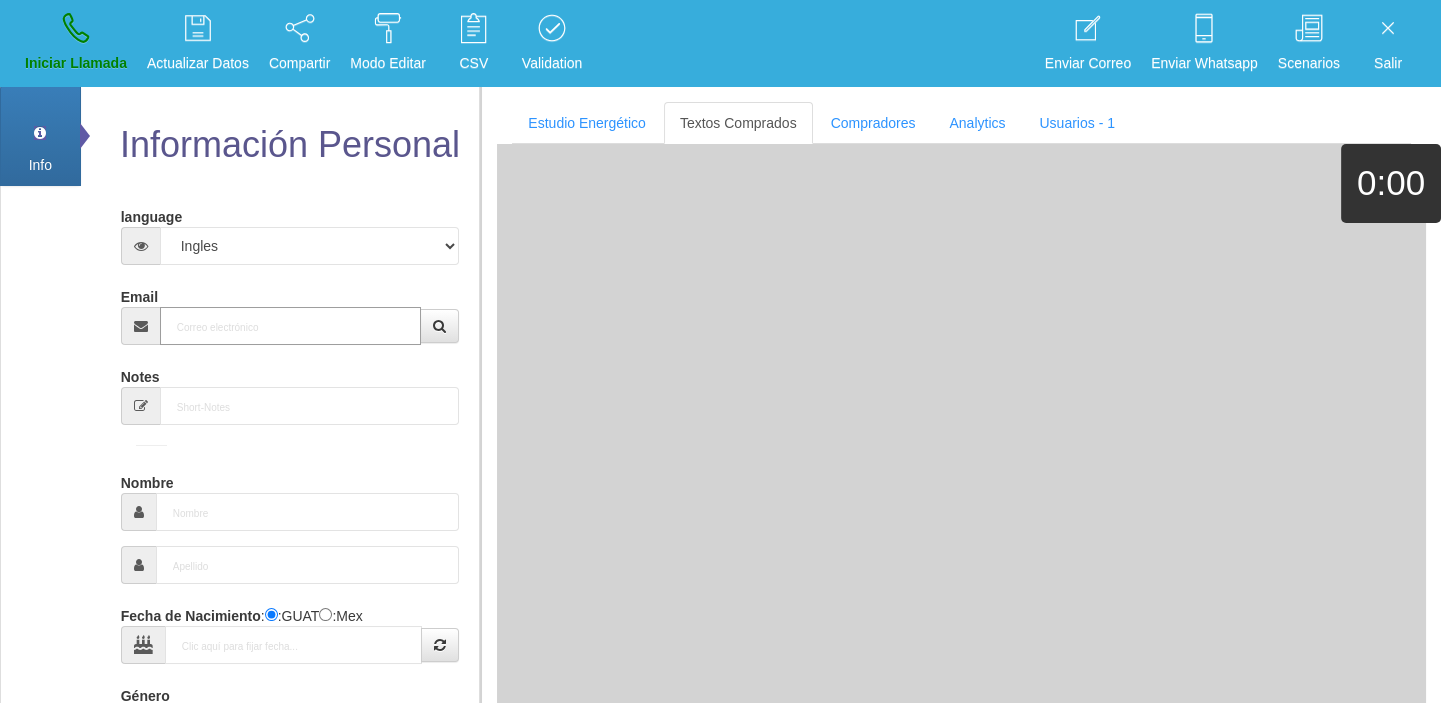 click on "Email" at bounding box center (291, 326) 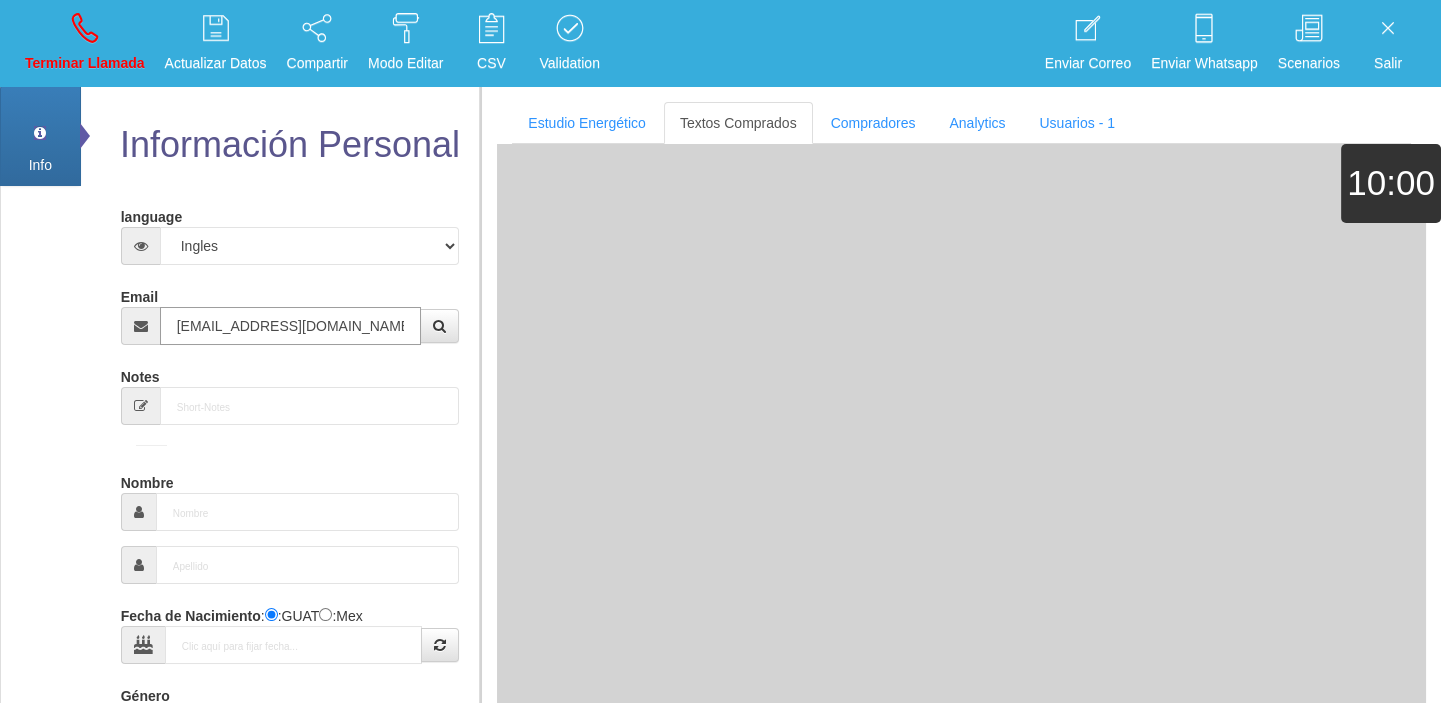 type on "21 Mayo 1961" 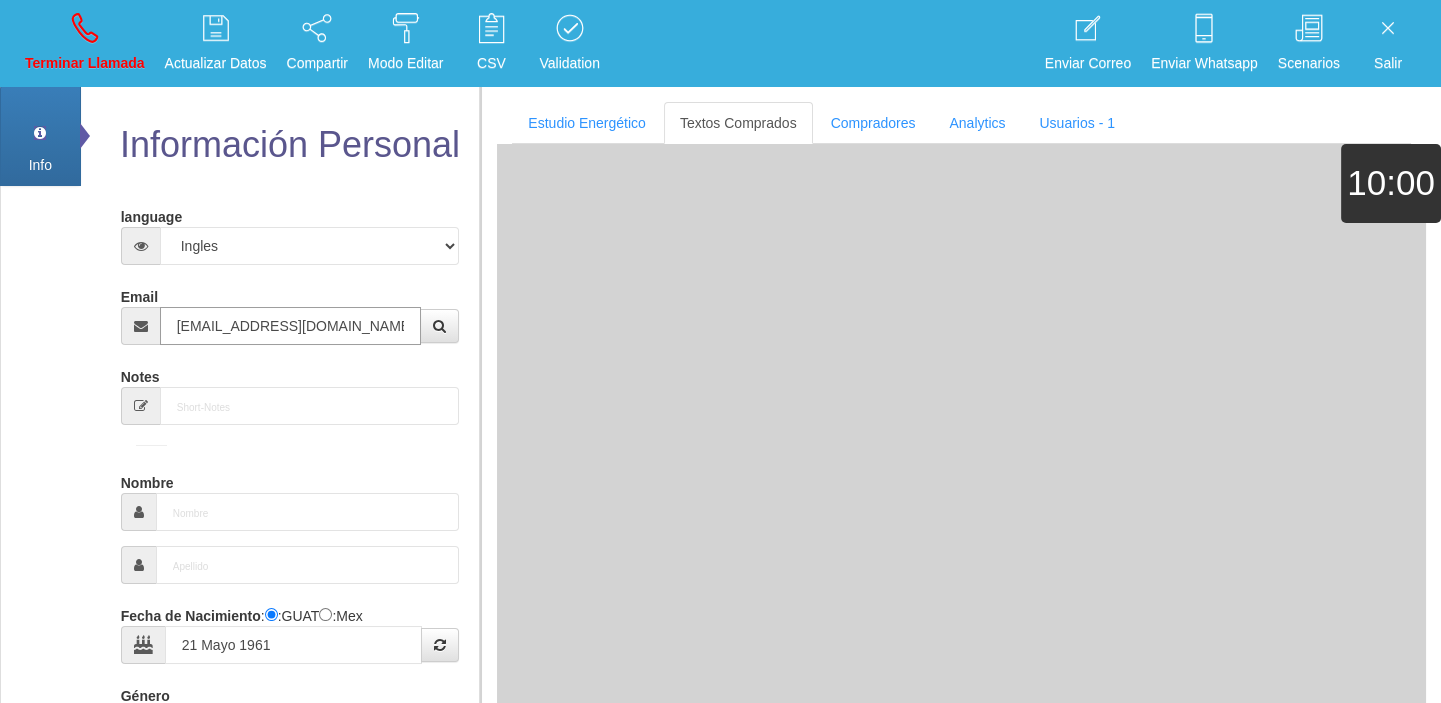 type on "Comprador bajo" 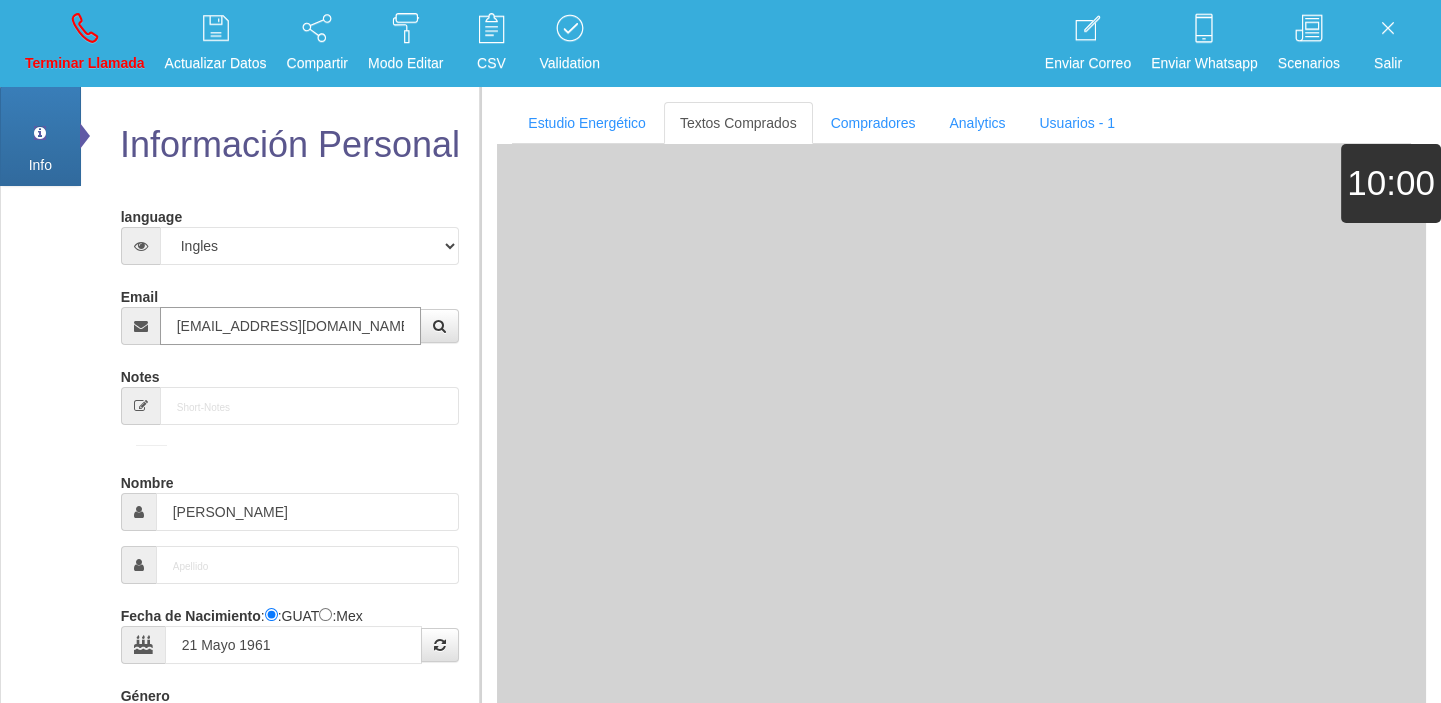 select on "2" 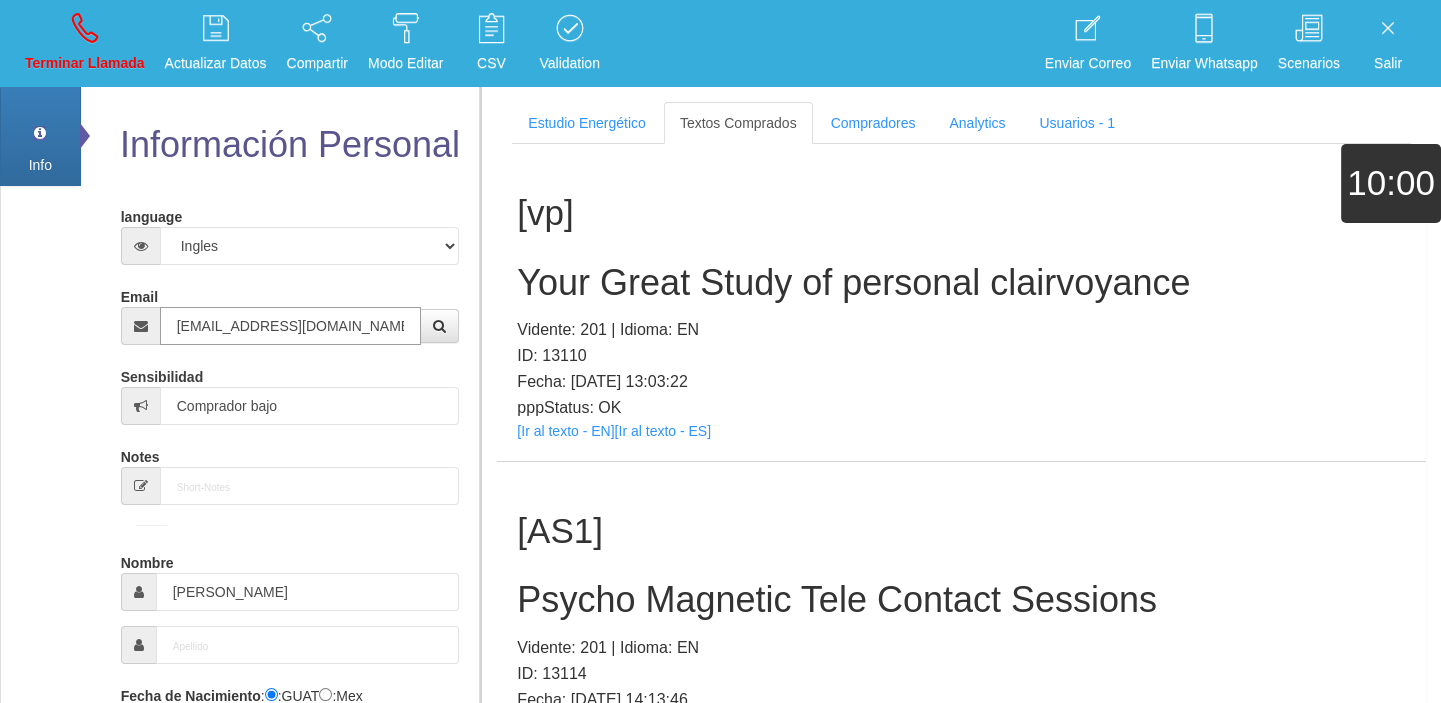 type on "[EMAIL_ADDRESS][DOMAIN_NAME]" 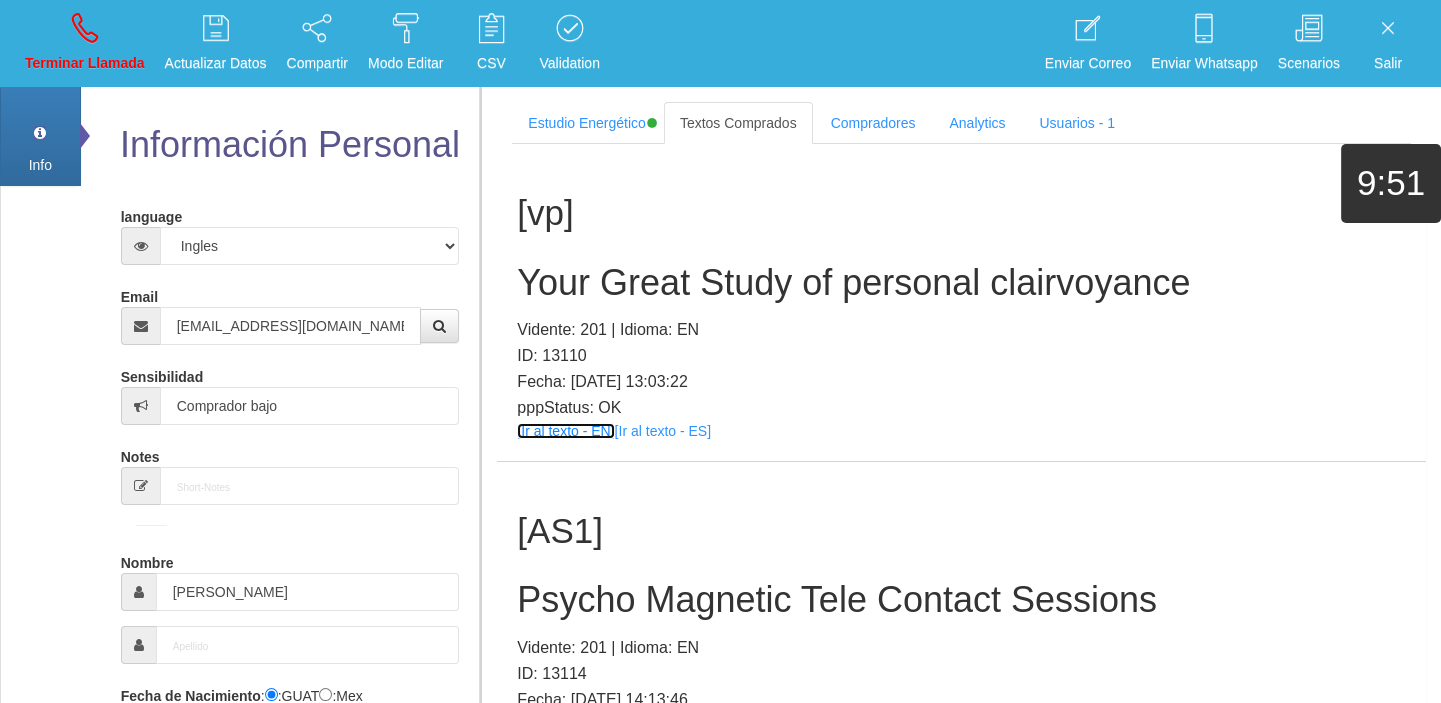 click on "[Ir al texto - EN]" at bounding box center (565, 431) 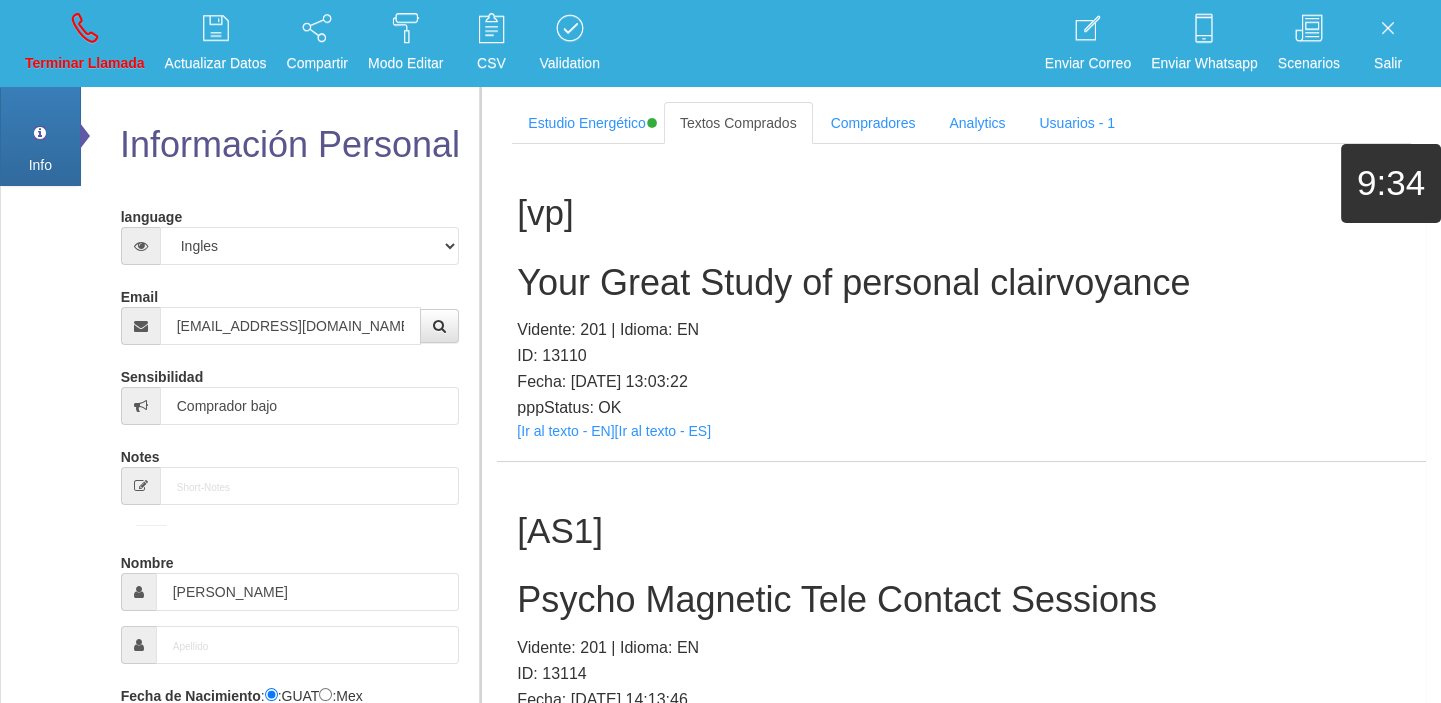 click on "Your Great Study of personal clairvoyance" at bounding box center [961, 283] 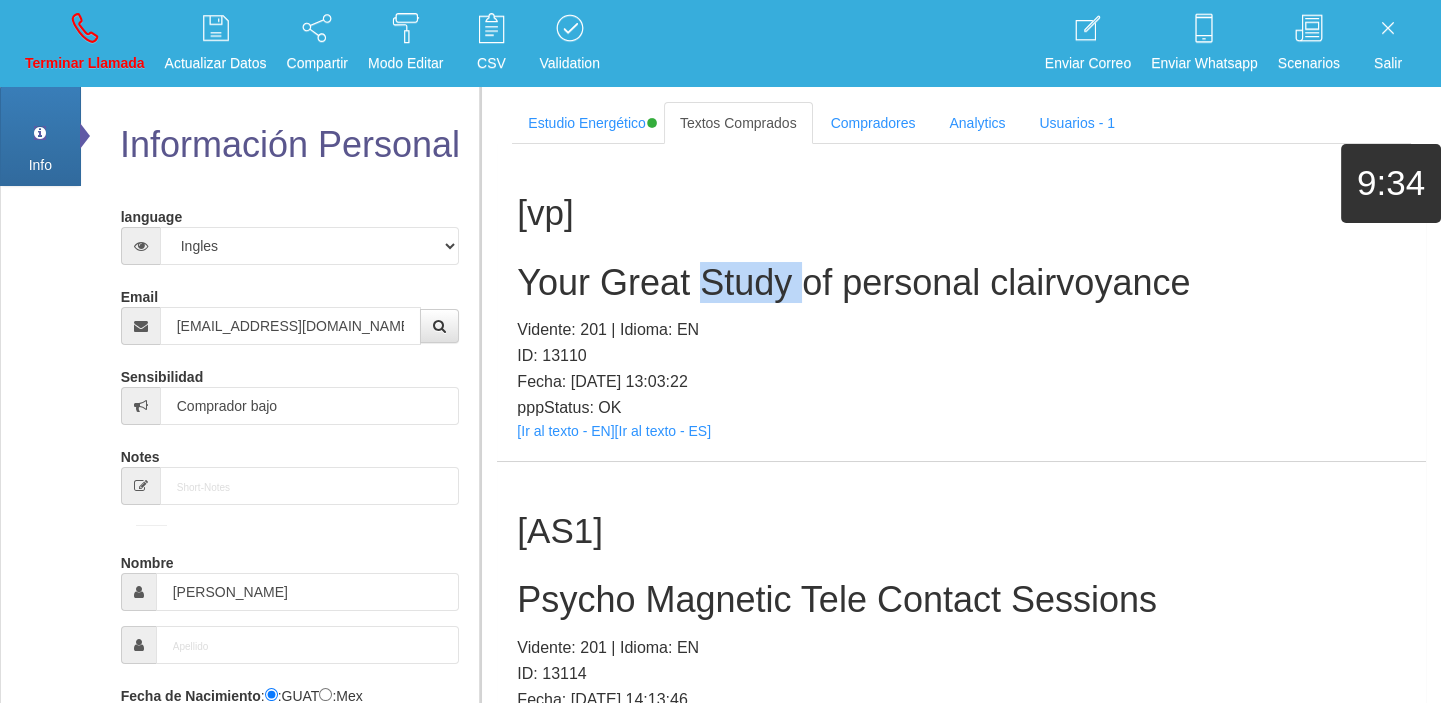 click on "Your Great Study of personal clairvoyance" at bounding box center (961, 283) 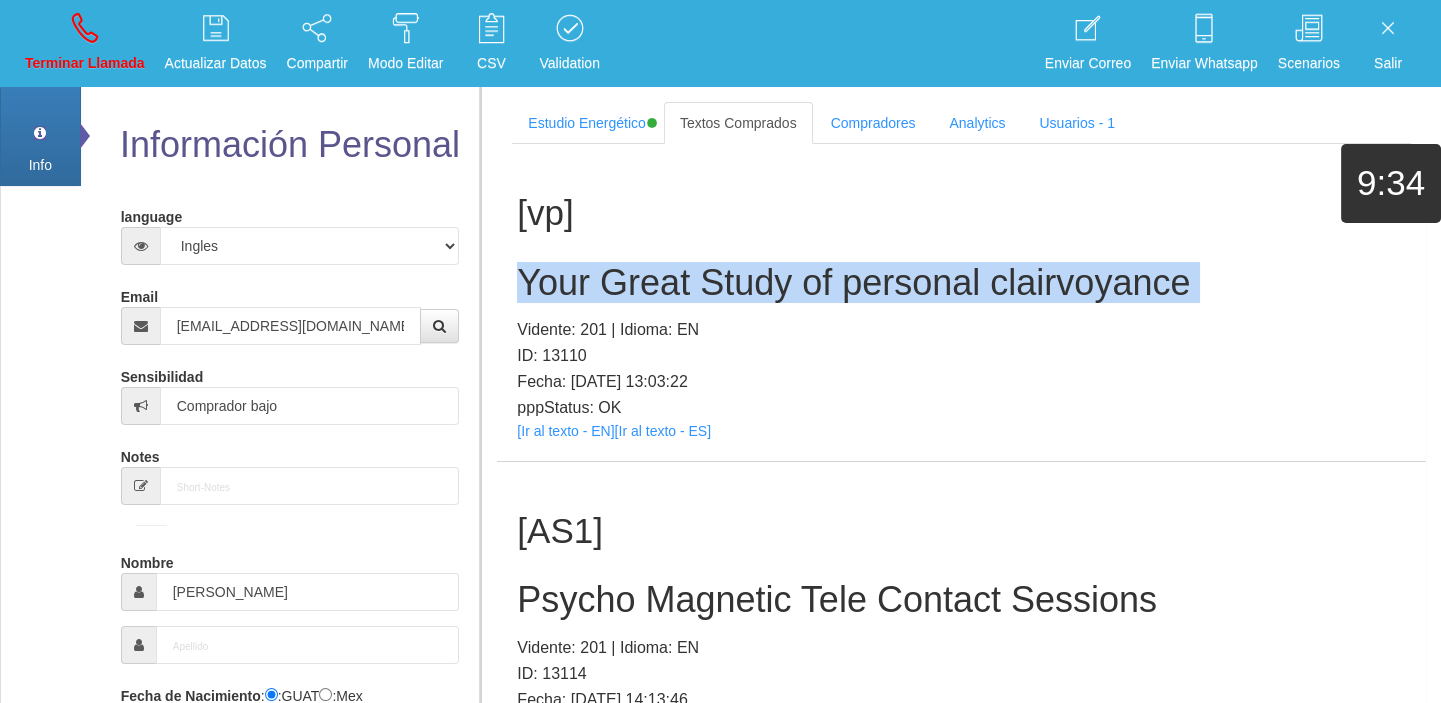 click on "Your Great Study of personal clairvoyance" at bounding box center [961, 283] 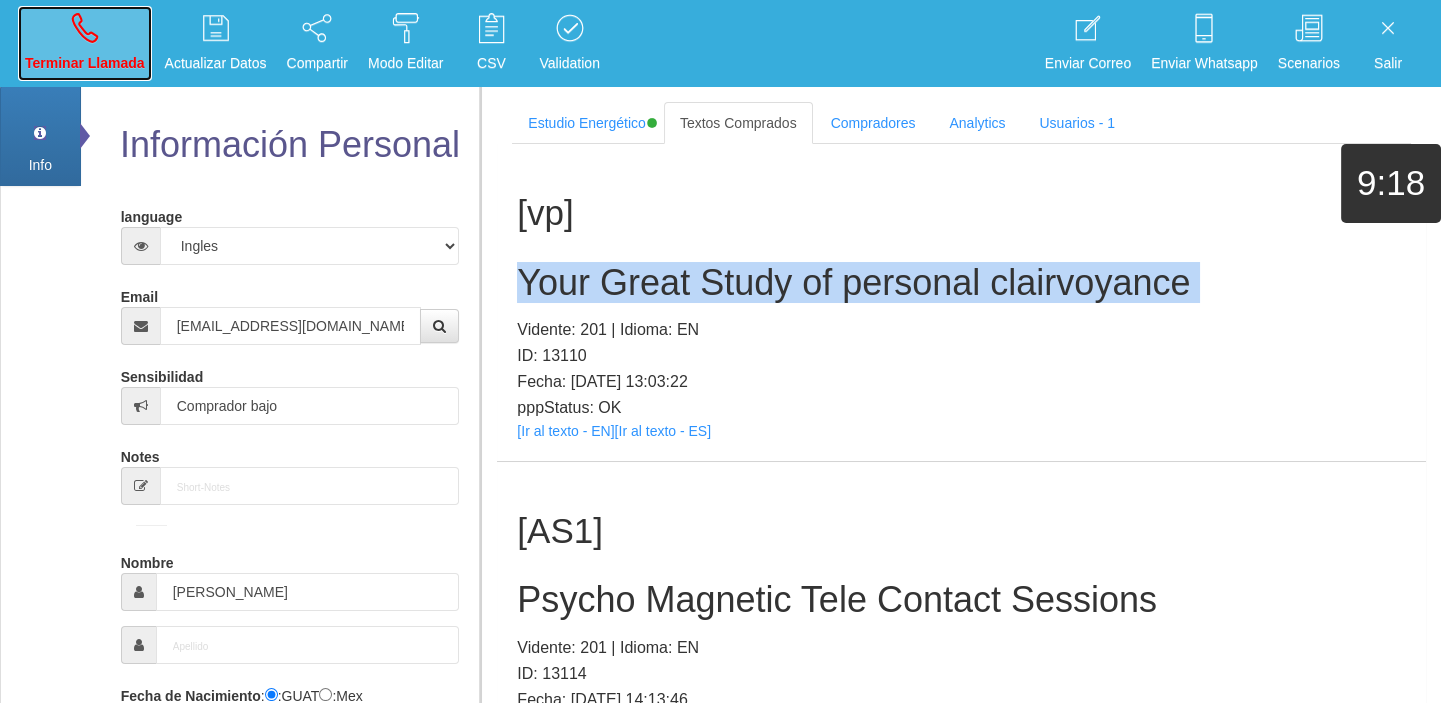 drag, startPoint x: 89, startPoint y: 29, endPoint x: 173, endPoint y: 197, distance: 187.82971 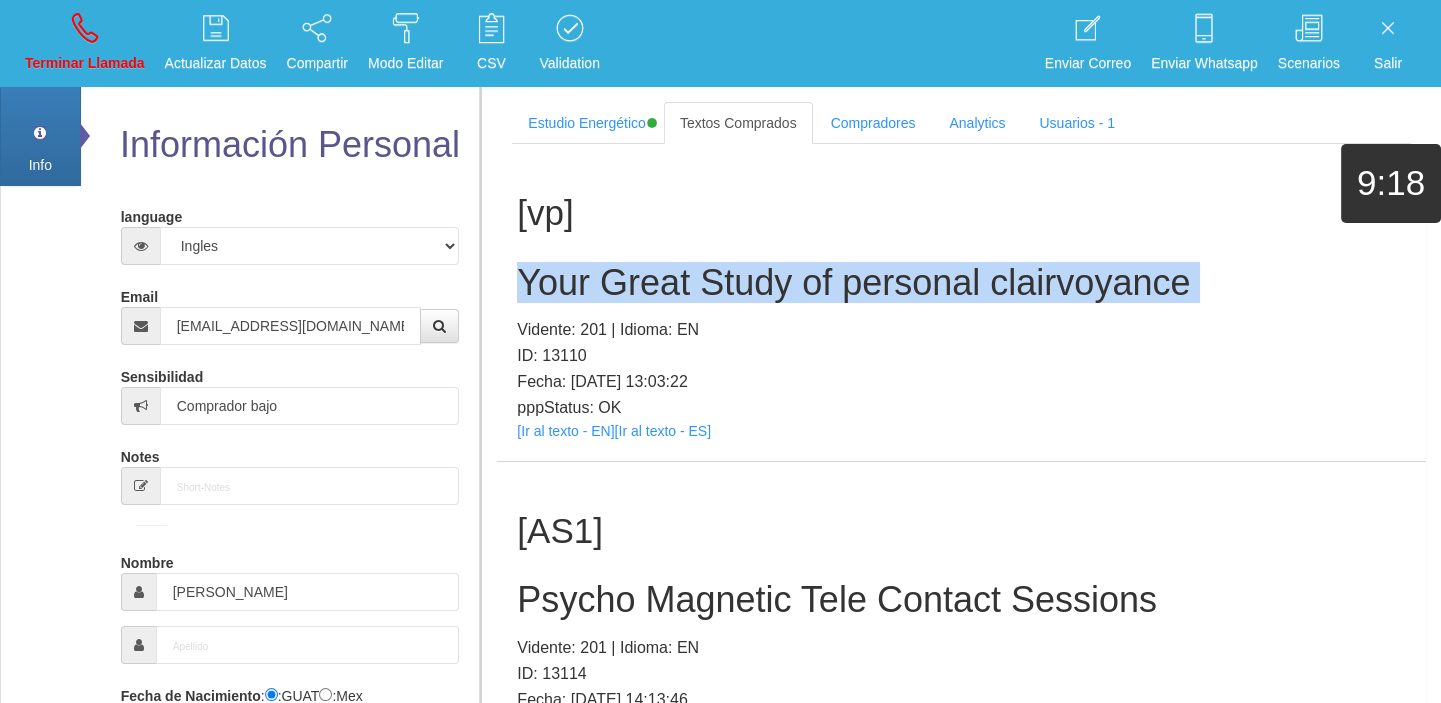 type 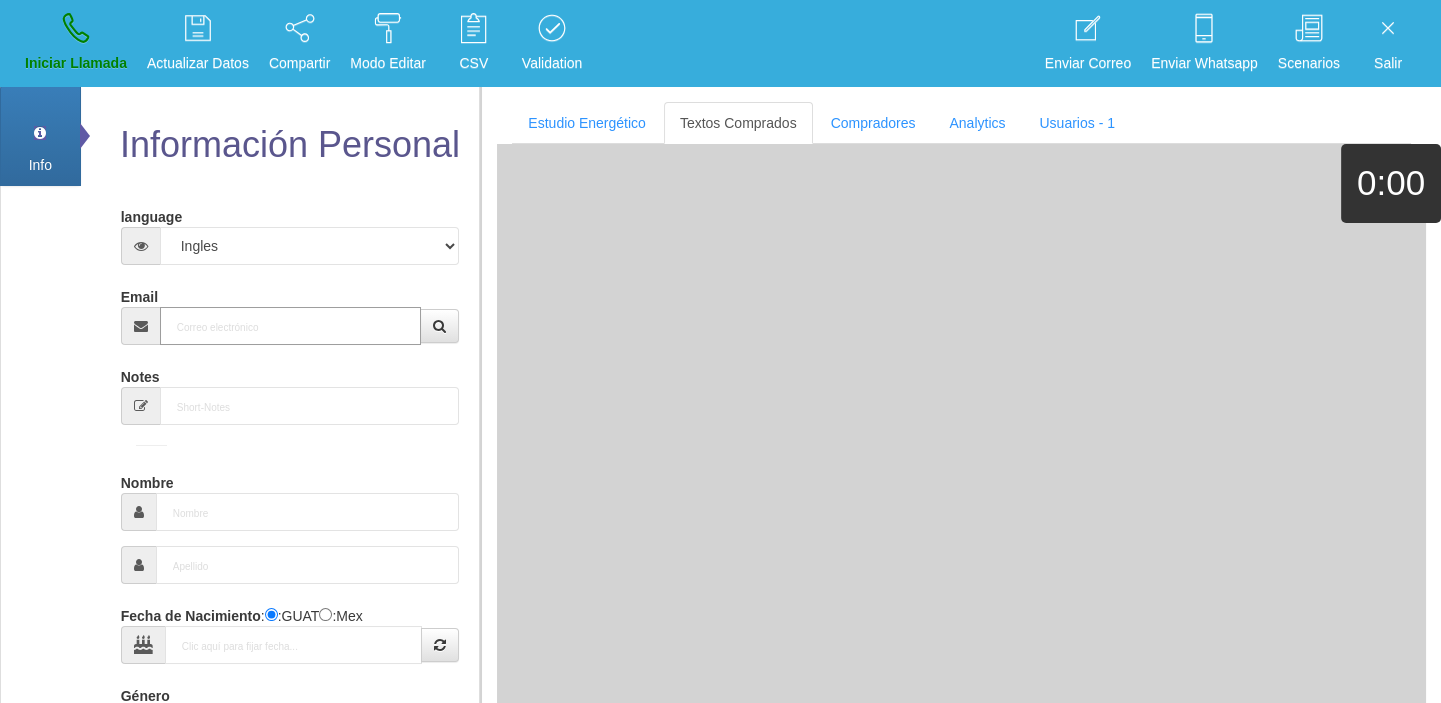 paste on "[EMAIL_ADDRESS][DOMAIN_NAME]" 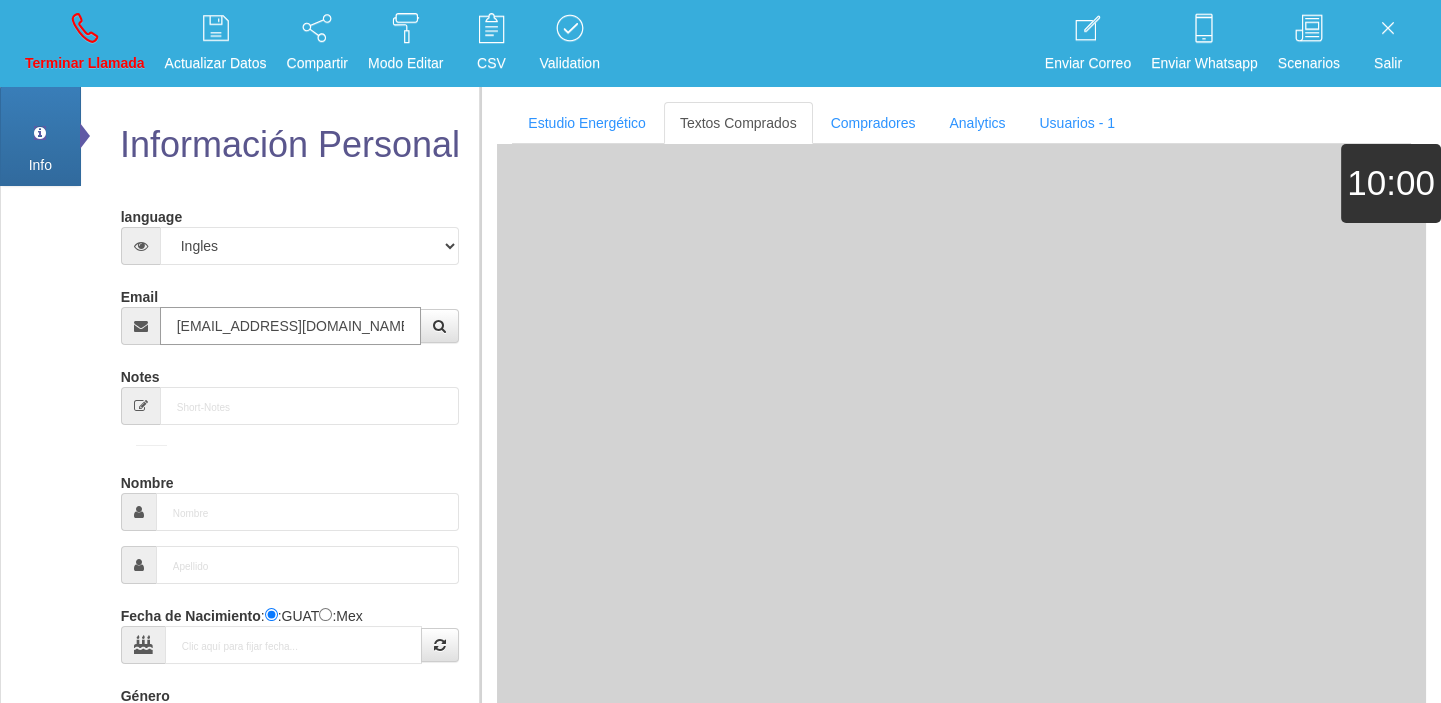 type on "[DATE]" 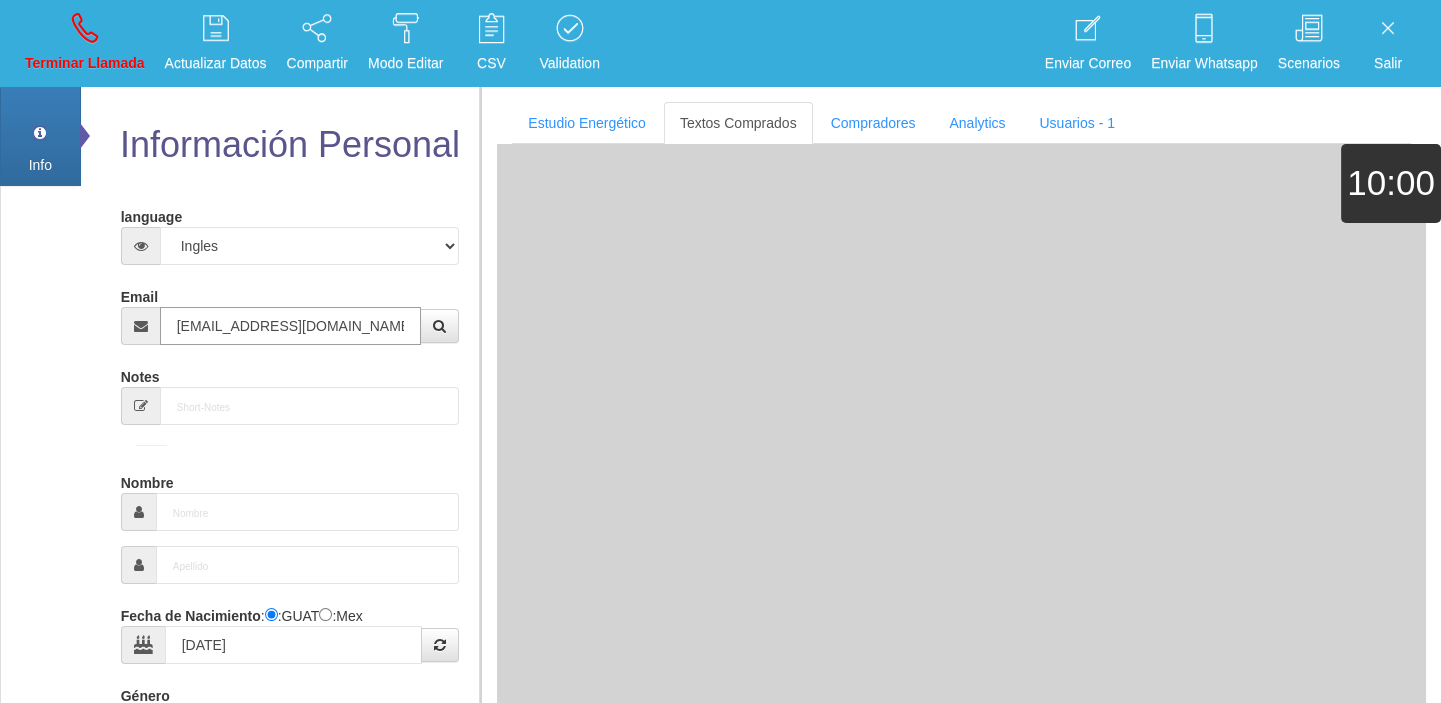 type on "Buen Comprador" 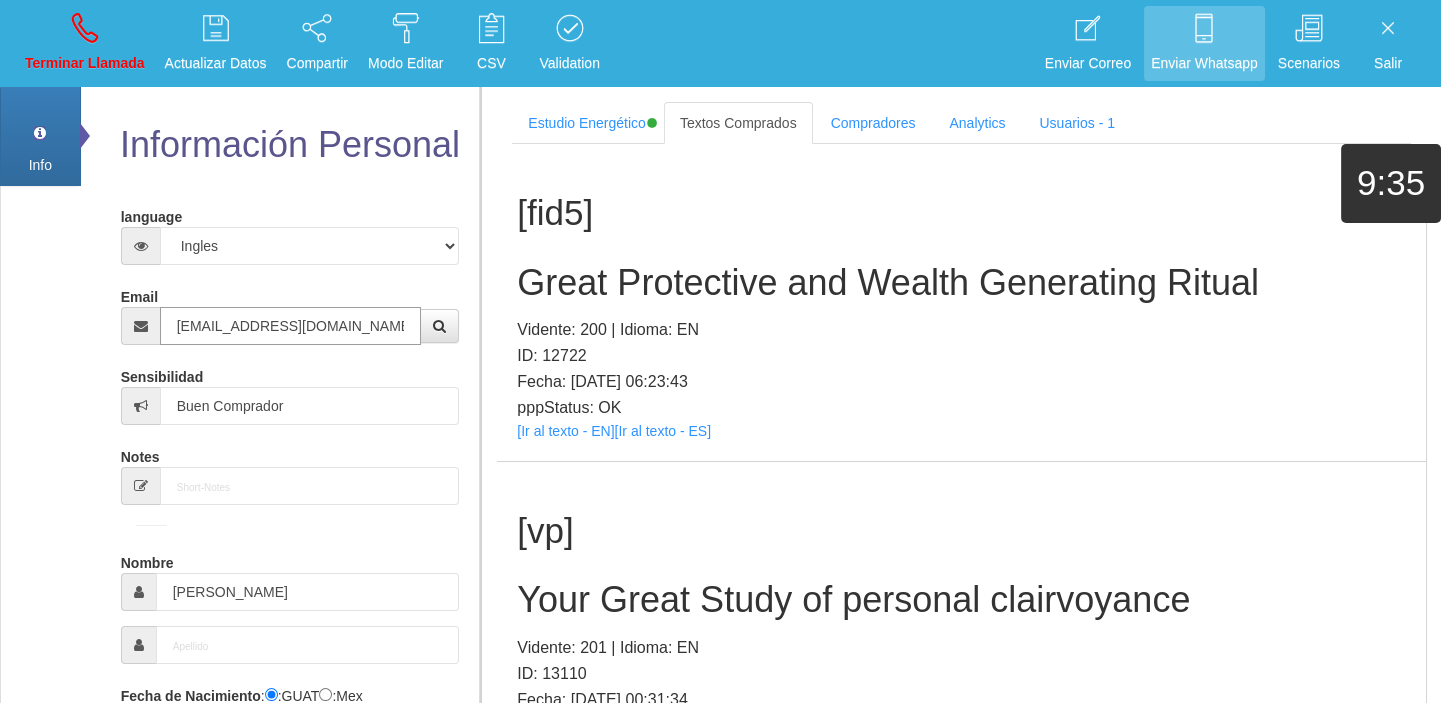 type on "[EMAIL_ADDRESS][DOMAIN_NAME]" 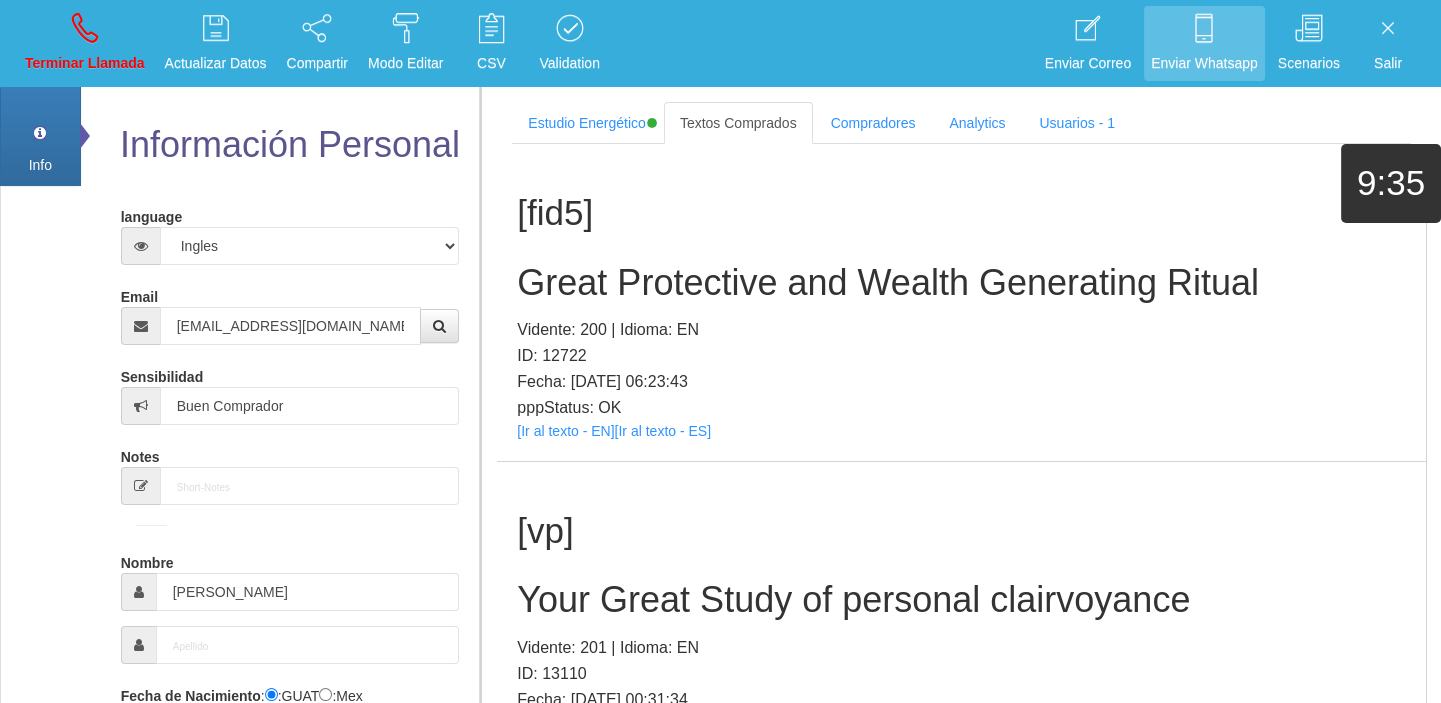 scroll, scrollTop: 1233, scrollLeft: 0, axis: vertical 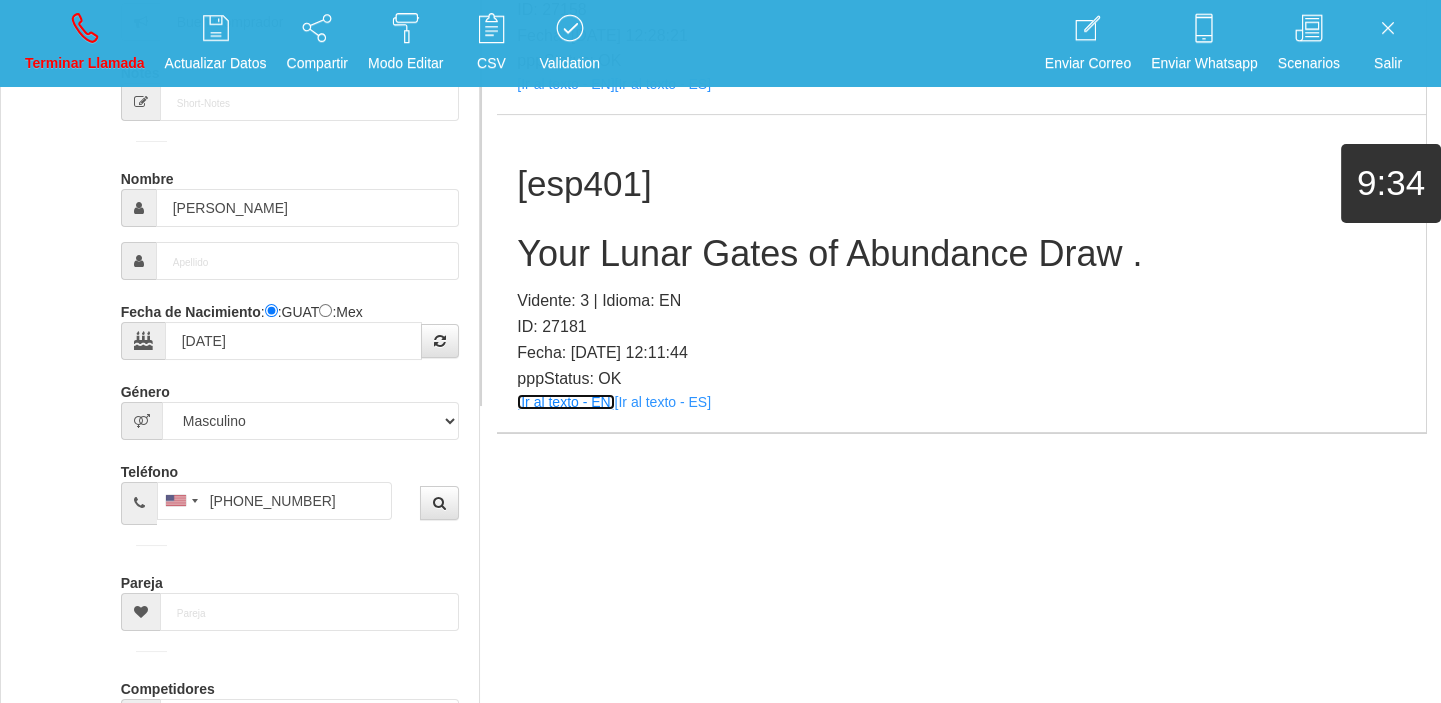 click on "[Ir al texto - EN]" at bounding box center (565, 402) 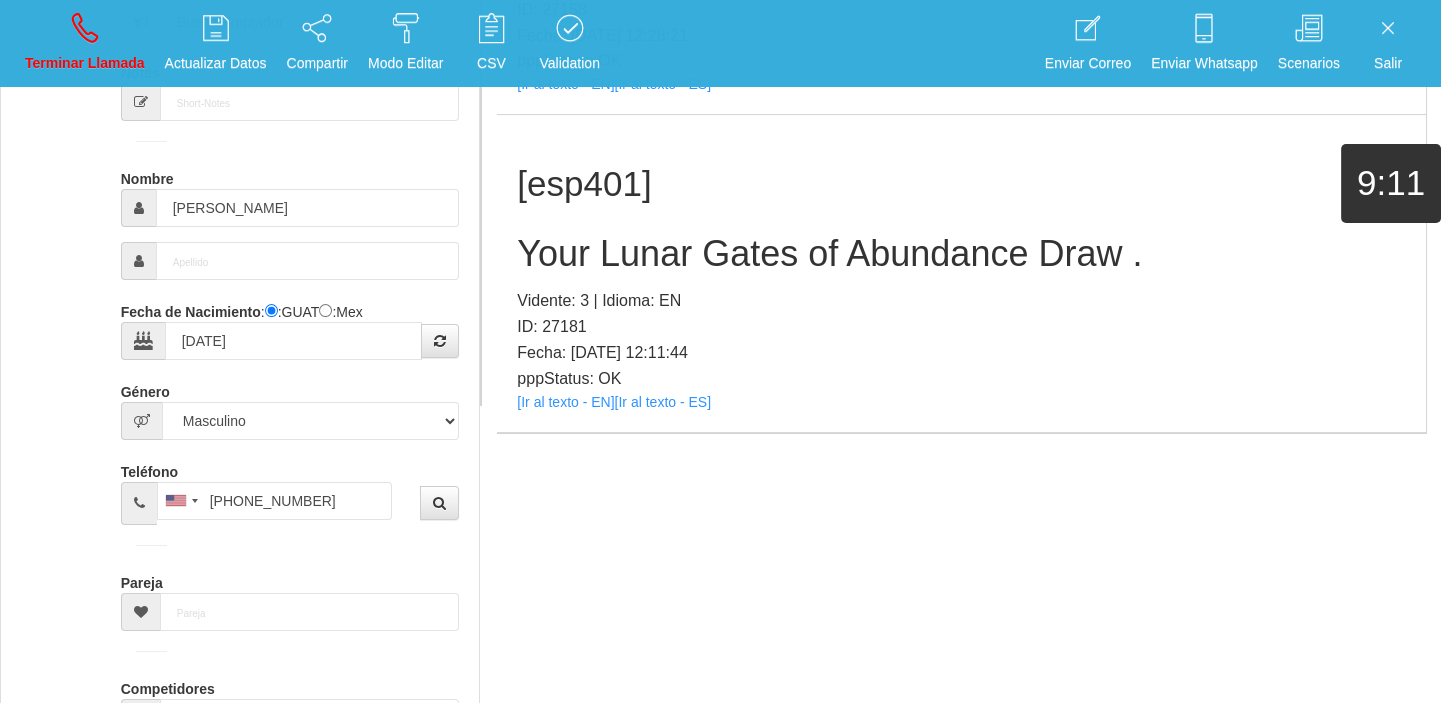click on "Your Lunar Gates of Abundance Draw ." at bounding box center (961, 254) 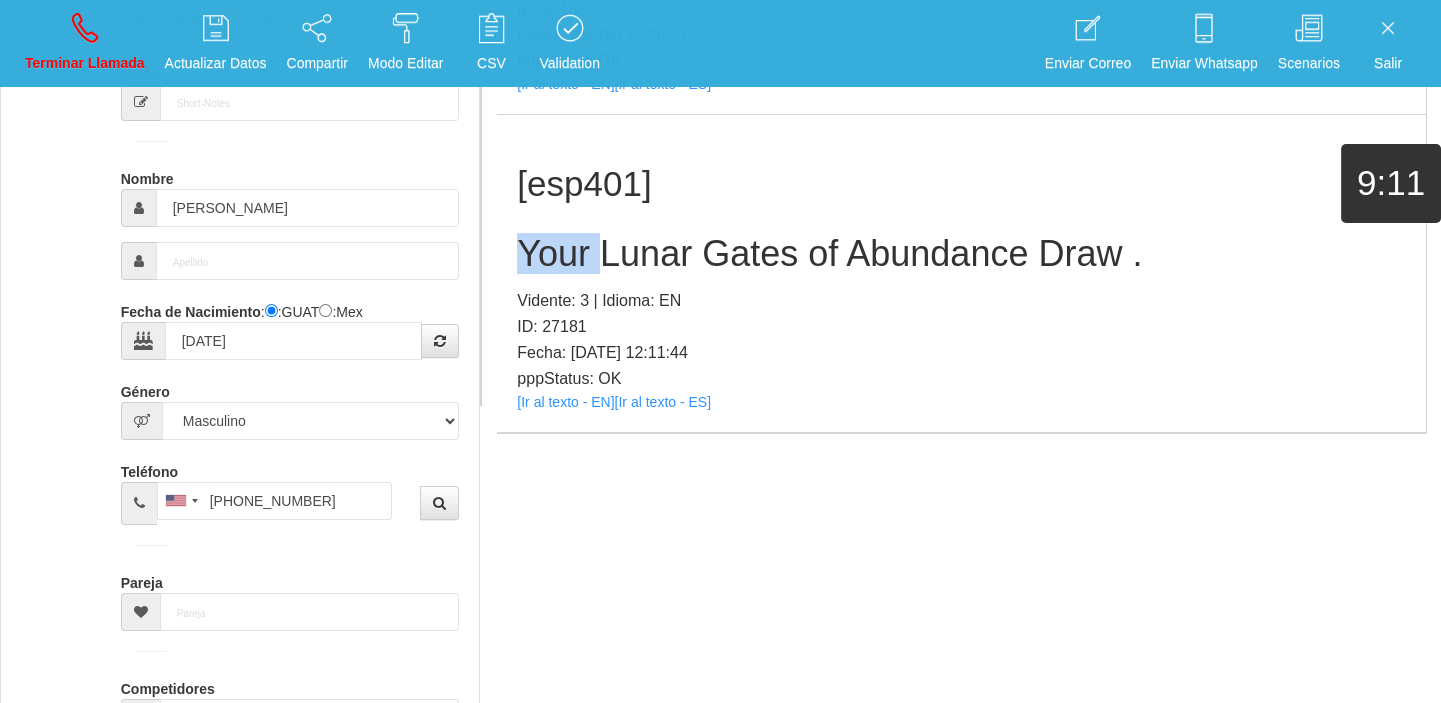 click on "Your Lunar Gates of Abundance Draw ." at bounding box center [961, 254] 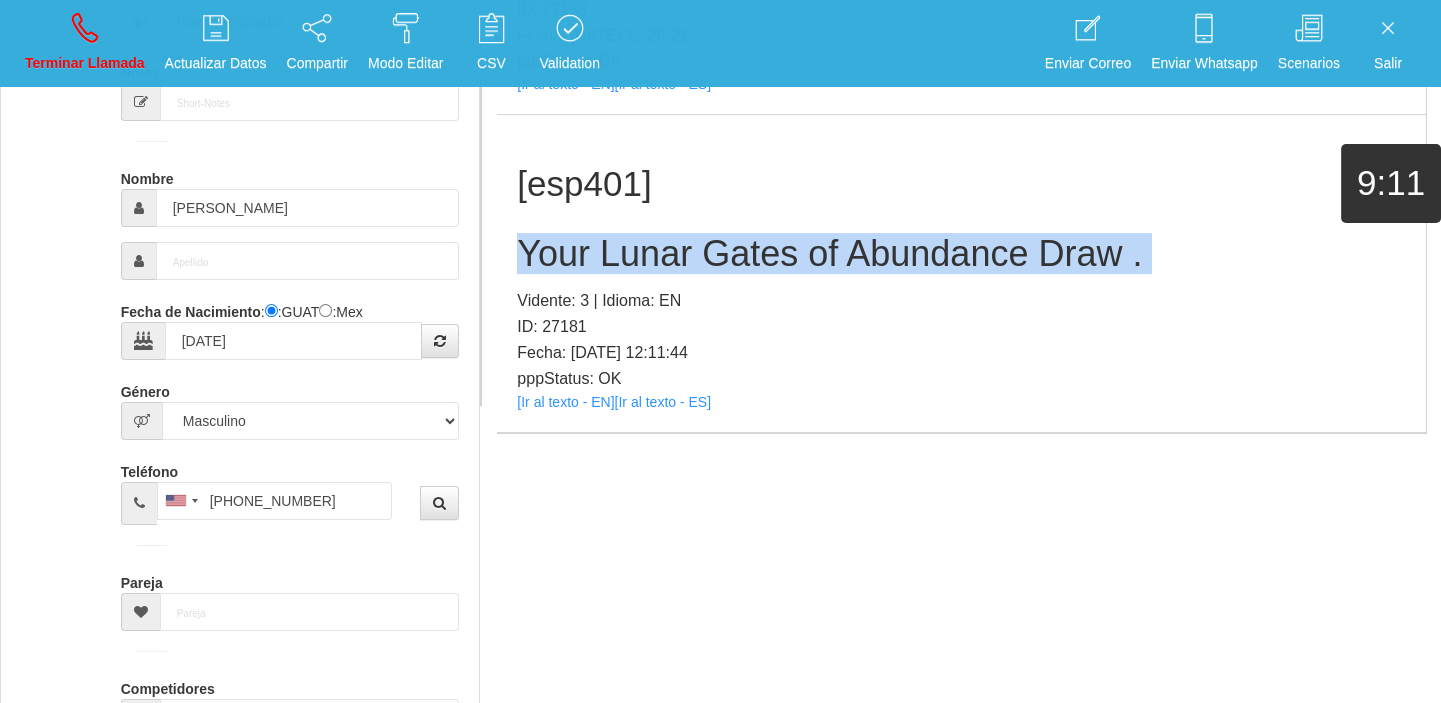 click on "Your Lunar Gates of Abundance Draw ." at bounding box center [961, 254] 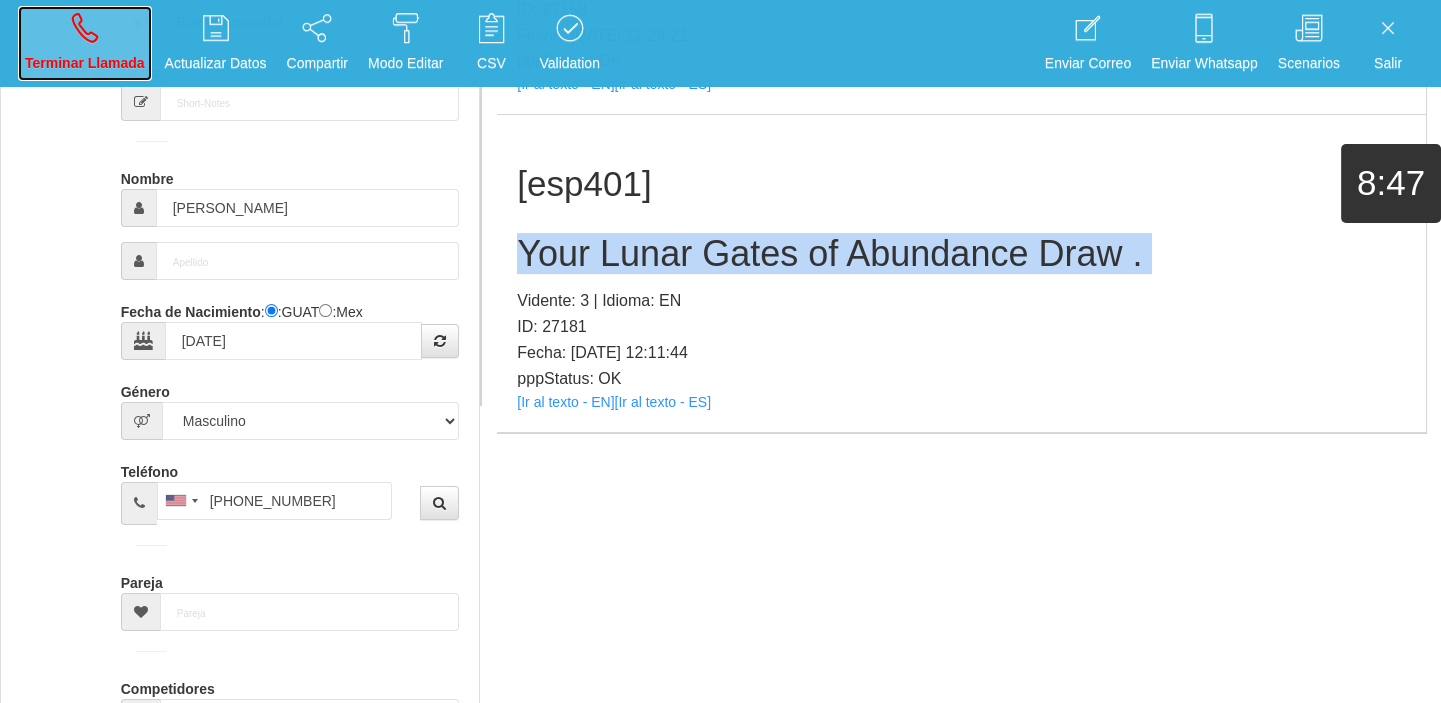 click on "Terminar Llamada" at bounding box center (85, 43) 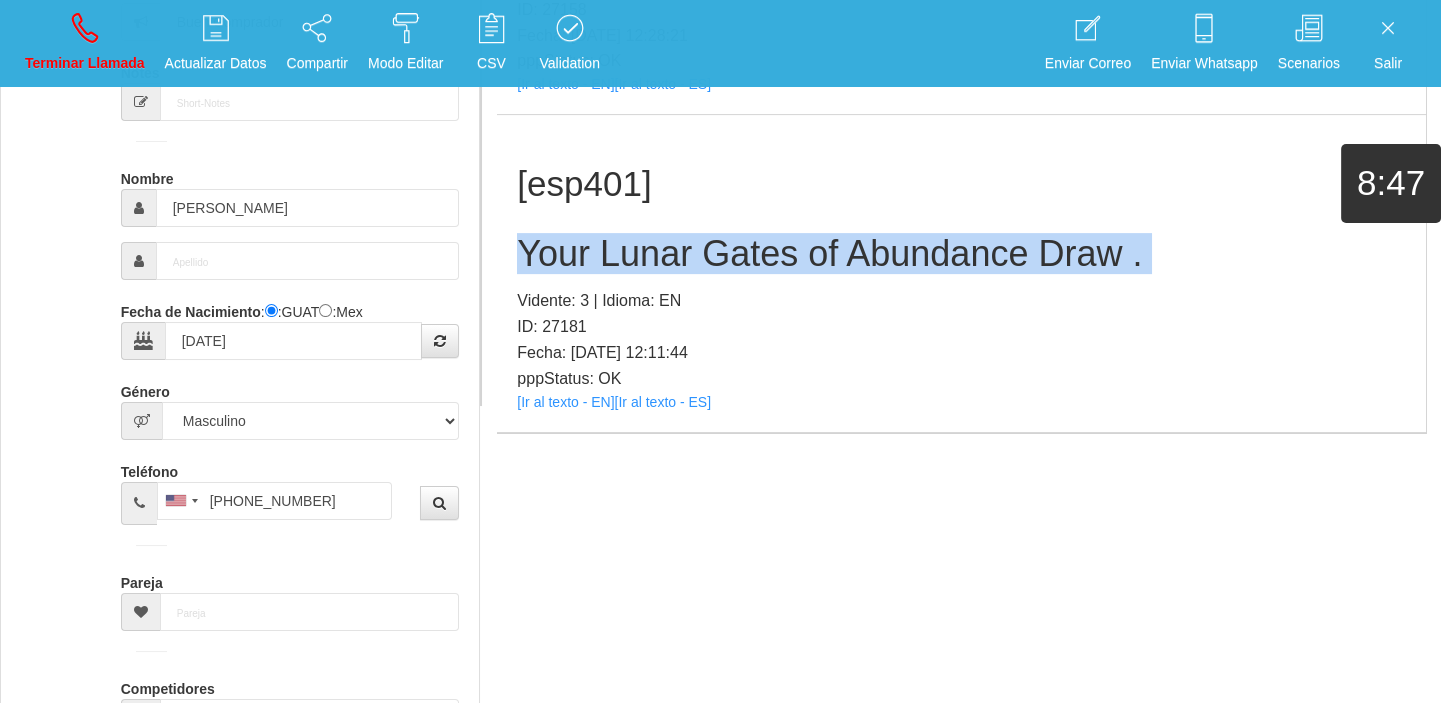 type 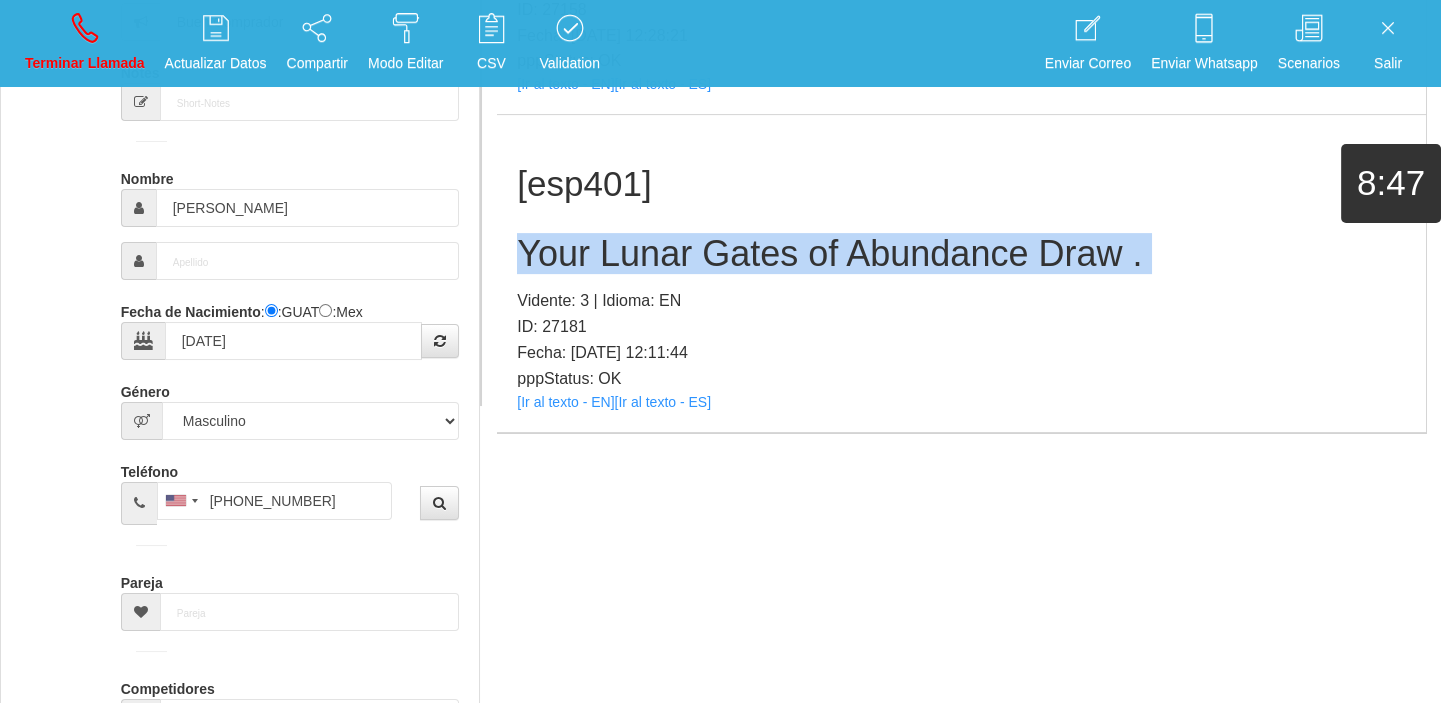 type 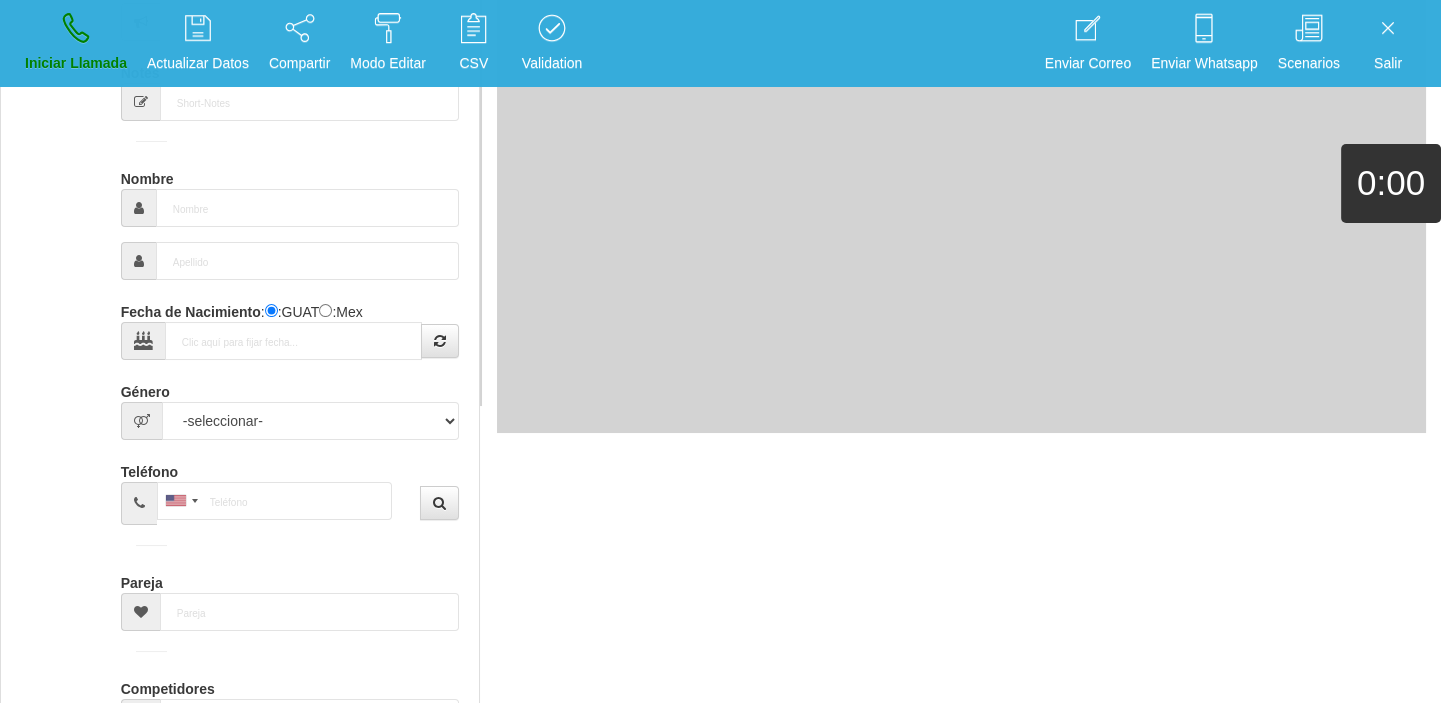 scroll, scrollTop: 0, scrollLeft: 0, axis: both 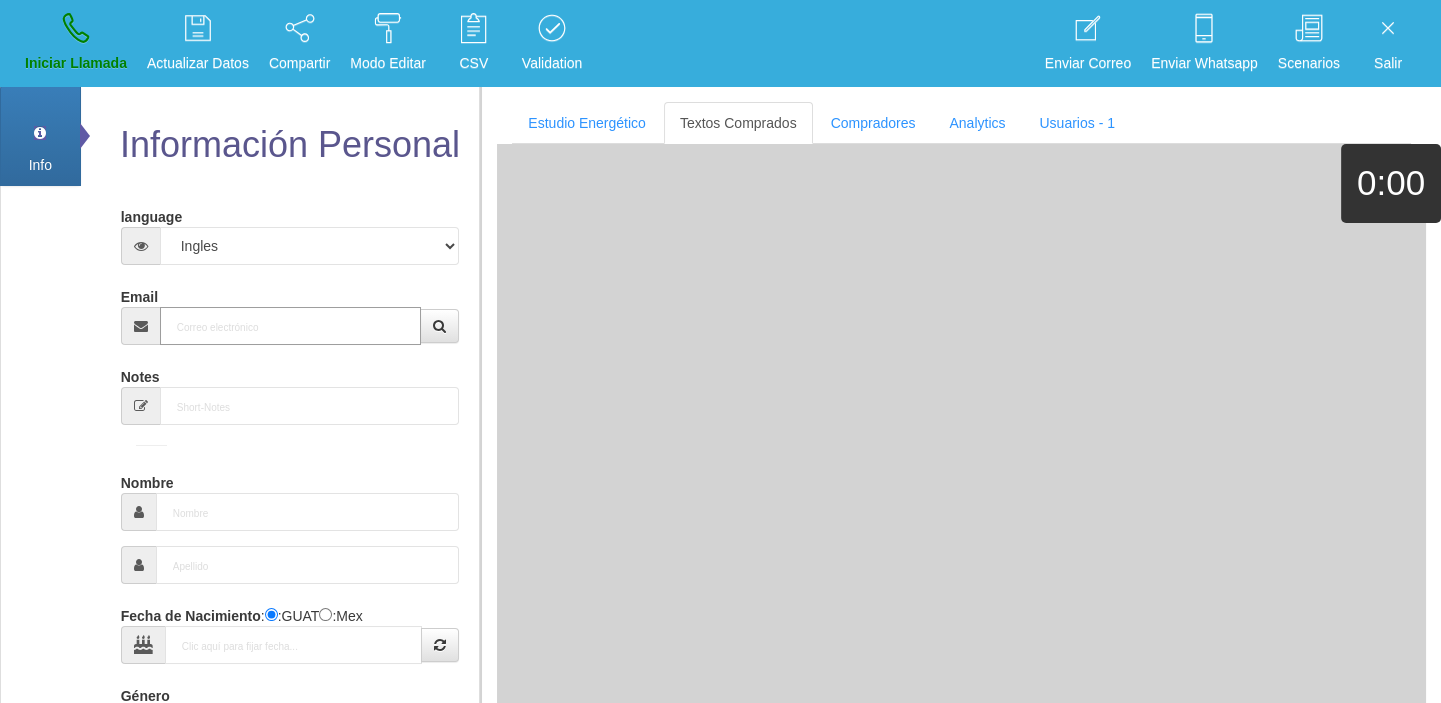 paste on "[EMAIL_ADDRESS][DOMAIN_NAME]" 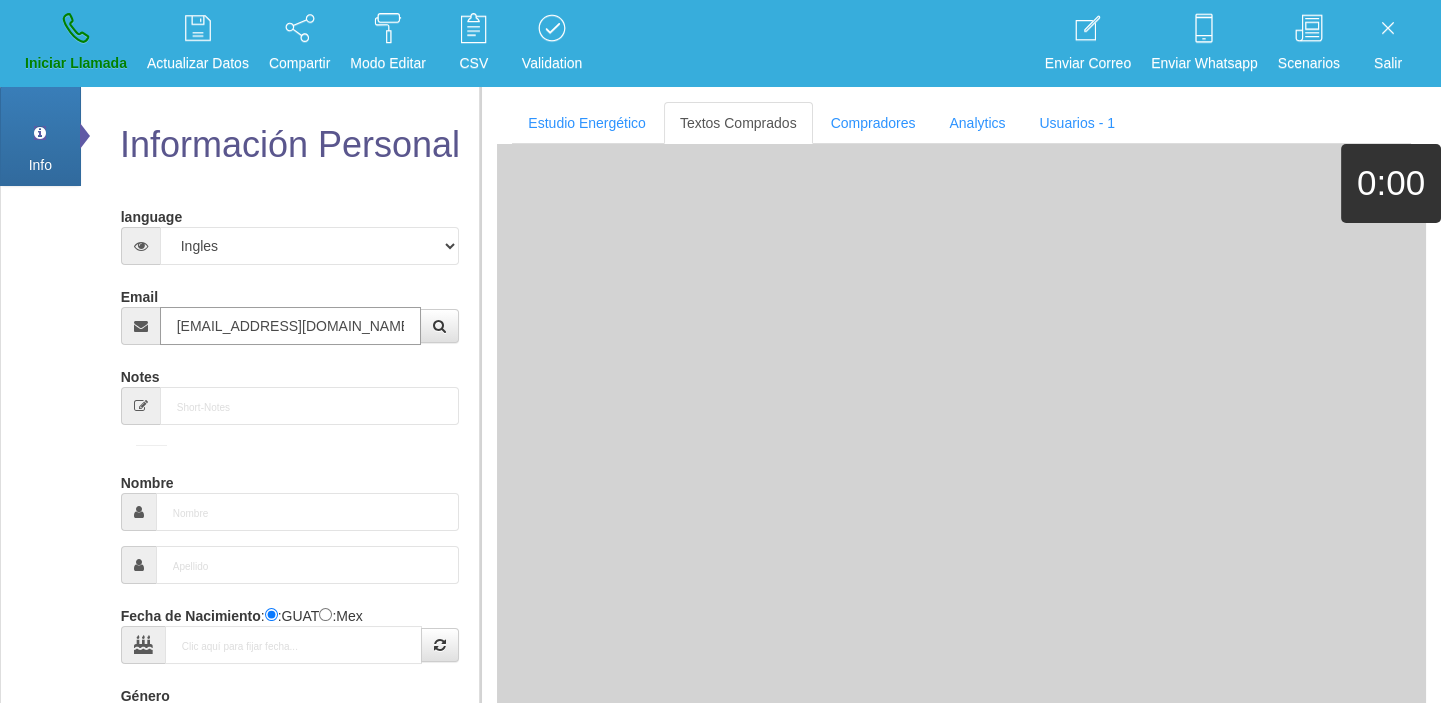 click on "[EMAIL_ADDRESS][DOMAIN_NAME]" at bounding box center (291, 326) 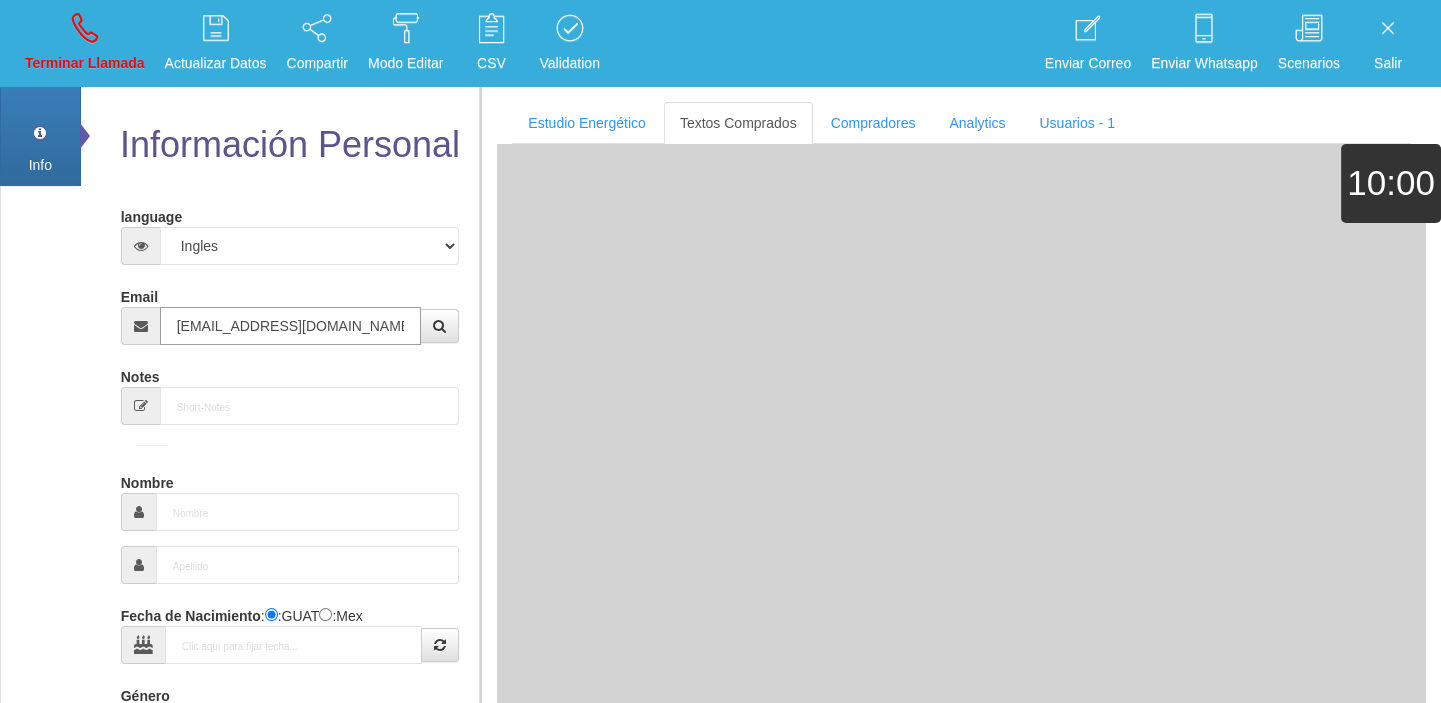 type on "[DATE]" 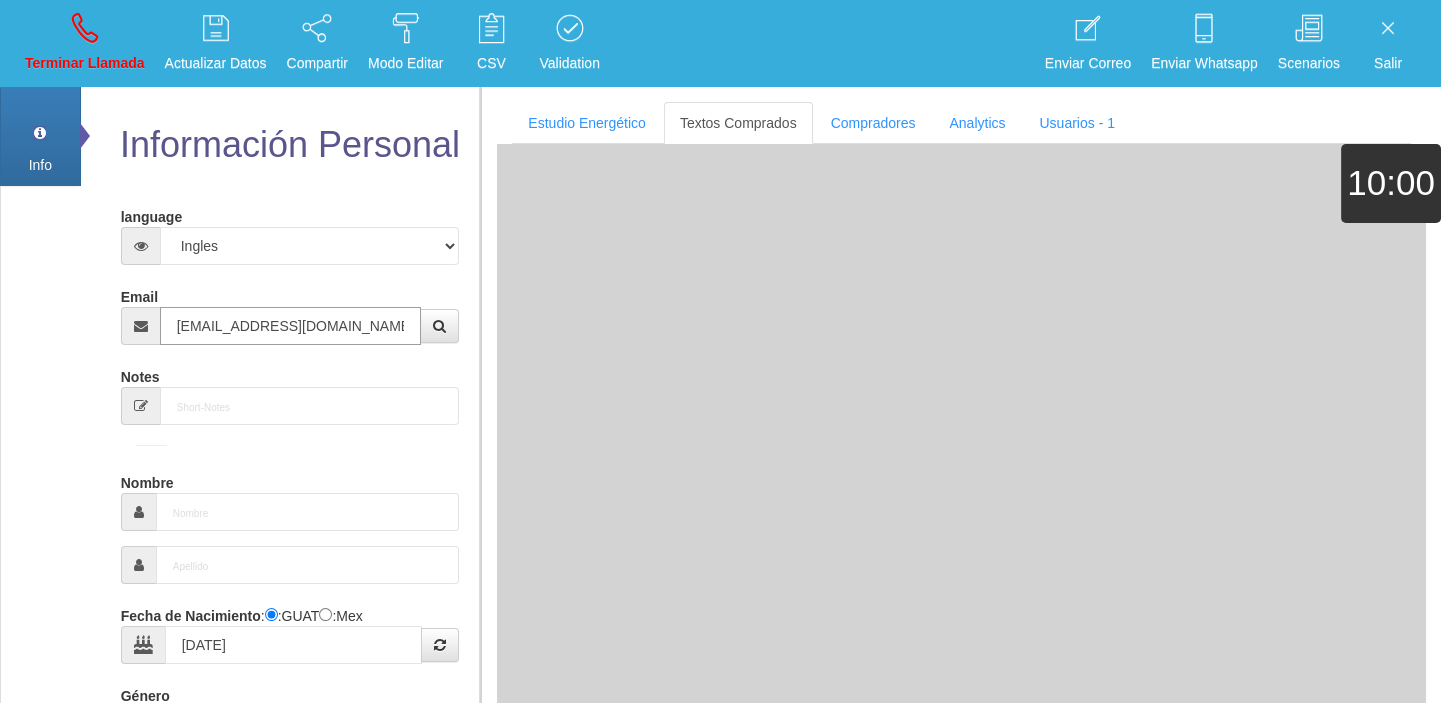 type on "Comprador simple" 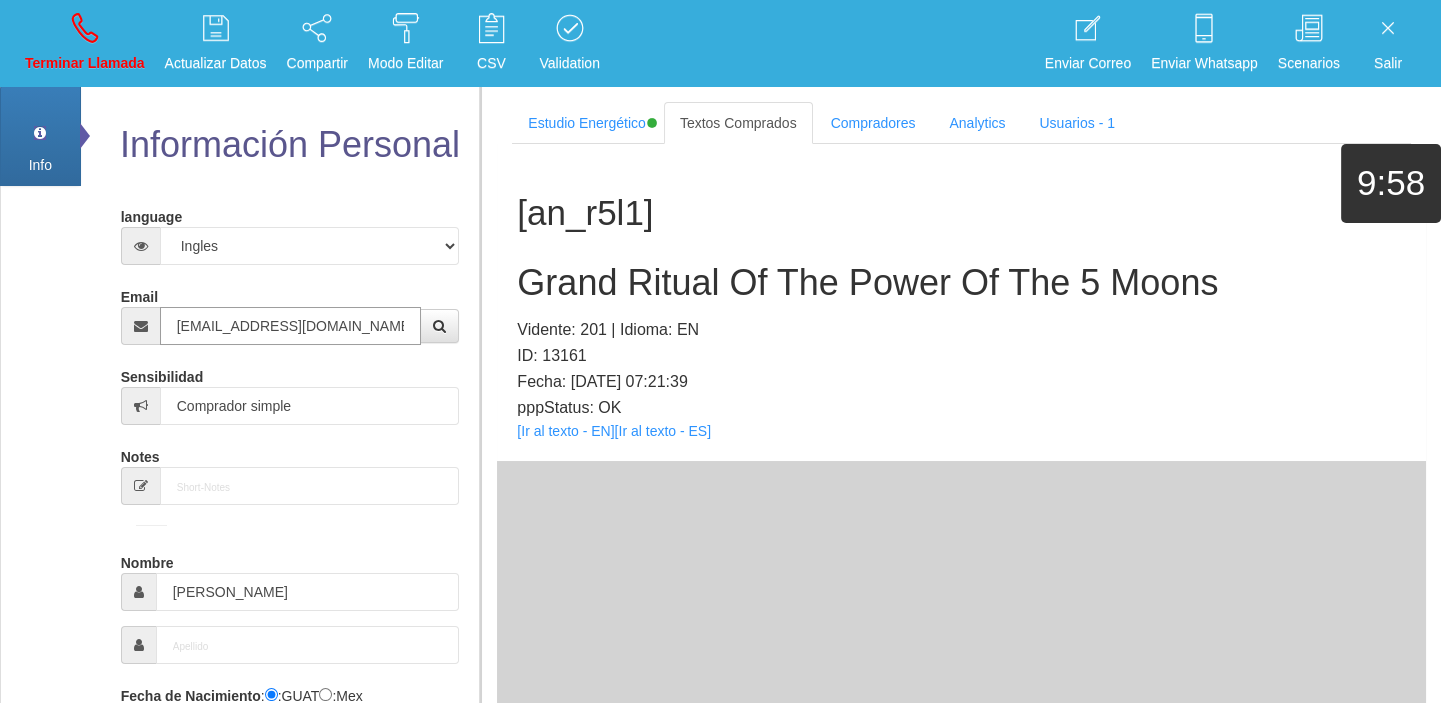 type on "[EMAIL_ADDRESS][DOMAIN_NAME]" 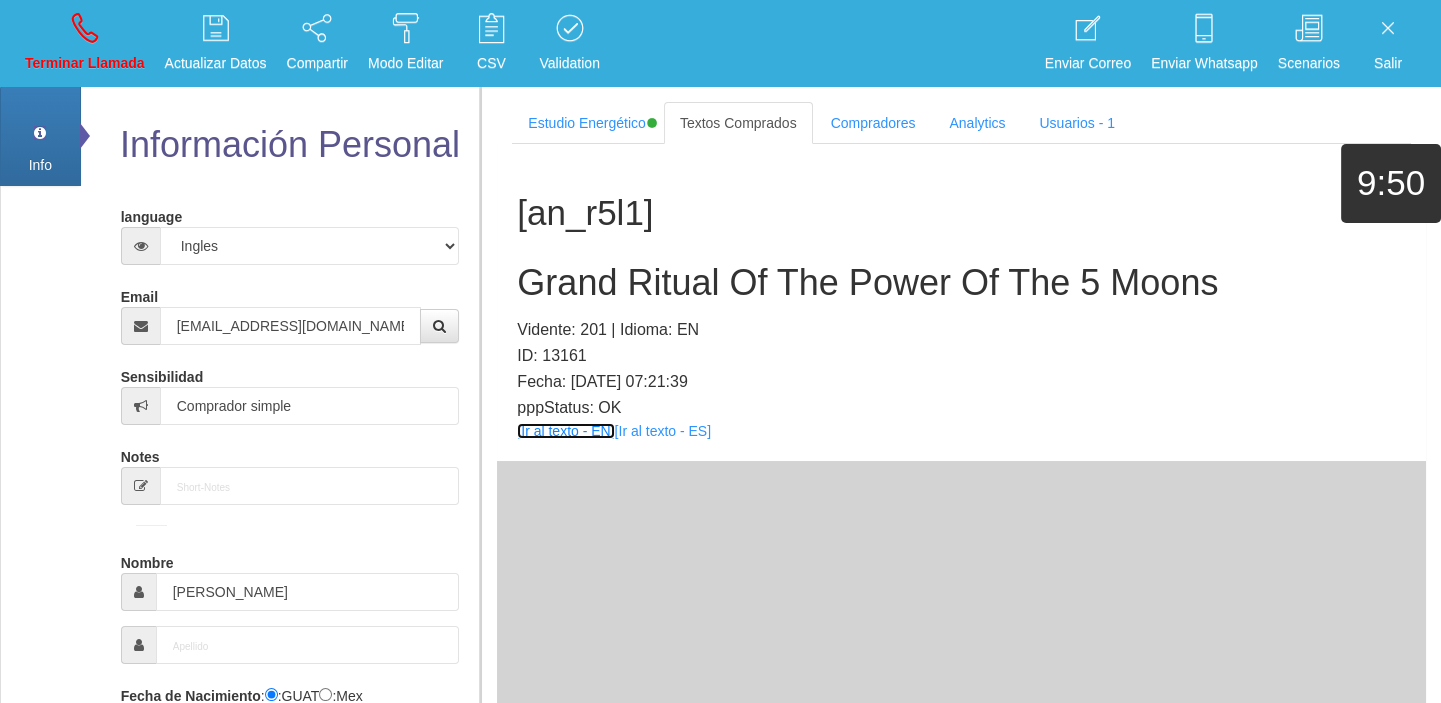 click on "[Ir al texto - EN]" at bounding box center (565, 431) 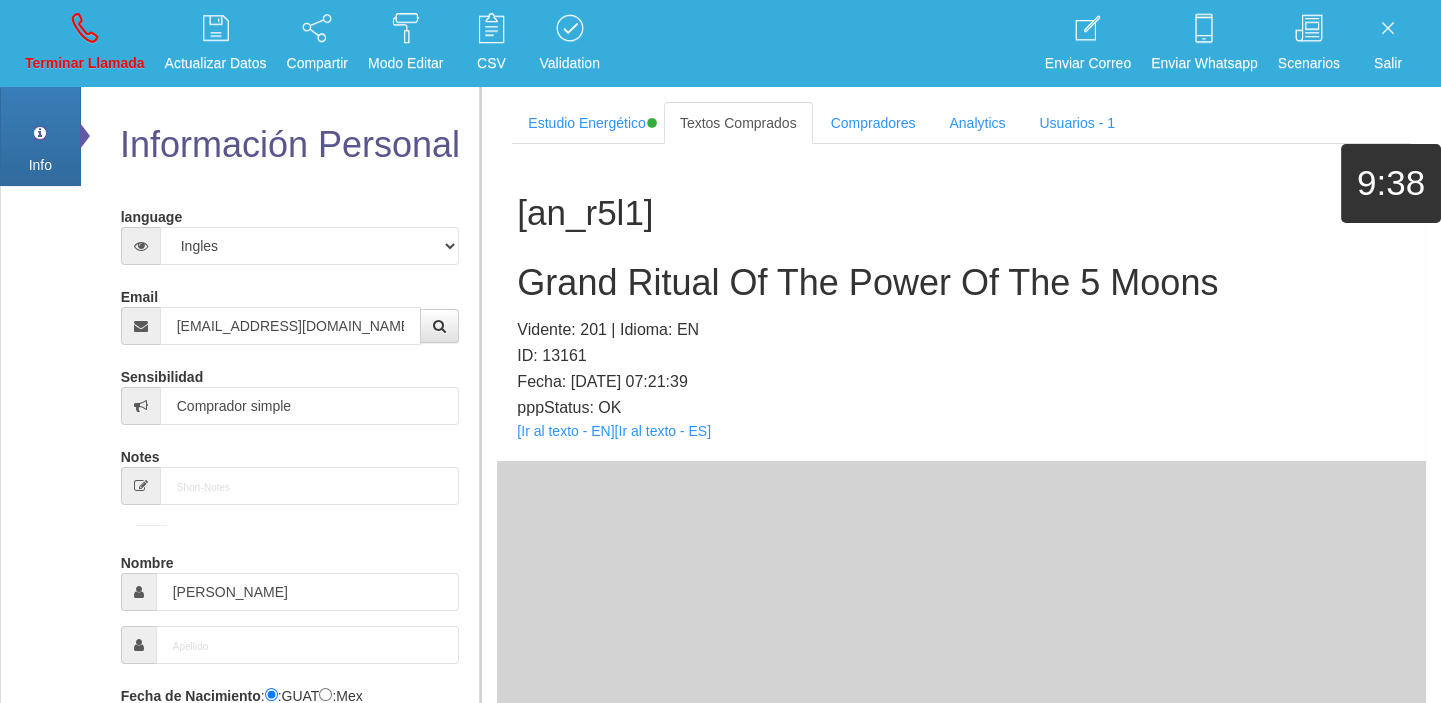 click on "Grand Ritual Of The Power Of The 5 Moons" at bounding box center [961, 283] 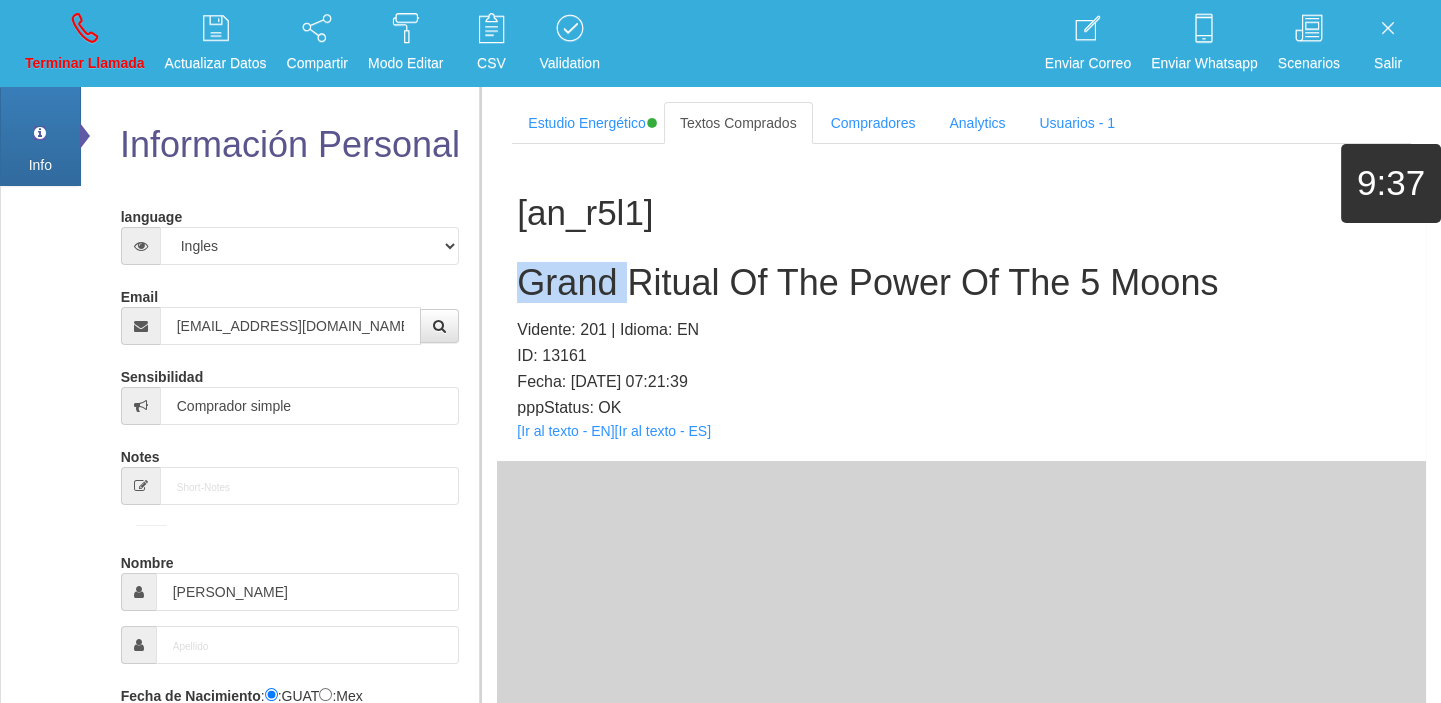 click on "Grand Ritual Of The Power Of The 5 Moons" at bounding box center [961, 283] 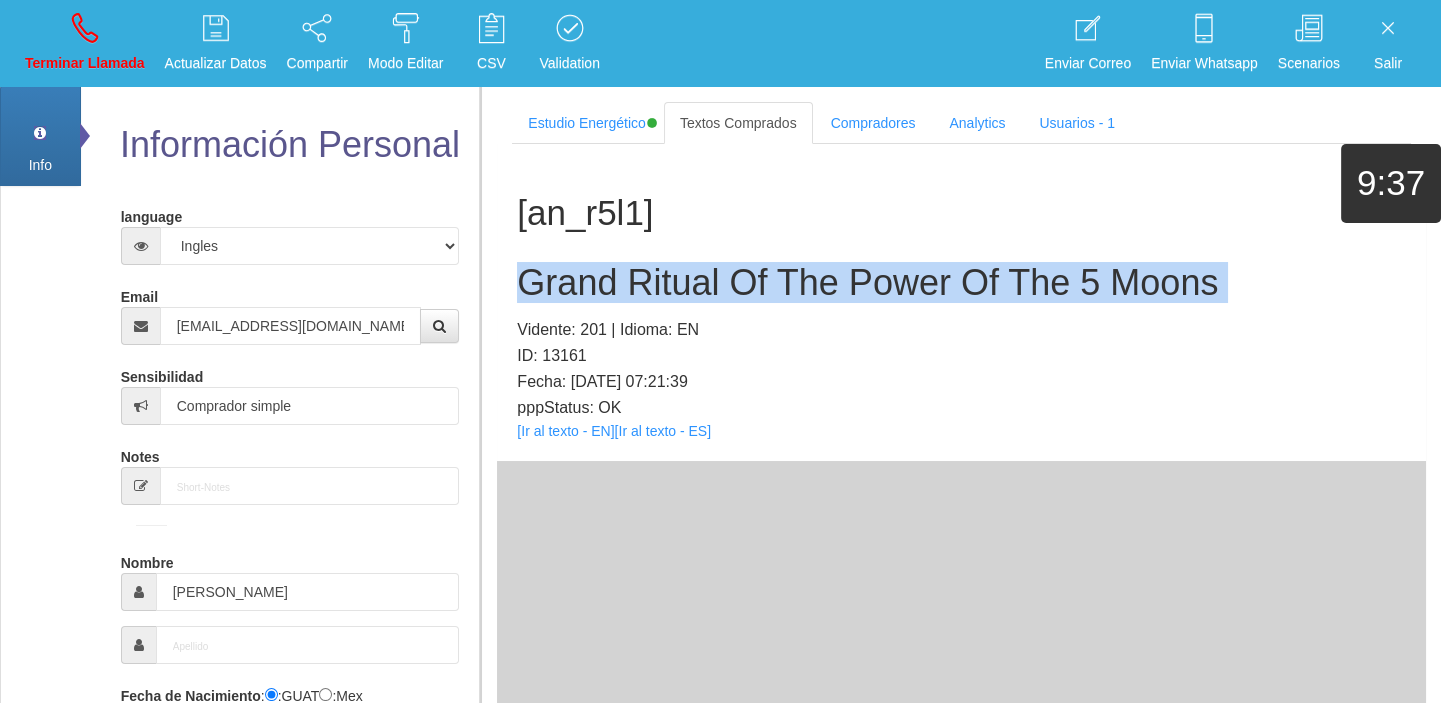 click on "Grand Ritual Of The Power Of The 5 Moons" at bounding box center (961, 283) 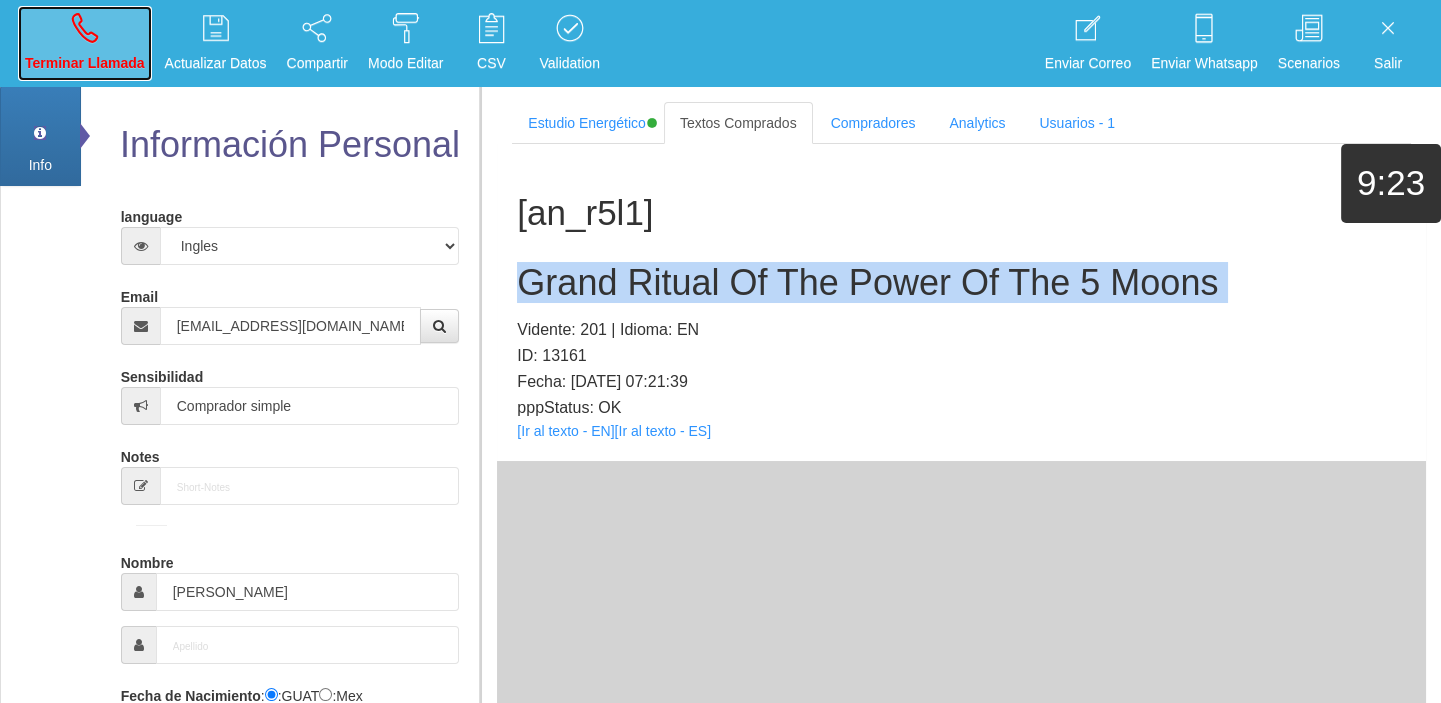 click on "Terminar Llamada" at bounding box center [85, 63] 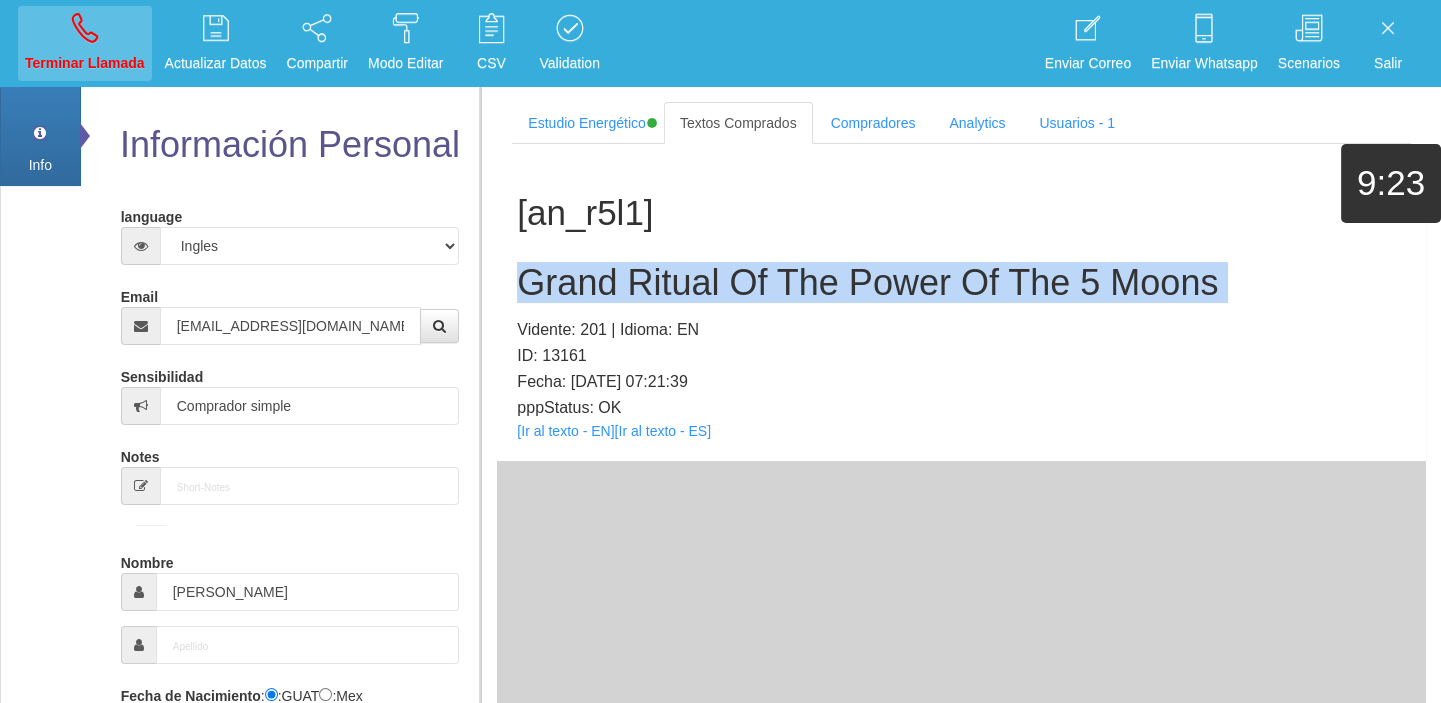 type 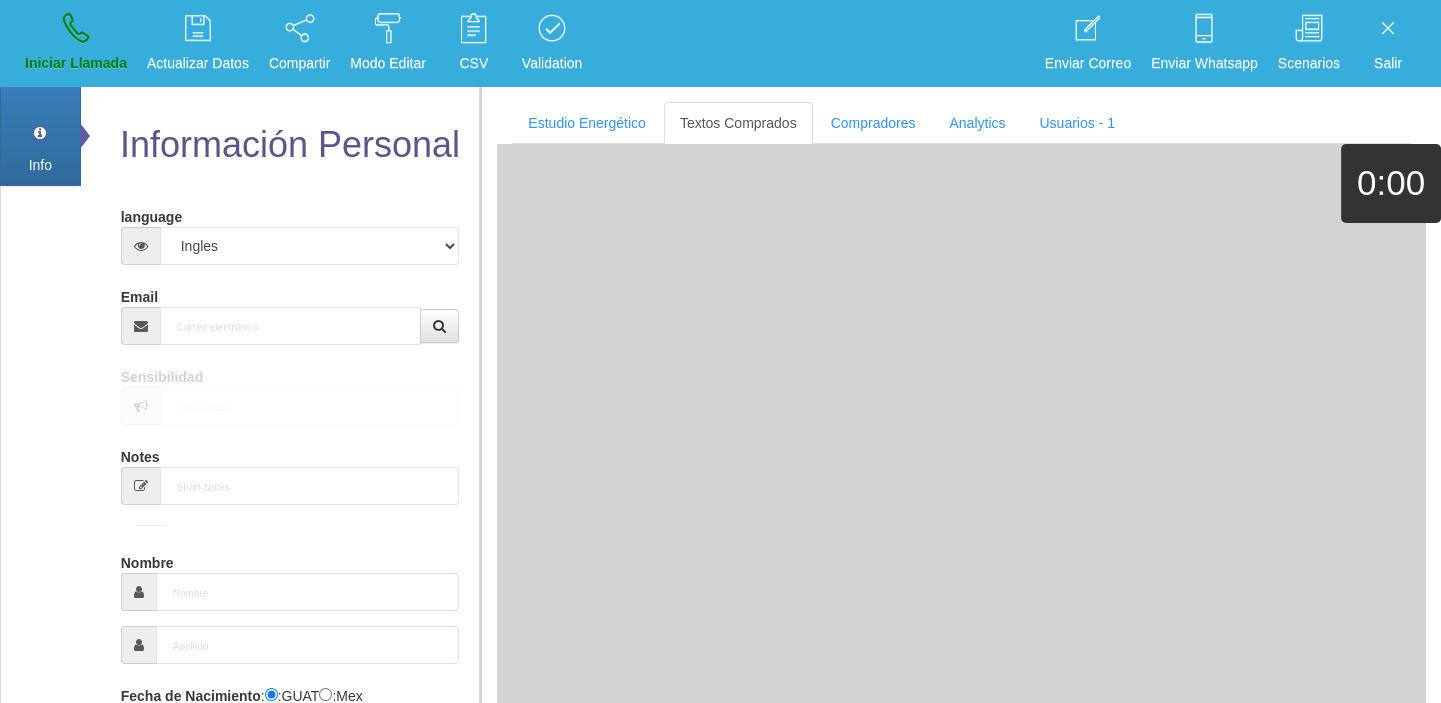 drag, startPoint x: 299, startPoint y: 375, endPoint x: 281, endPoint y: 351, distance: 30 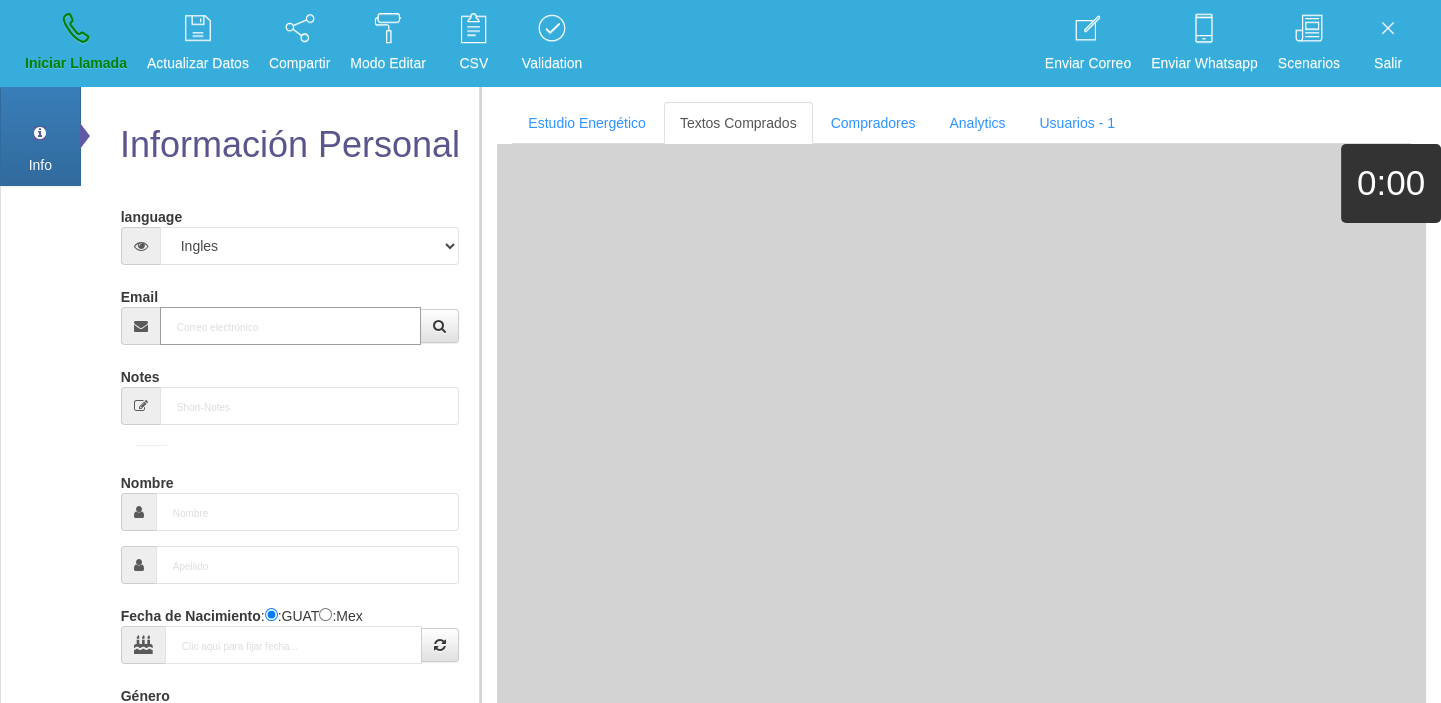 click on "Email" at bounding box center (291, 326) 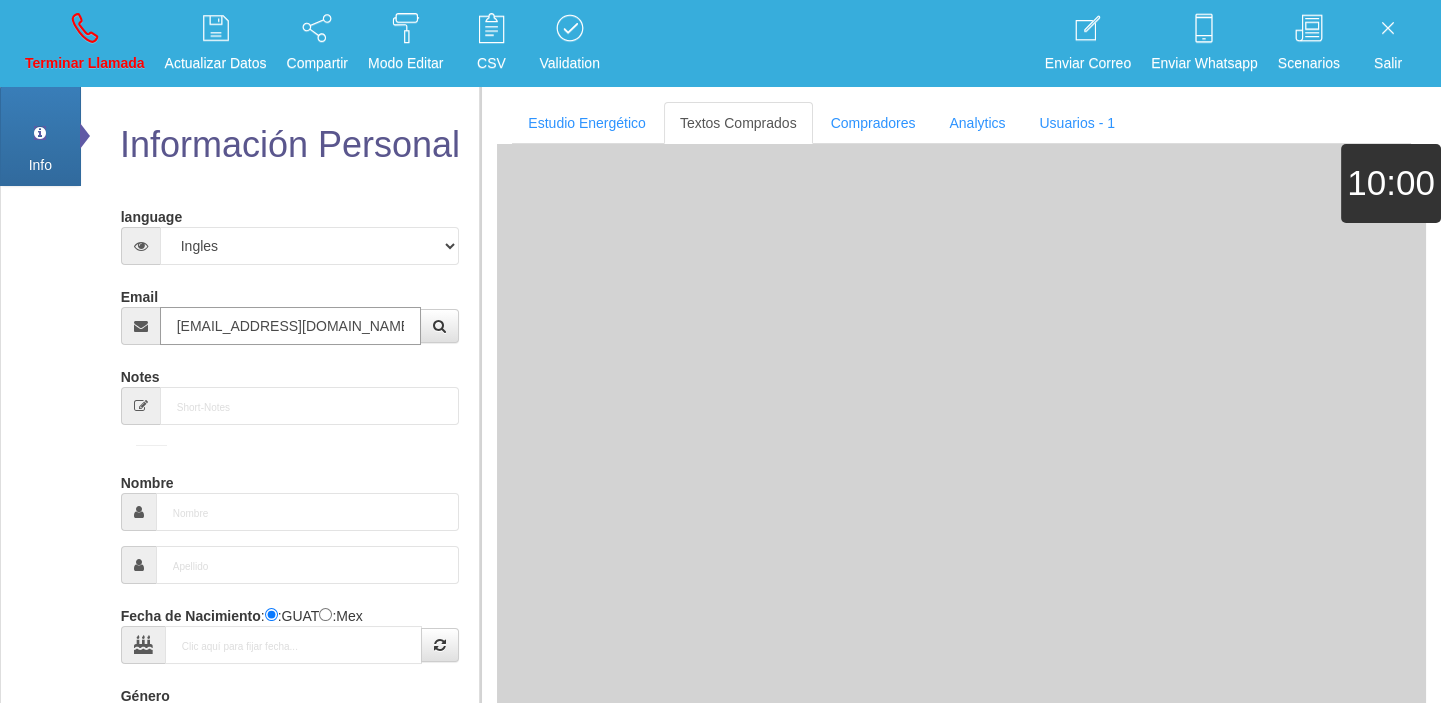 type on "[DATE]" 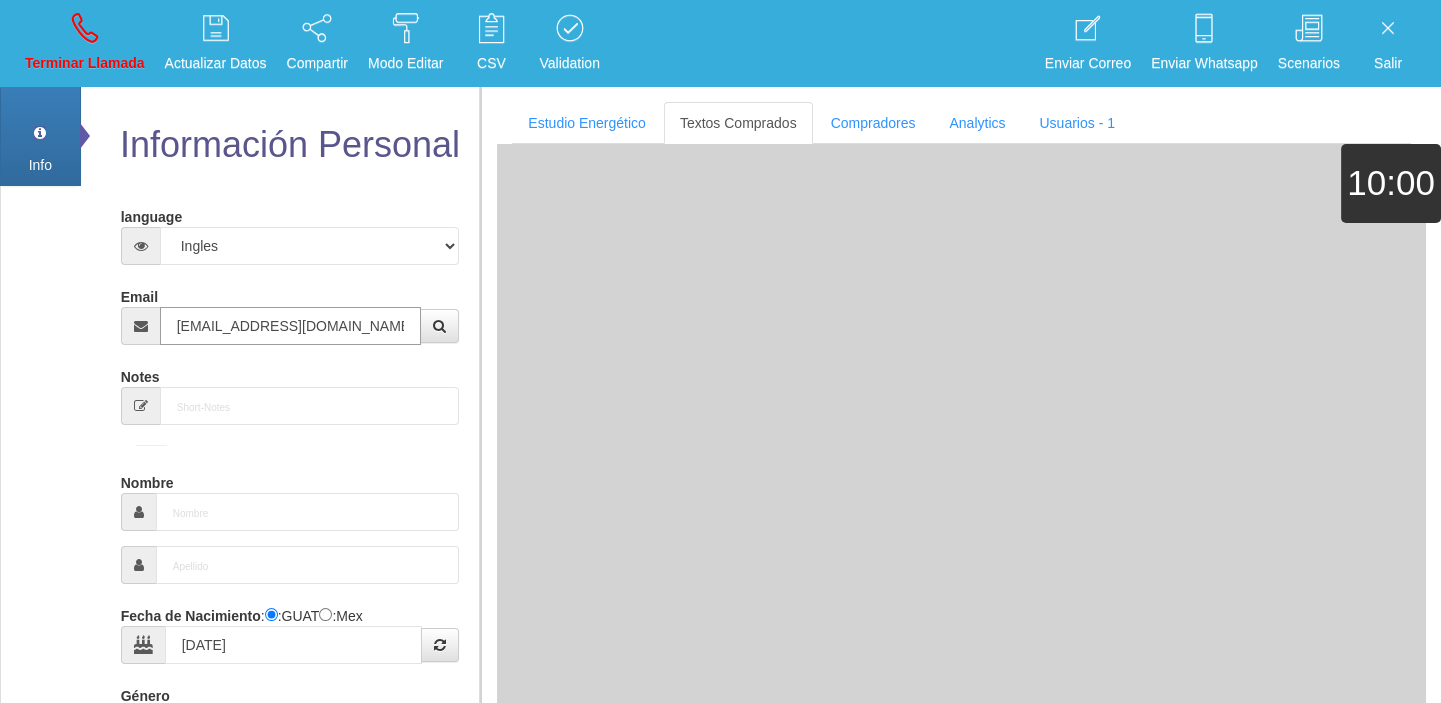 type on "Comprador simple" 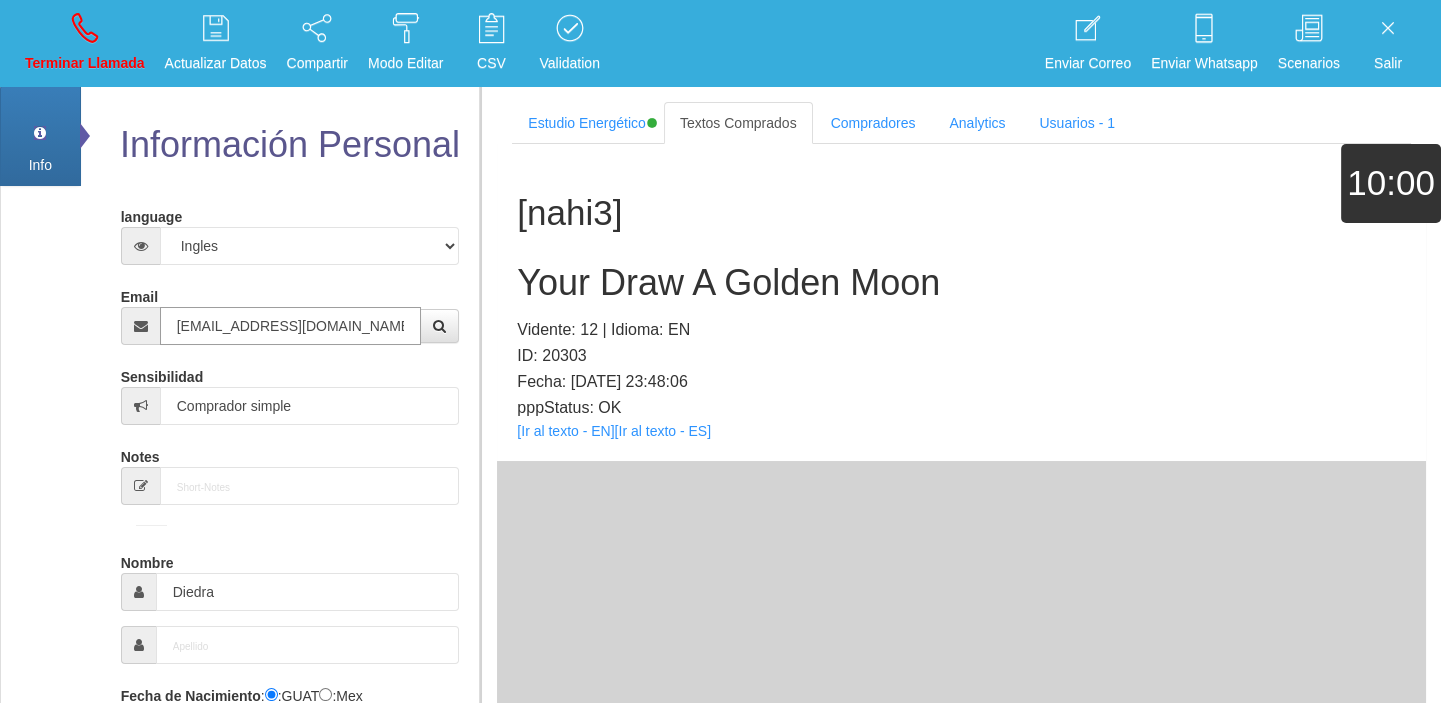 type on "[EMAIL_ADDRESS][DOMAIN_NAME]" 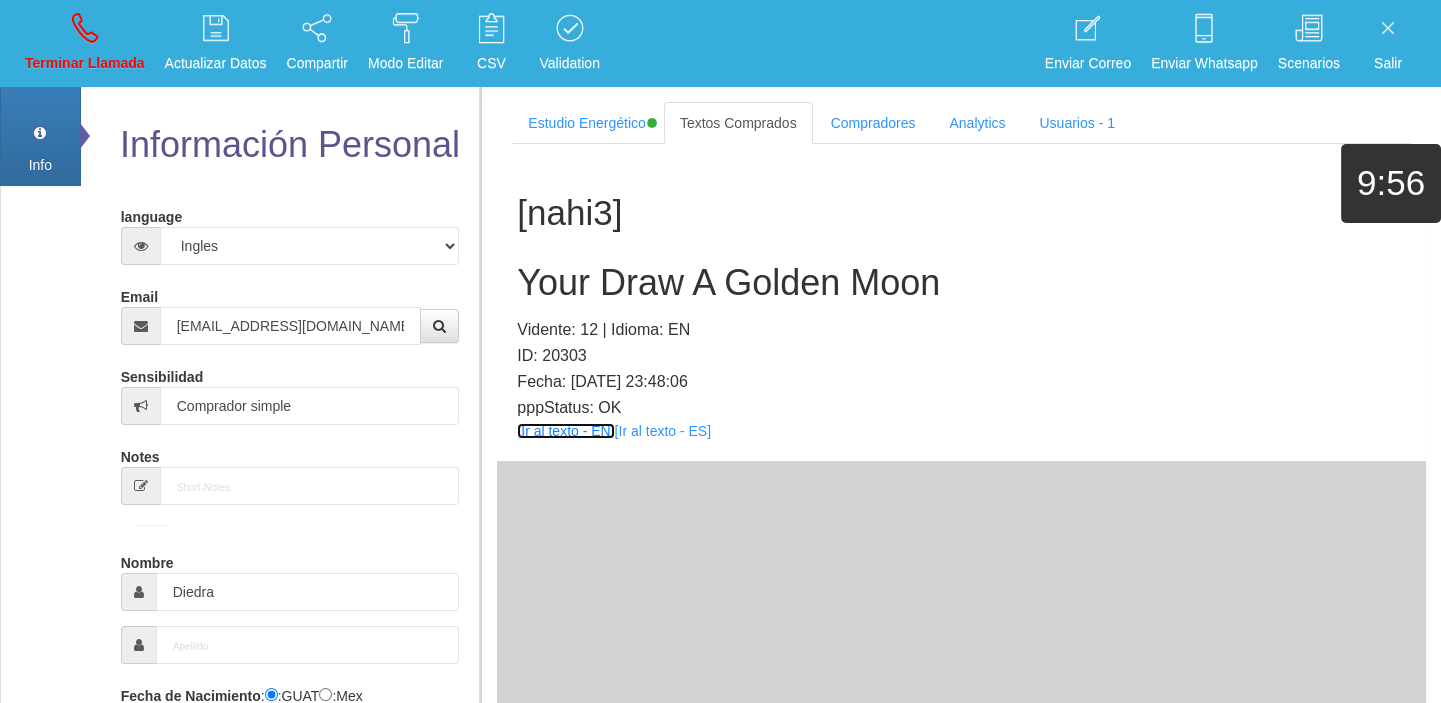 click on "[Ir al texto - EN]" at bounding box center (565, 431) 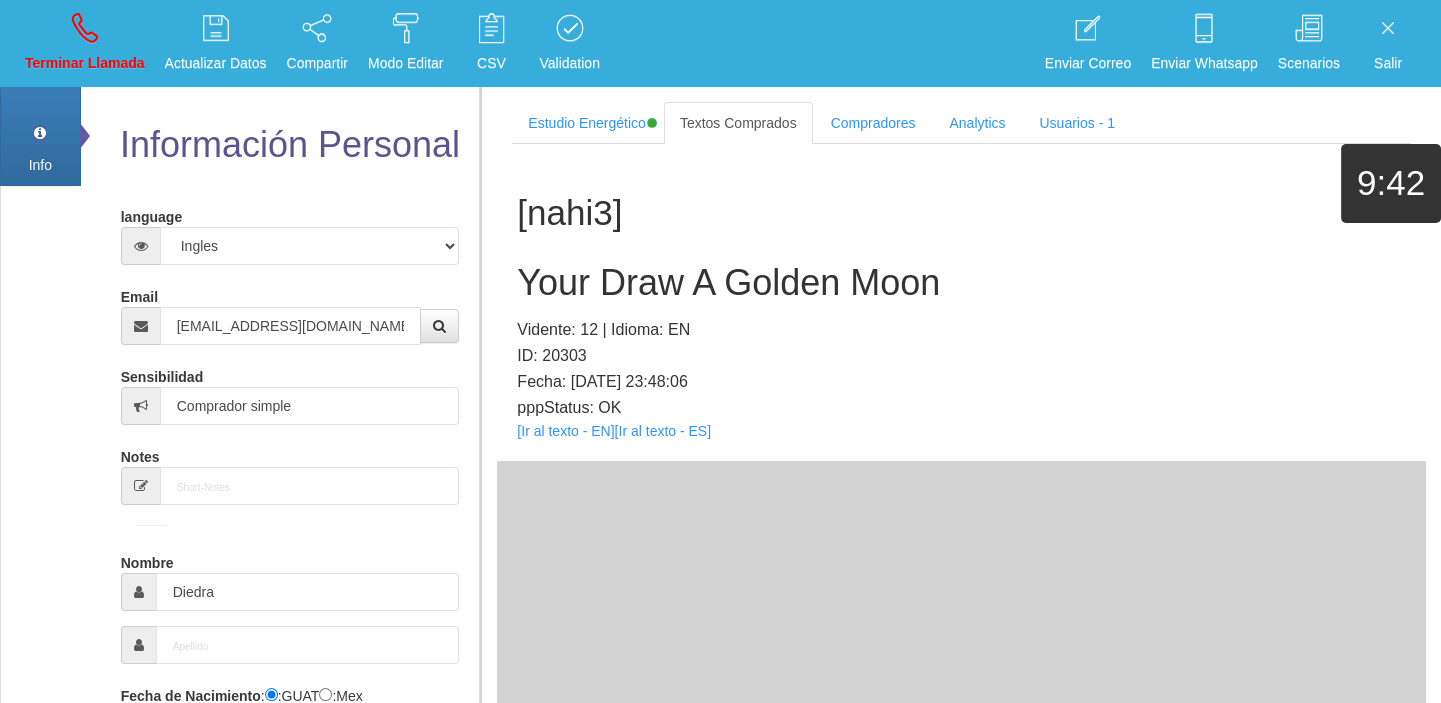 drag, startPoint x: 639, startPoint y: 299, endPoint x: 629, endPoint y: 290, distance: 13.453624 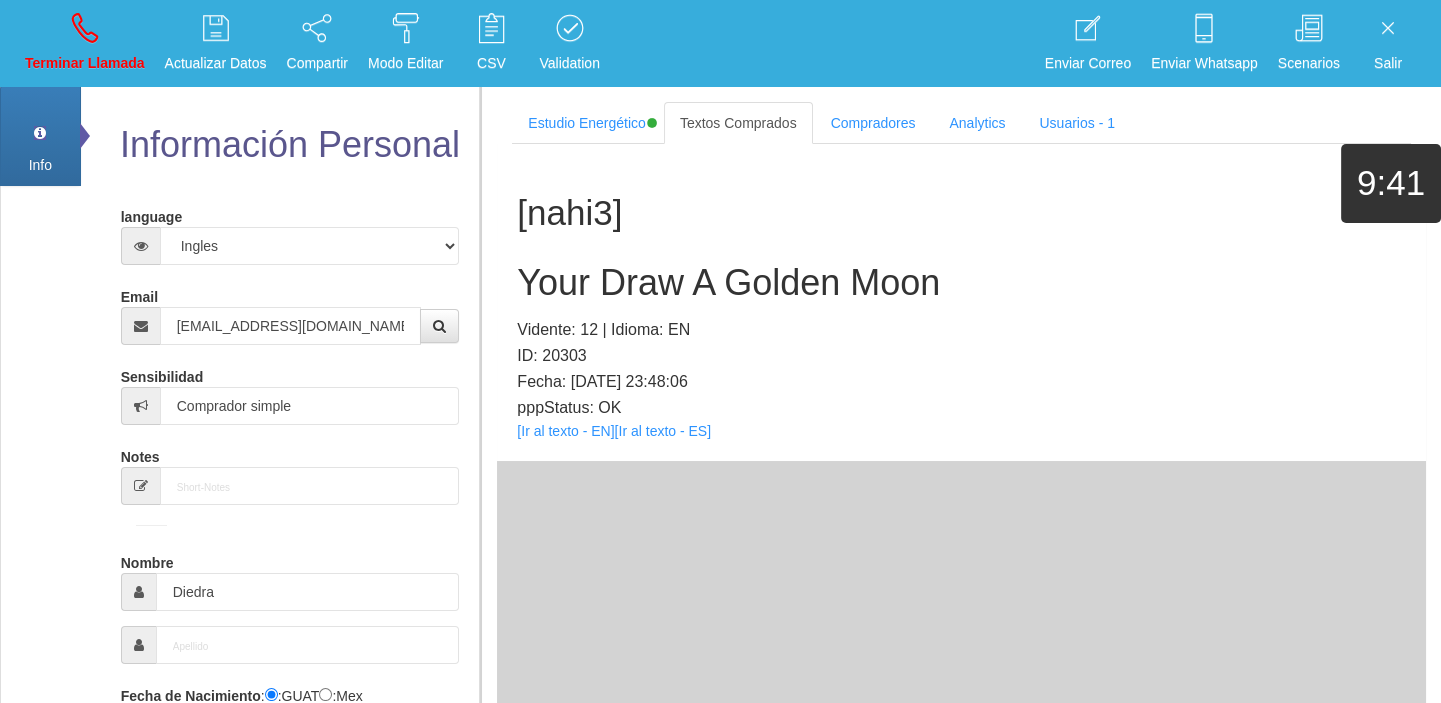click on "Your Draw A Golden Moon" at bounding box center (961, 283) 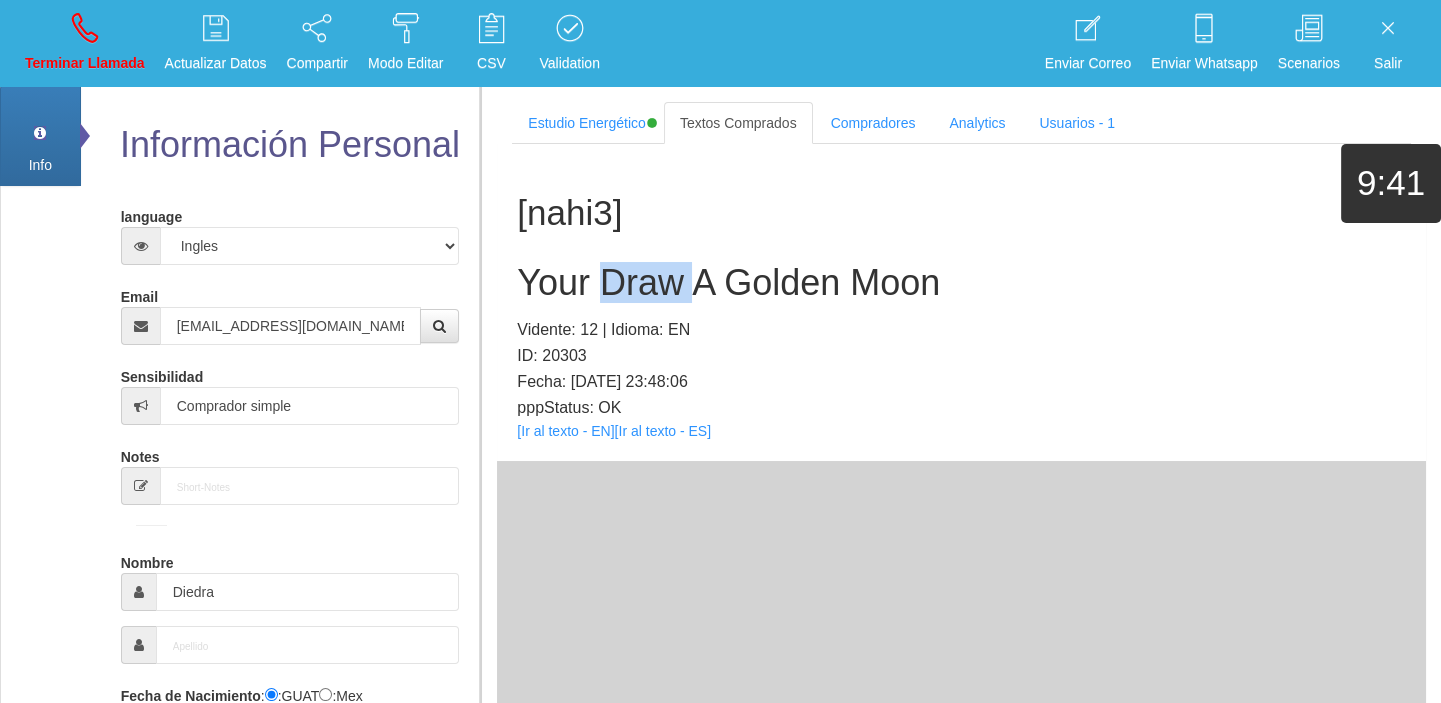 click on "Your Draw A Golden Moon" at bounding box center (961, 283) 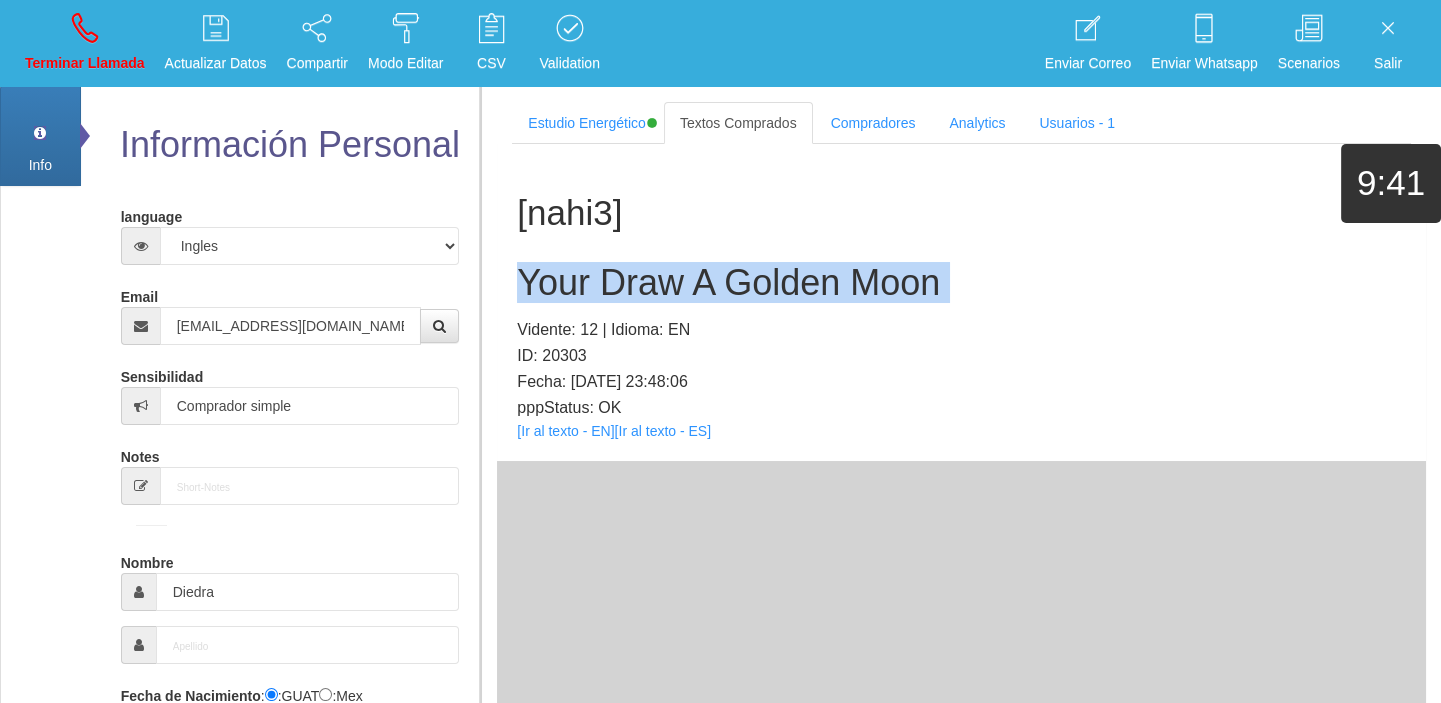 click on "Your Draw A Golden Moon" at bounding box center (961, 283) 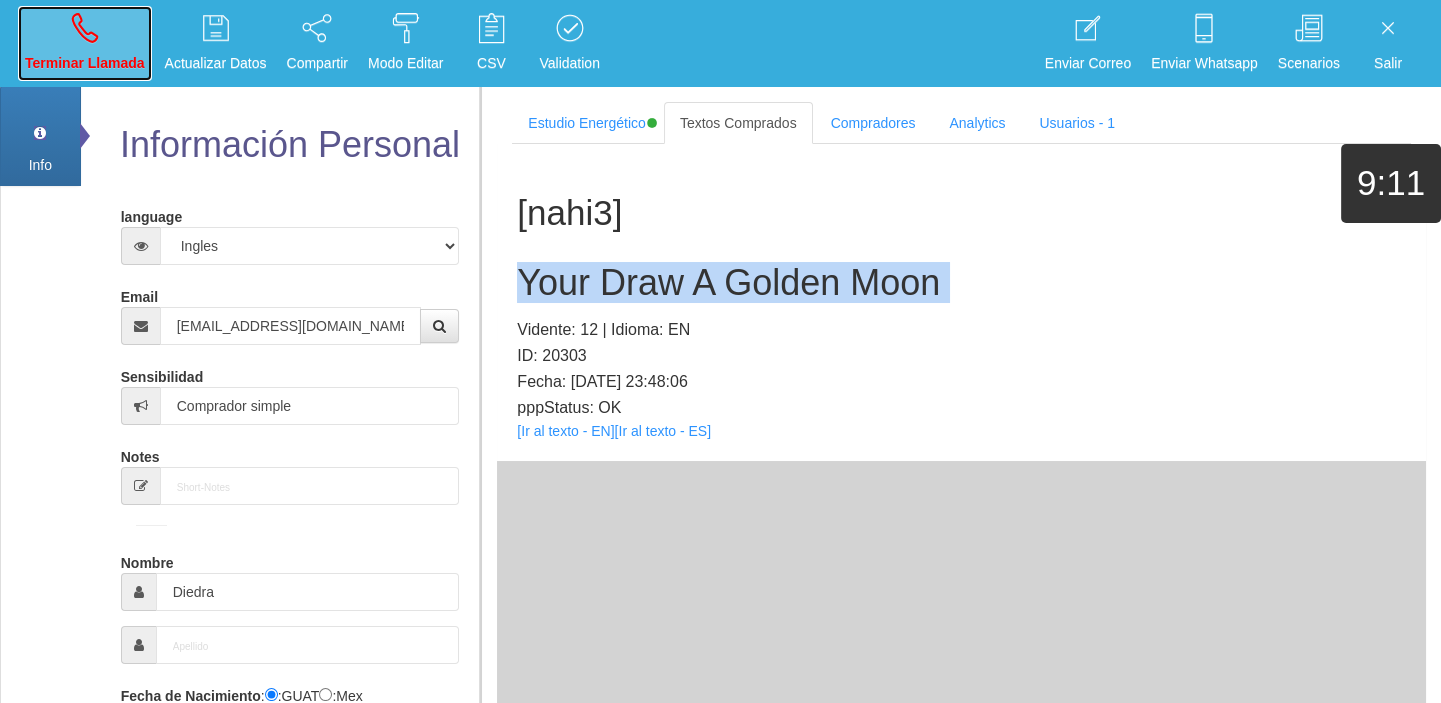 click on "Terminar Llamada" at bounding box center [85, 63] 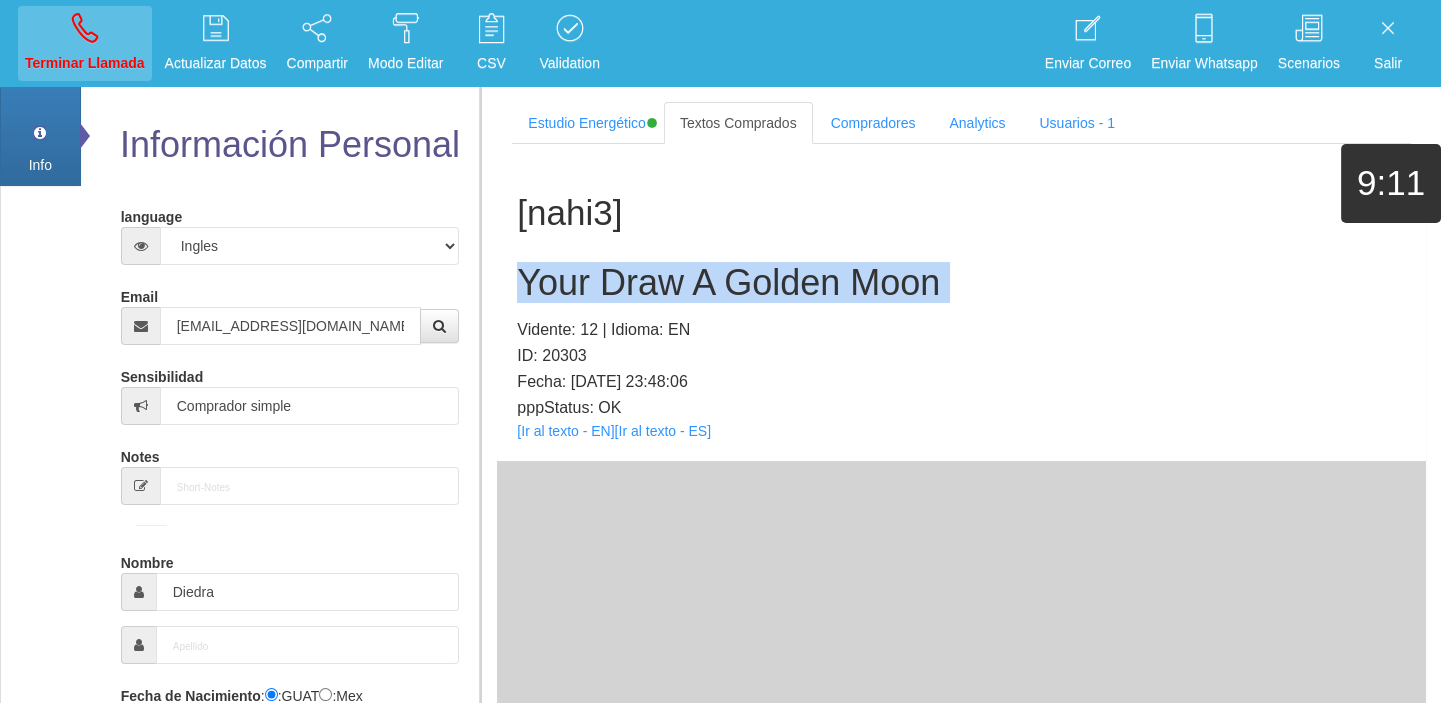type 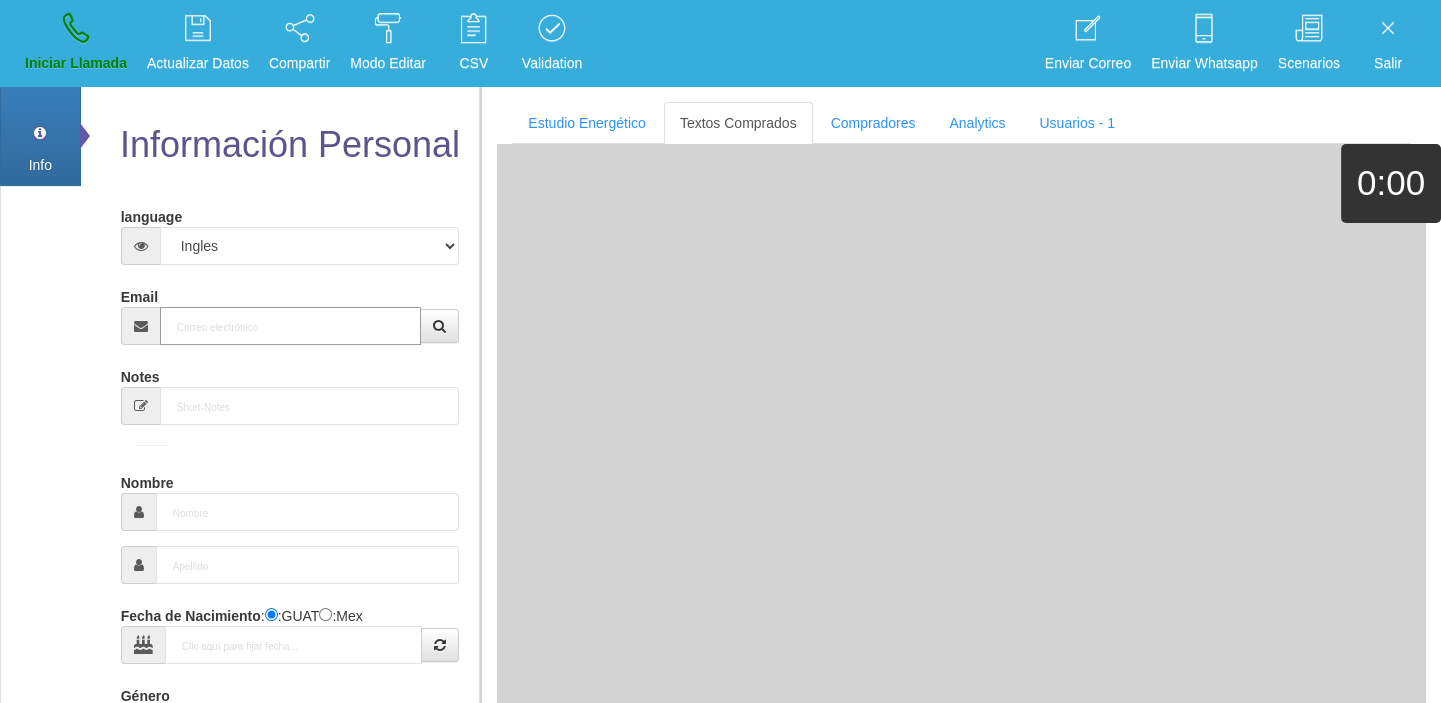 click on "Email" at bounding box center (291, 326) 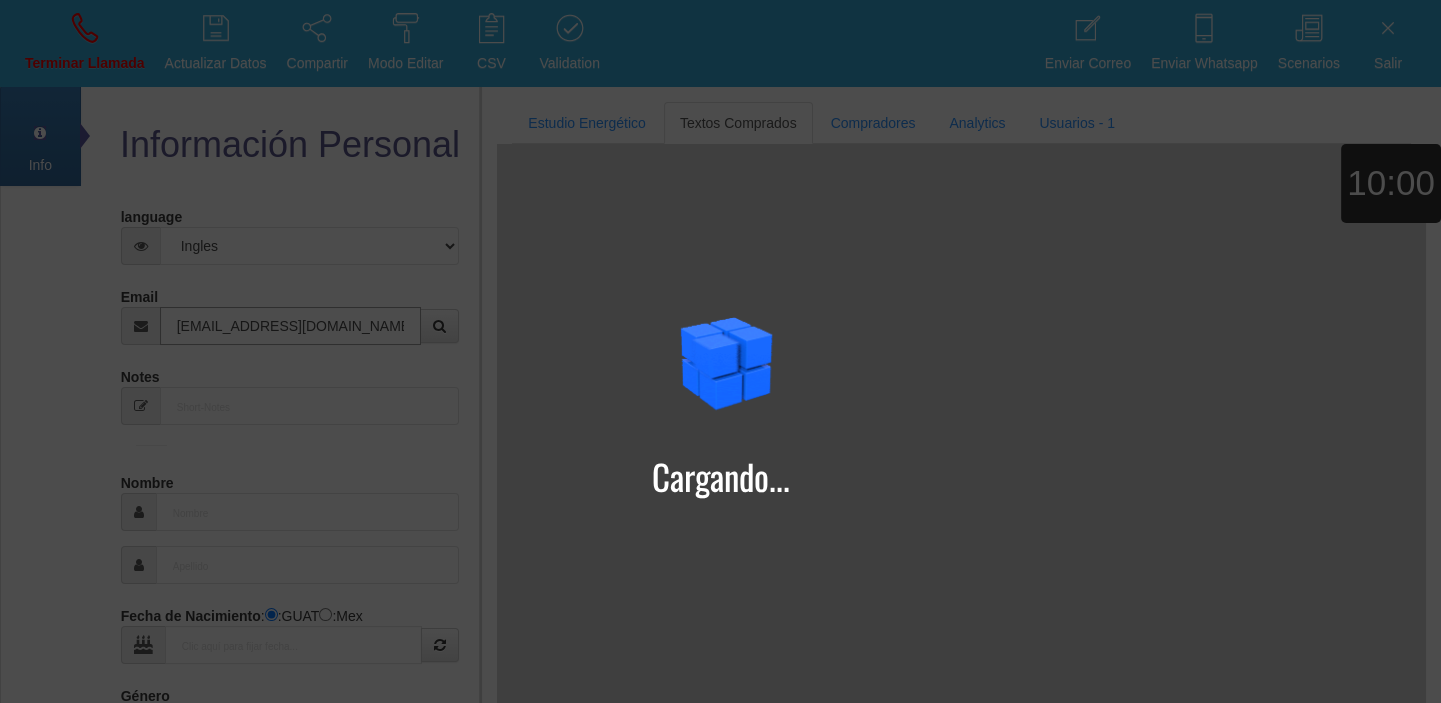 type on "[EMAIL_ADDRESS][DOMAIN_NAME]" 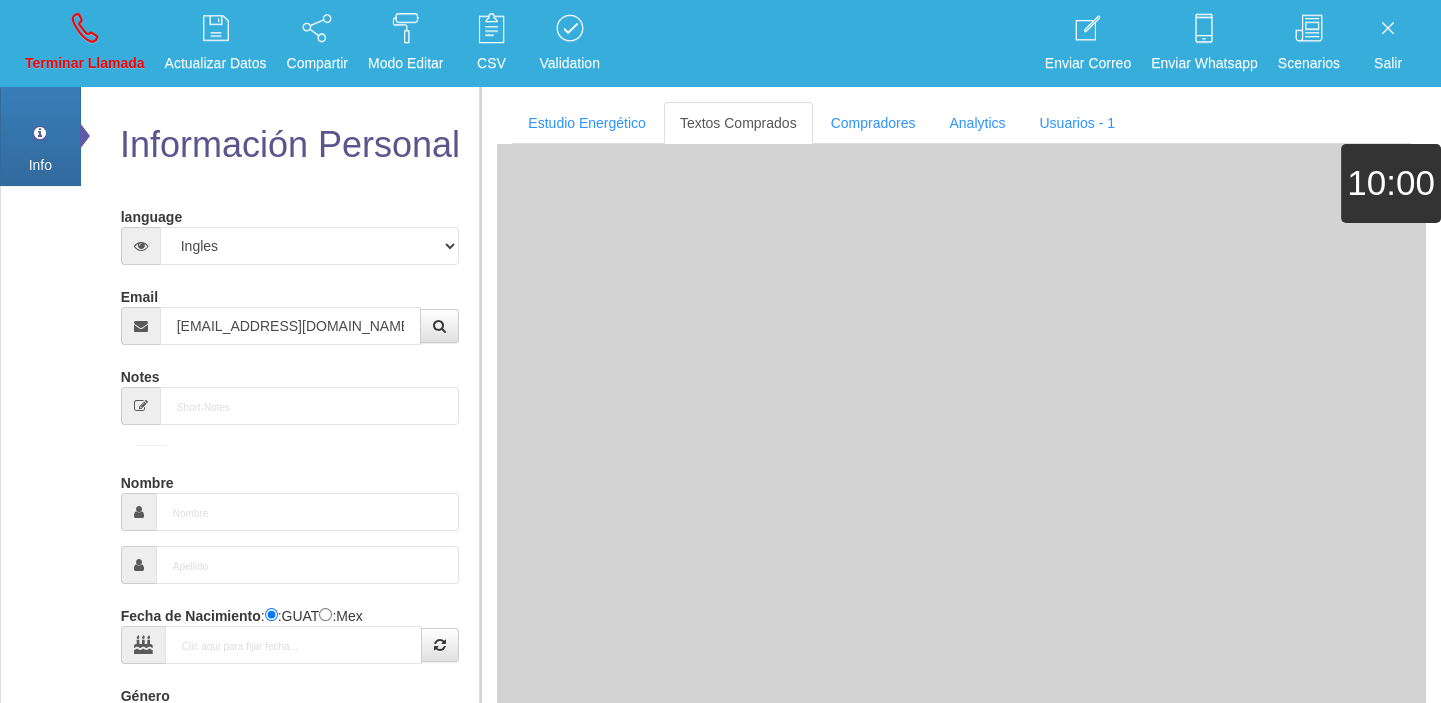 type on "[DATE]" 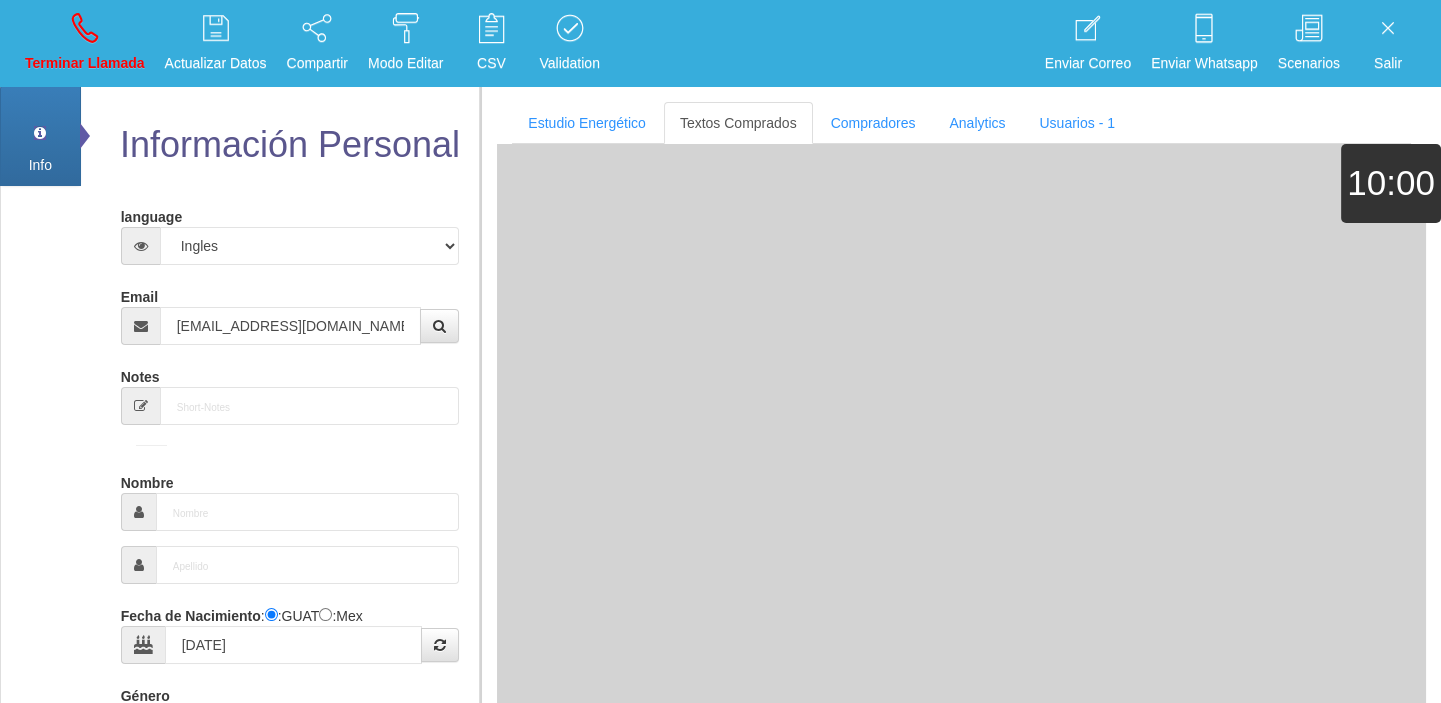 type on "Comprador bajo" 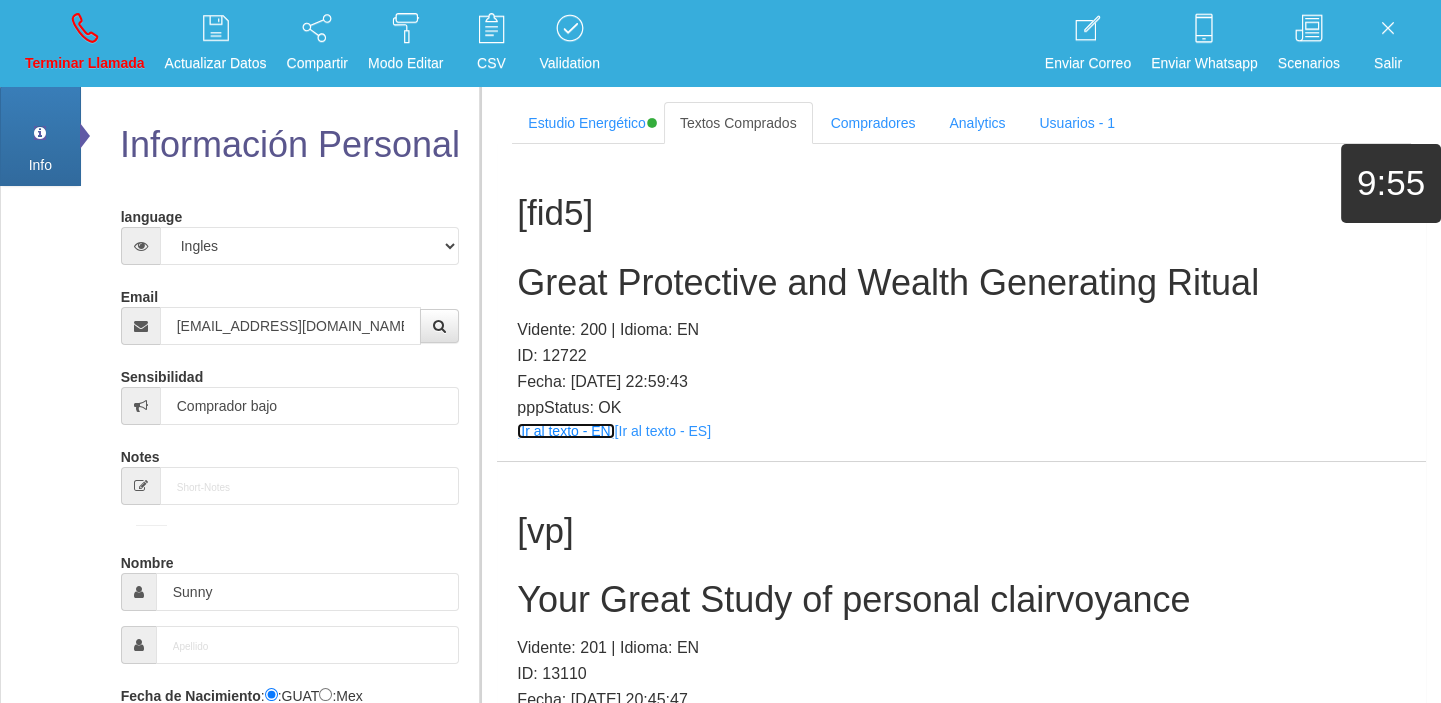 click on "[Ir al texto - EN]" at bounding box center (565, 431) 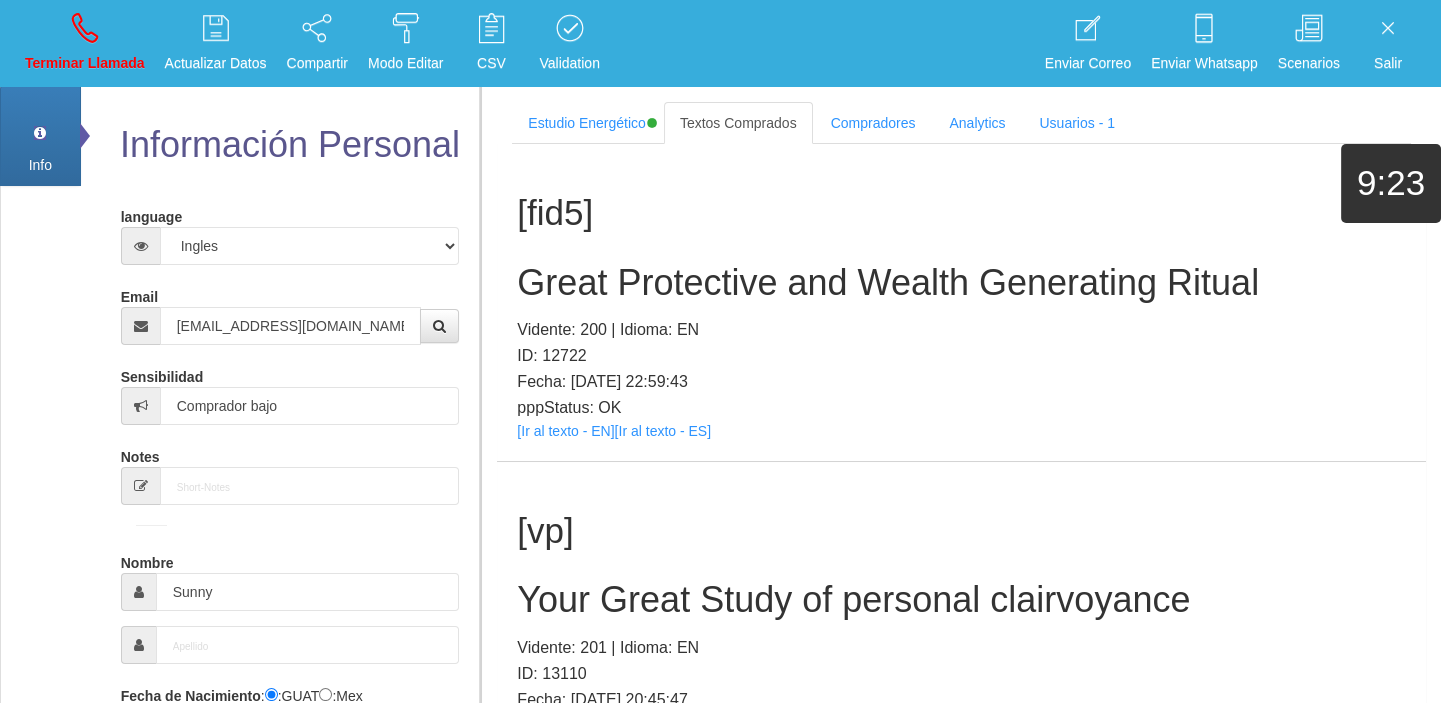 click on "[fid5] Great Protective and Wealth Generating Ritual Vidente: 200 | Idioma: EN ID: 12722 Fecha: [DATE] 22:59:43 pppStatus: OK [Ir al texto - EN] [Ir al texto - ES]" at bounding box center (961, 302) 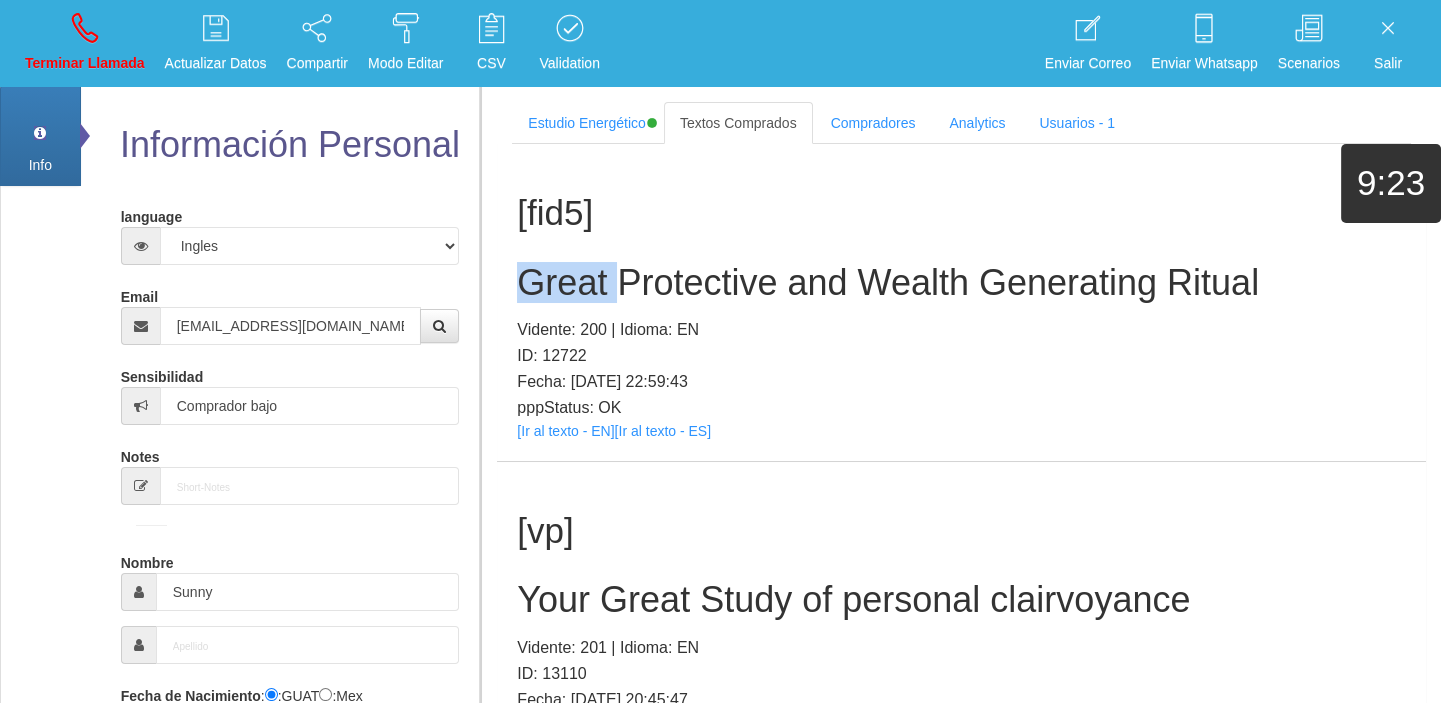 click on "[fid5] Great Protective and Wealth Generating Ritual Vidente: 200 | Idioma: EN ID: 12722 Fecha: [DATE] 22:59:43 pppStatus: OK [Ir al texto - EN] [Ir al texto - ES]" at bounding box center (961, 302) 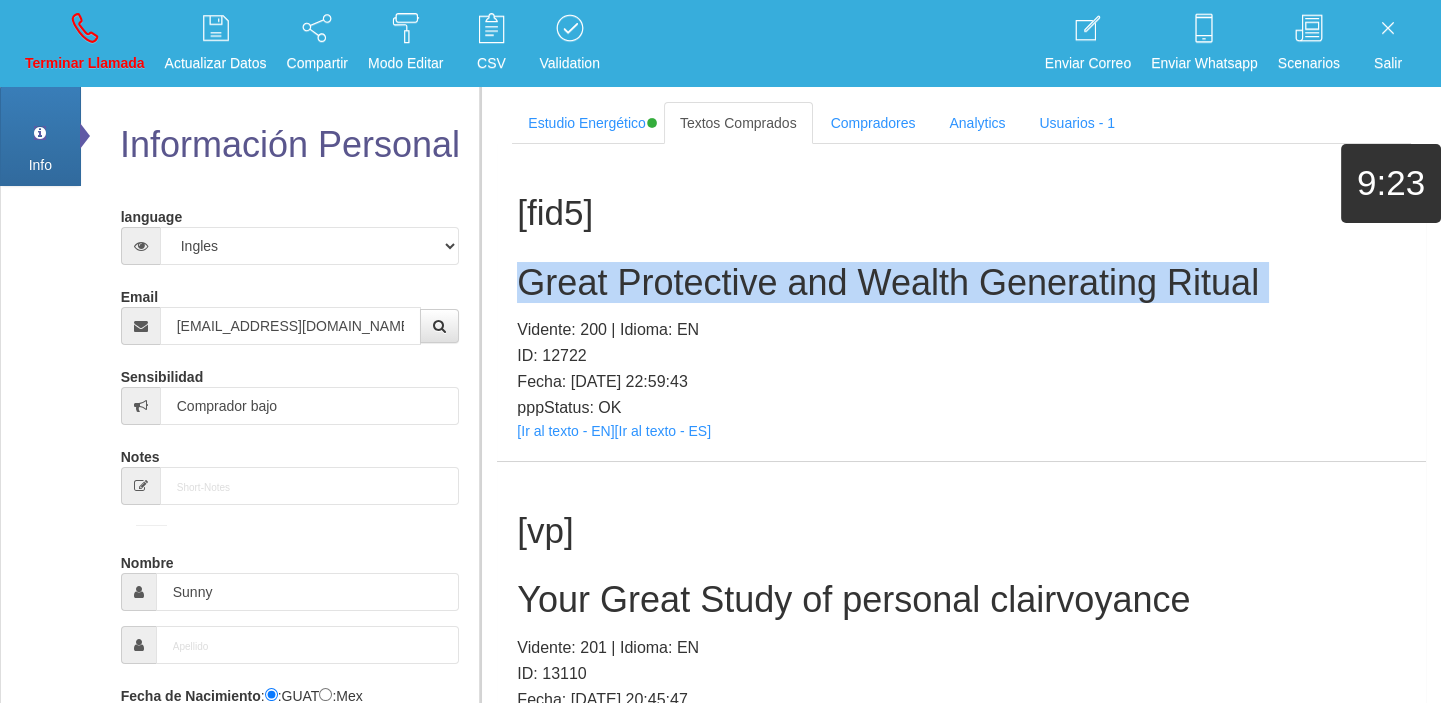 click on "[fid5] Great Protective and Wealth Generating Ritual Vidente: 200 | Idioma: EN ID: 12722 Fecha: [DATE] 22:59:43 pppStatus: OK [Ir al texto - EN] [Ir al texto - ES]" at bounding box center (961, 302) 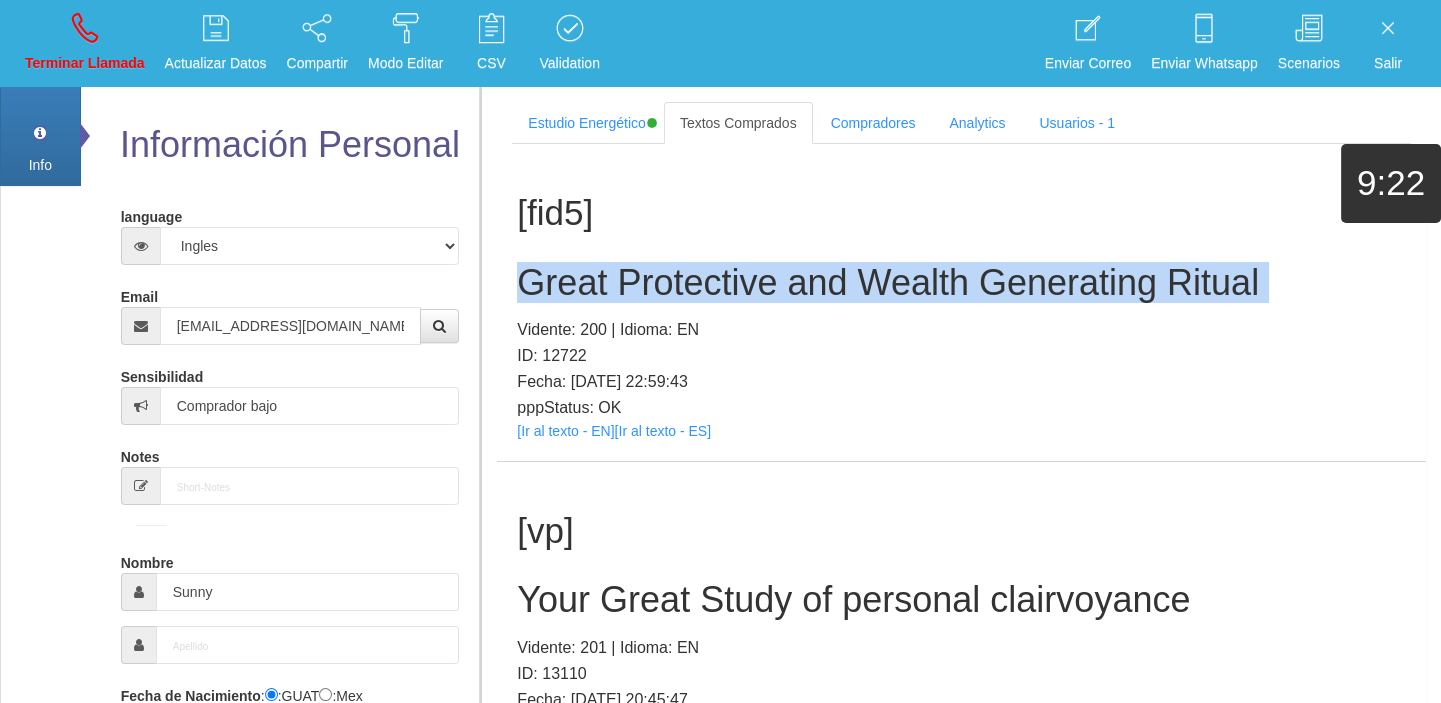 copy on "Great Protective and Wealth Generating Ritual" 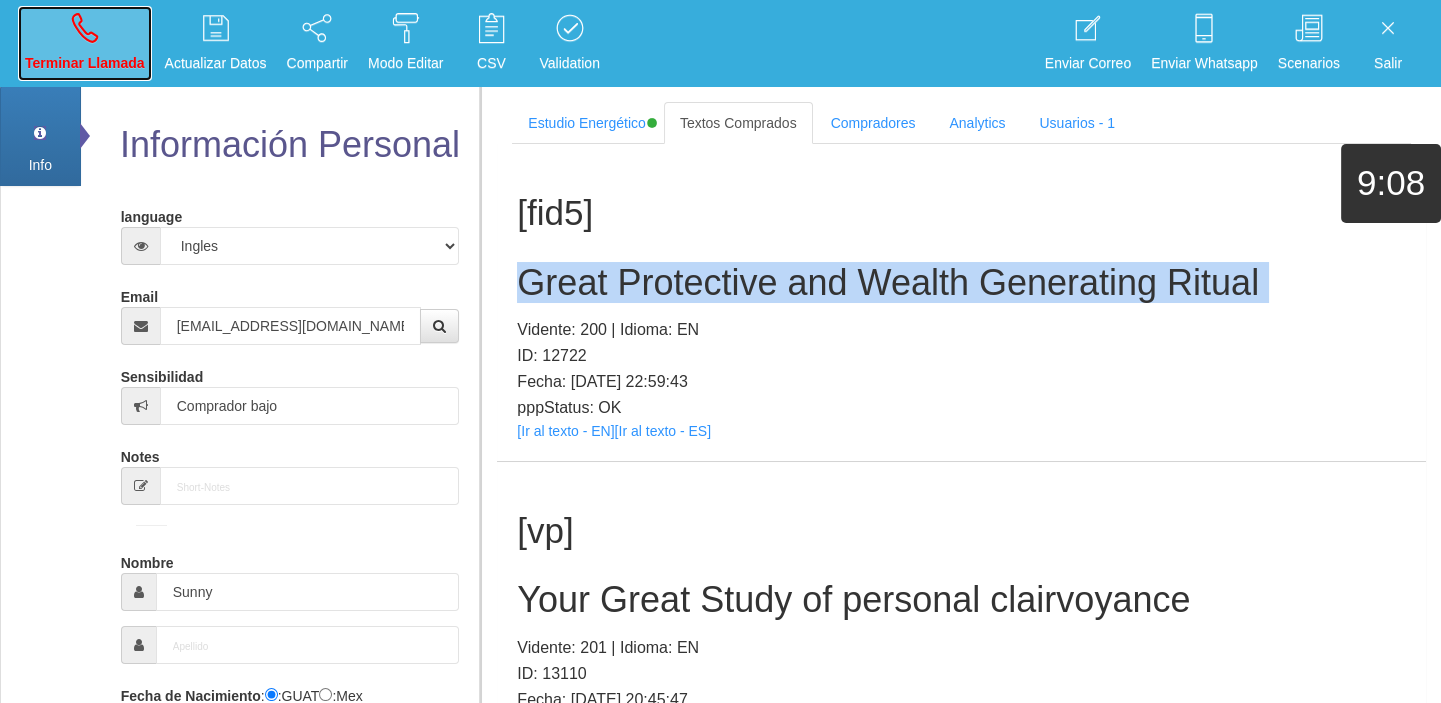 drag, startPoint x: 80, startPoint y: 16, endPoint x: 97, endPoint y: 80, distance: 66.21933 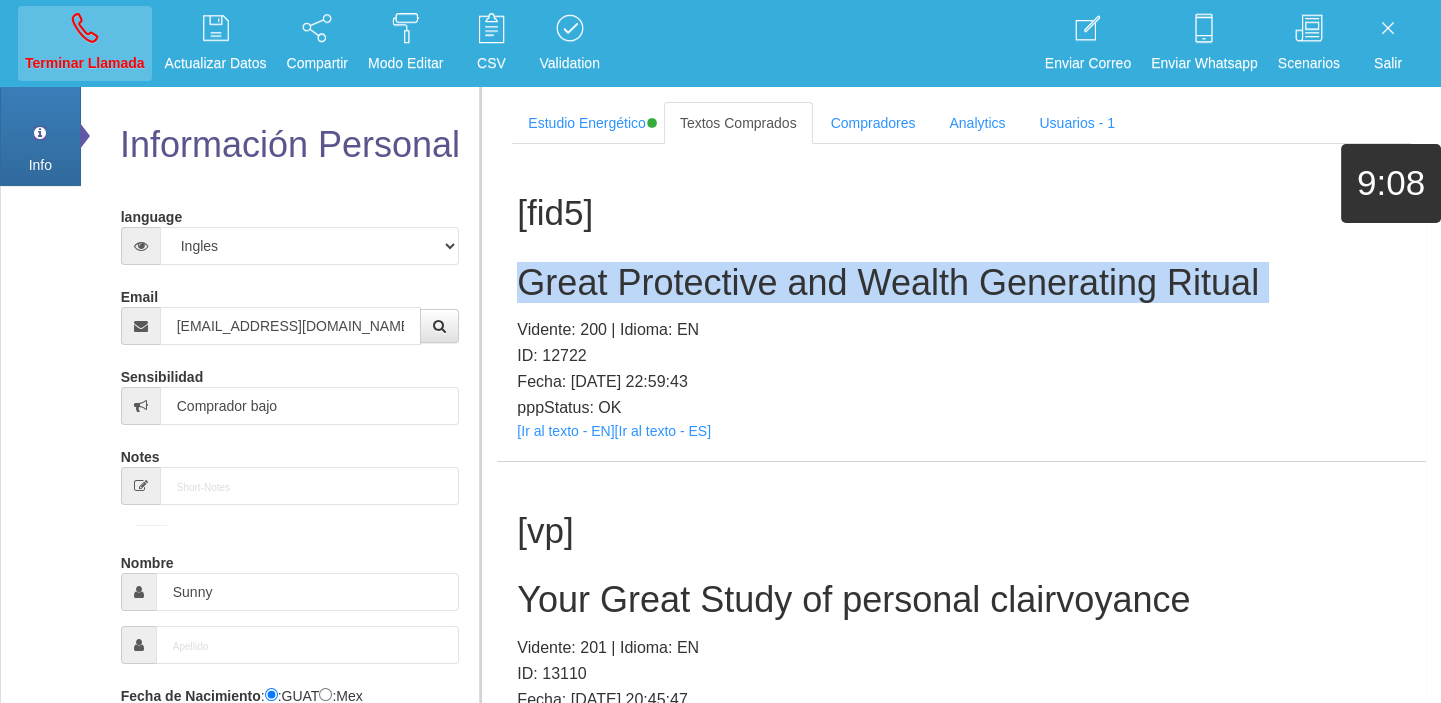 type 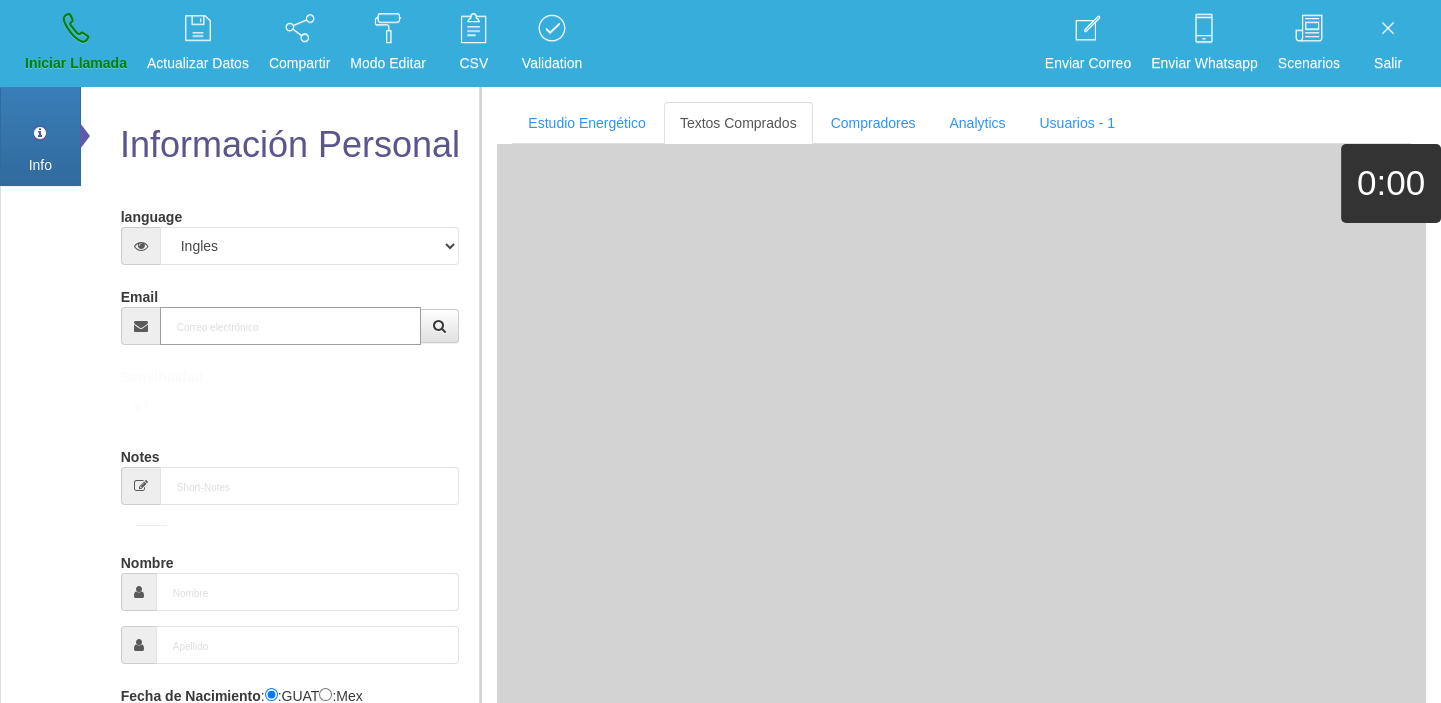 click on "Email" at bounding box center [291, 326] 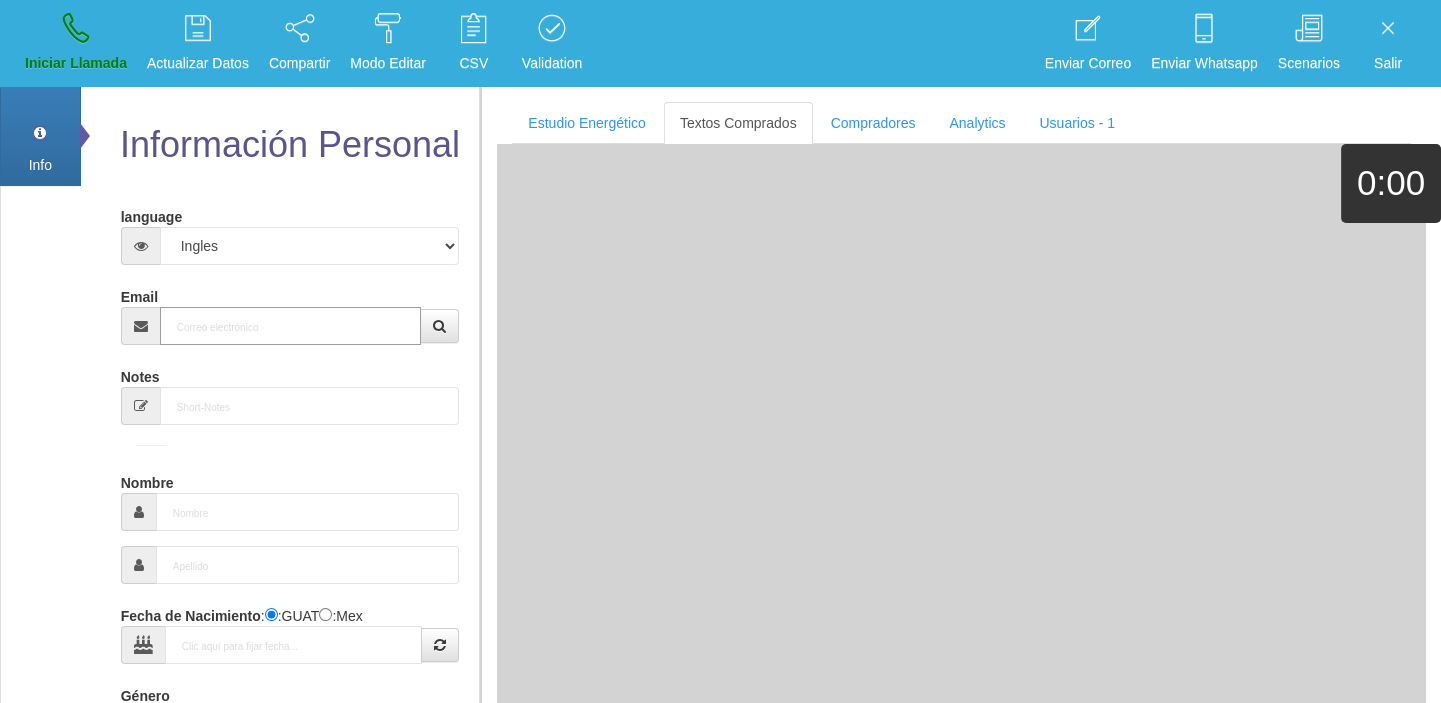 paste on "[EMAIL_ADDRESS][DOMAIN_NAME]" 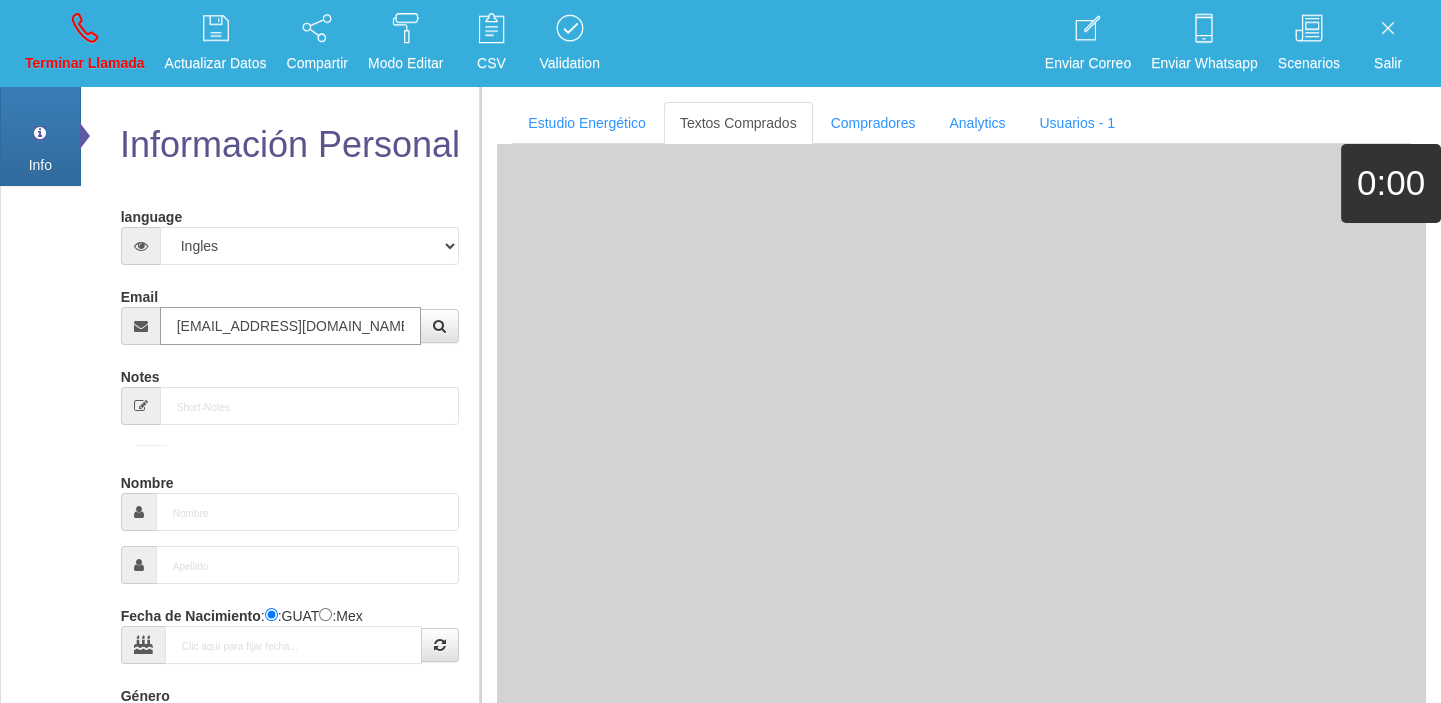 type on "[DATE]" 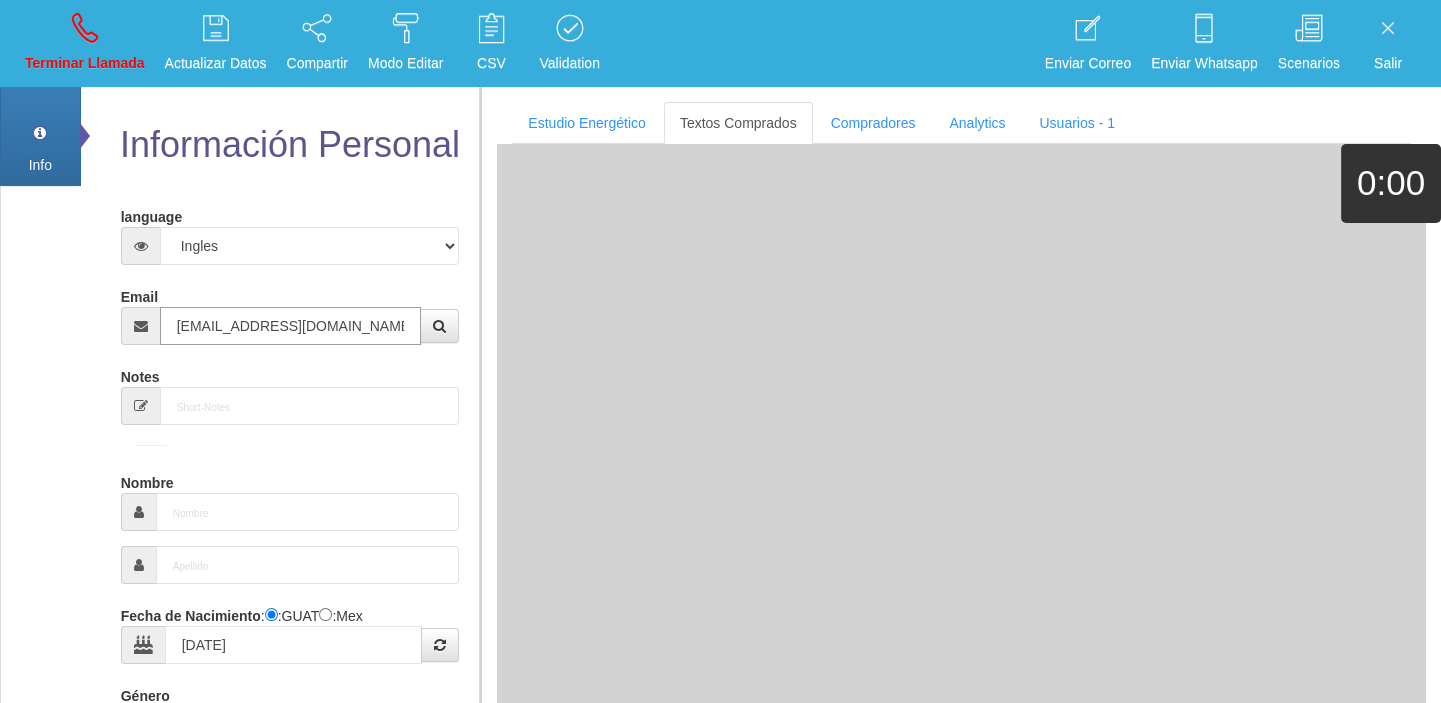 type on "Buen Comprador" 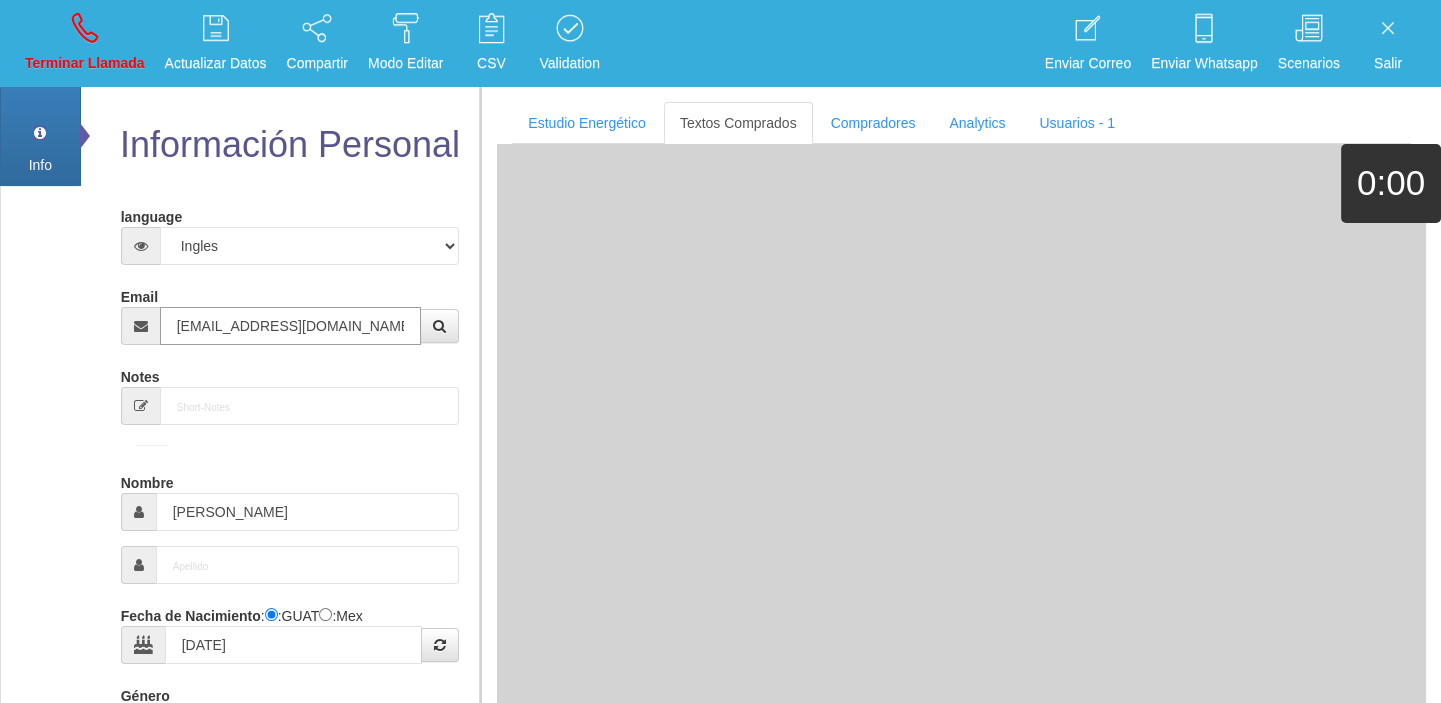 type on "[EMAIL_ADDRESS][DOMAIN_NAME]" 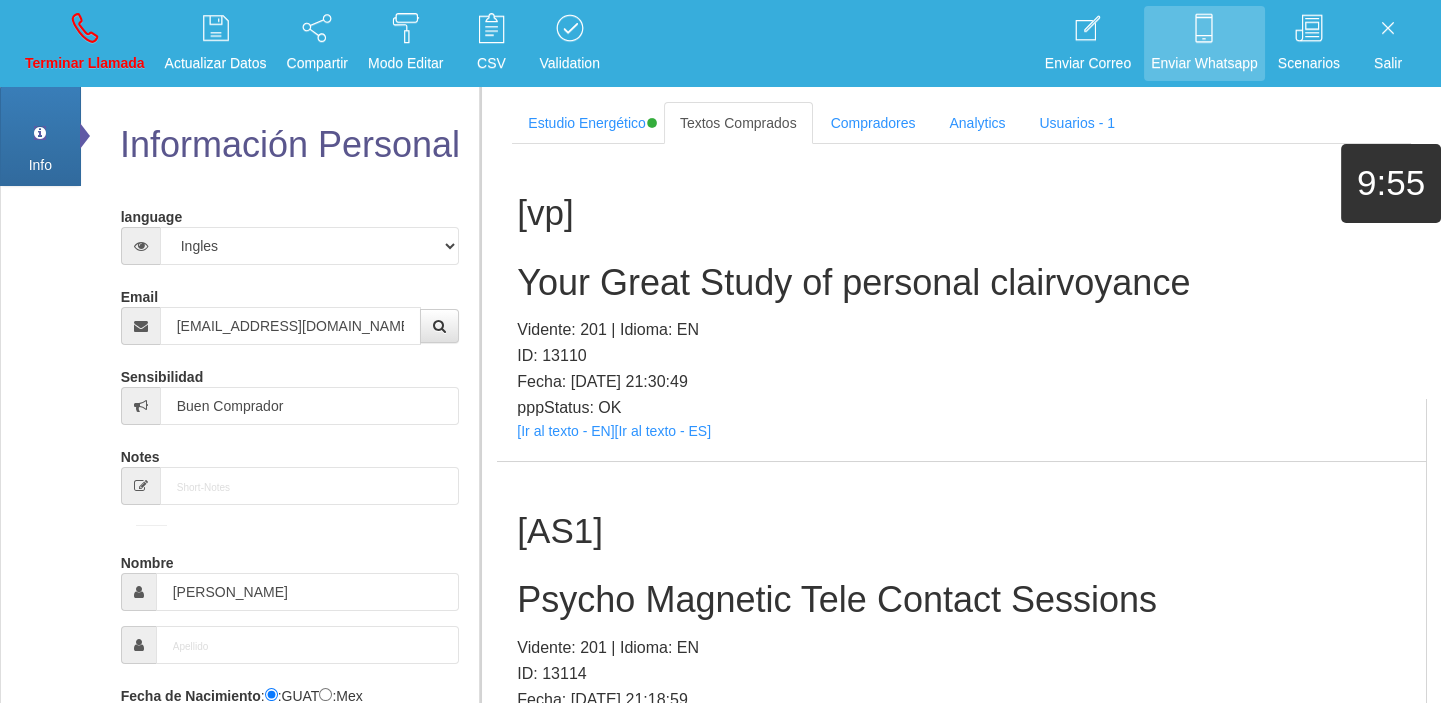 scroll, scrollTop: 1489, scrollLeft: 0, axis: vertical 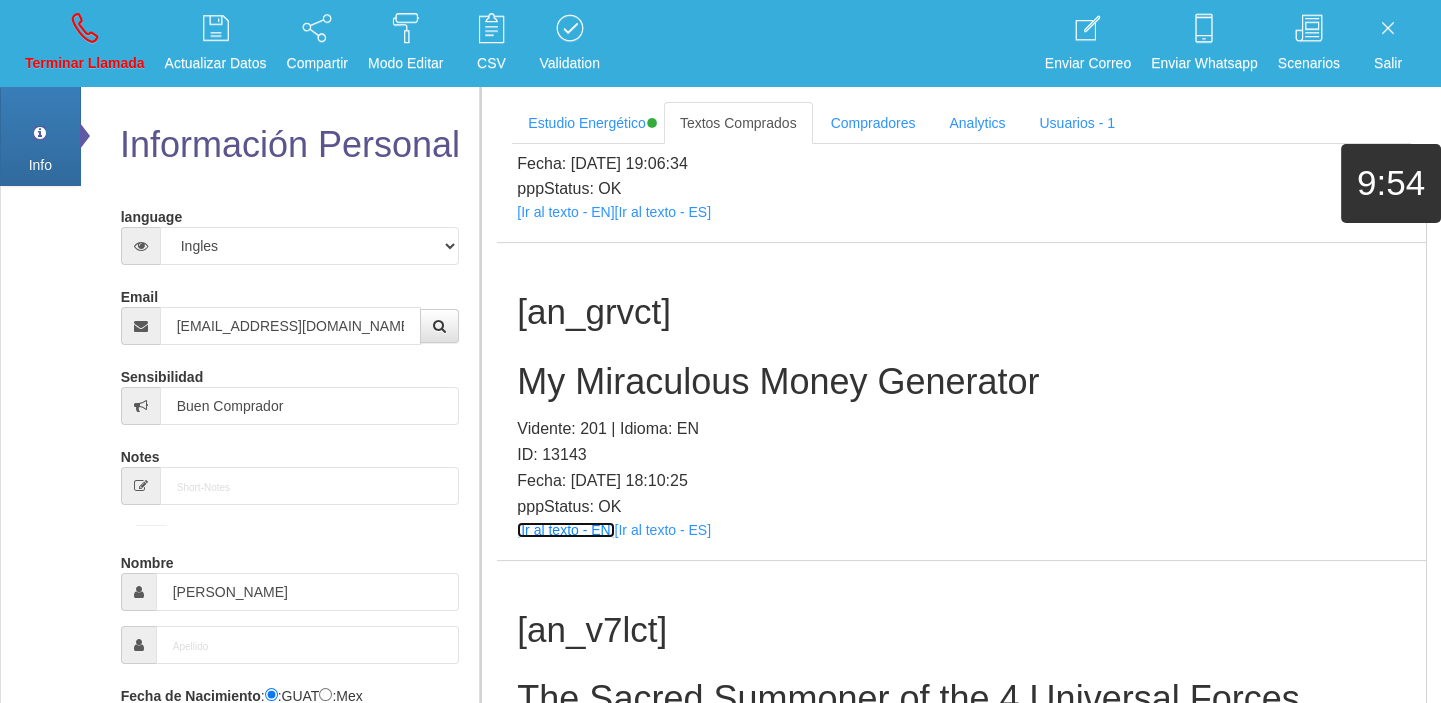 click on "[Ir al texto - EN]" at bounding box center [565, 530] 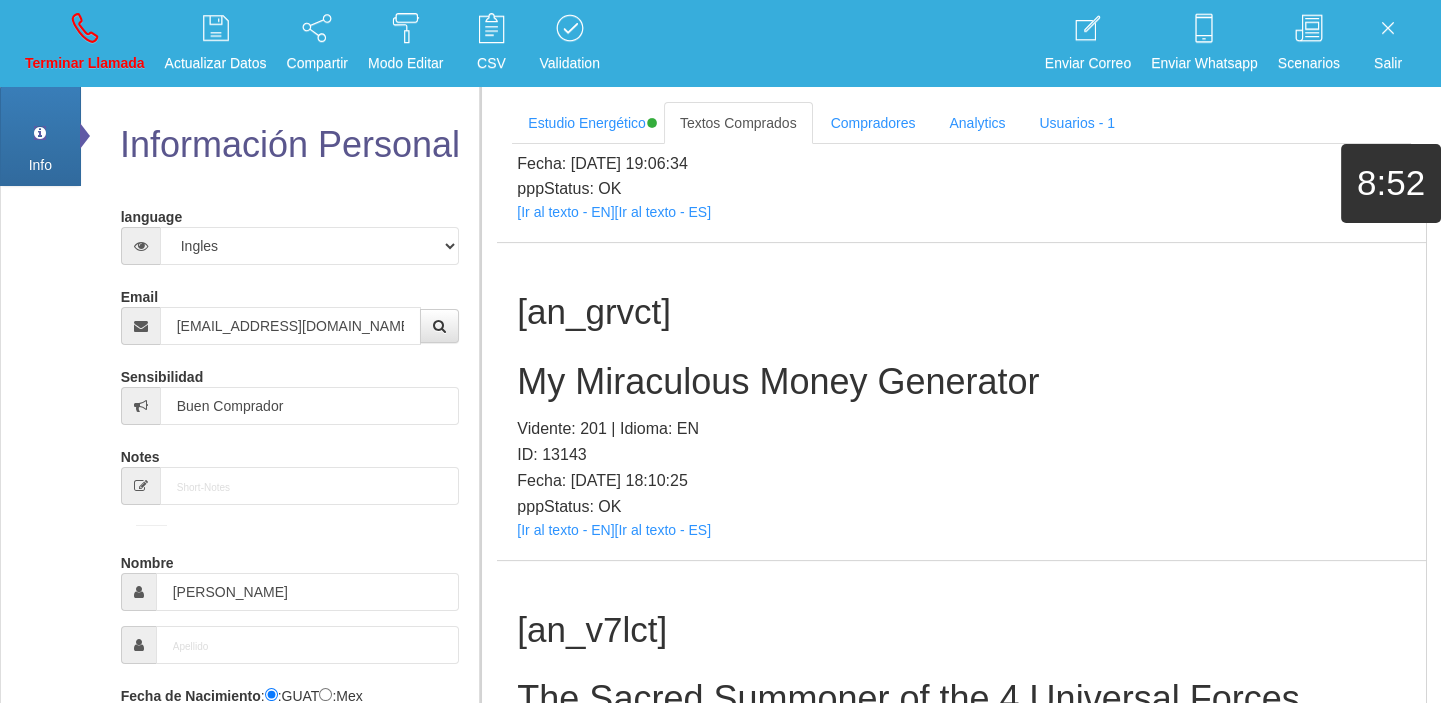 click on "My Miraculous Money Generator" at bounding box center (961, 382) 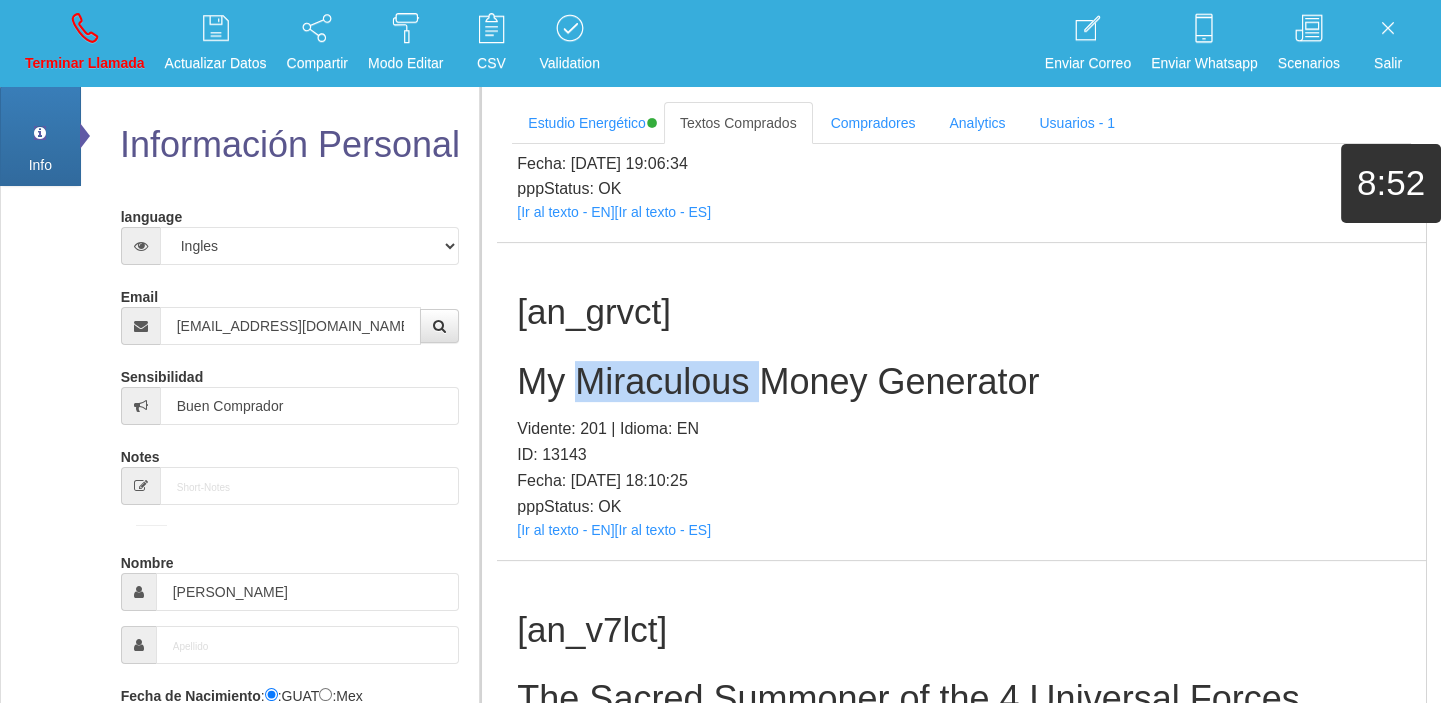 click on "My Miraculous Money Generator" at bounding box center (961, 382) 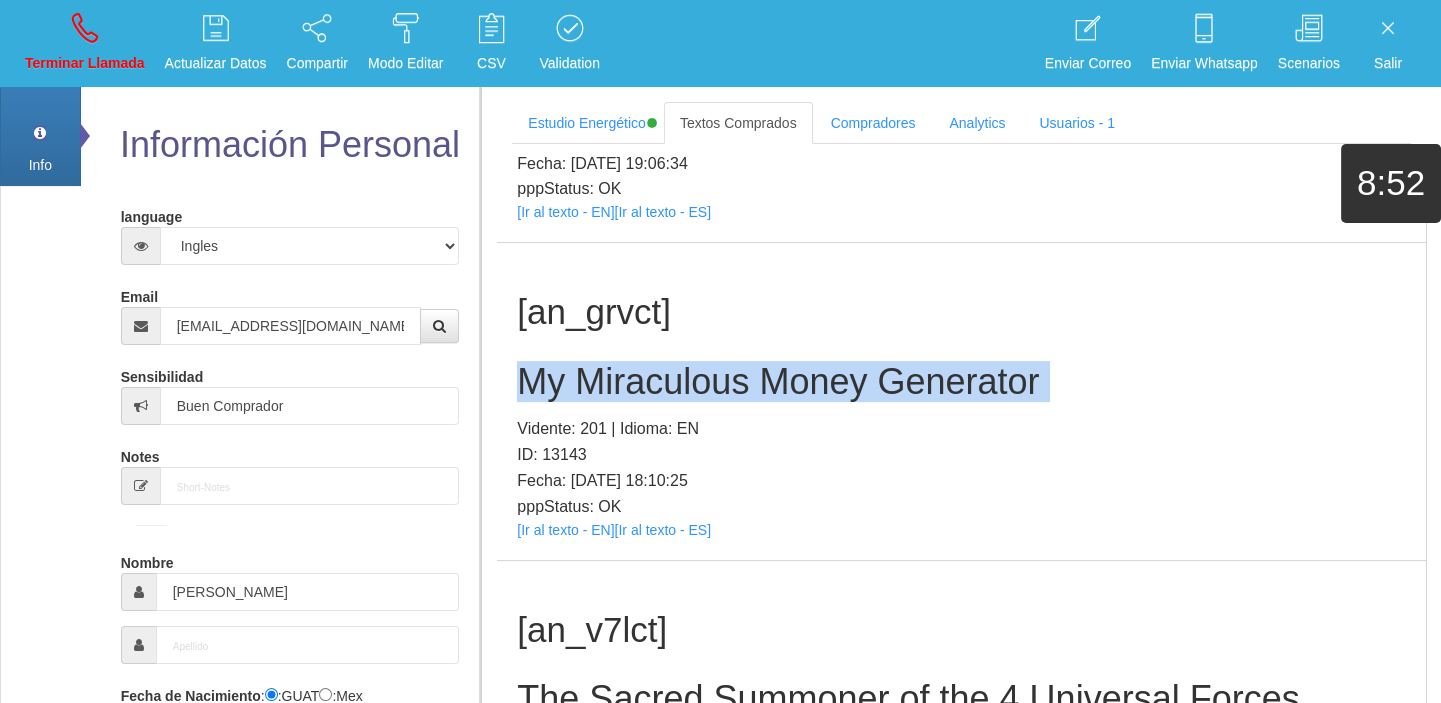 click on "My Miraculous Money Generator" at bounding box center [961, 382] 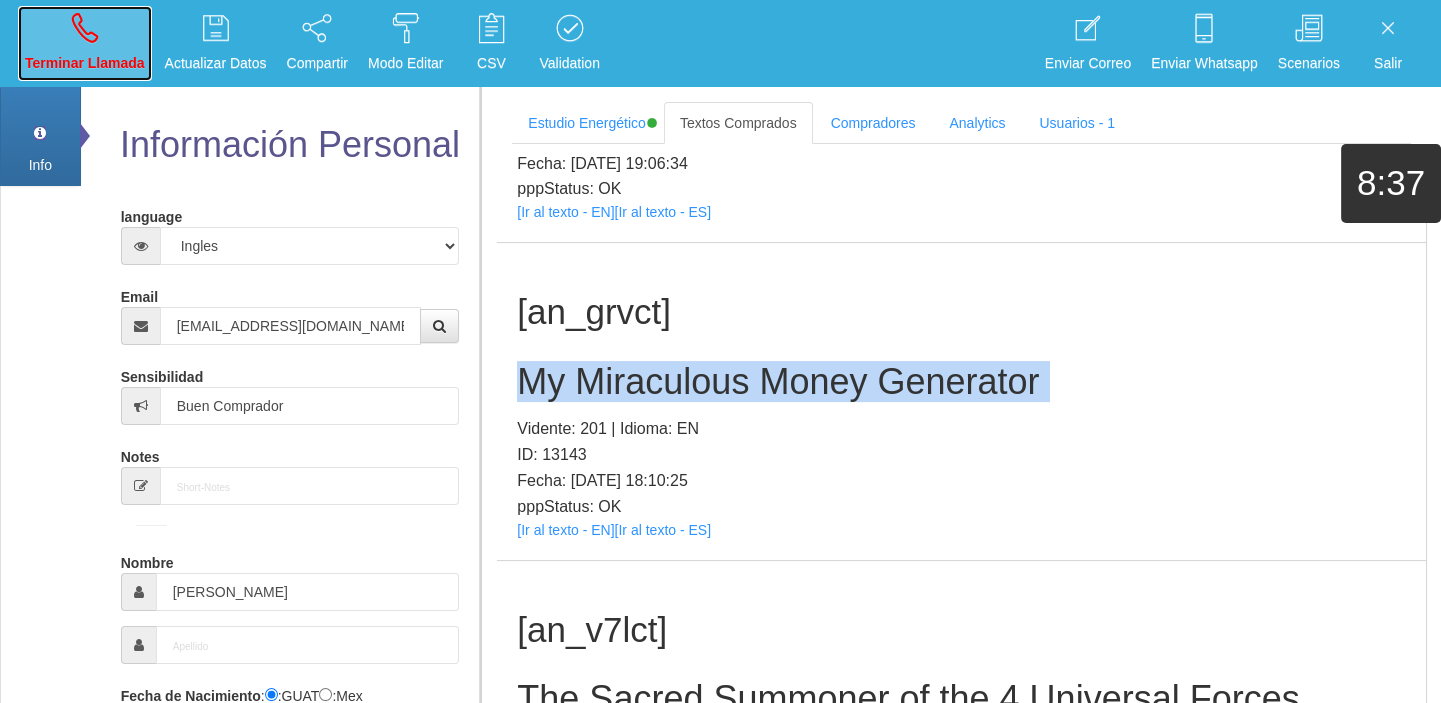 click on "Terminar Llamada" at bounding box center (85, 43) 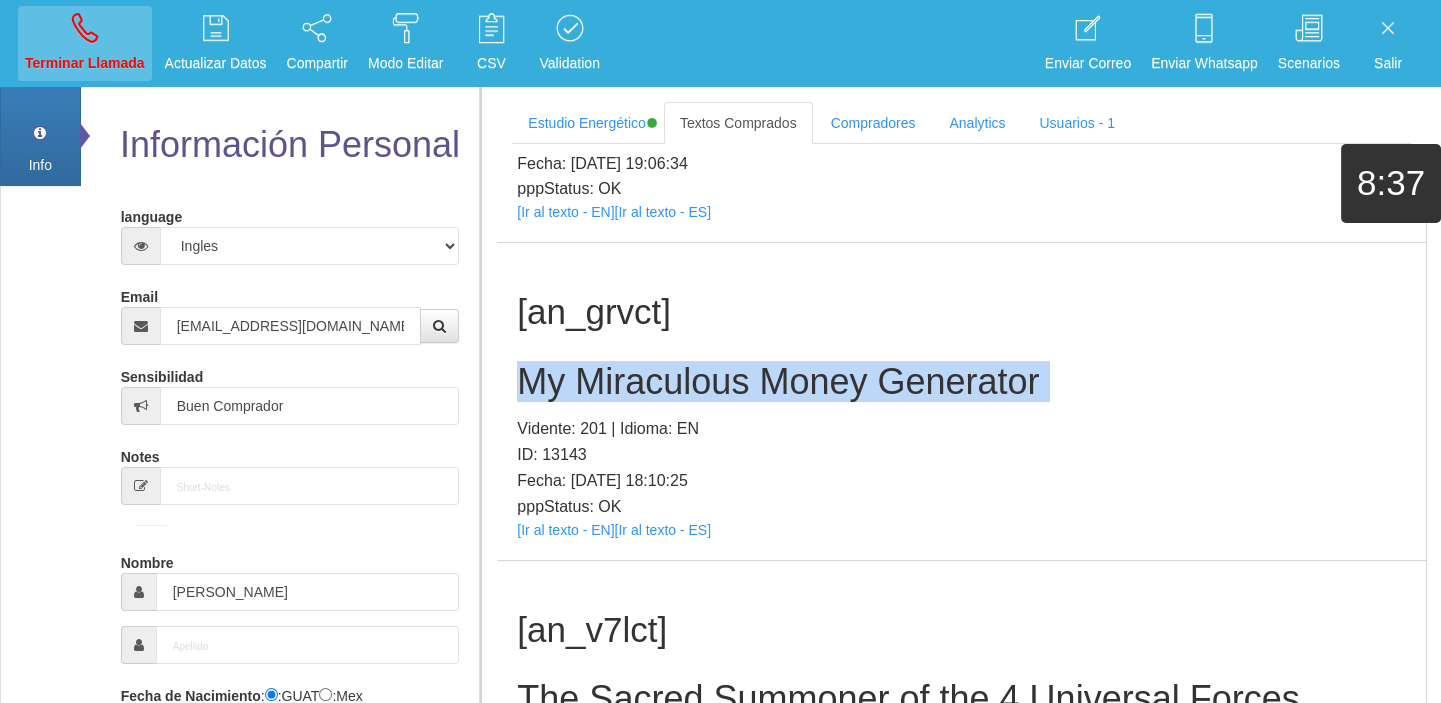 type 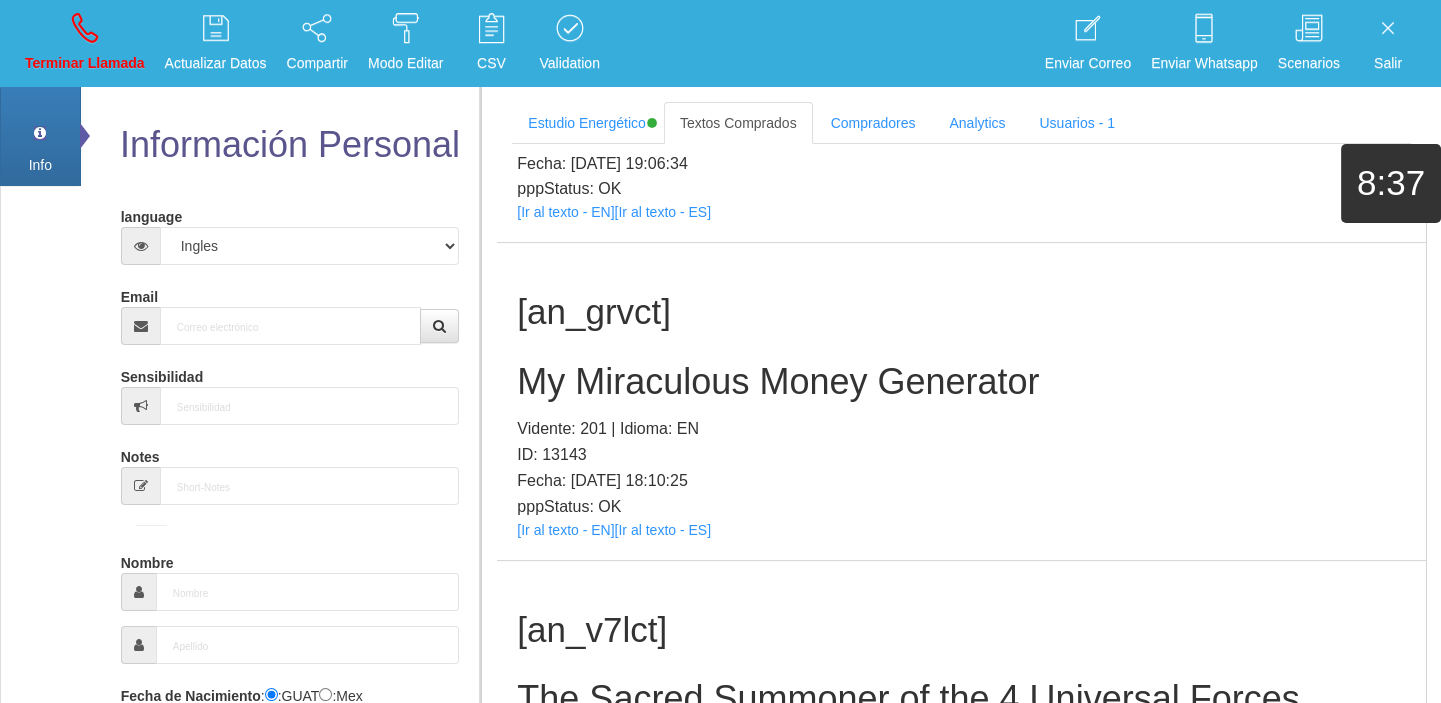 scroll, scrollTop: 0, scrollLeft: 0, axis: both 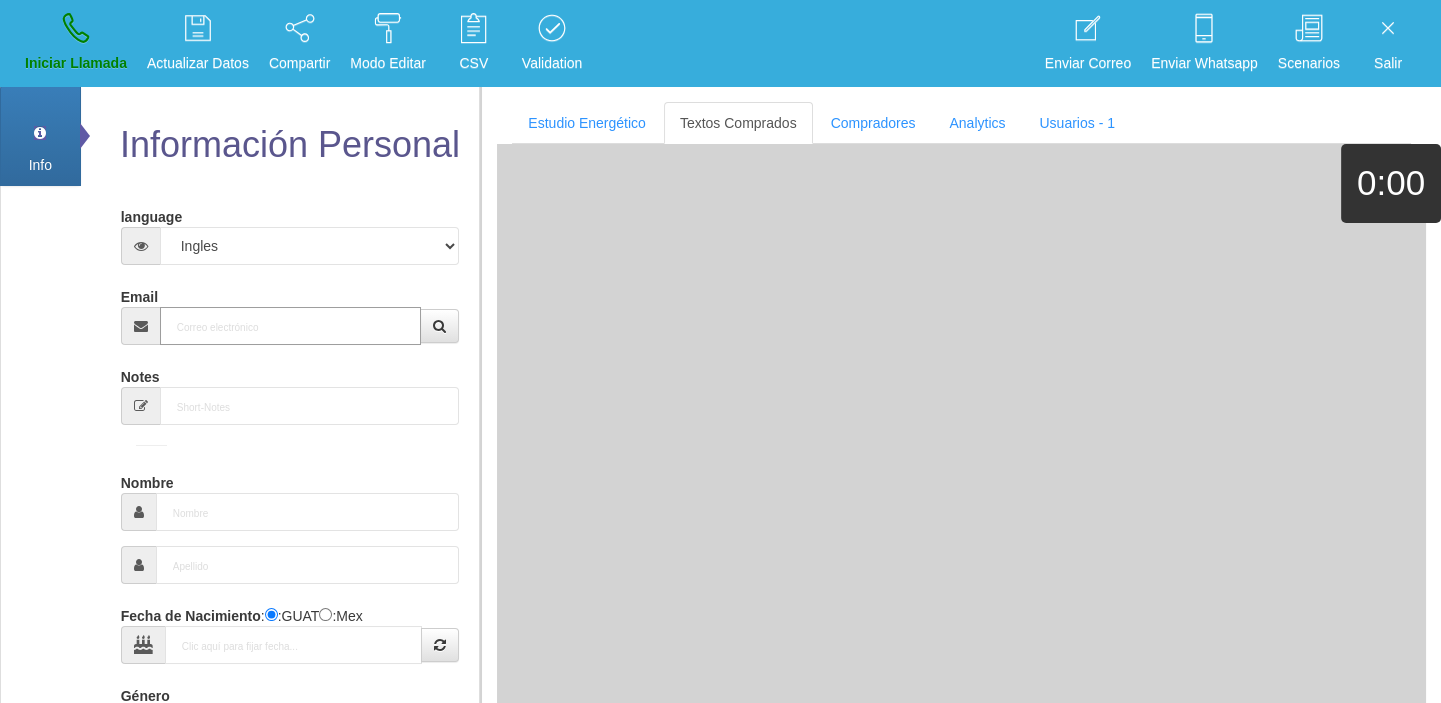 click on "Email" at bounding box center [291, 326] 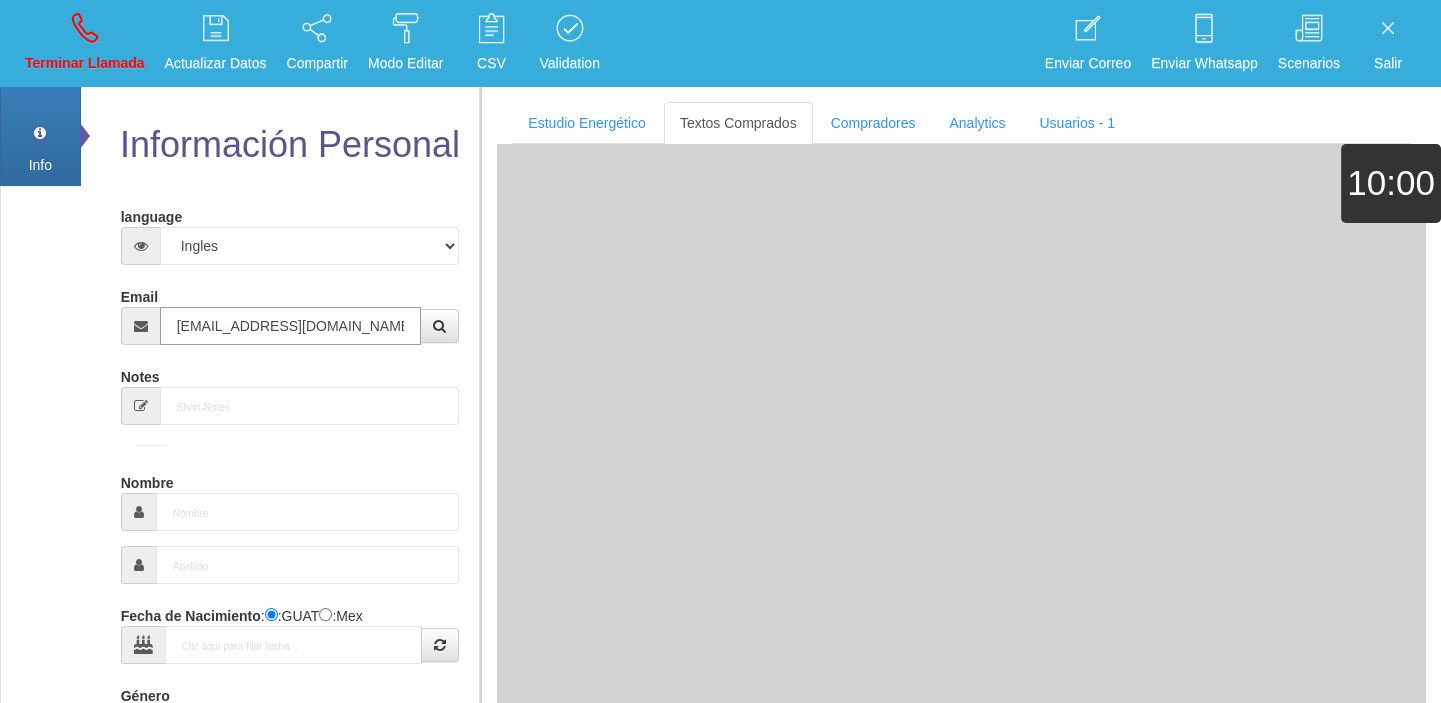 type on "[DATE]" 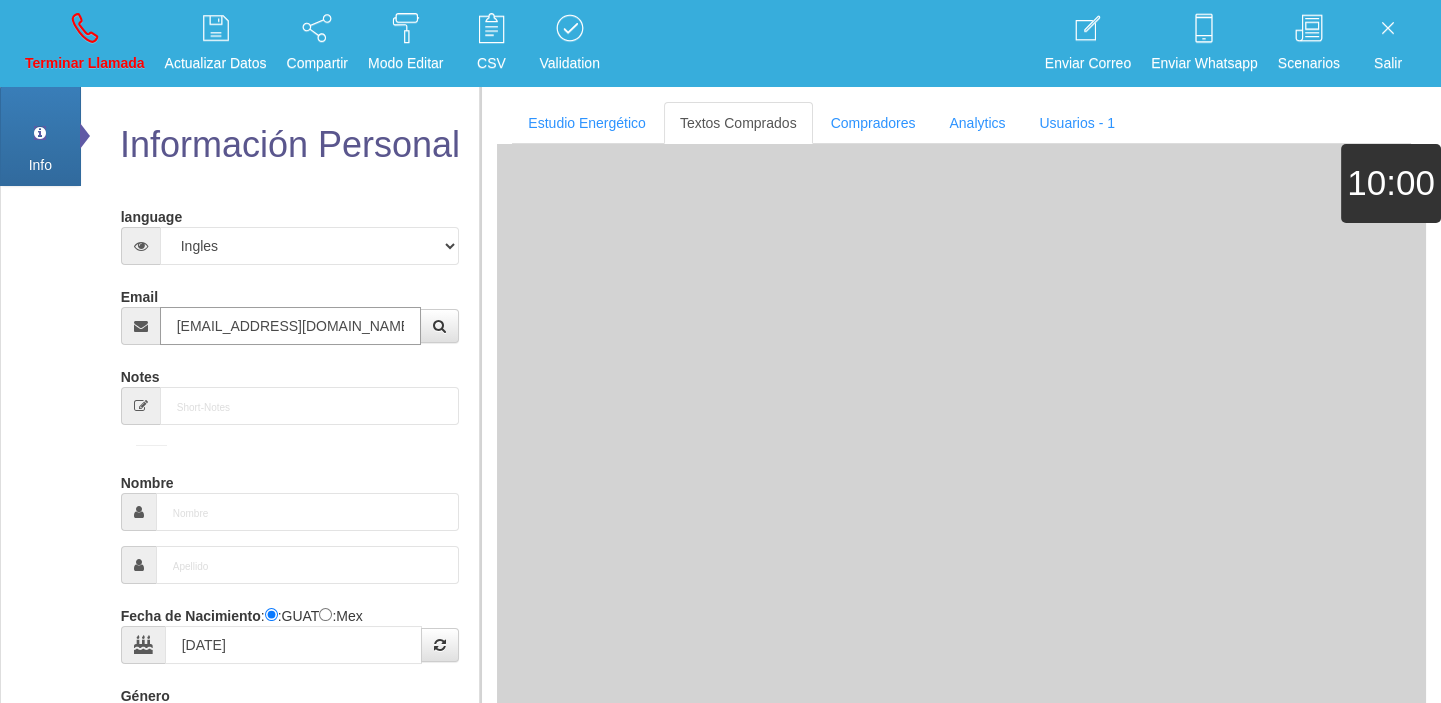 type on "Comprador simple" 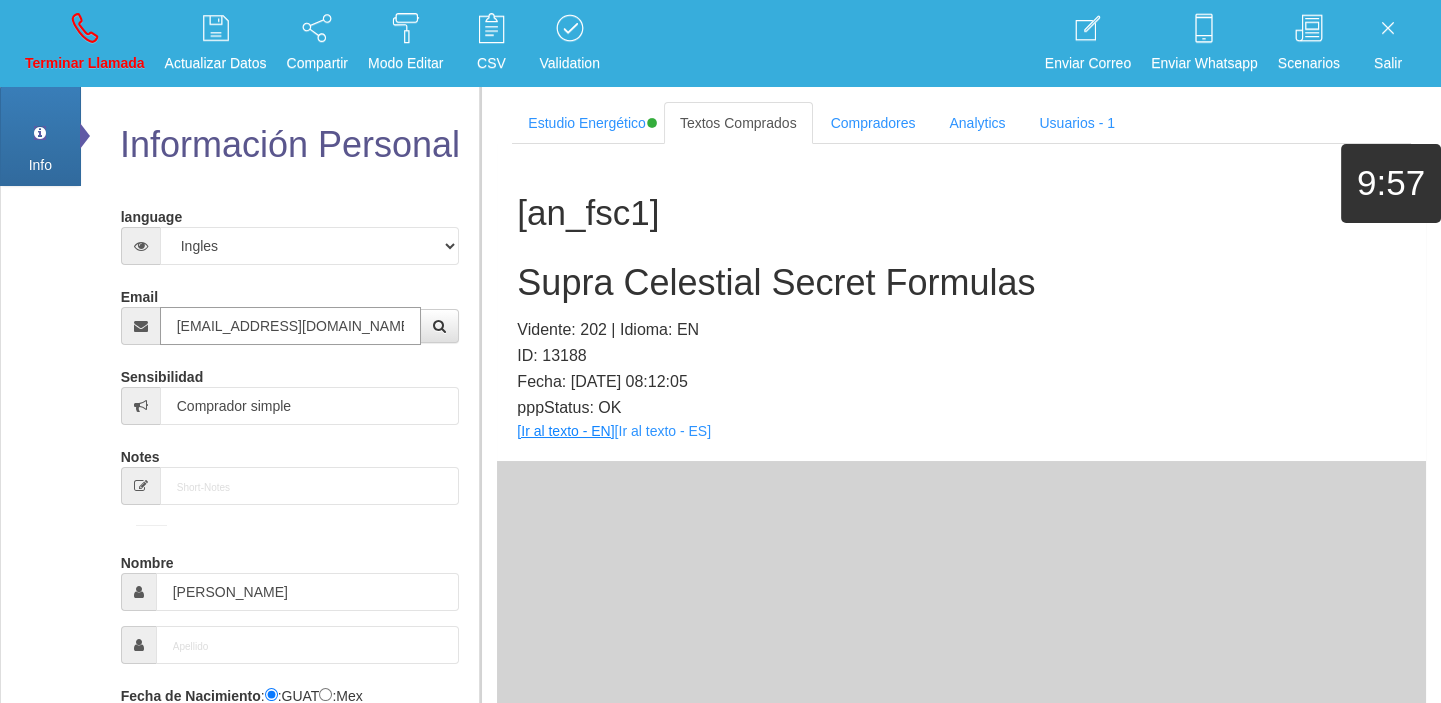 type on "[EMAIL_ADDRESS][DOMAIN_NAME]" 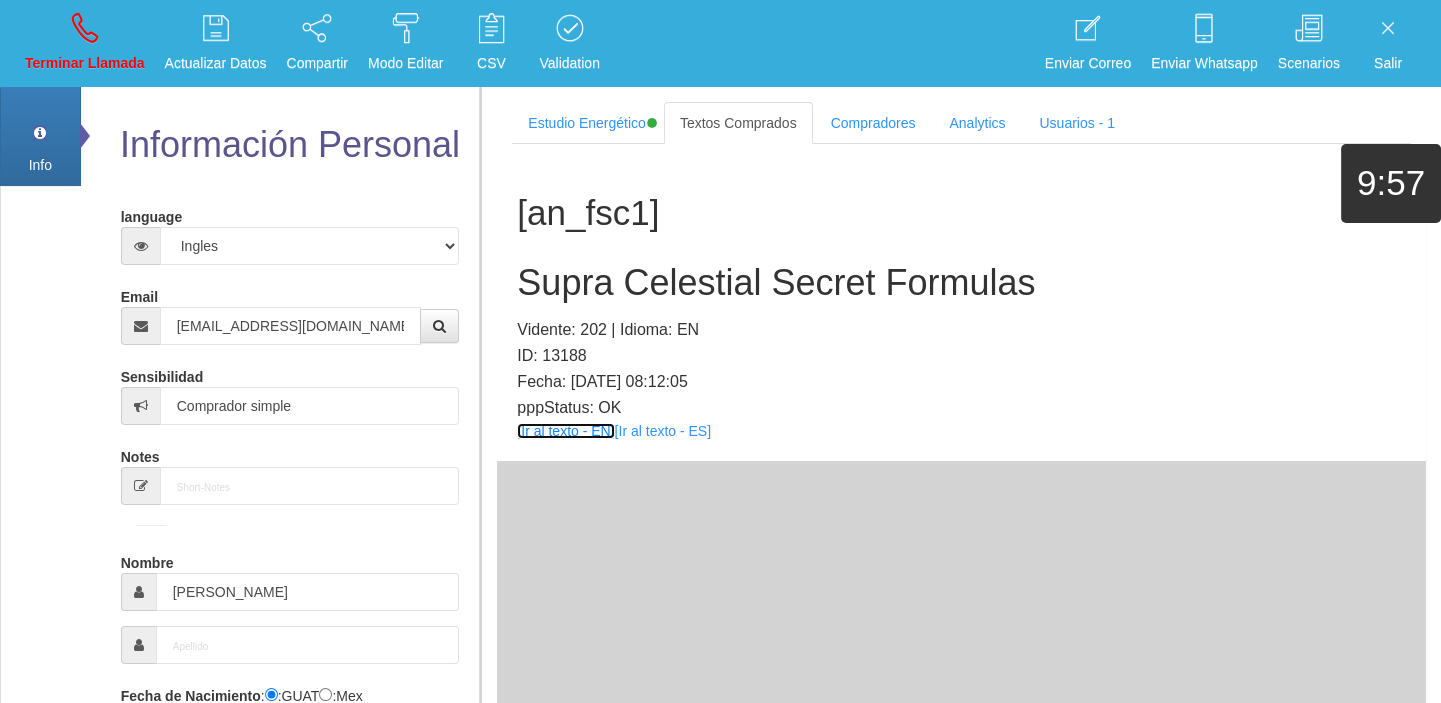 click on "[Ir al texto - EN]" at bounding box center (565, 431) 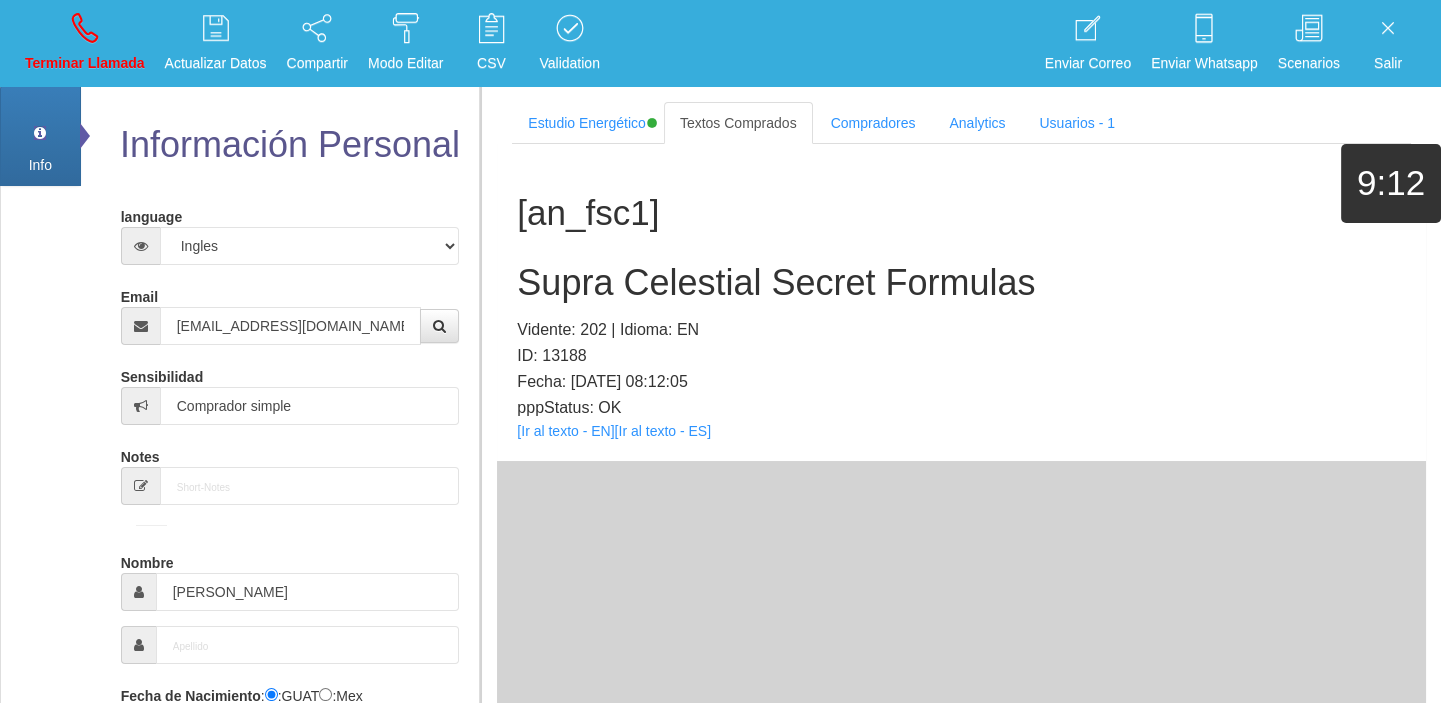 click on "Supra Celestial Secret Formulas" at bounding box center [961, 283] 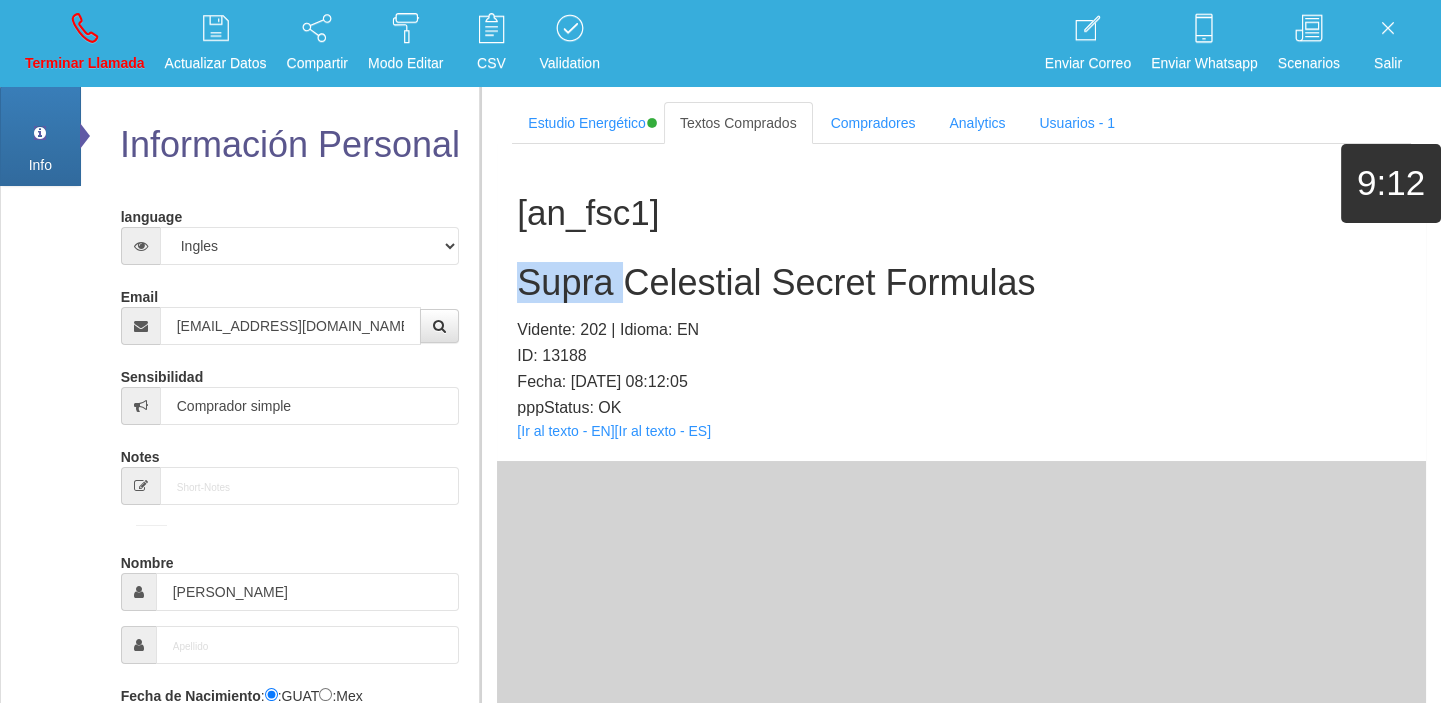 click on "Supra Celestial Secret Formulas" at bounding box center [961, 283] 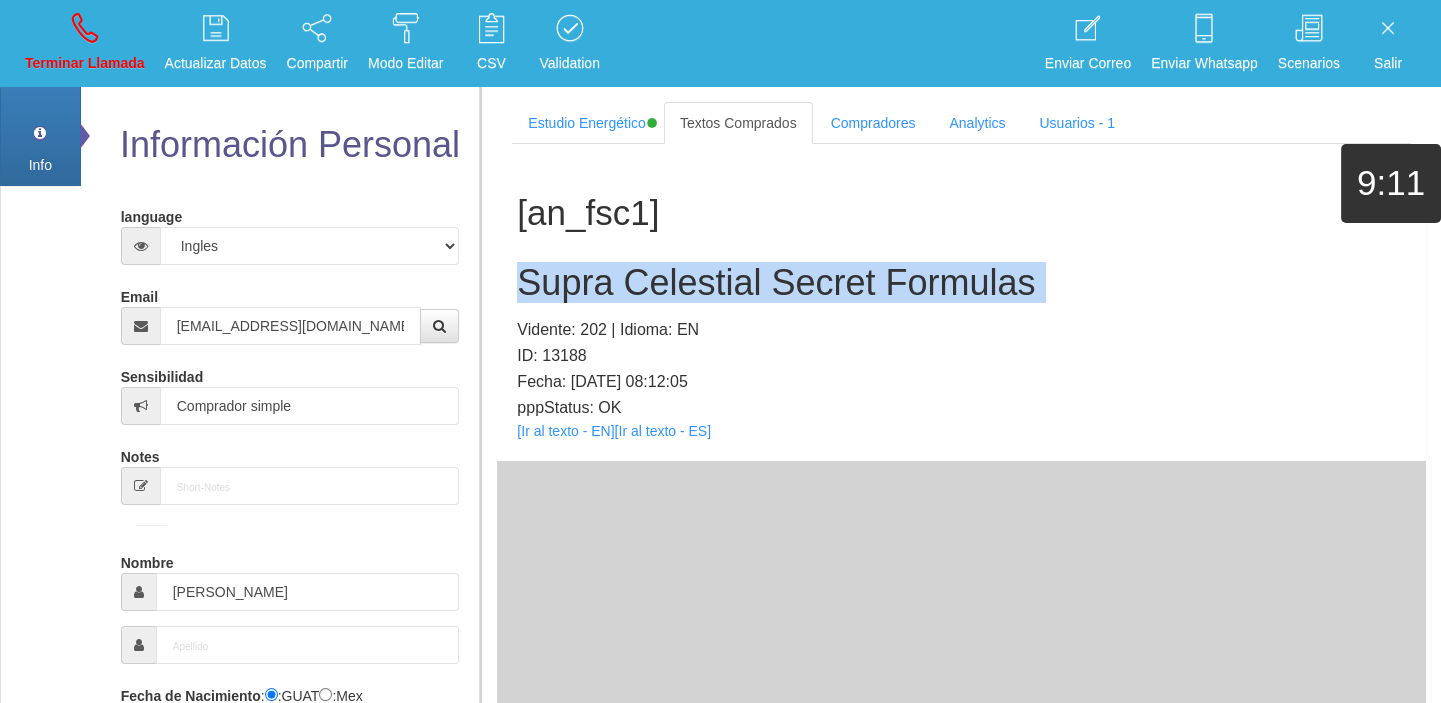 click on "Supra Celestial Secret Formulas" at bounding box center (961, 283) 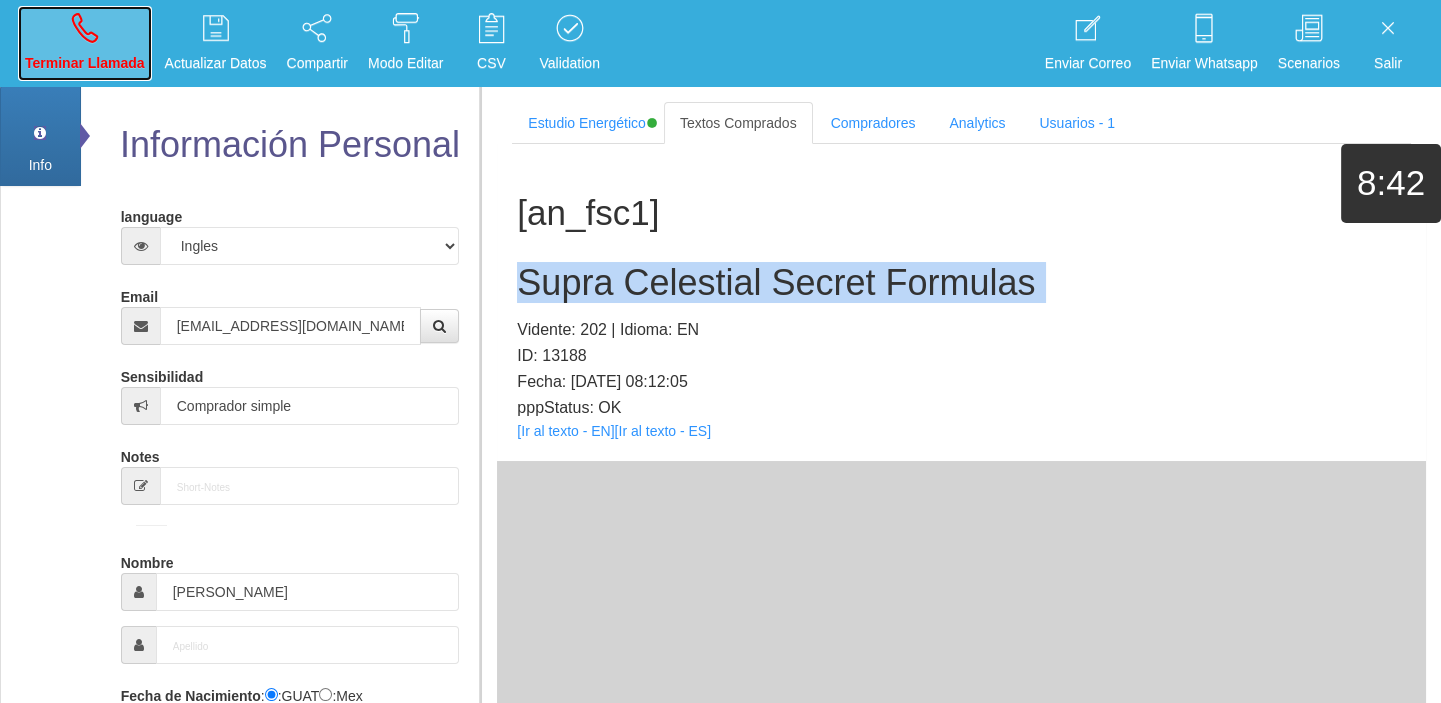 click on "Terminar Llamada" at bounding box center (85, 43) 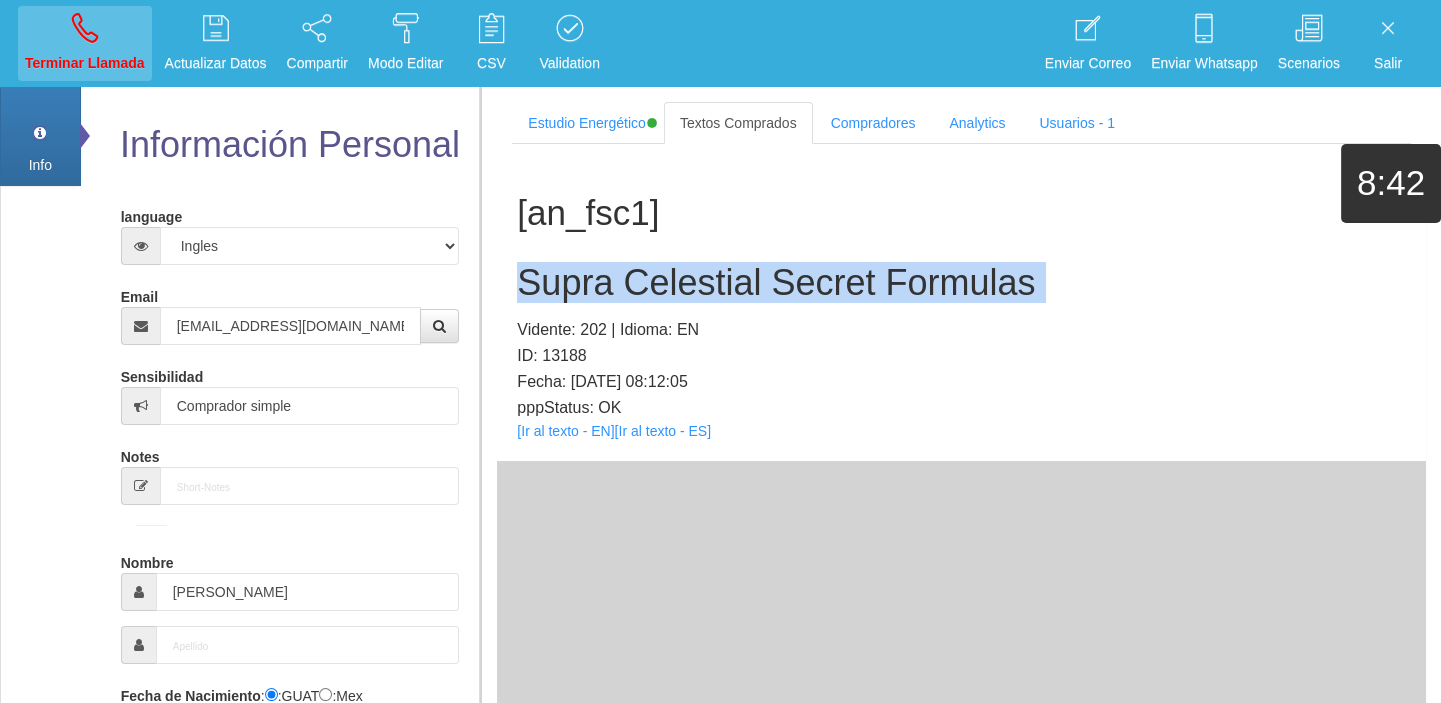 type 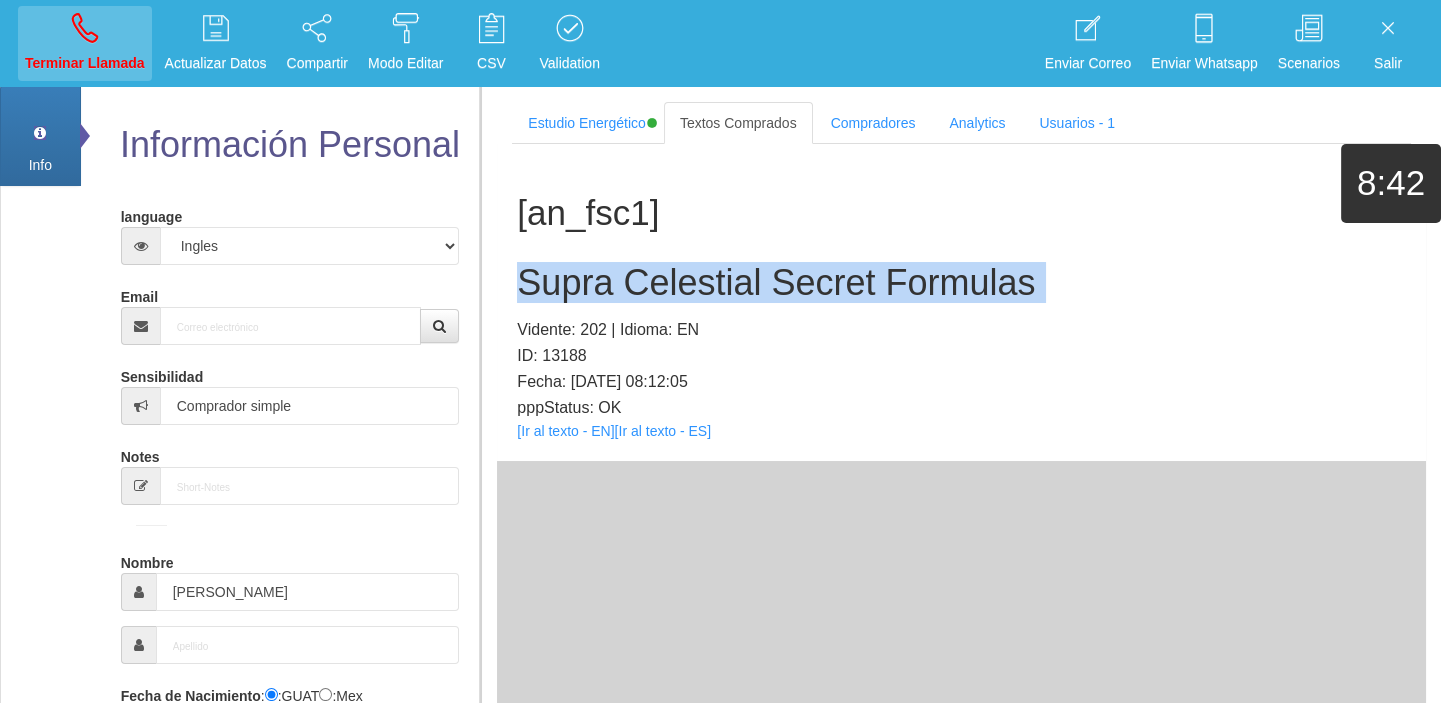 type 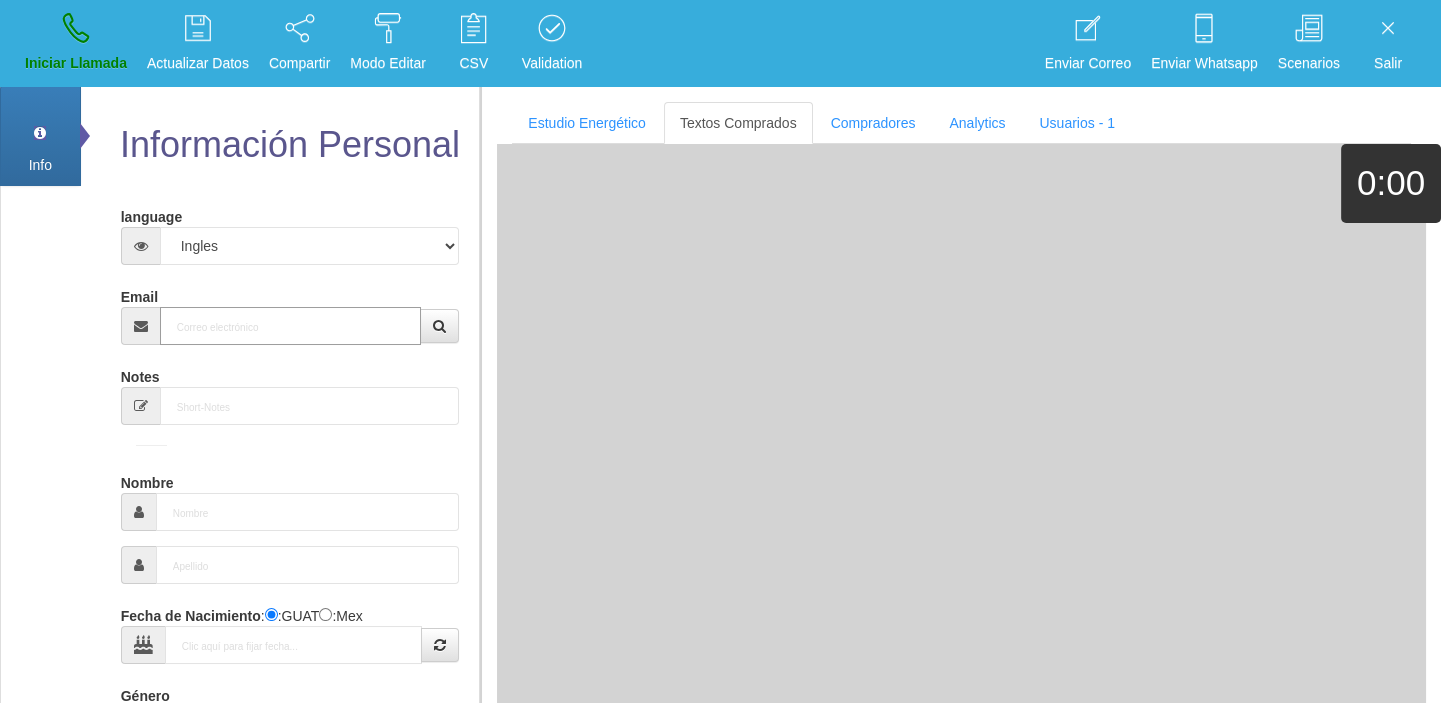 paste on "[EMAIL_ADDRESS][DOMAIN_NAME]" 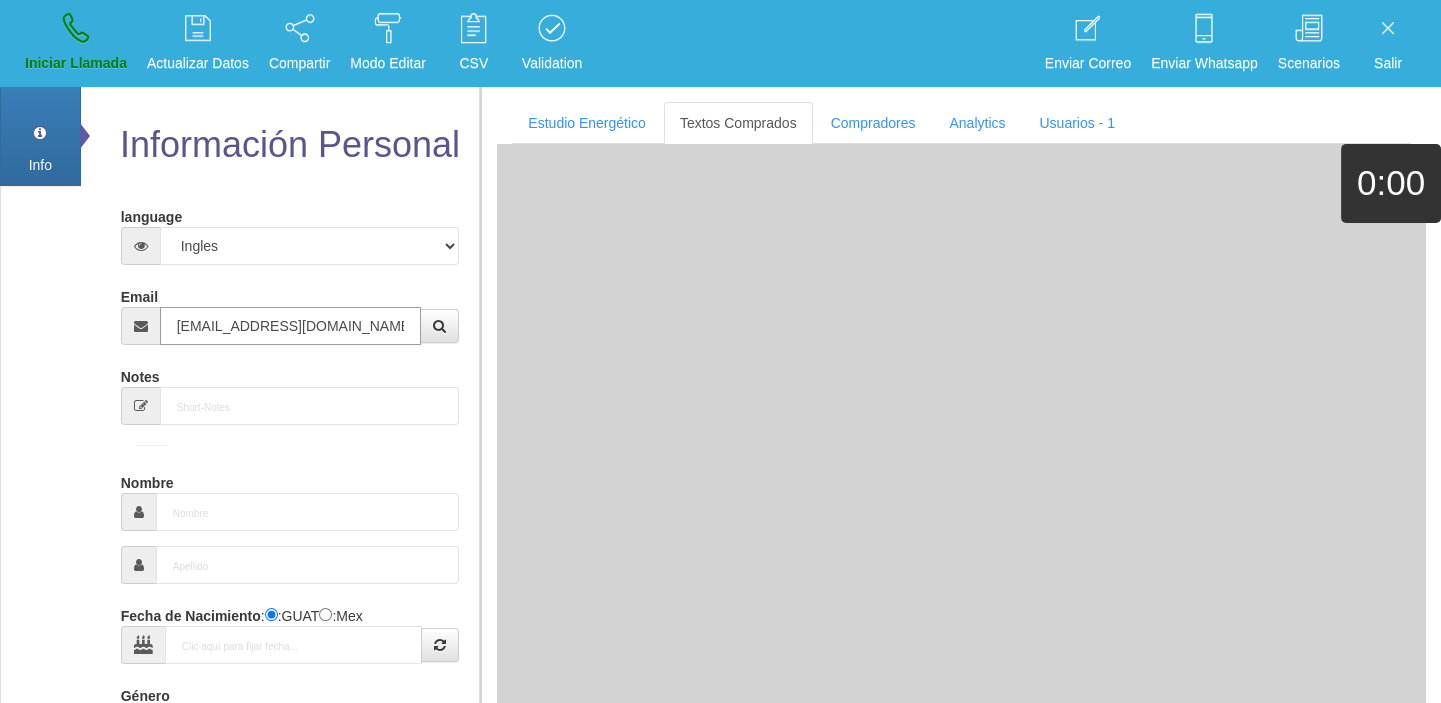 click on "[EMAIL_ADDRESS][DOMAIN_NAME]" at bounding box center [291, 326] 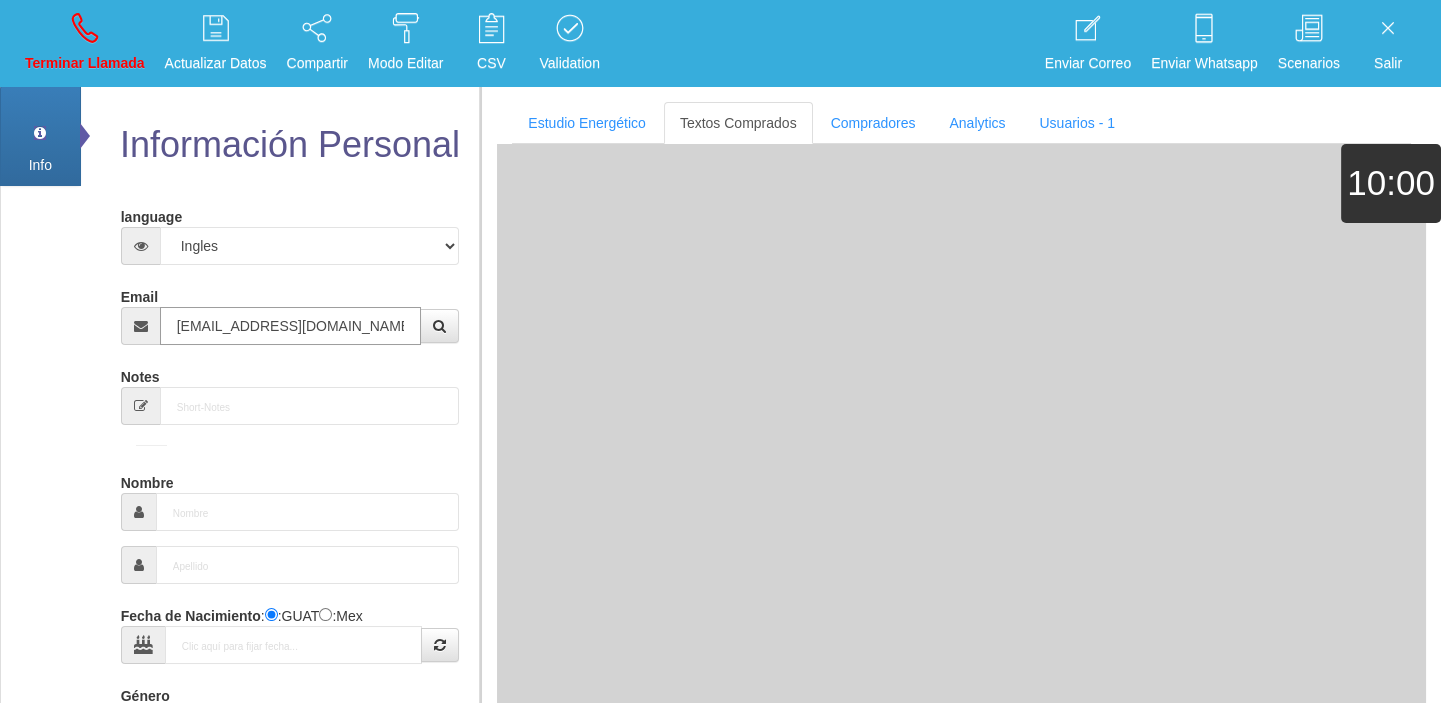 type on "[EMAIL_ADDRESS][DOMAIN_NAME]" 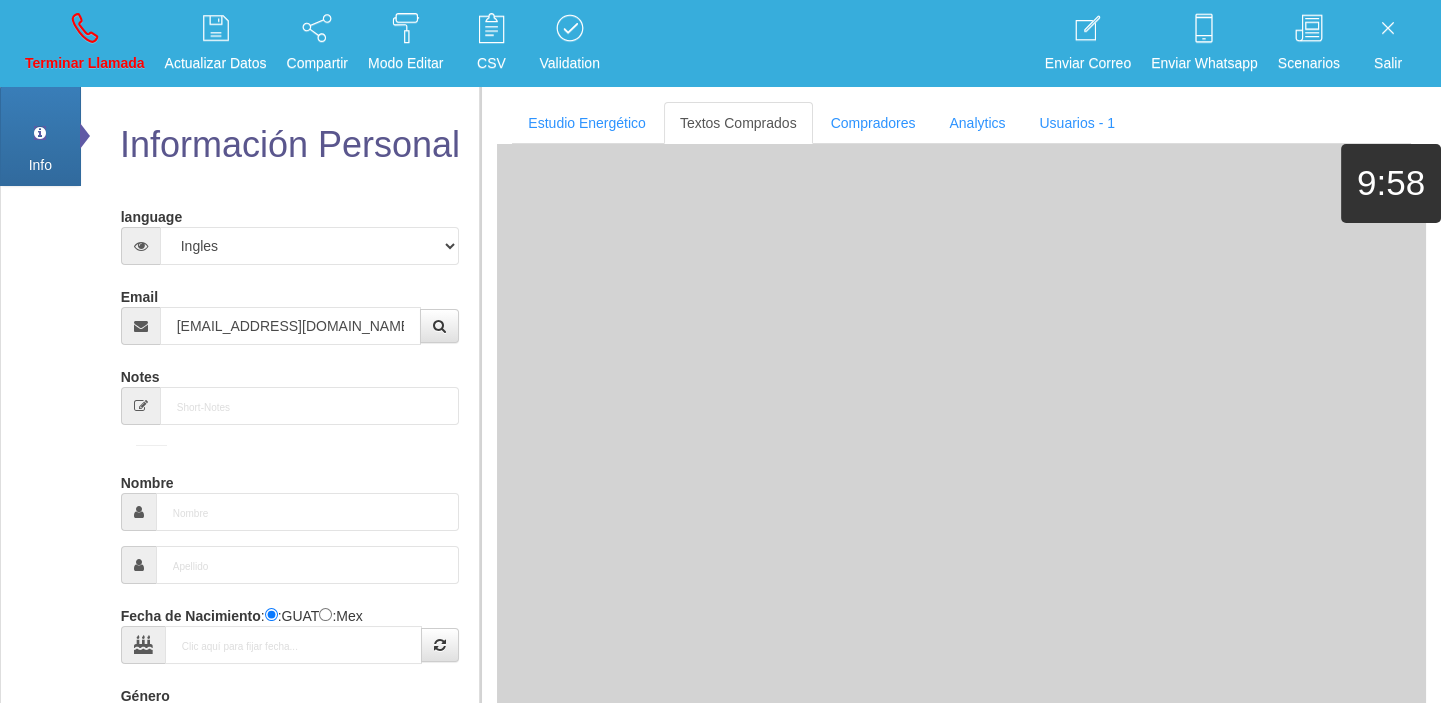 type on "[DATE]" 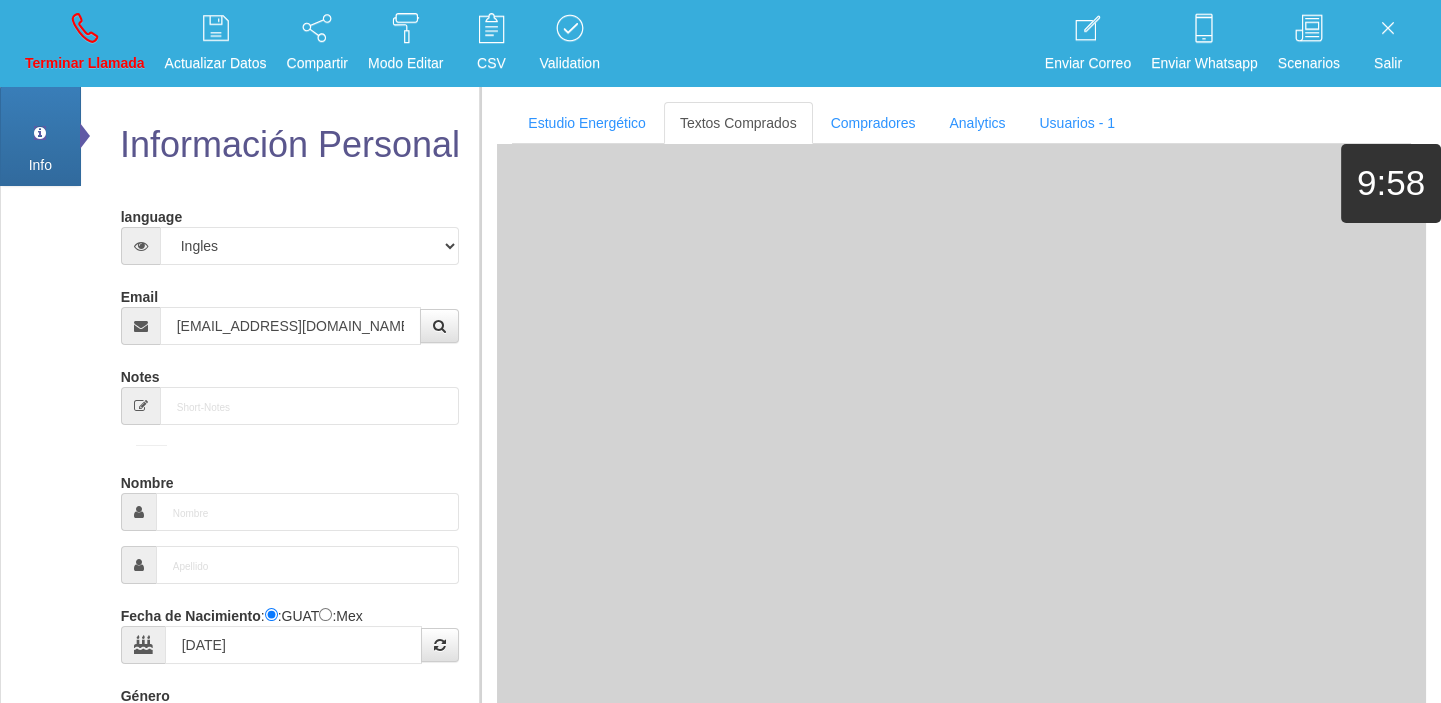 type on "Excelente Comprador" 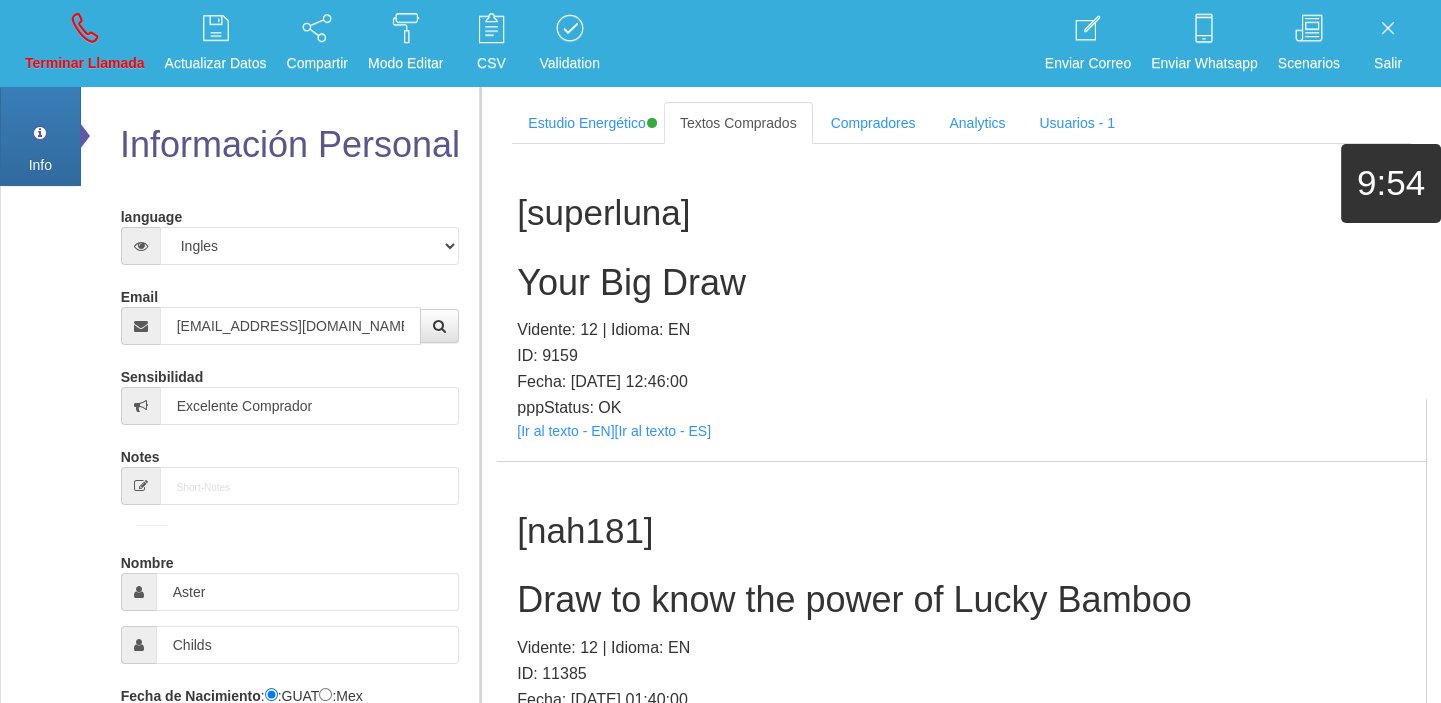 scroll, scrollTop: 90750, scrollLeft: 0, axis: vertical 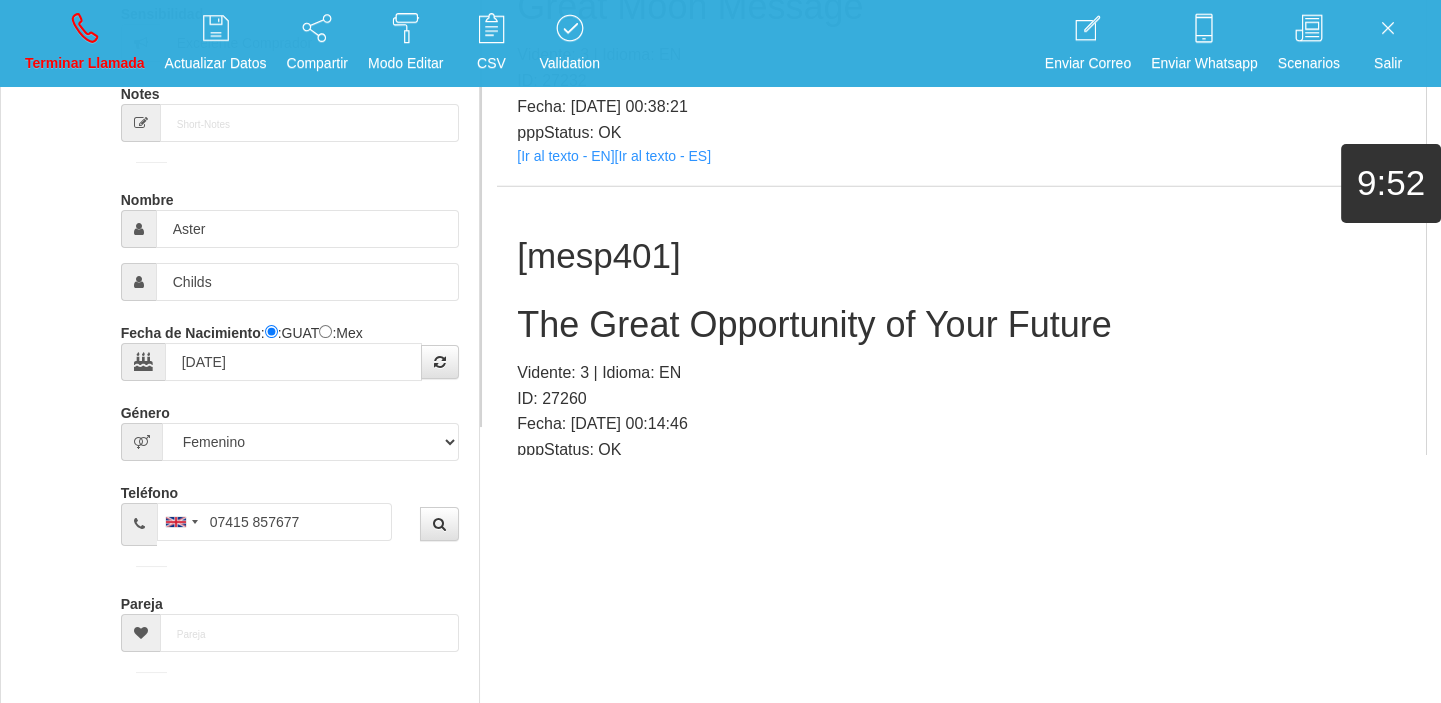 click on "[Ir al texto - EN]" at bounding box center (565, 473) 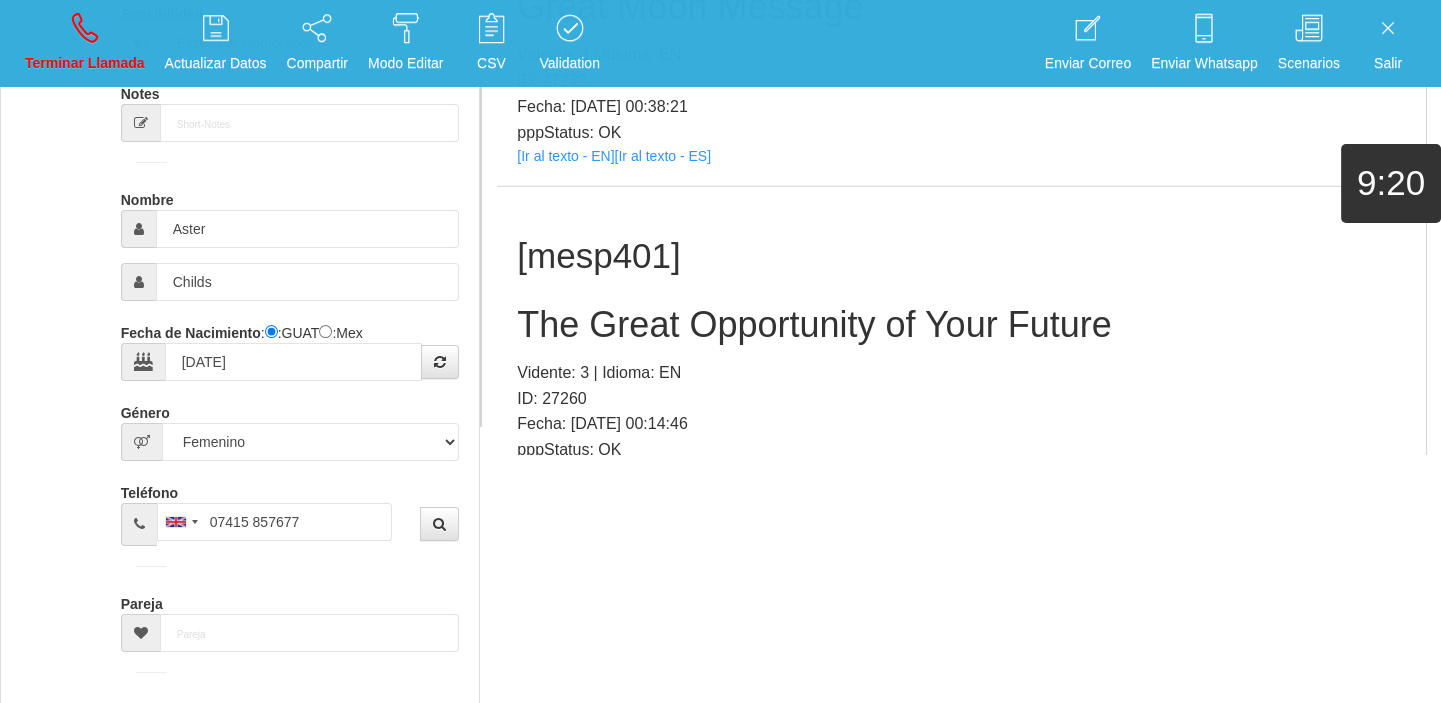 click on "The Great Opportunity of Your Future" at bounding box center [961, 325] 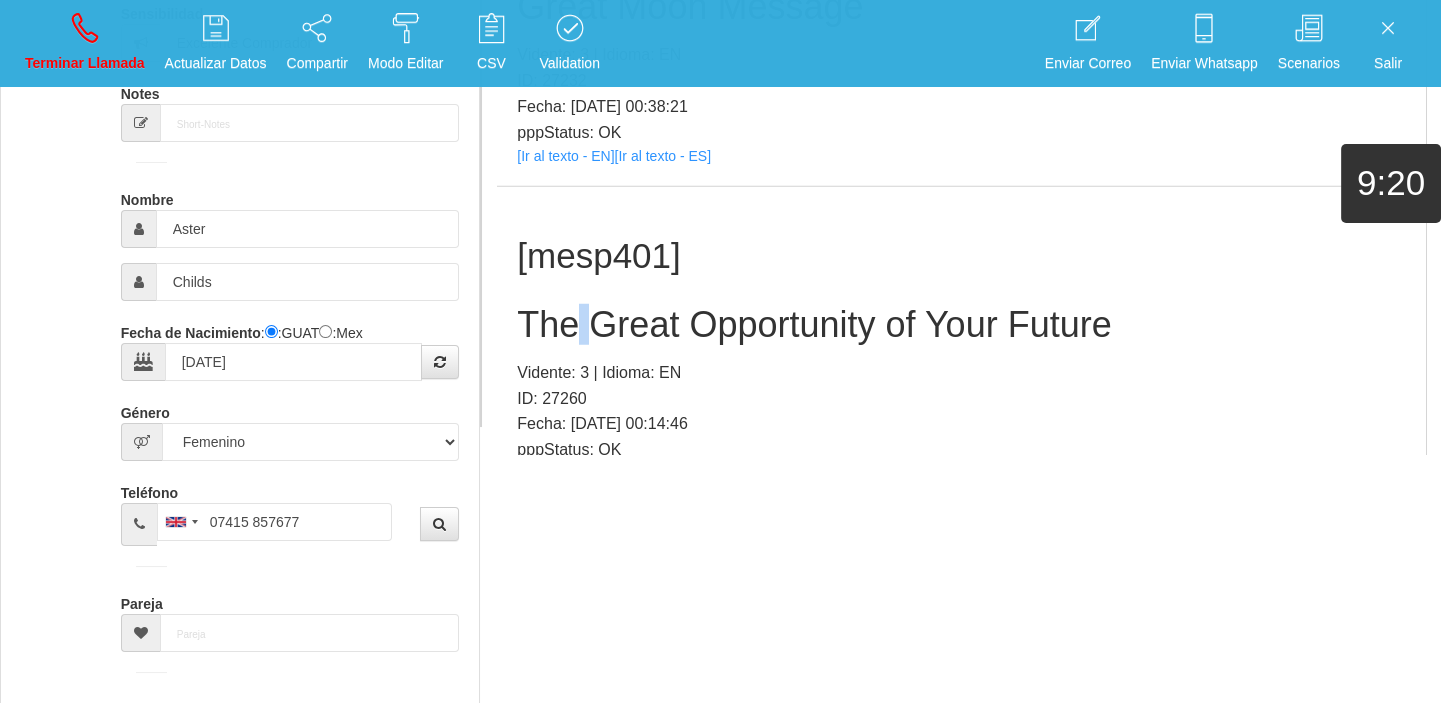 click on "The Great Opportunity of Your Future" at bounding box center (961, 325) 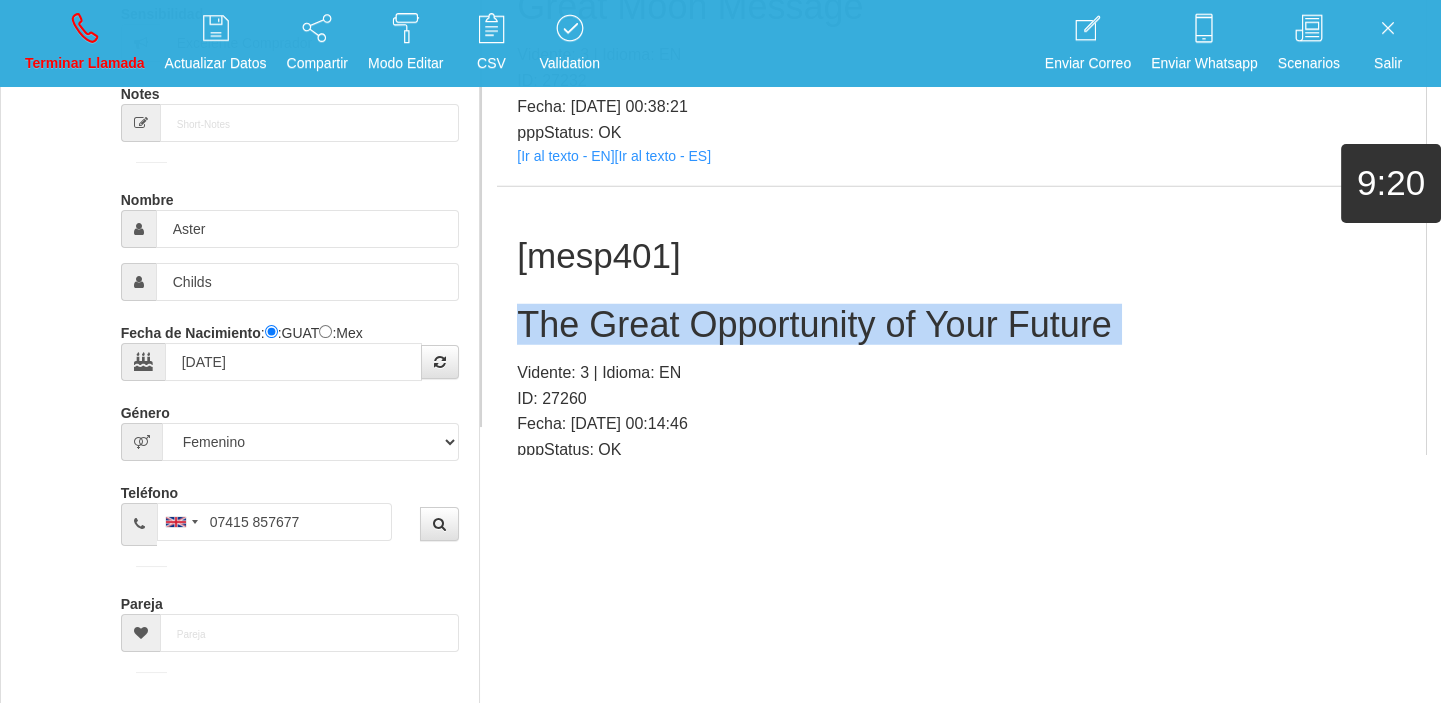 click on "The Great Opportunity of Your Future" at bounding box center (961, 325) 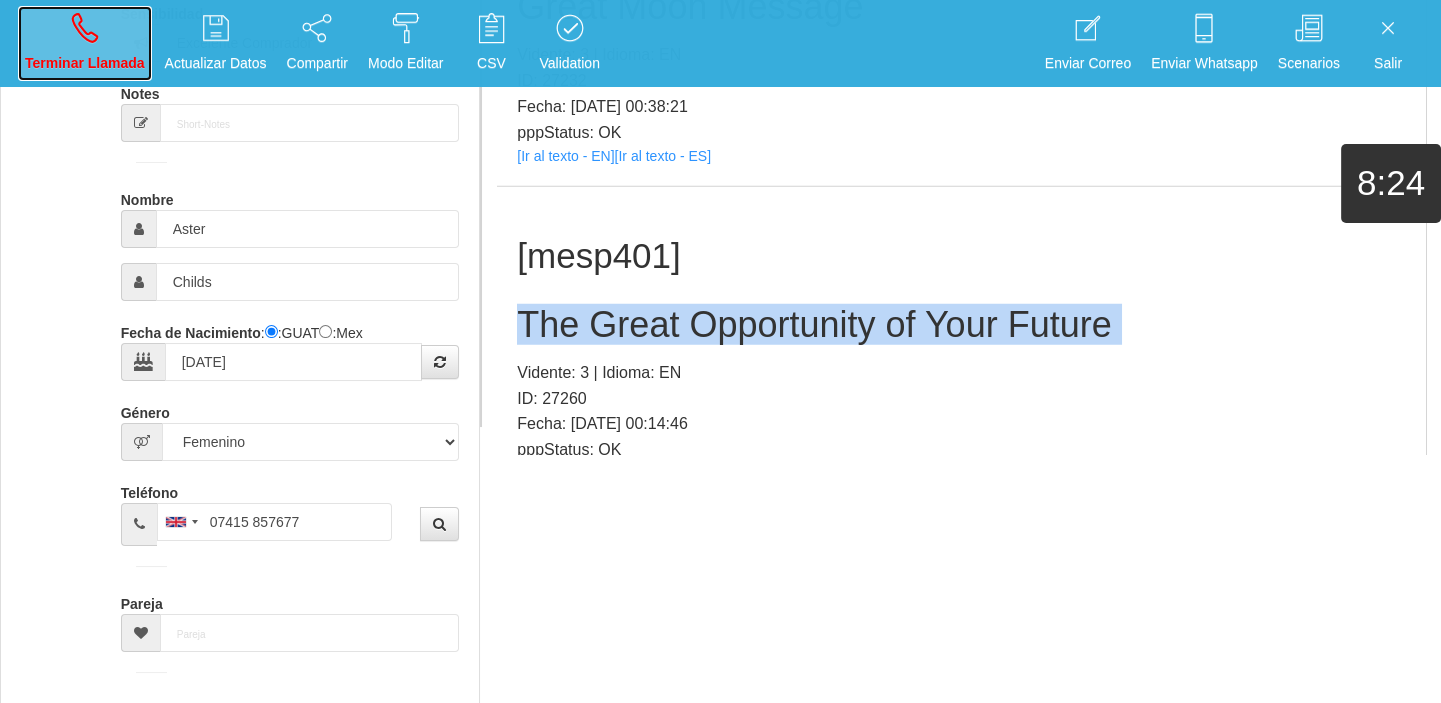 drag, startPoint x: 68, startPoint y: 59, endPoint x: 750, endPoint y: 135, distance: 686.22156 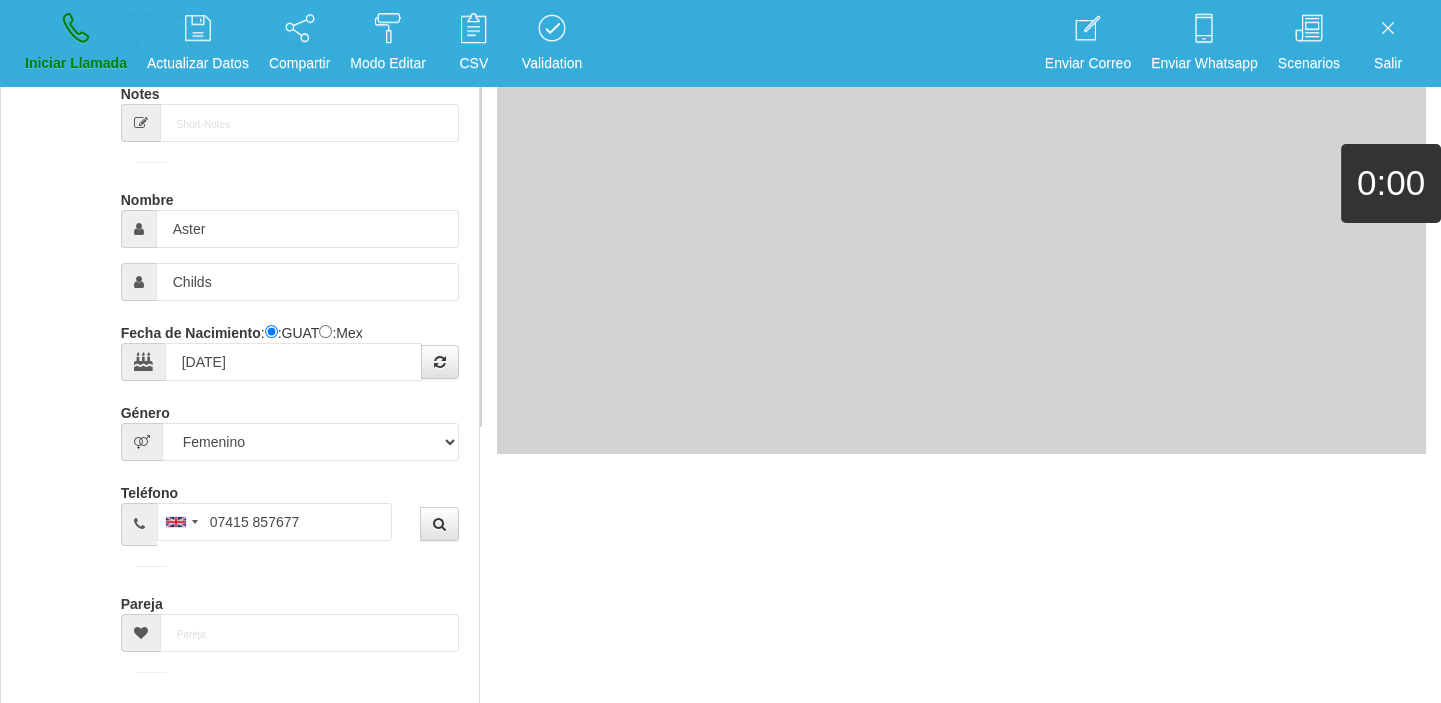 type 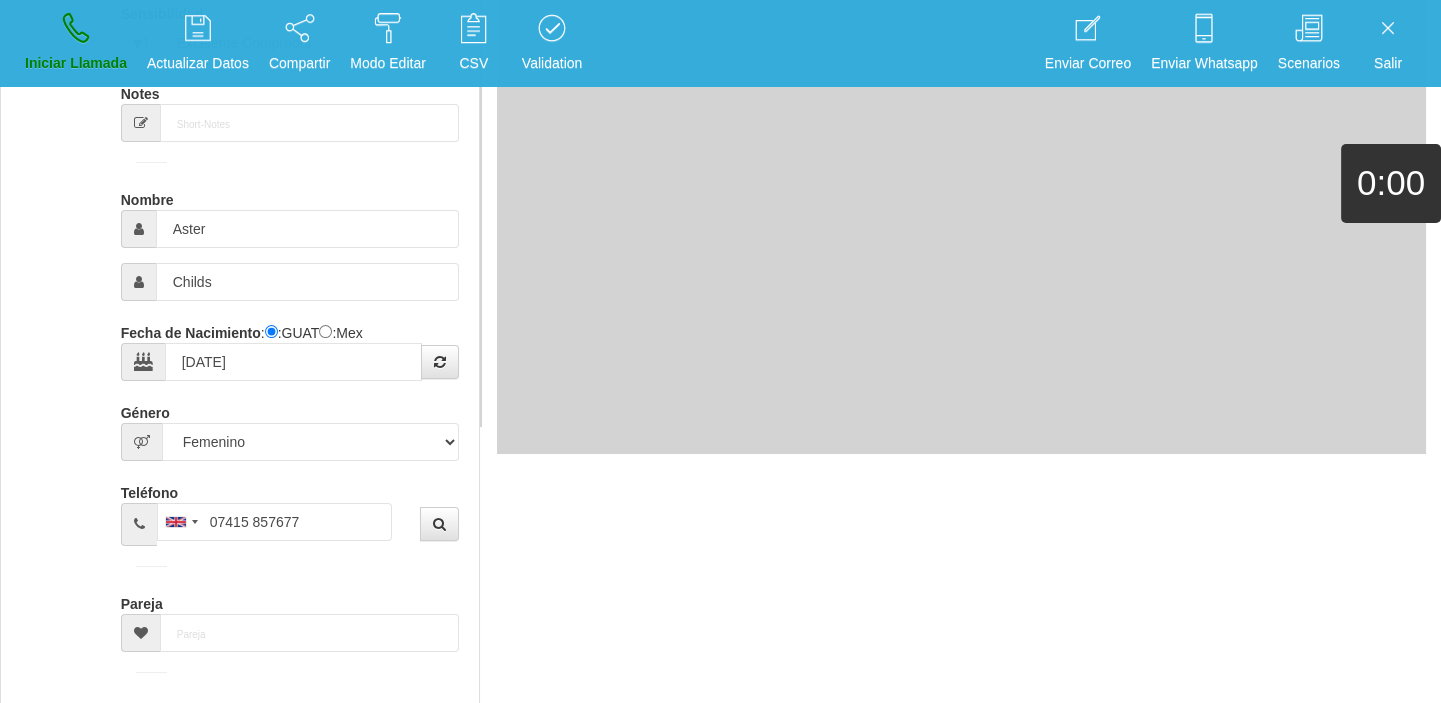 type 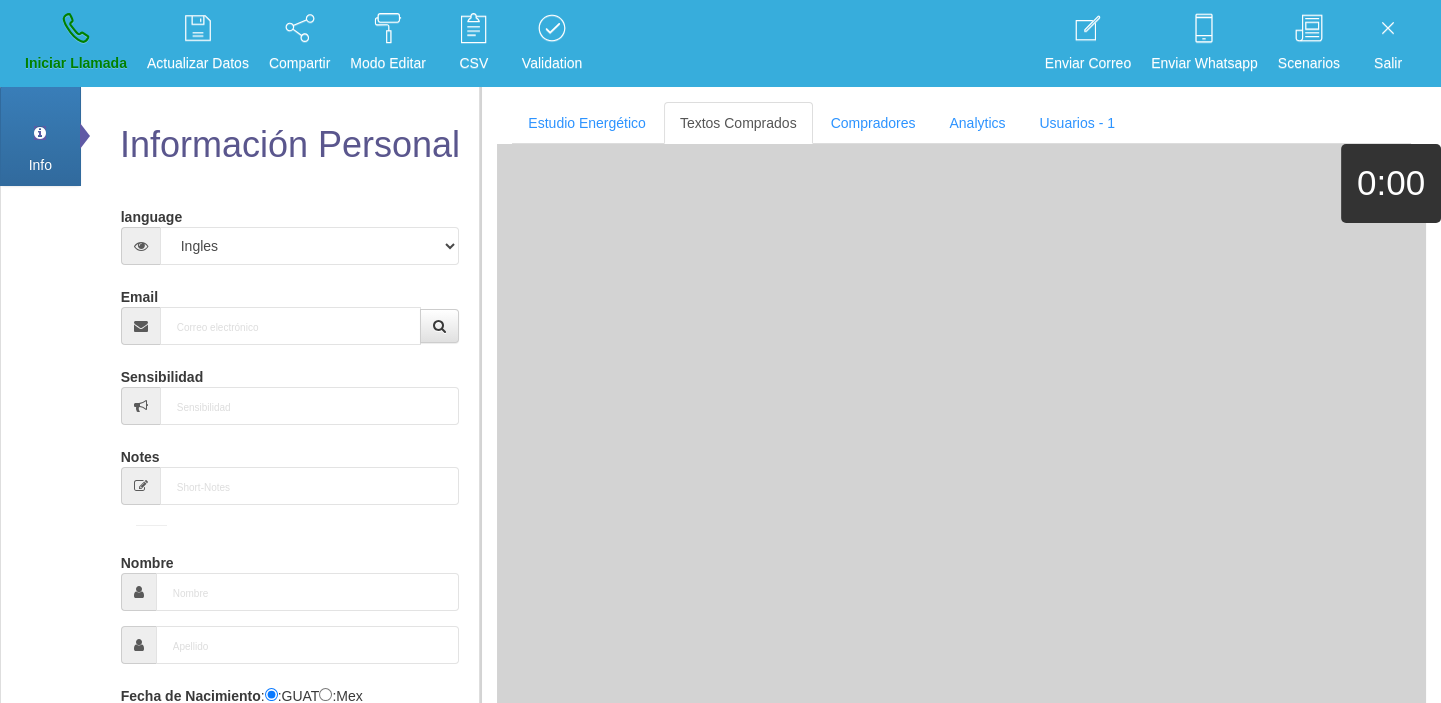 scroll, scrollTop: 0, scrollLeft: 0, axis: both 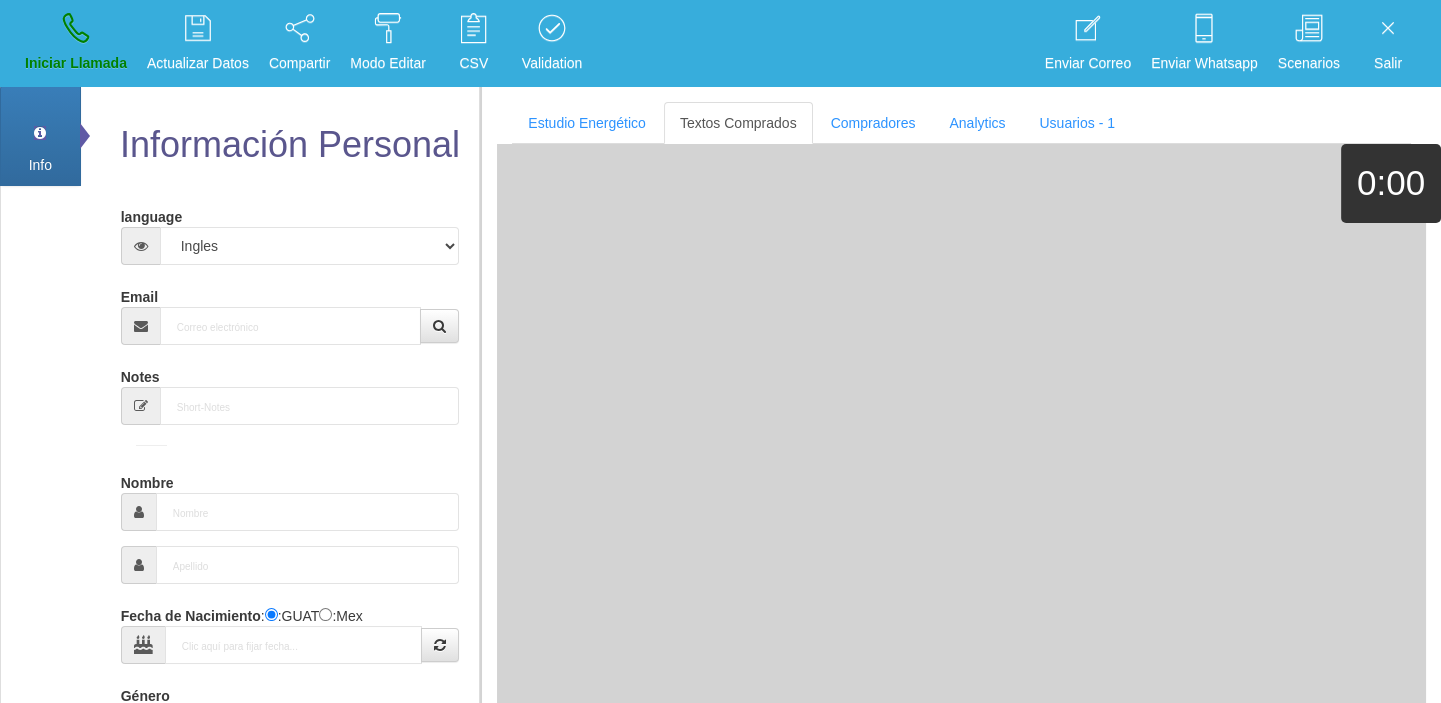 click on "Email" at bounding box center [290, 312] 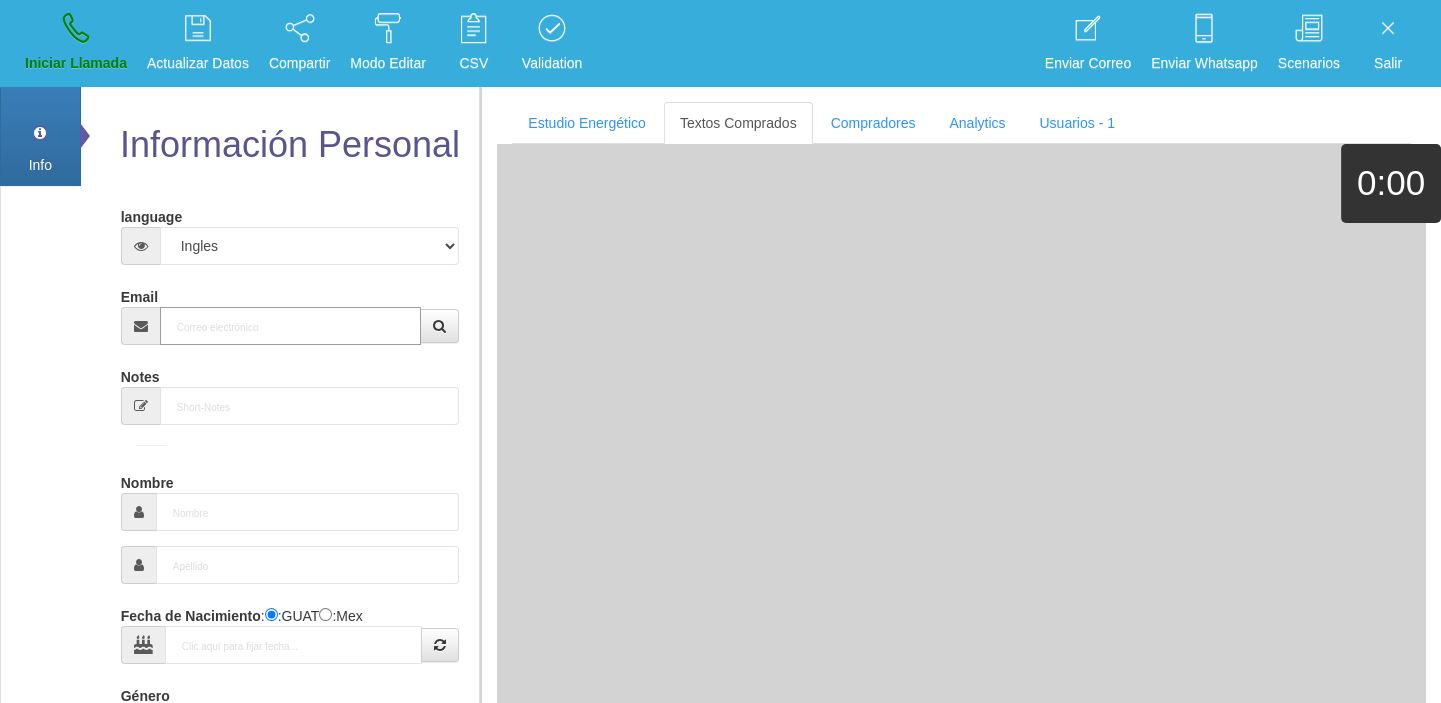 click on "Email" at bounding box center [291, 326] 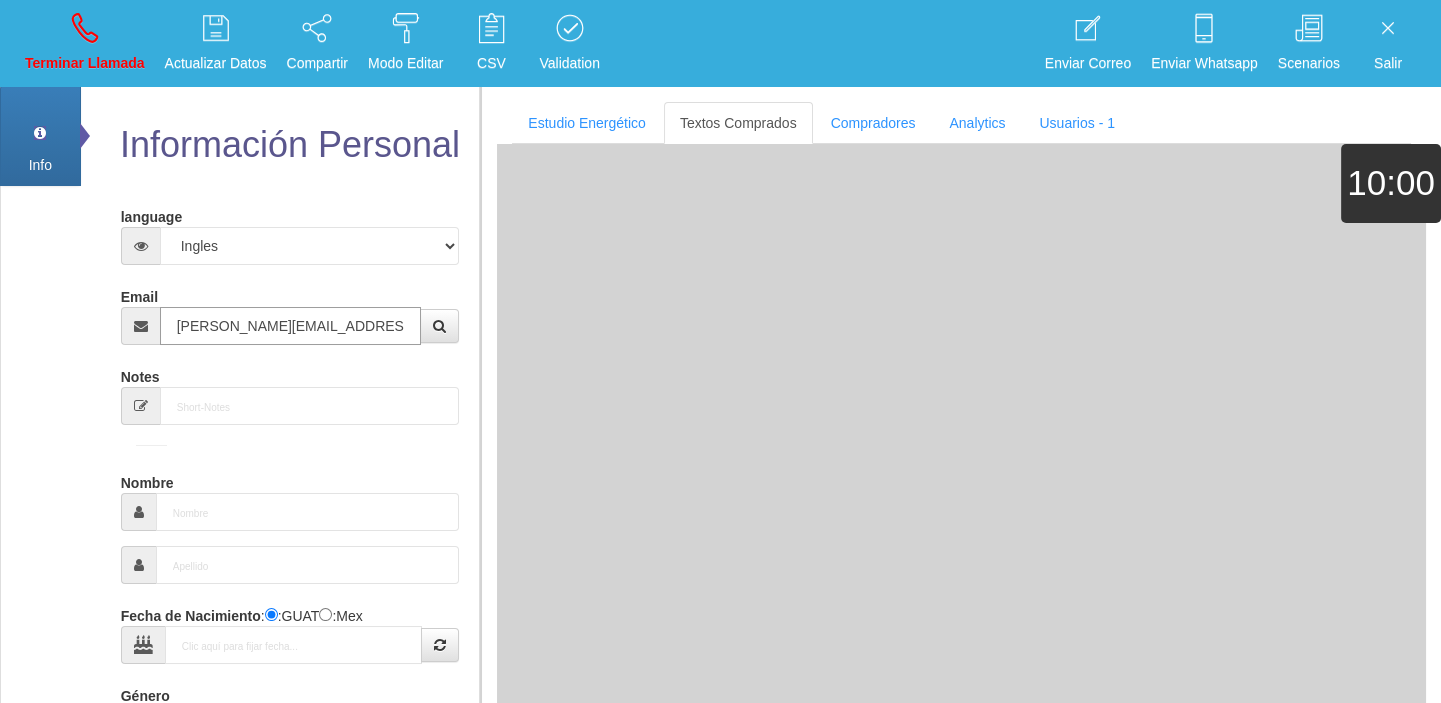 type on "[DATE]" 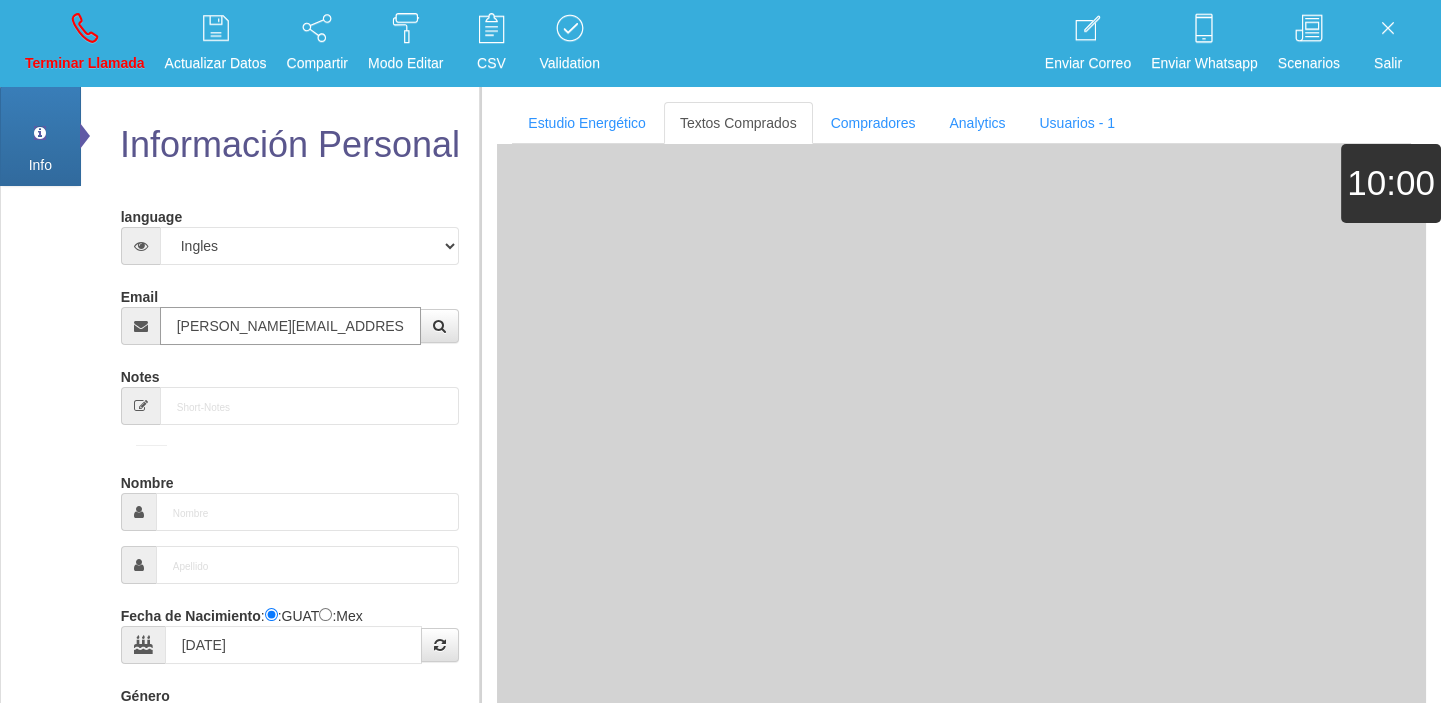 select 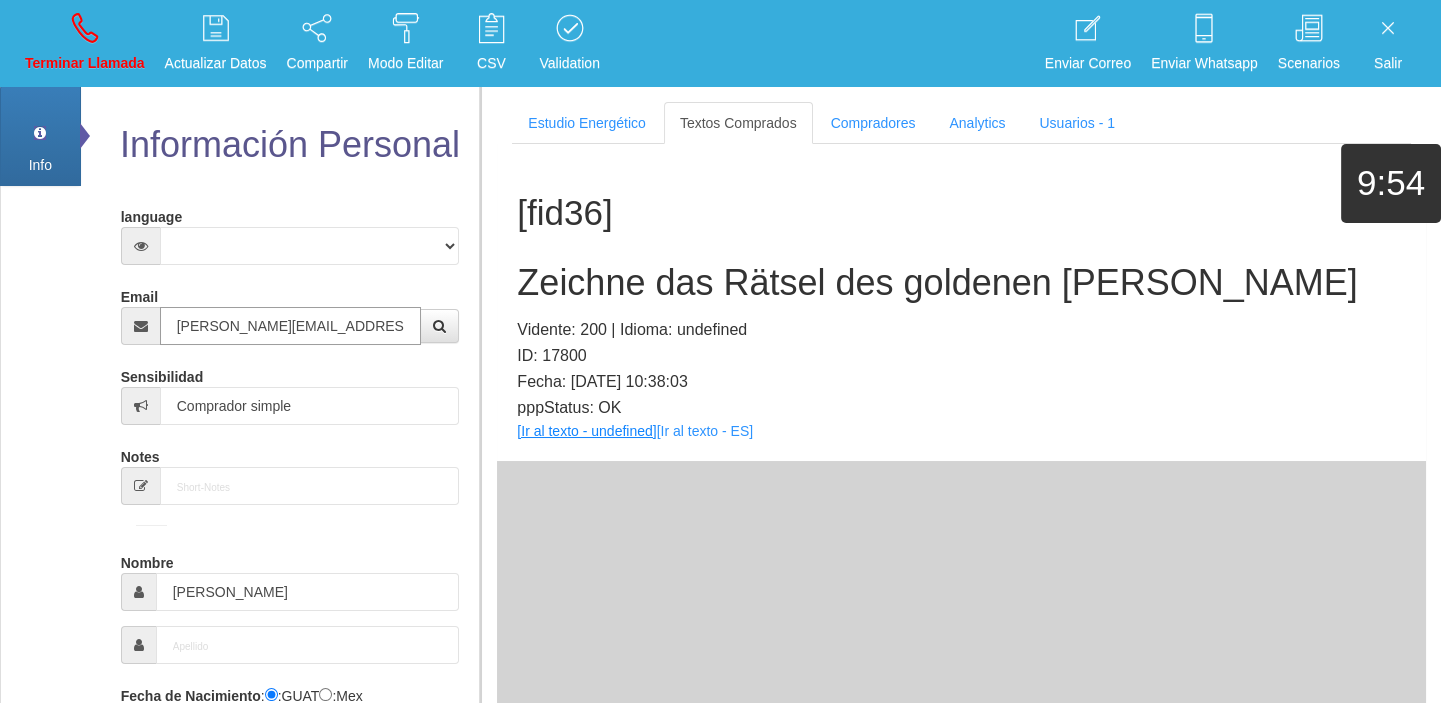 type on "[PERSON_NAME][EMAIL_ADDRESS][DOMAIN_NAME]" 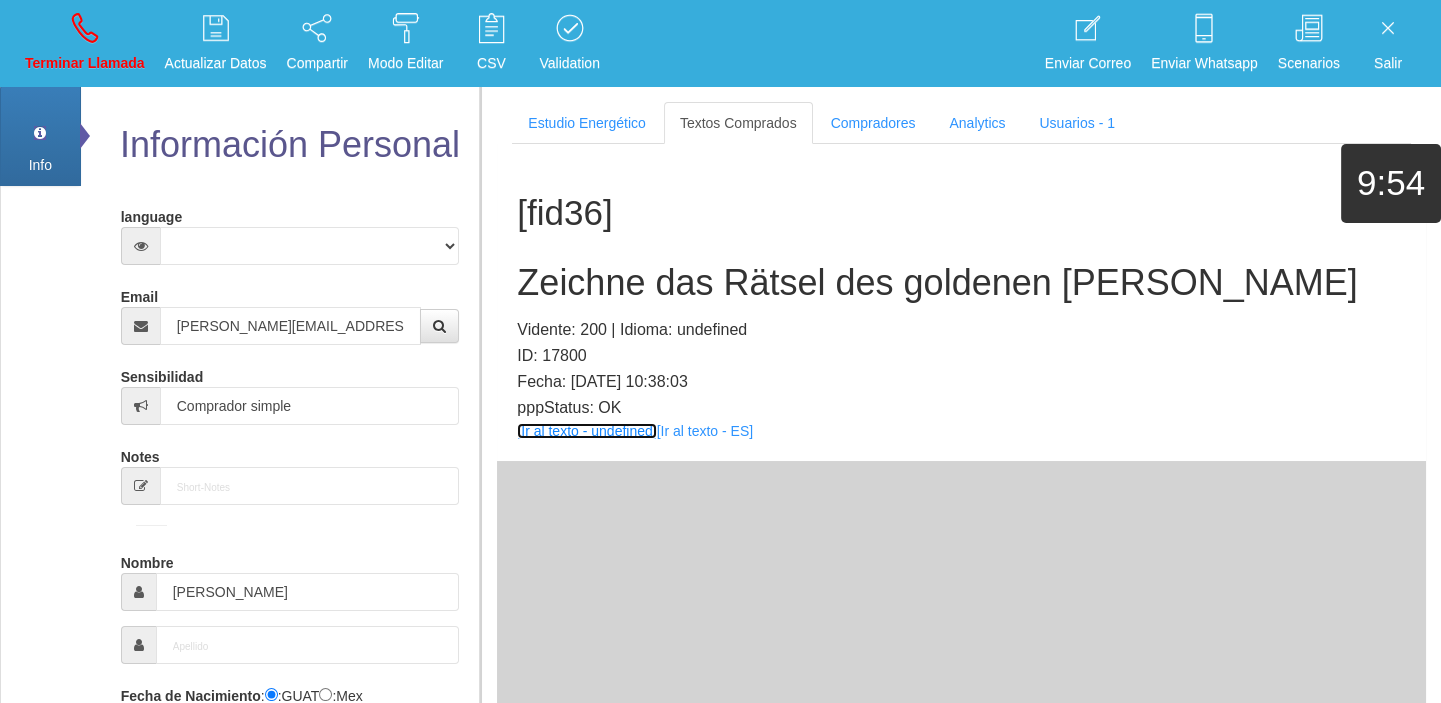 click on "[Ir al texto - undefined]" at bounding box center [586, 431] 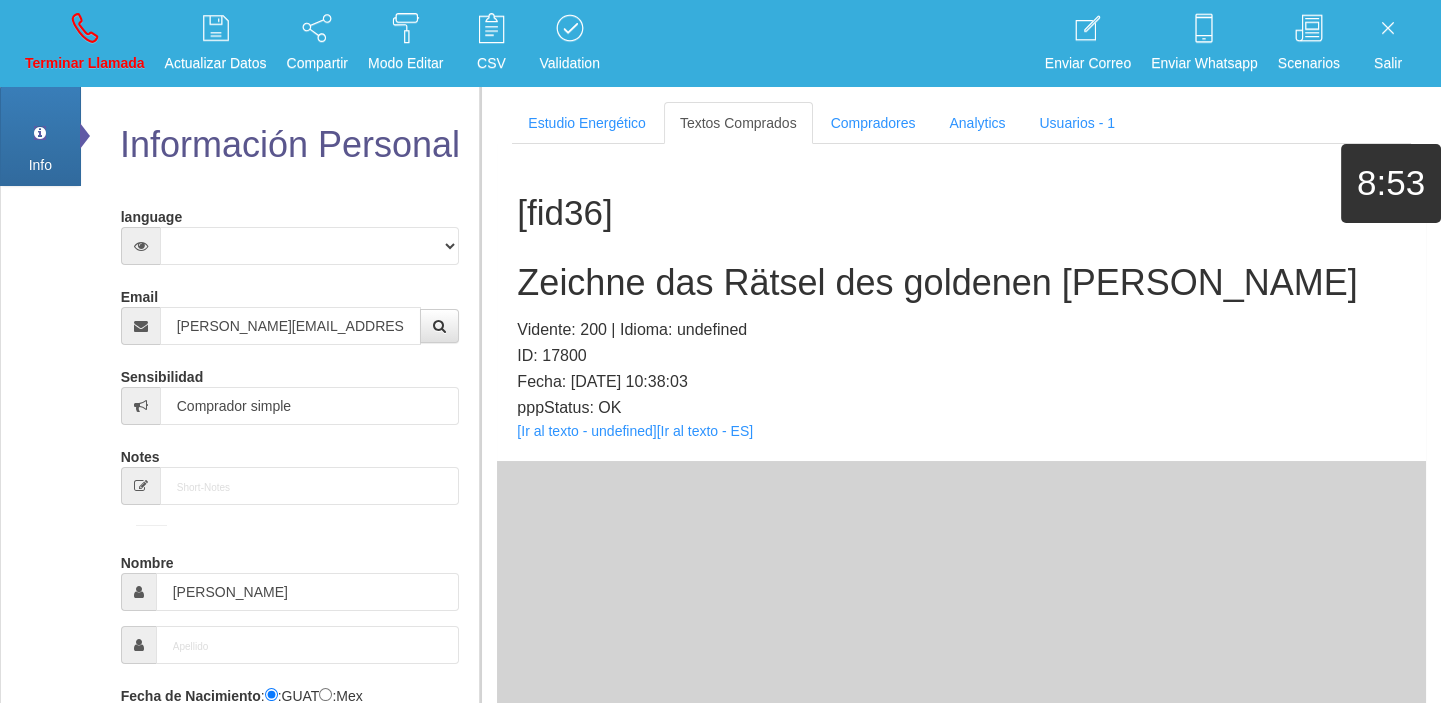 click on "Zeichne das Rätsel des goldenen [PERSON_NAME]" at bounding box center (961, 283) 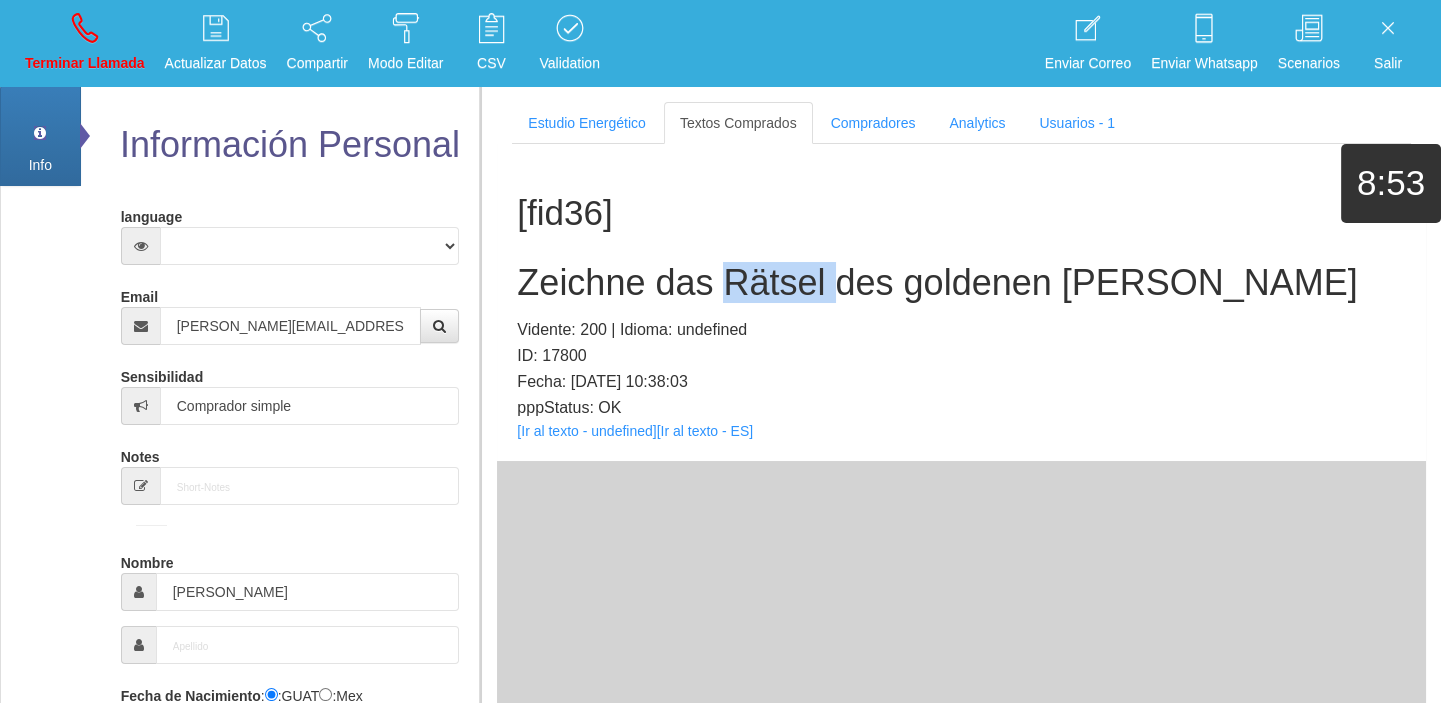 click on "Zeichne das Rätsel des goldenen [PERSON_NAME]" at bounding box center [961, 283] 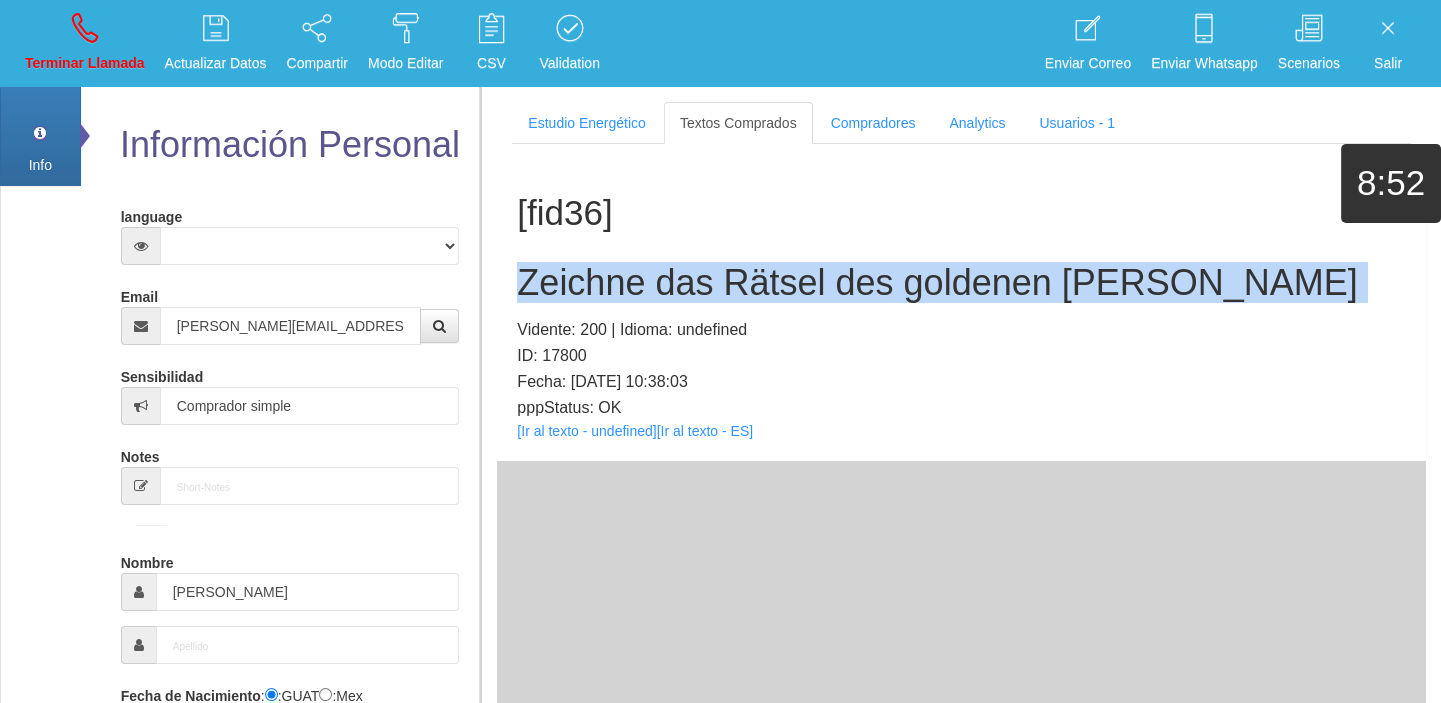 click on "Zeichne das Rätsel des goldenen [PERSON_NAME]" at bounding box center [961, 283] 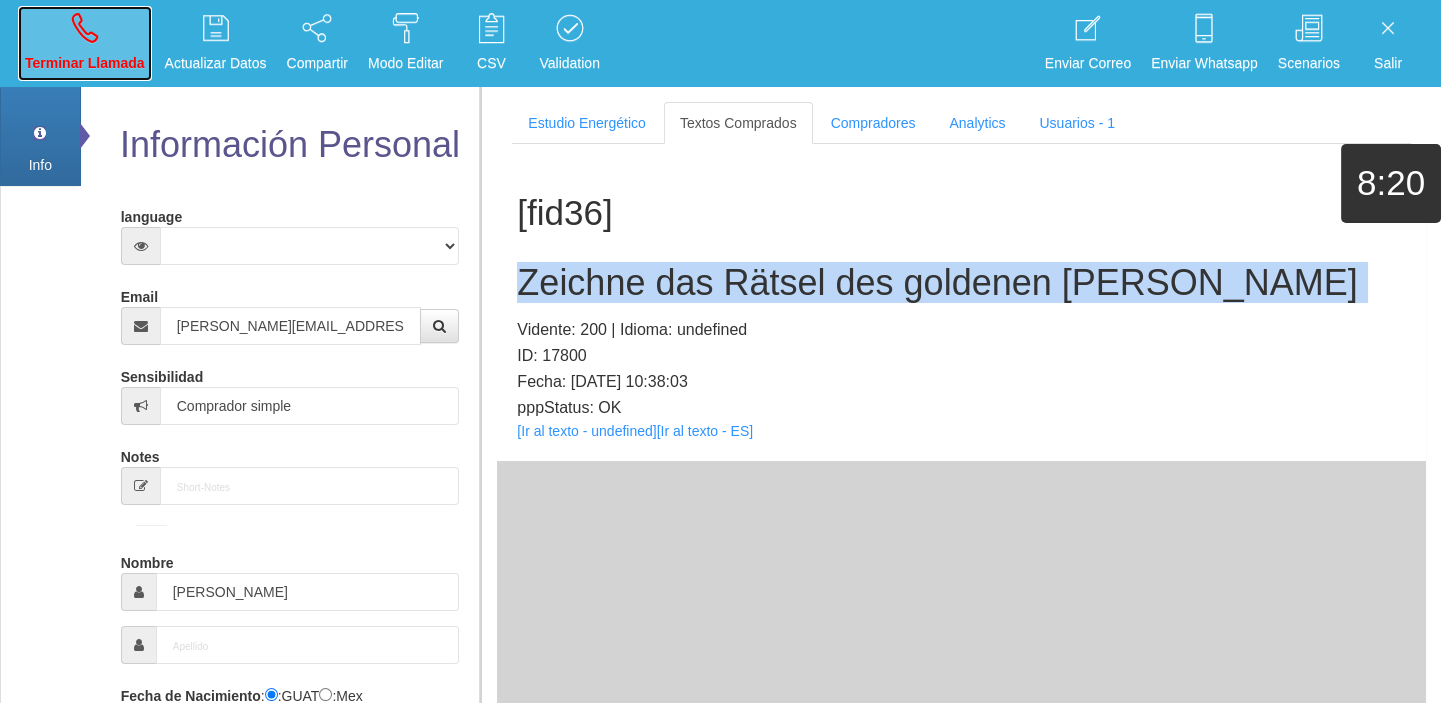 drag, startPoint x: 111, startPoint y: 71, endPoint x: 119, endPoint y: 99, distance: 29.12044 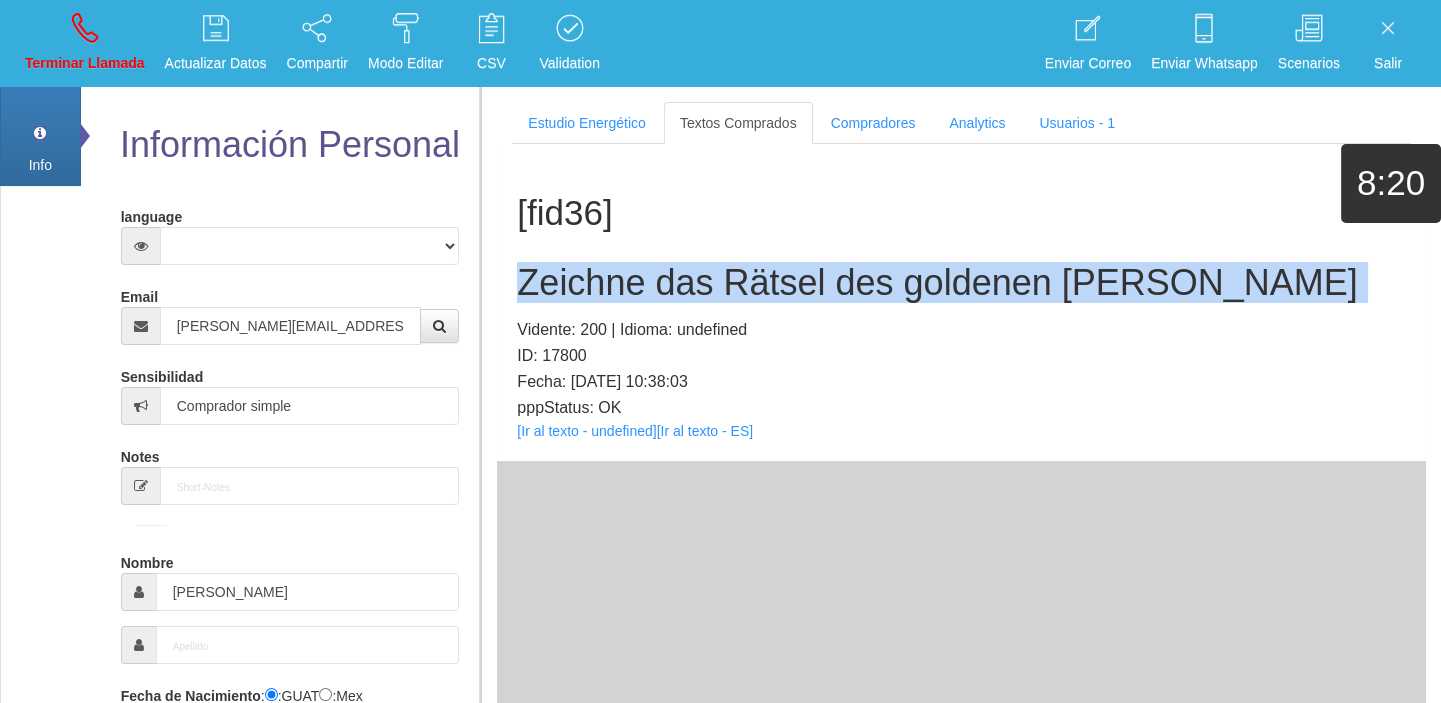 type 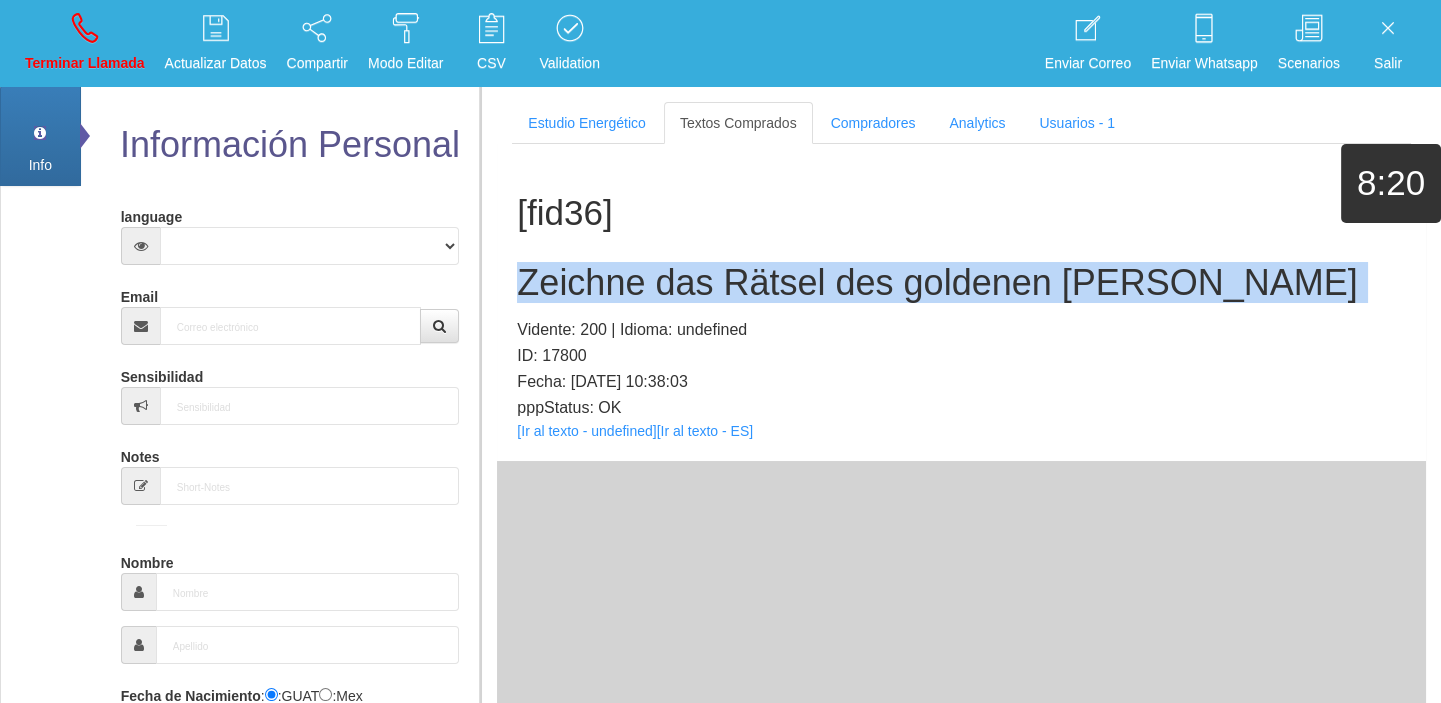 select on "0" 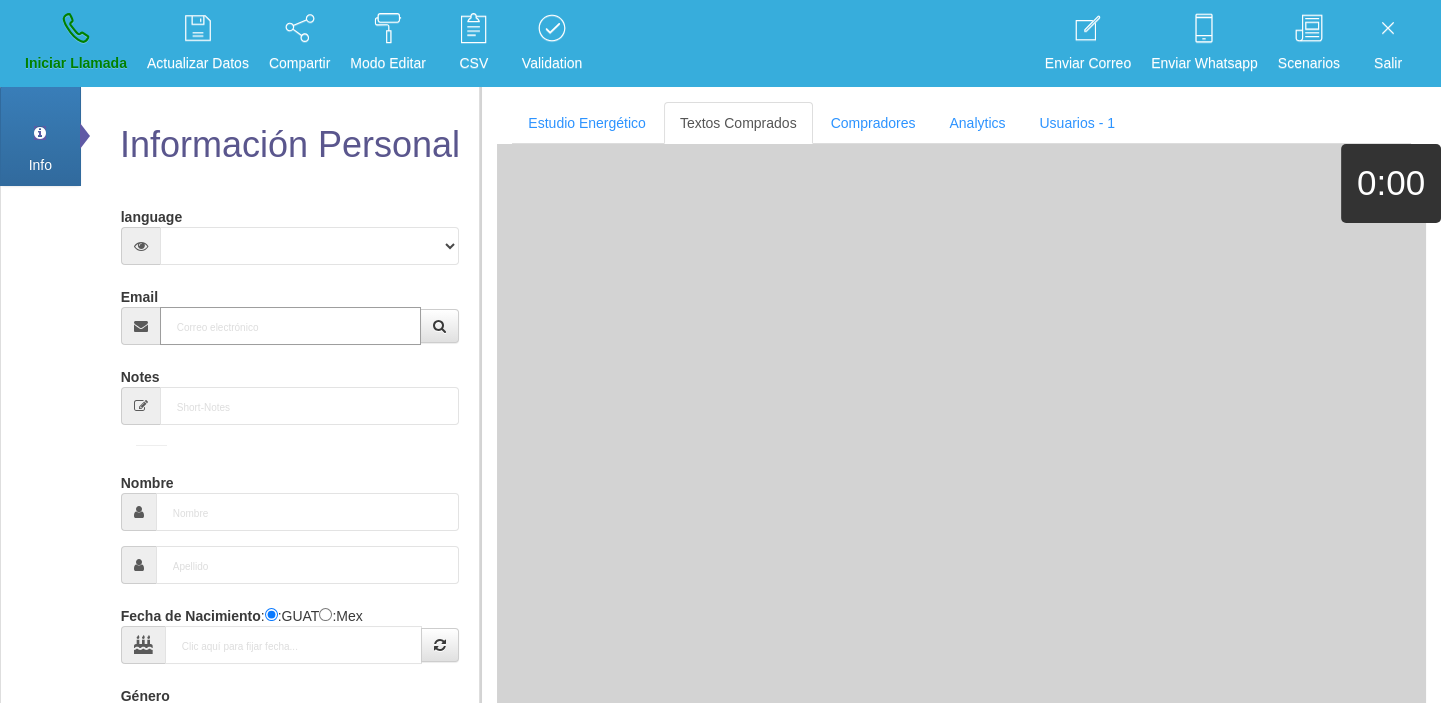 paste on "[EMAIL_ADDRESS][DOMAIN_NAME]" 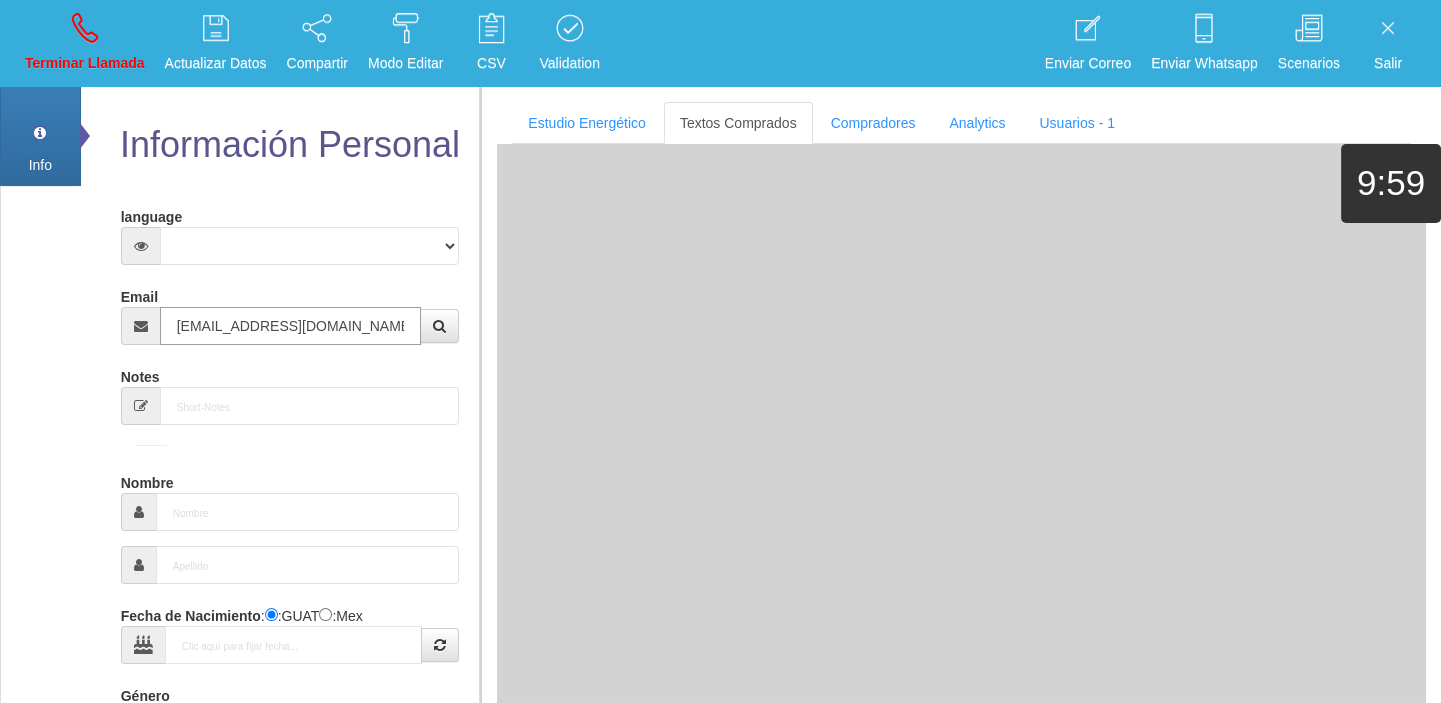 type on "[DATE]" 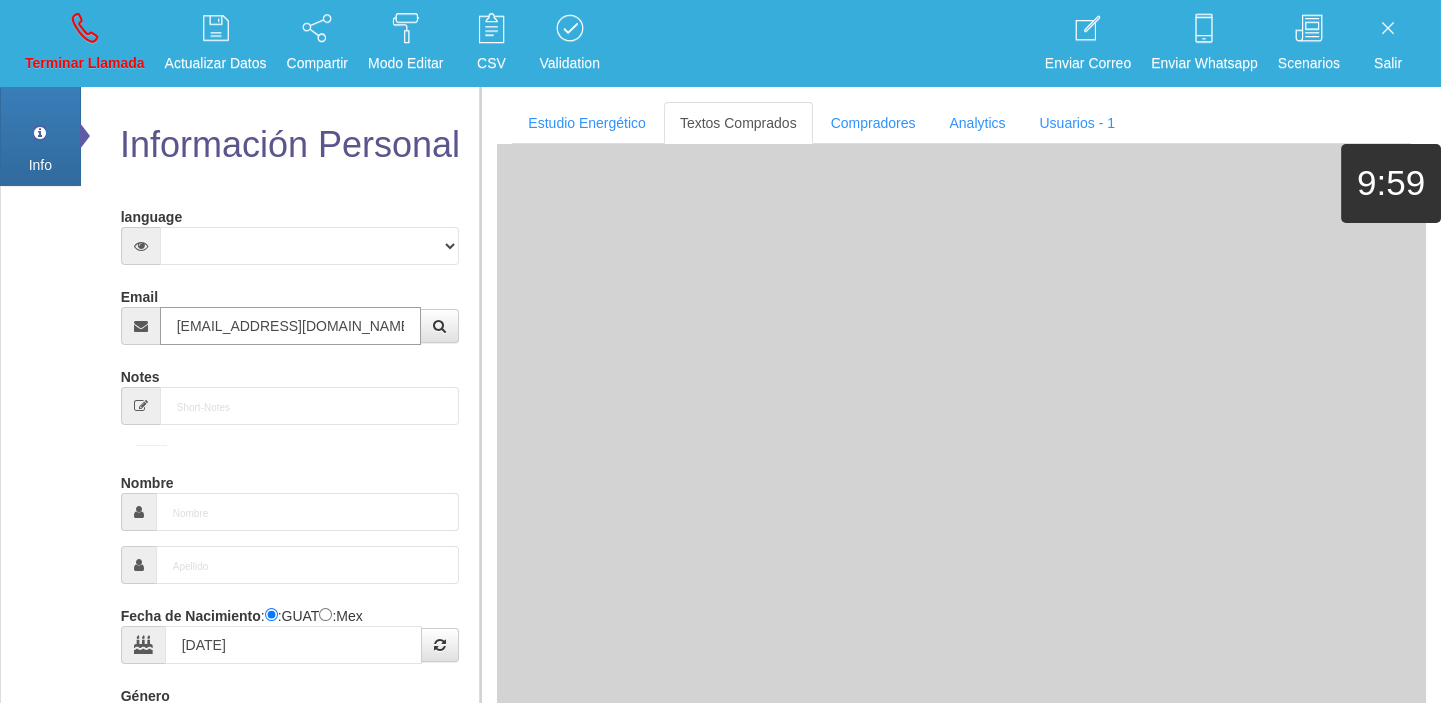 select on "1" 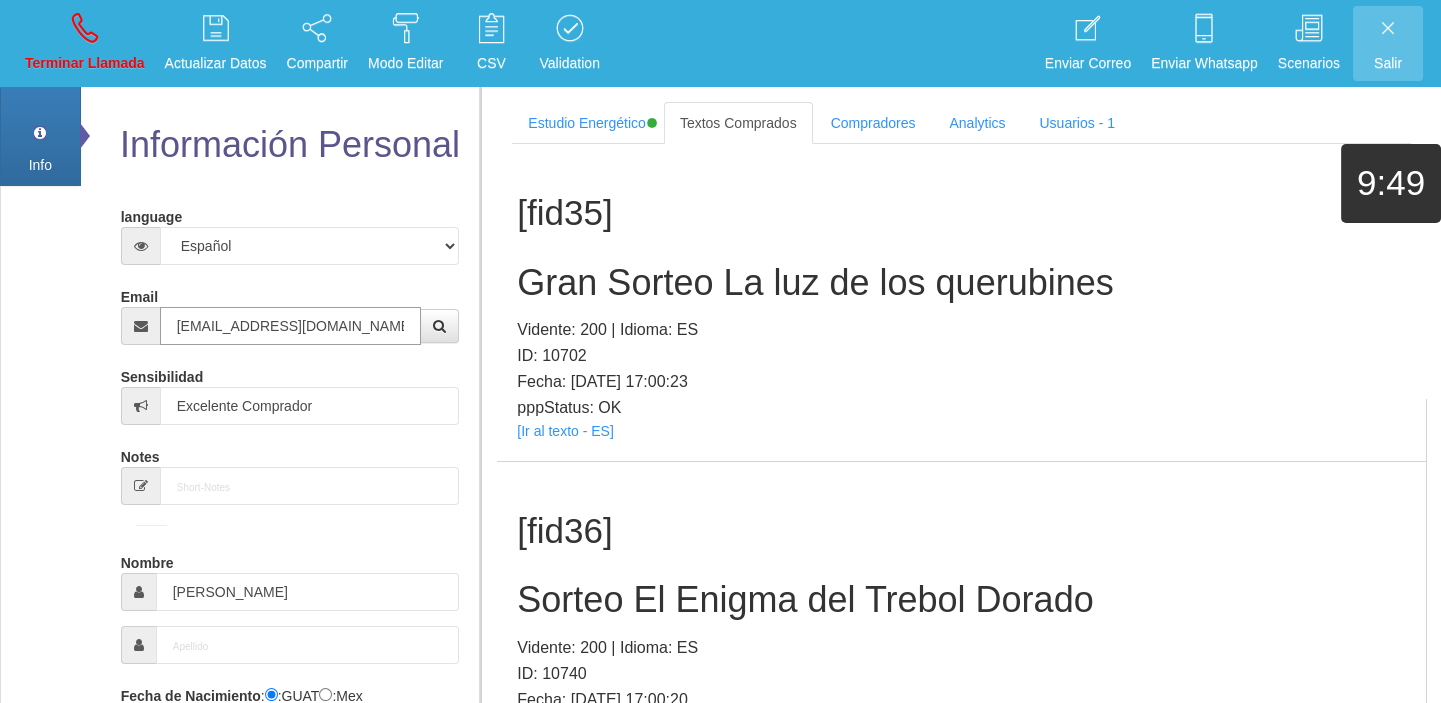 type on "[EMAIL_ADDRESS][DOMAIN_NAME]" 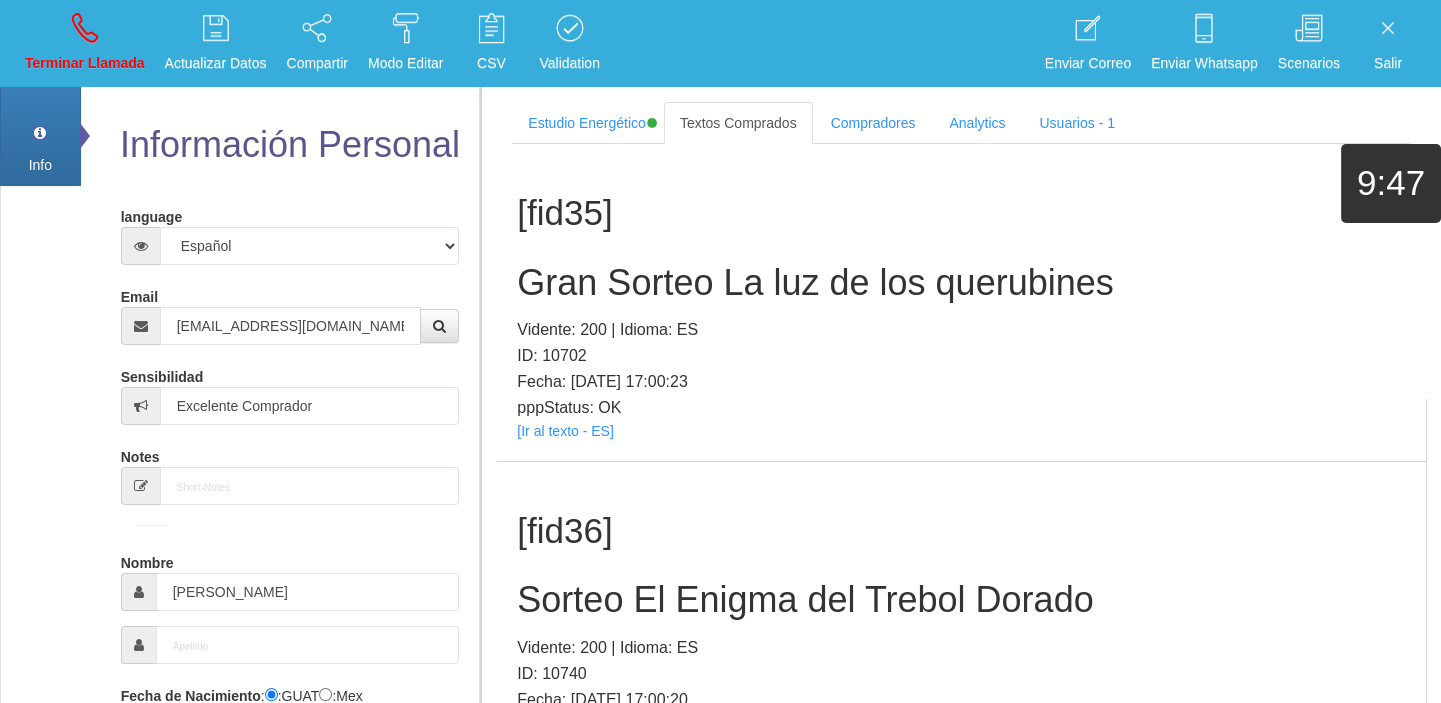 scroll, scrollTop: 5, scrollLeft: 0, axis: vertical 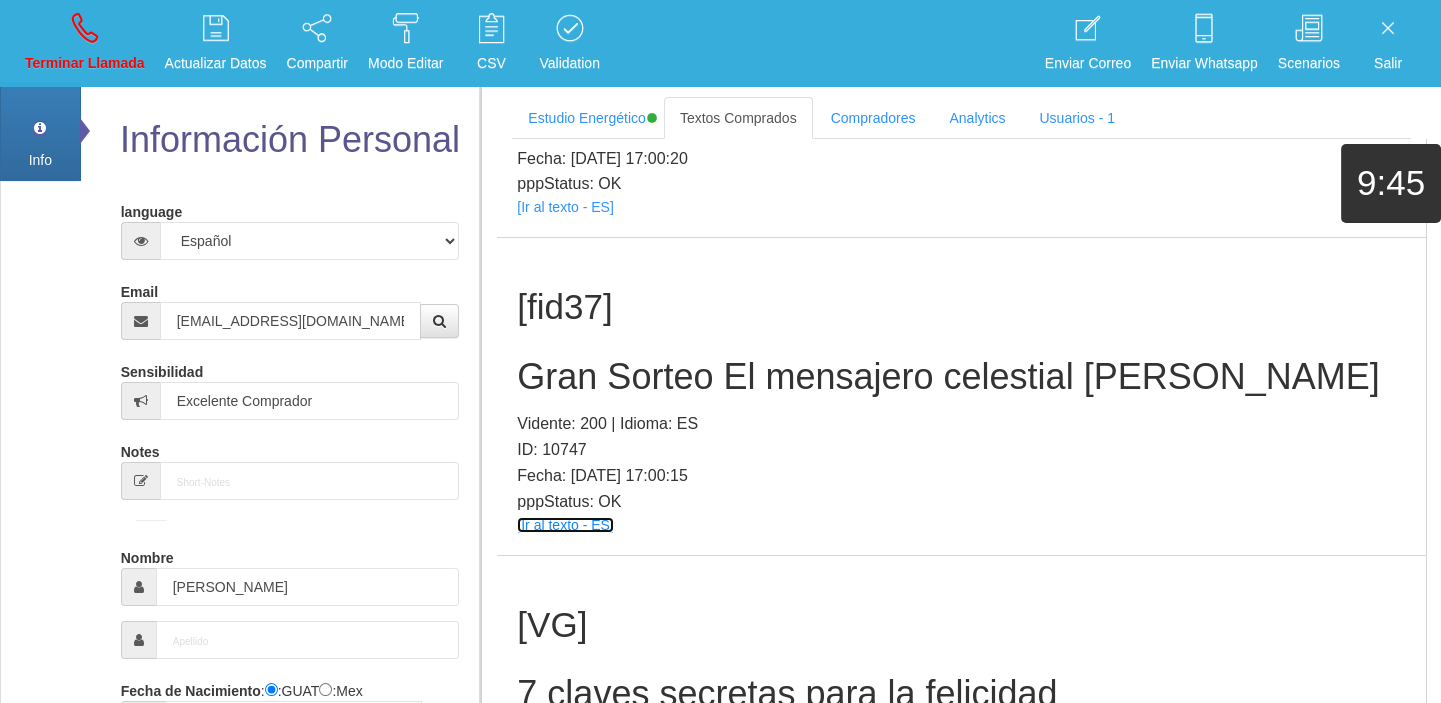 click on "[Ir al texto - ES]" at bounding box center (565, 525) 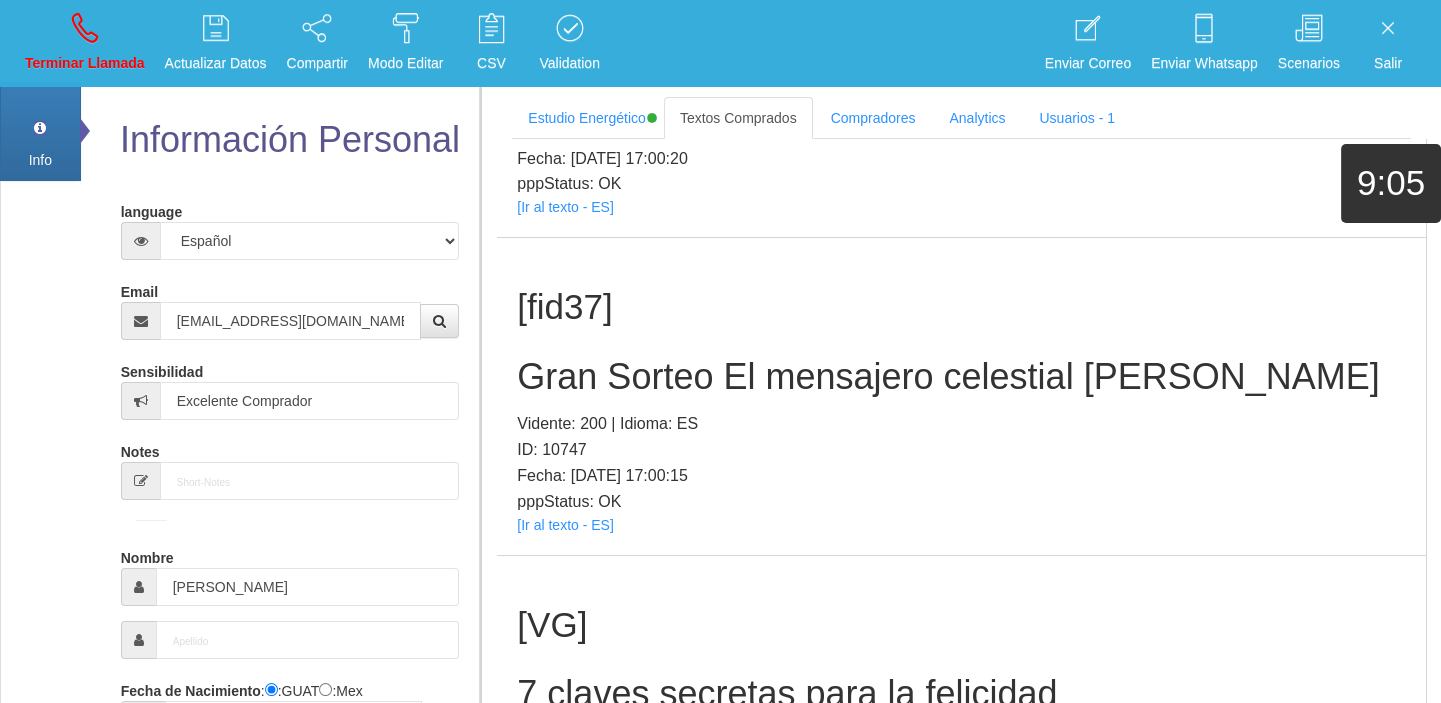 click on "Gran Sorteo El mensajero celestial [PERSON_NAME]" at bounding box center (961, 377) 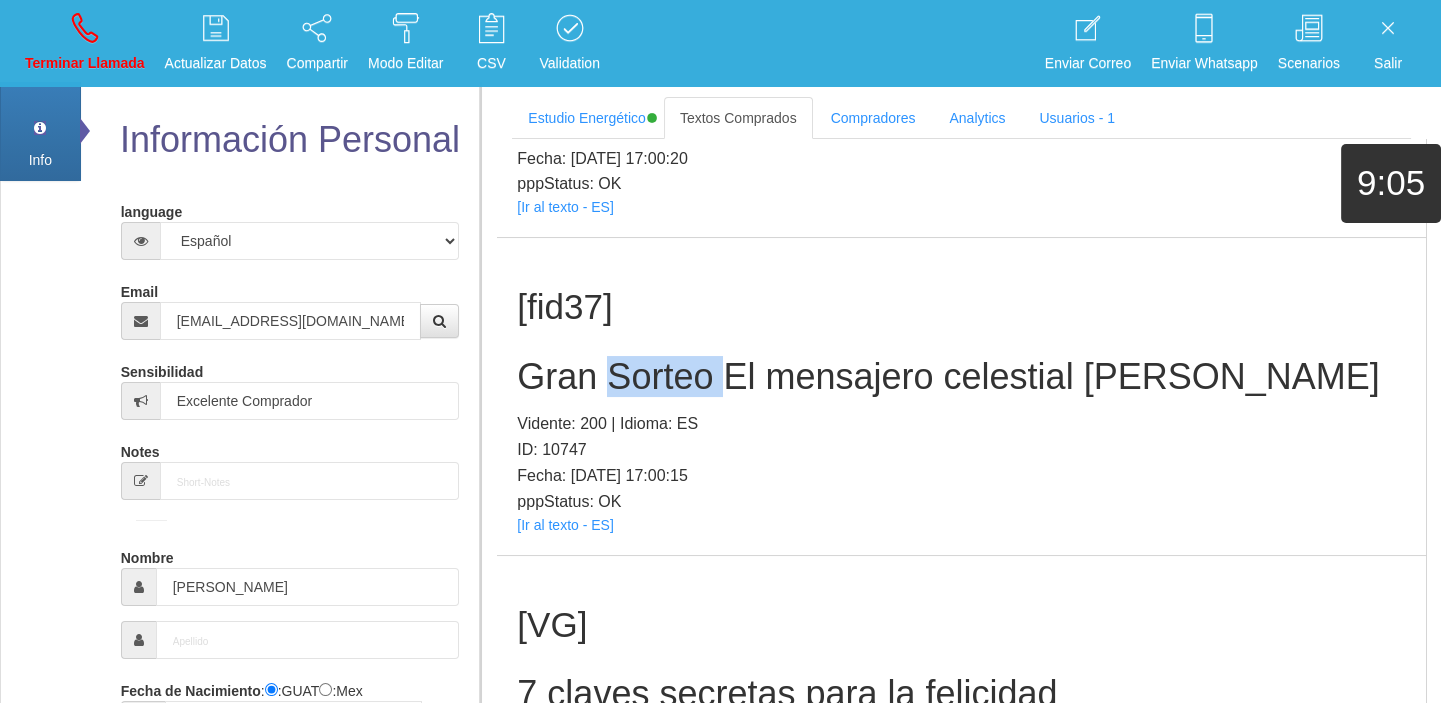 click on "Gran Sorteo El mensajero celestial [PERSON_NAME]" at bounding box center [961, 377] 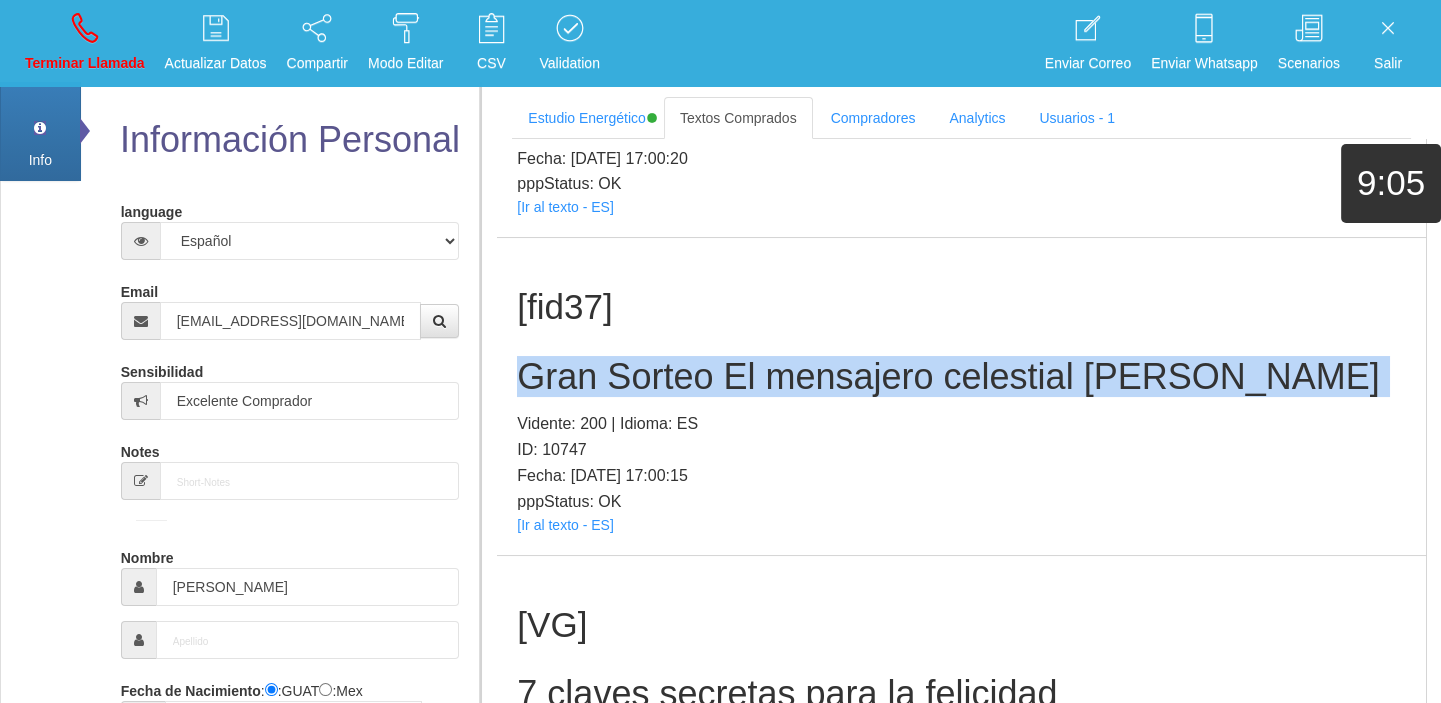 click on "Gran Sorteo El mensajero celestial [PERSON_NAME]" at bounding box center (961, 377) 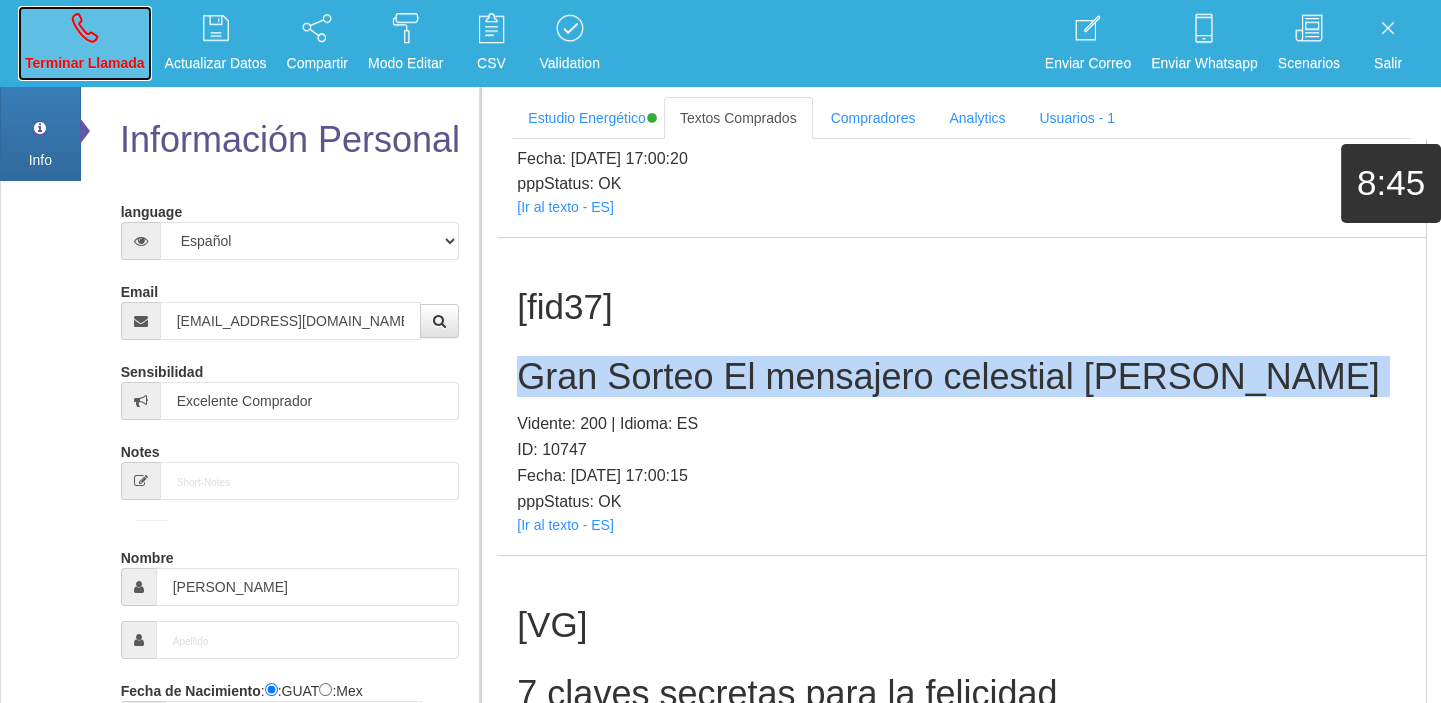 click on "Terminar Llamada" at bounding box center (85, 43) 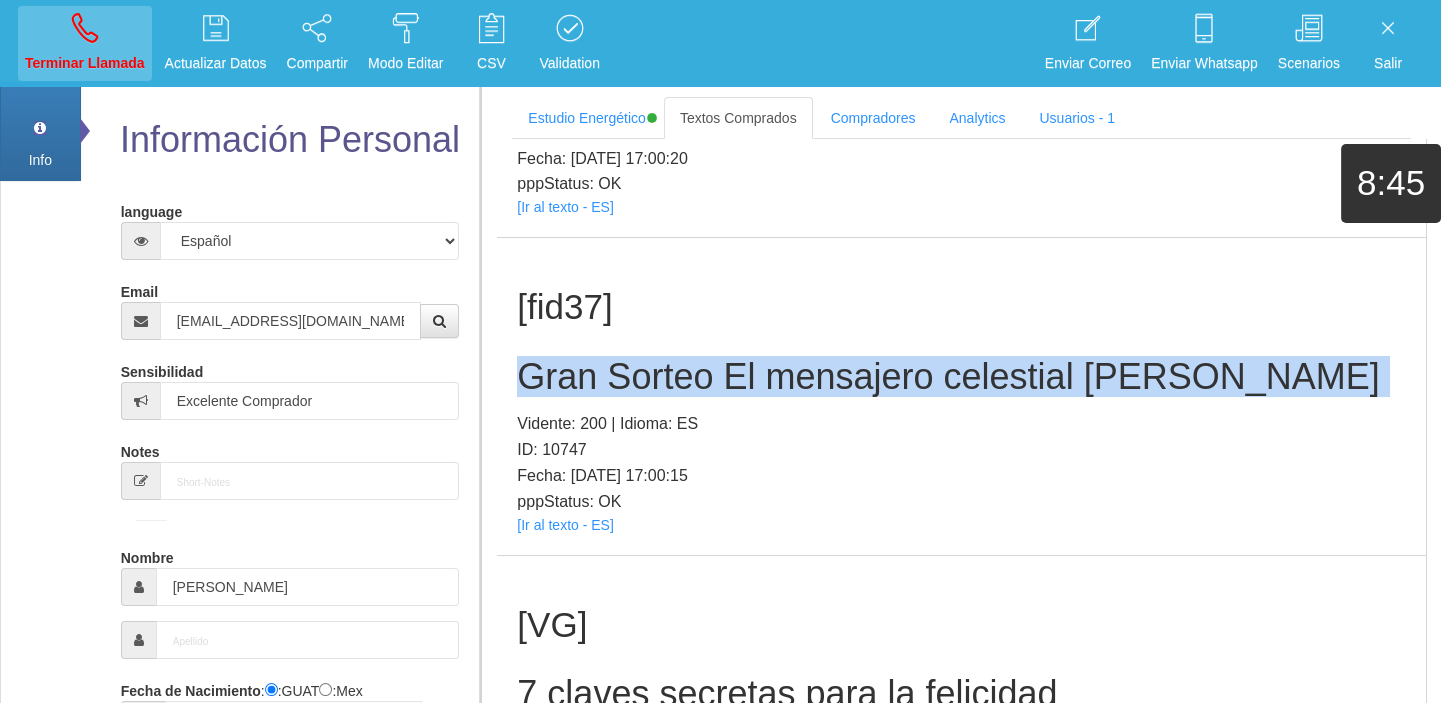 type 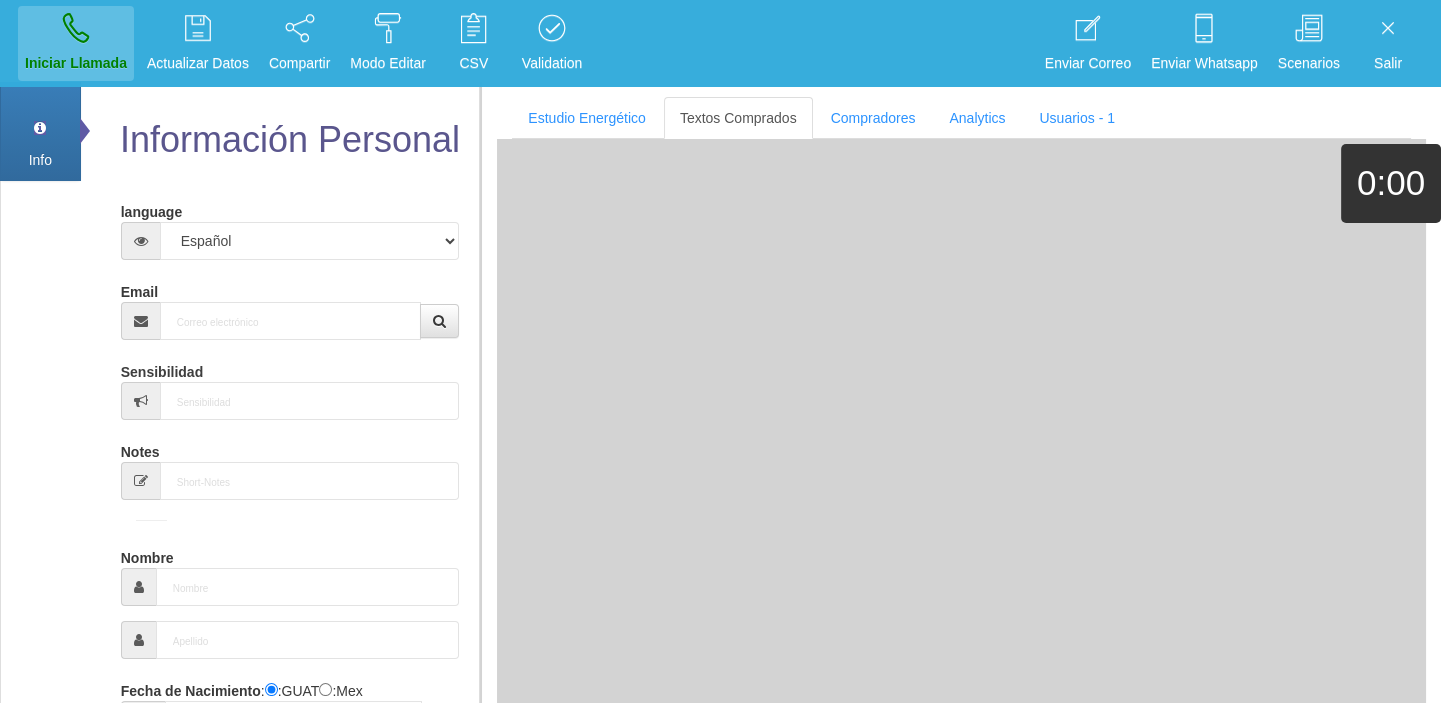 scroll, scrollTop: 0, scrollLeft: 0, axis: both 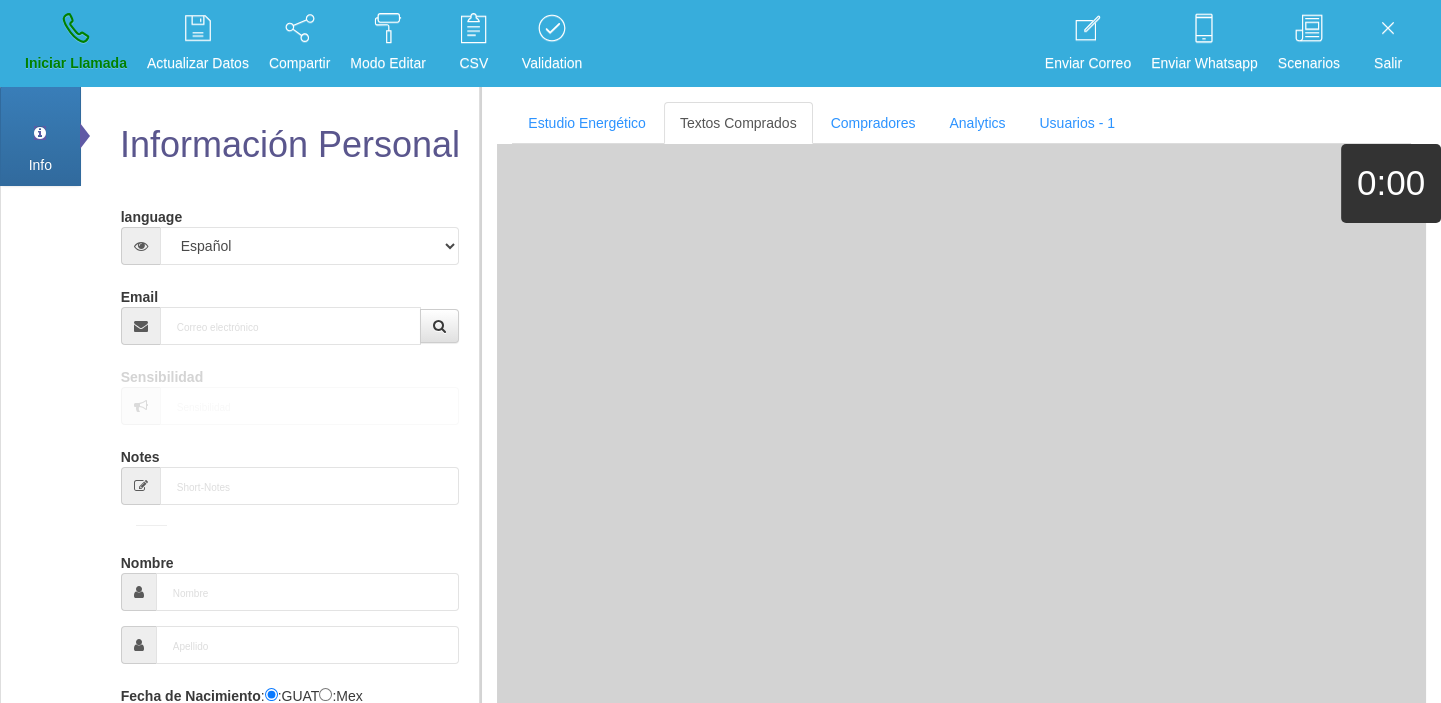 click on "Email" at bounding box center (290, 312) 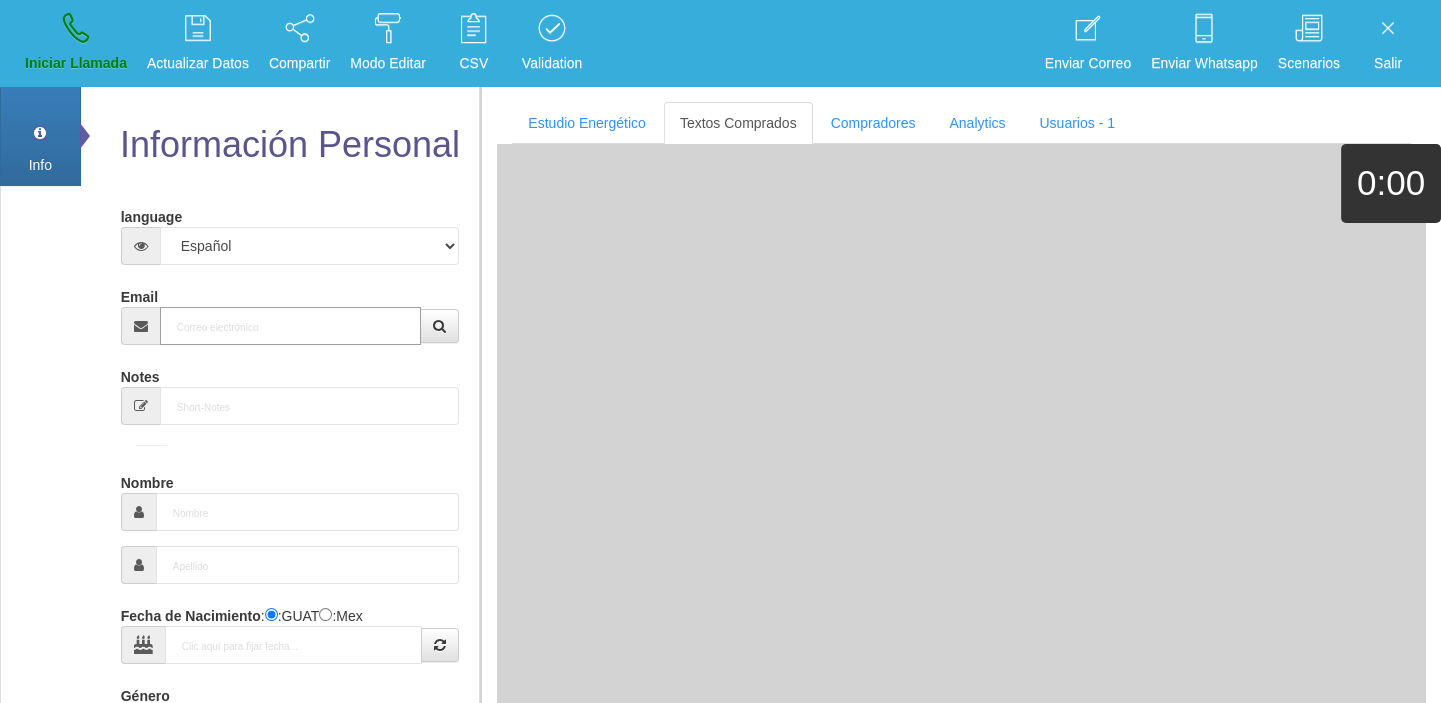 paste on "[EMAIL_ADDRESS][DOMAIN_NAME]" 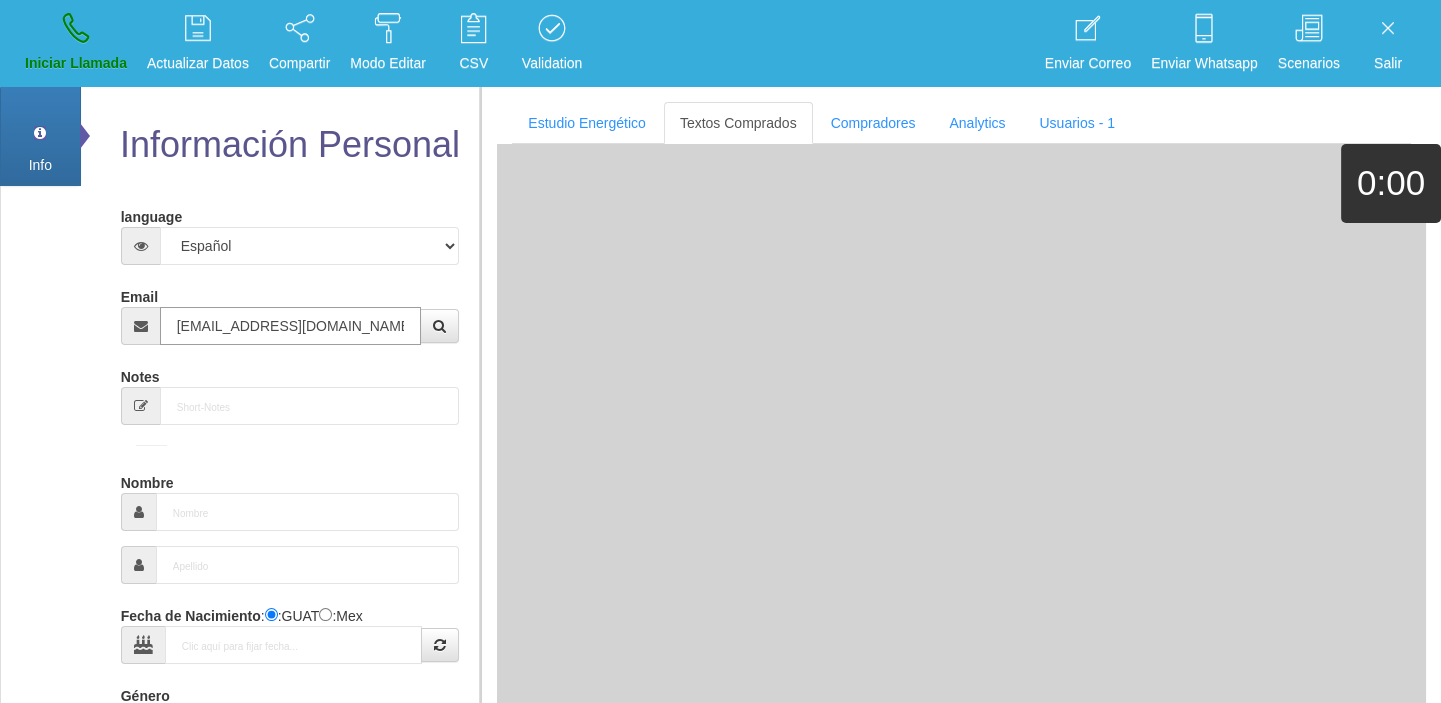click on "[EMAIL_ADDRESS][DOMAIN_NAME]" at bounding box center [291, 326] 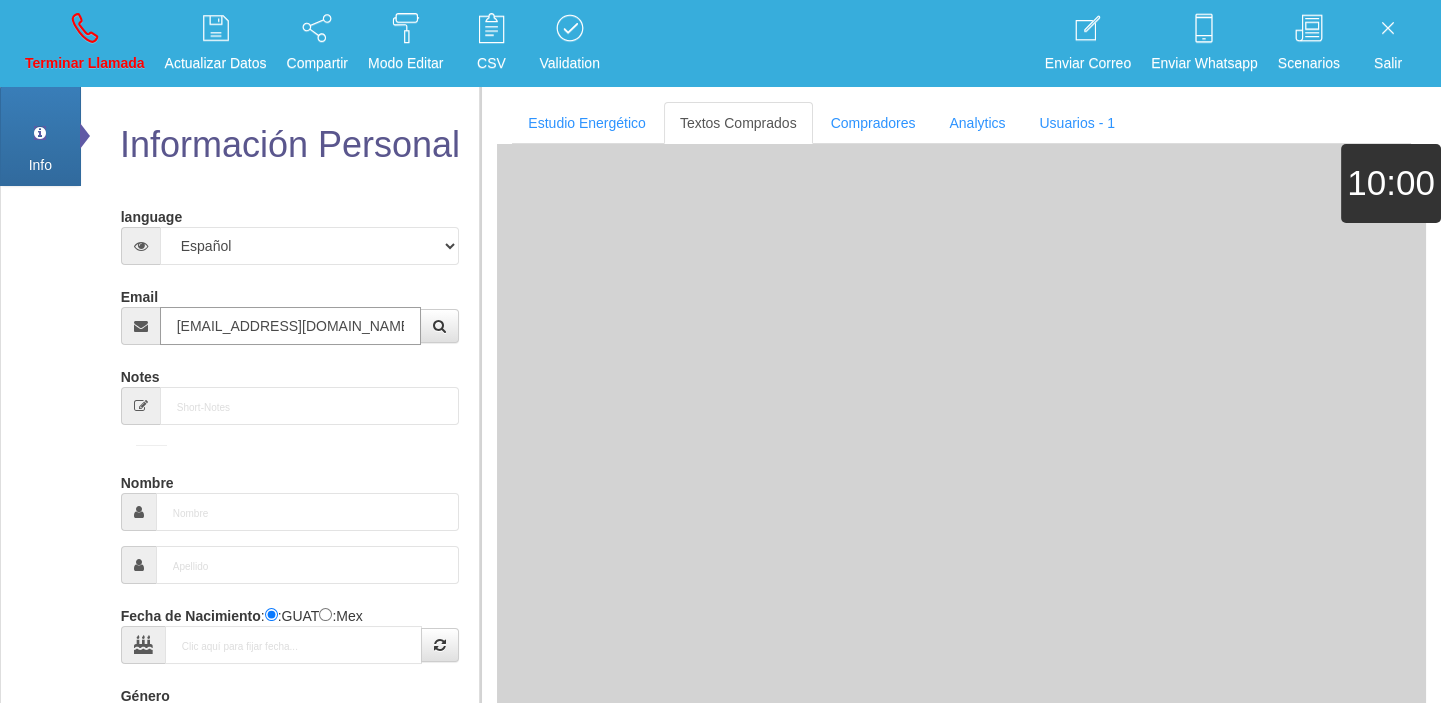 type on "[EMAIL_ADDRESS][DOMAIN_NAME]" 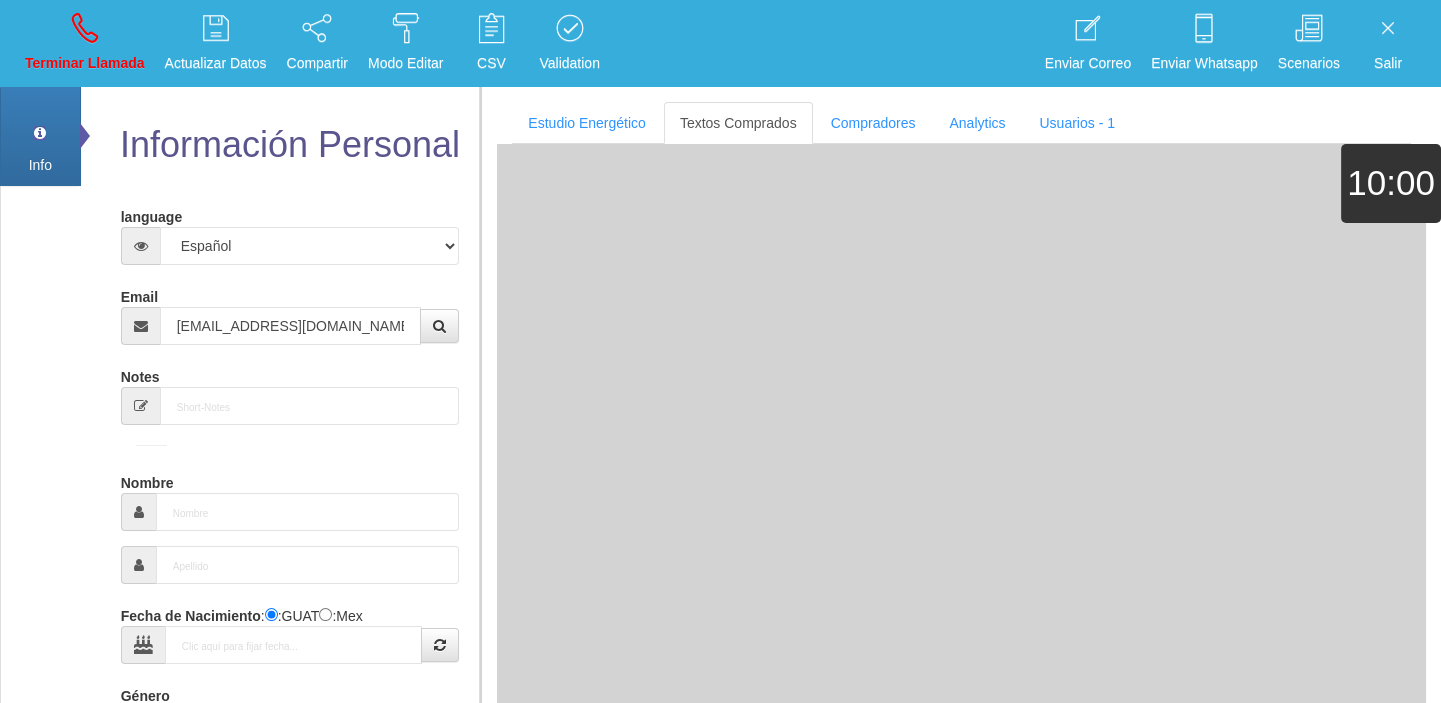 type on "[DATE]" 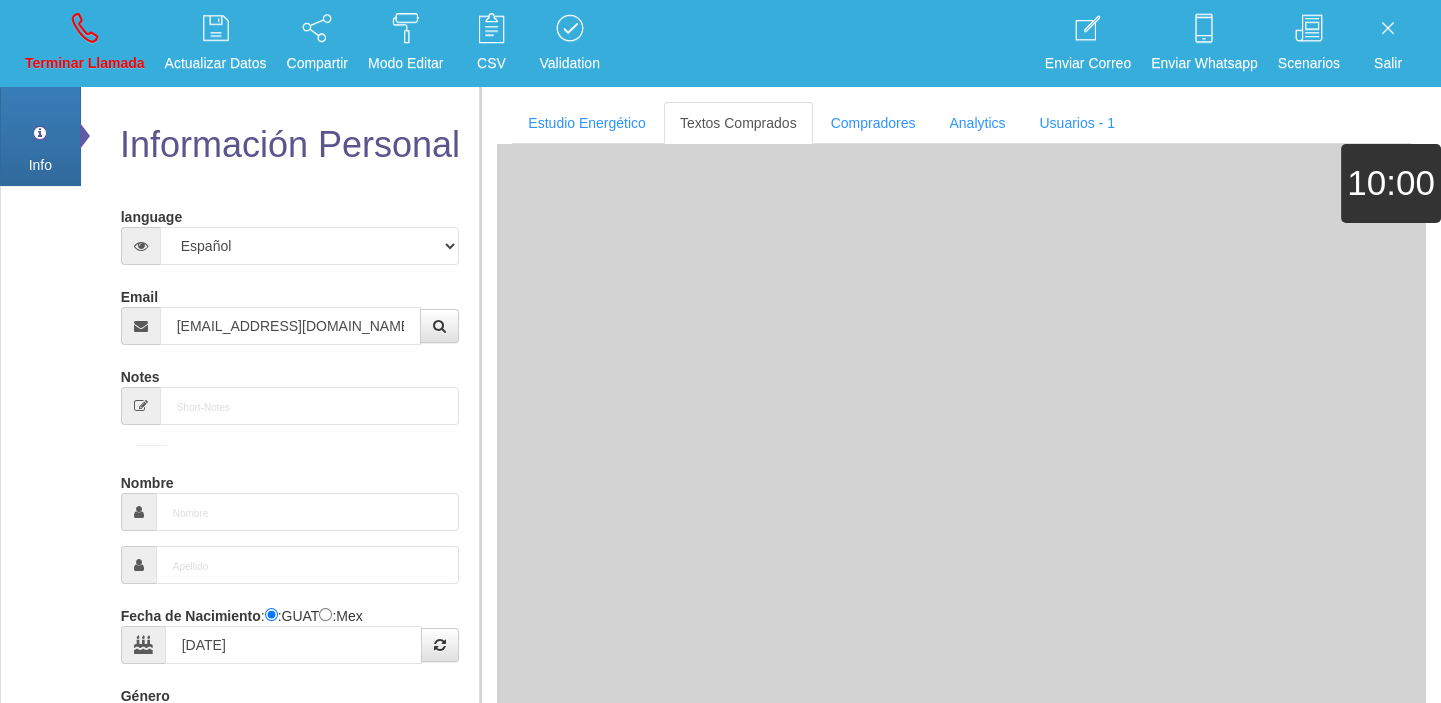 type on "Excelente Comprador" 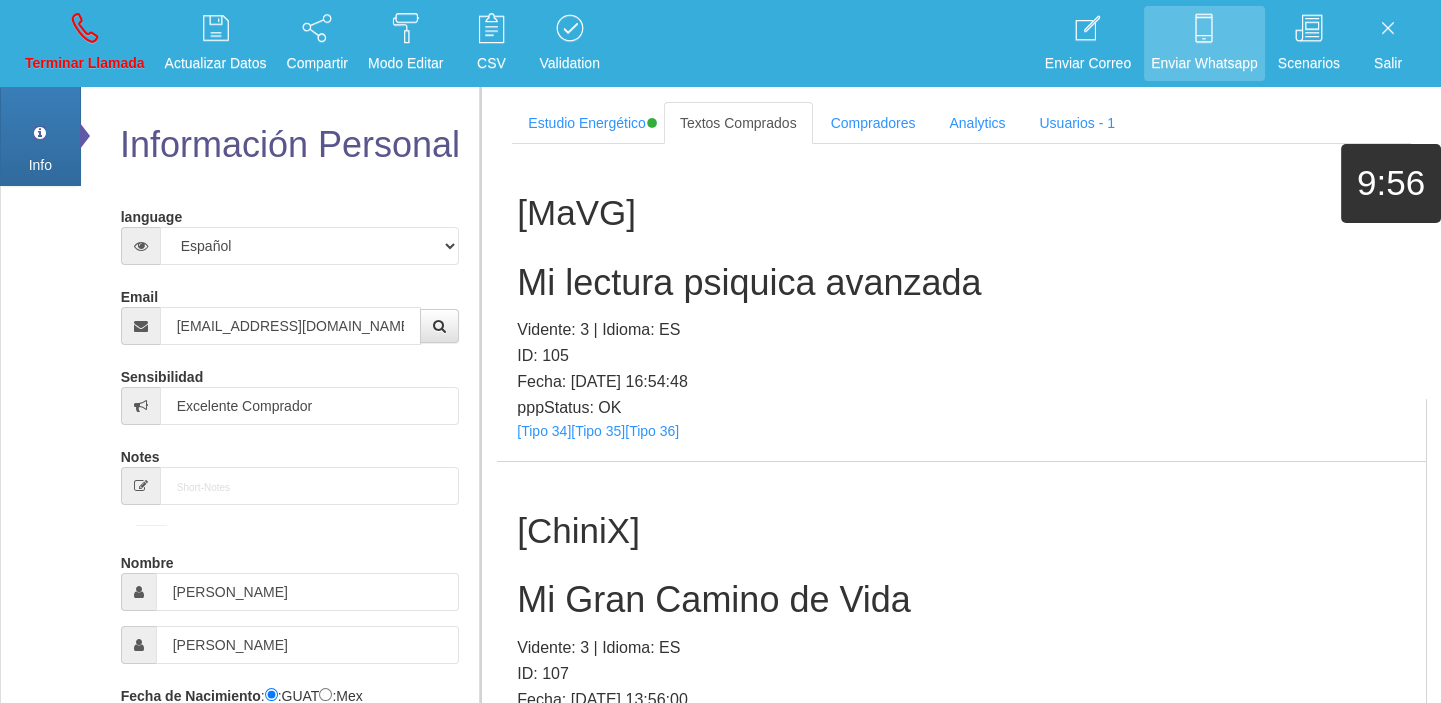 scroll, scrollTop: 112986, scrollLeft: 0, axis: vertical 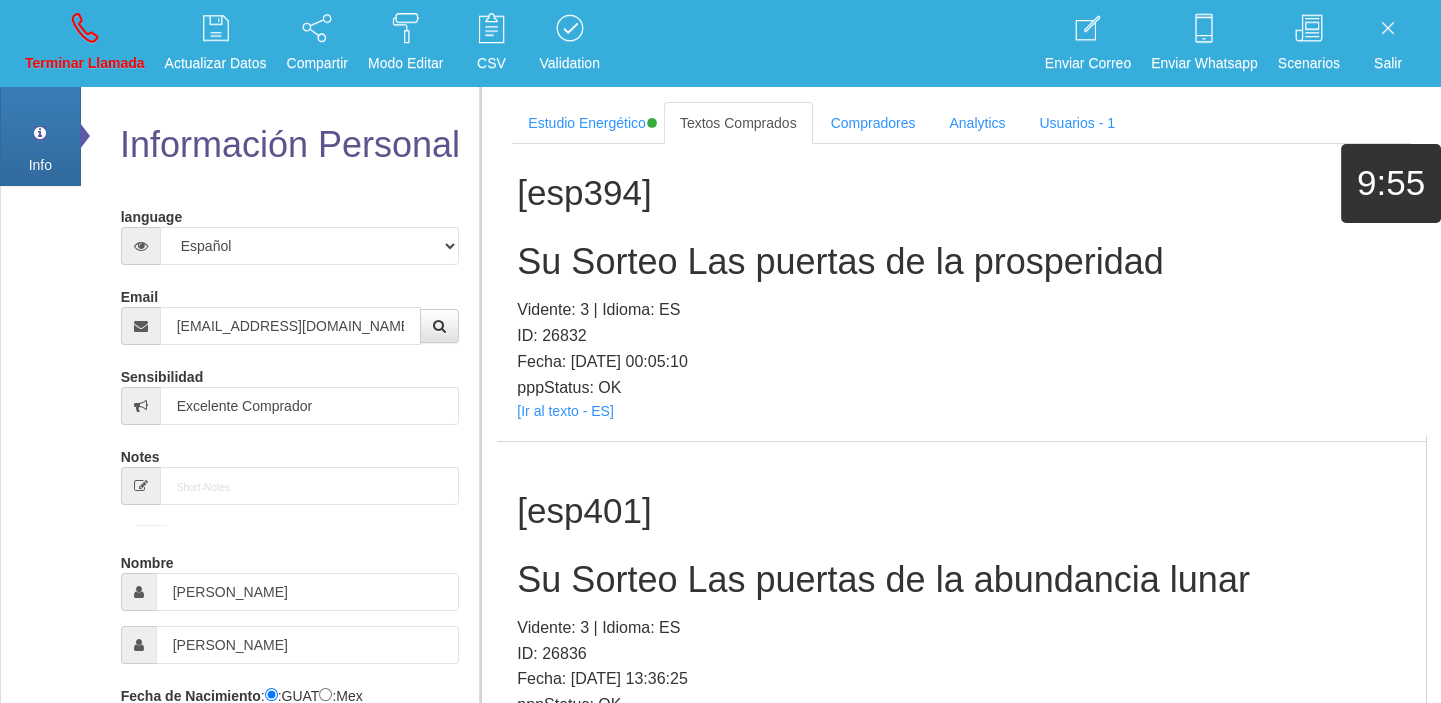 click on "[Ir al texto - ES]" at bounding box center (565, 728) 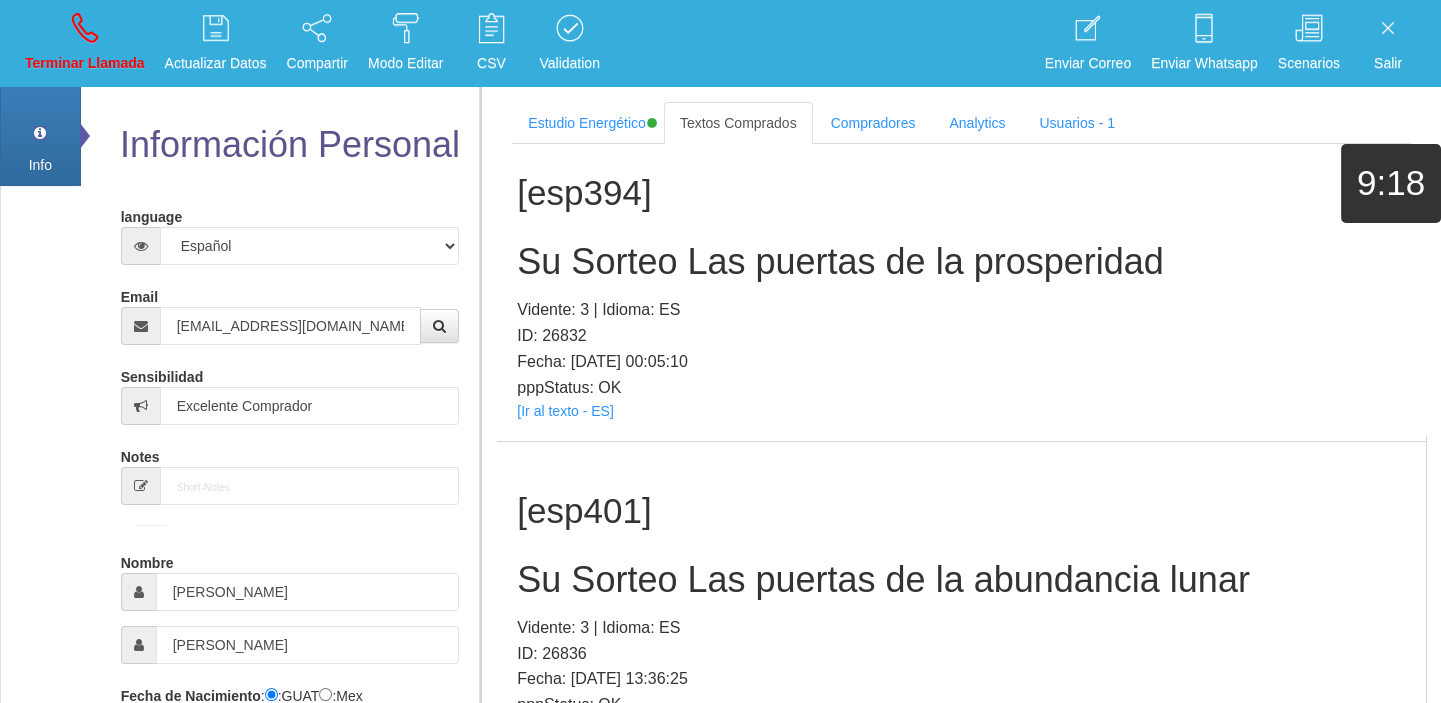 click on "Su Sorteo Las puertas de la abundancia lunar" at bounding box center [961, 580] 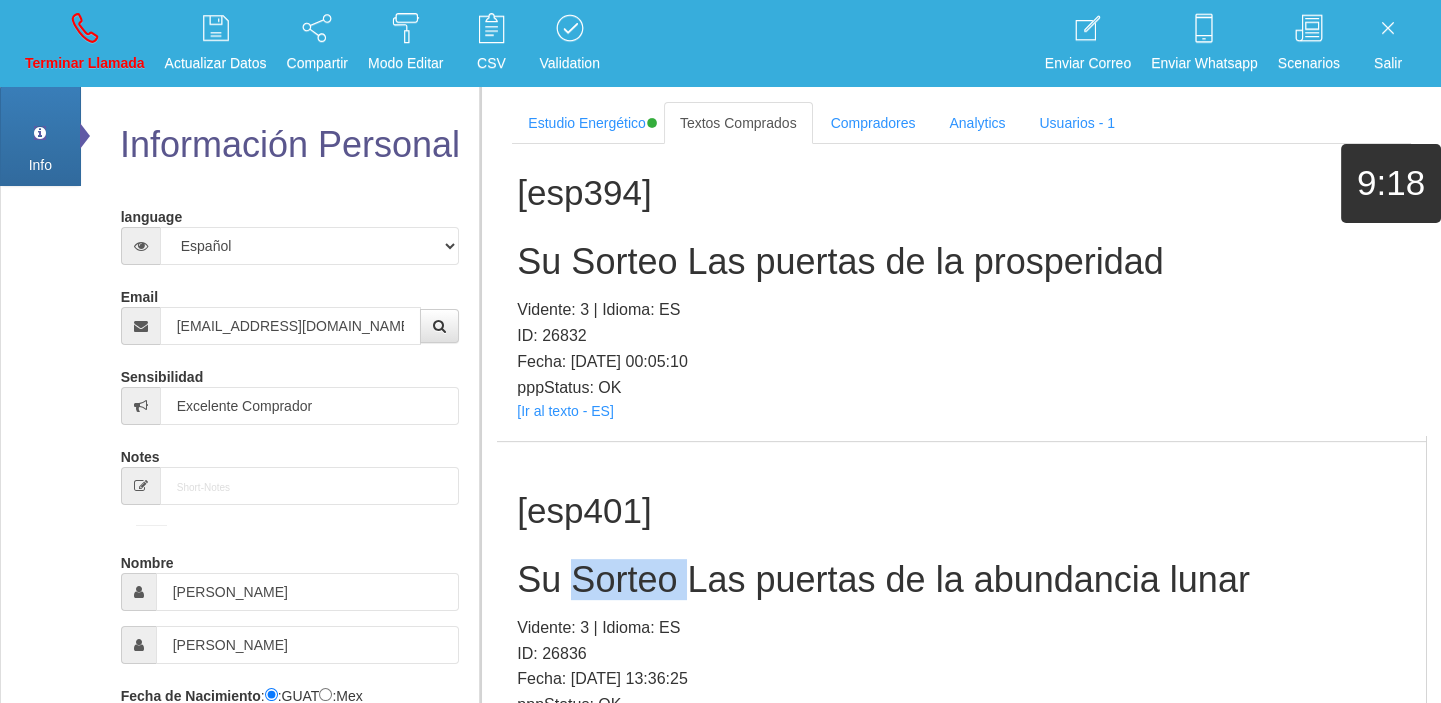 click on "Su Sorteo Las puertas de la abundancia lunar" at bounding box center [961, 580] 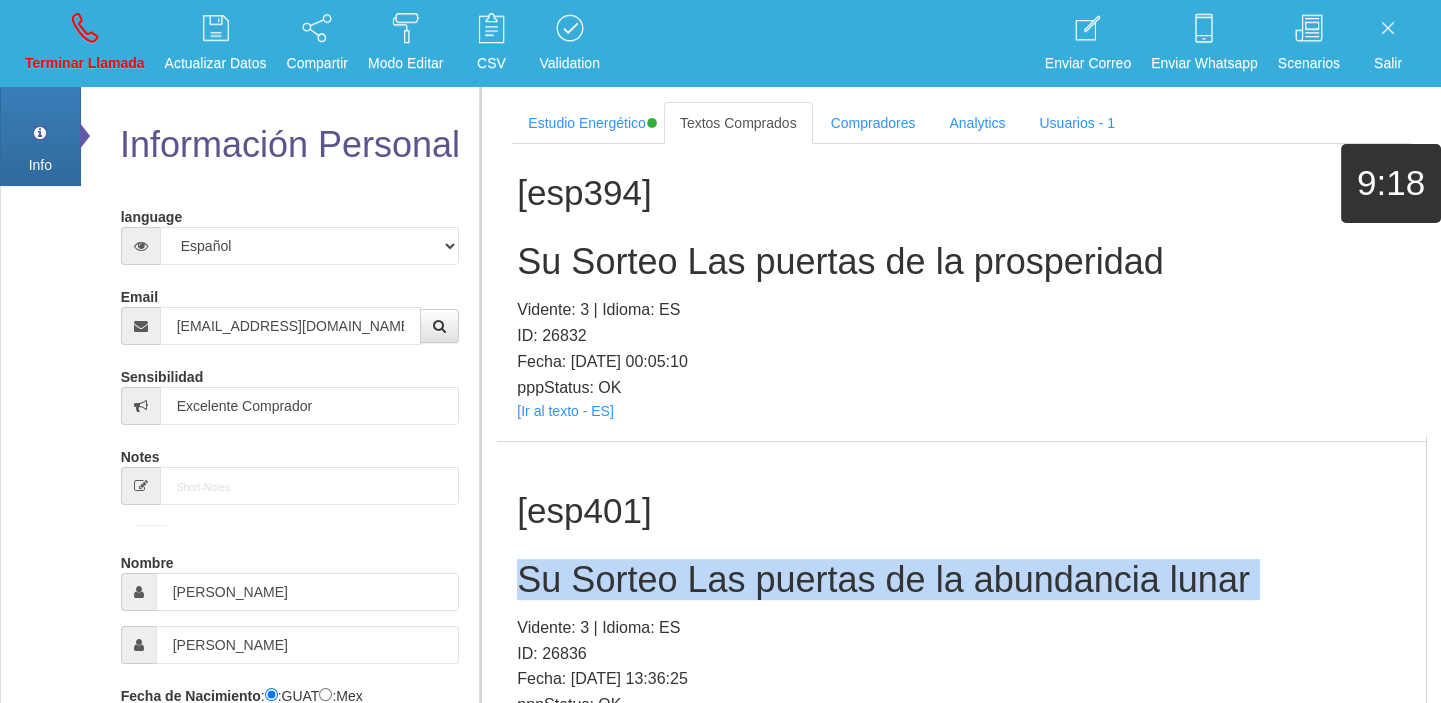 click on "Su Sorteo Las puertas de la abundancia lunar" at bounding box center (961, 580) 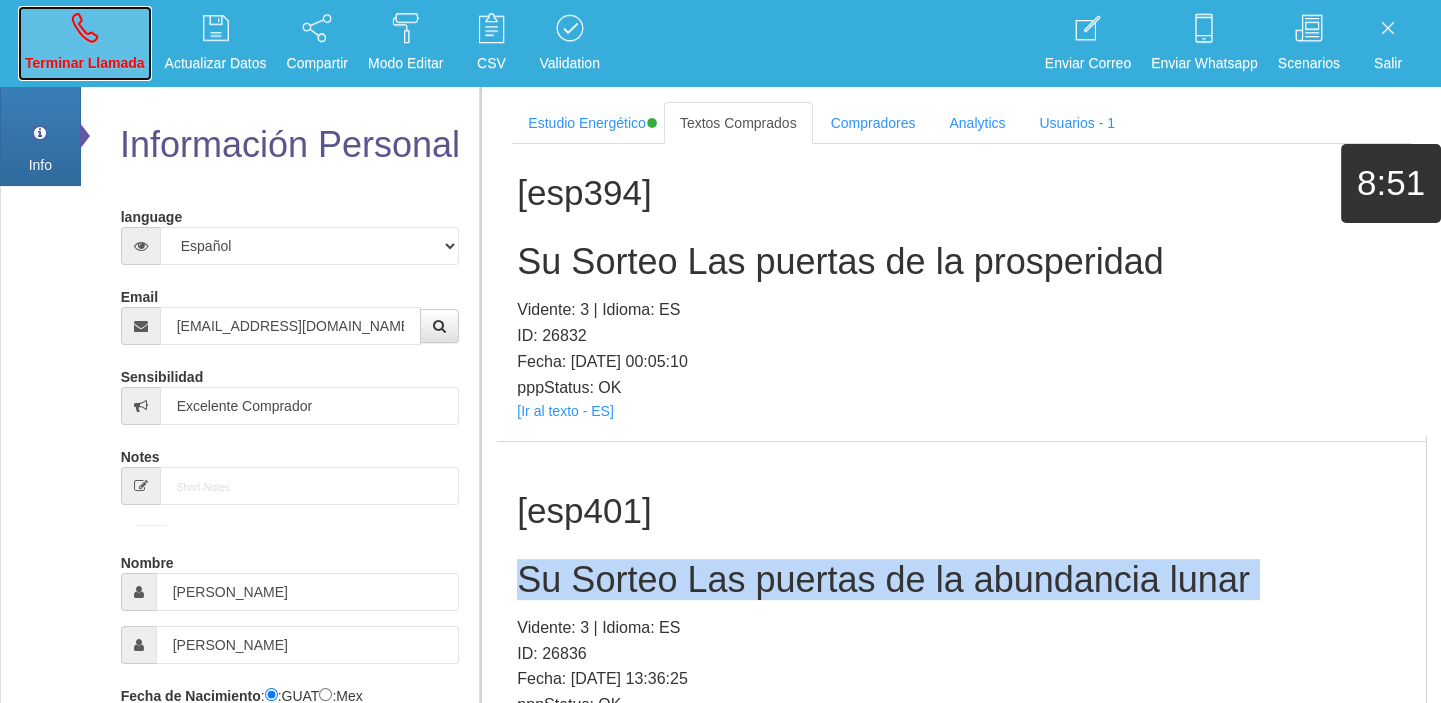 click on "Terminar Llamada" at bounding box center (85, 63) 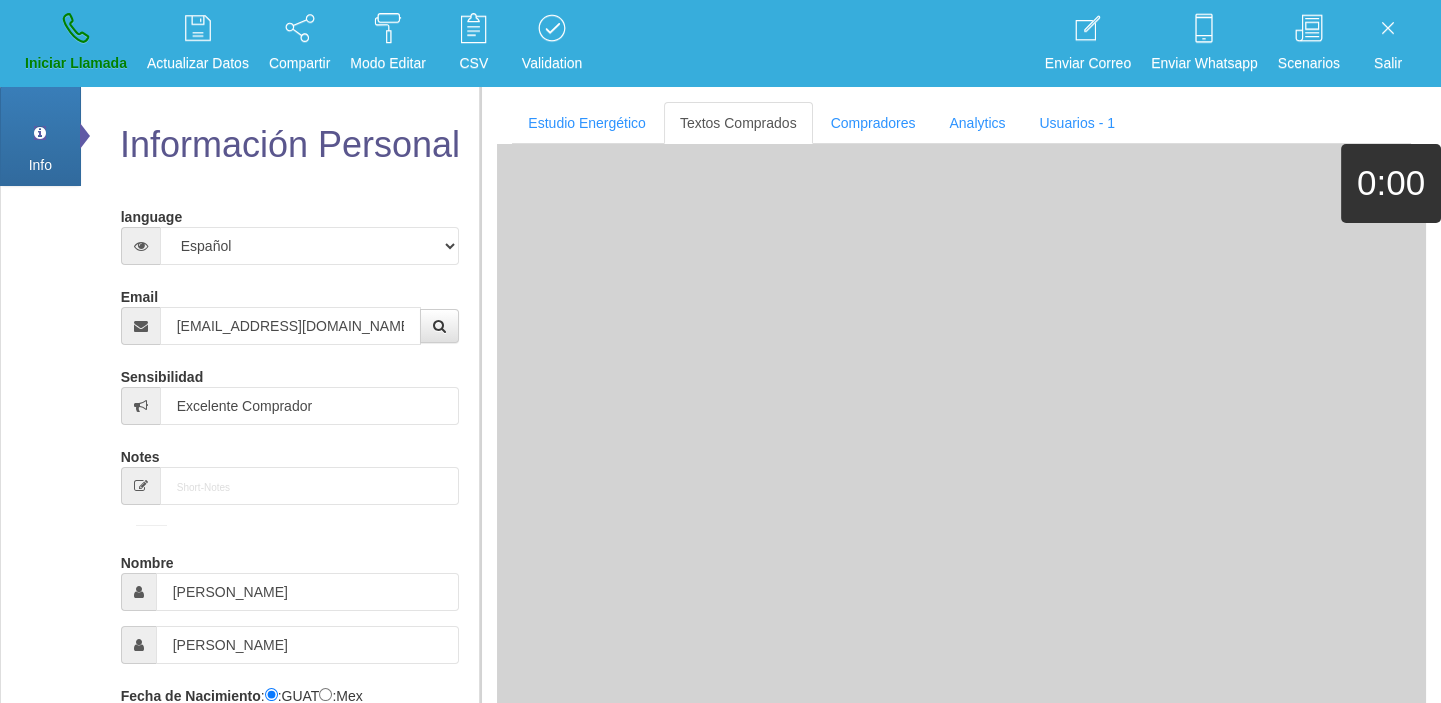 type 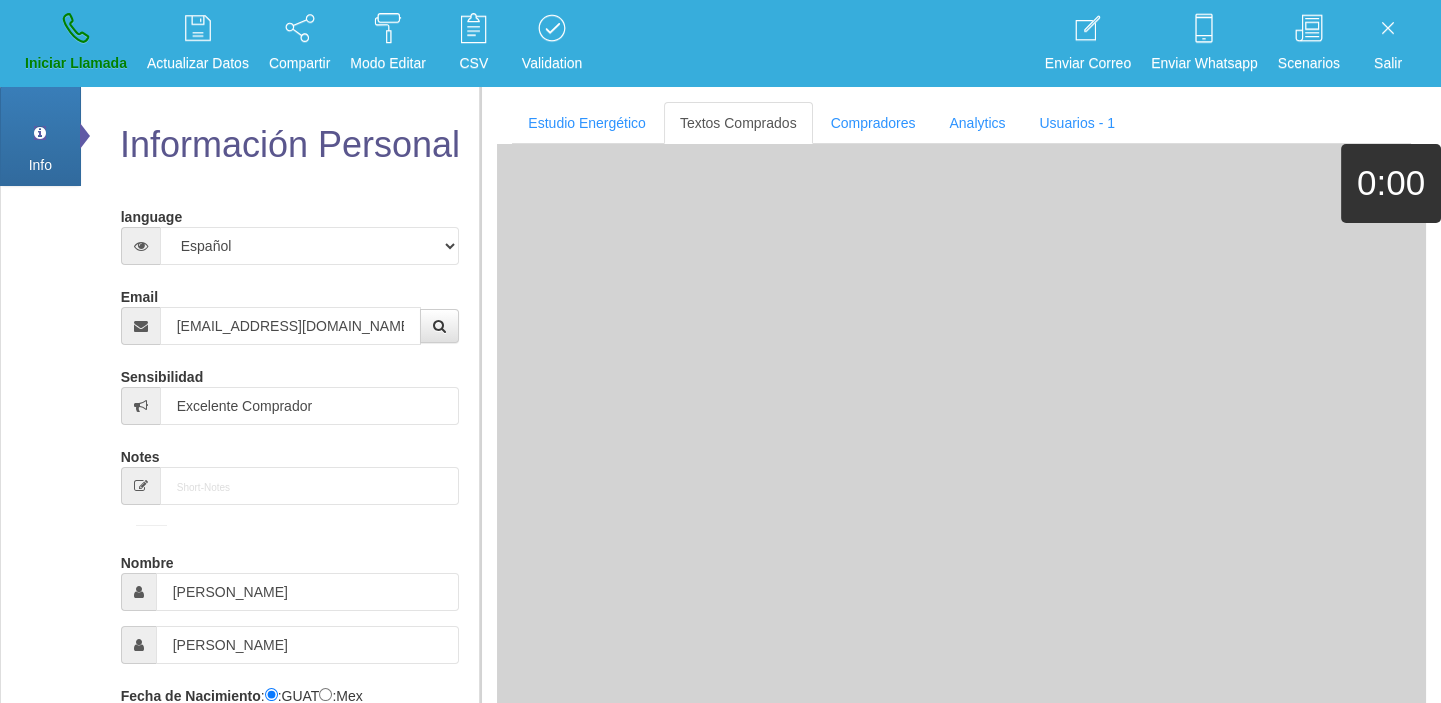 type 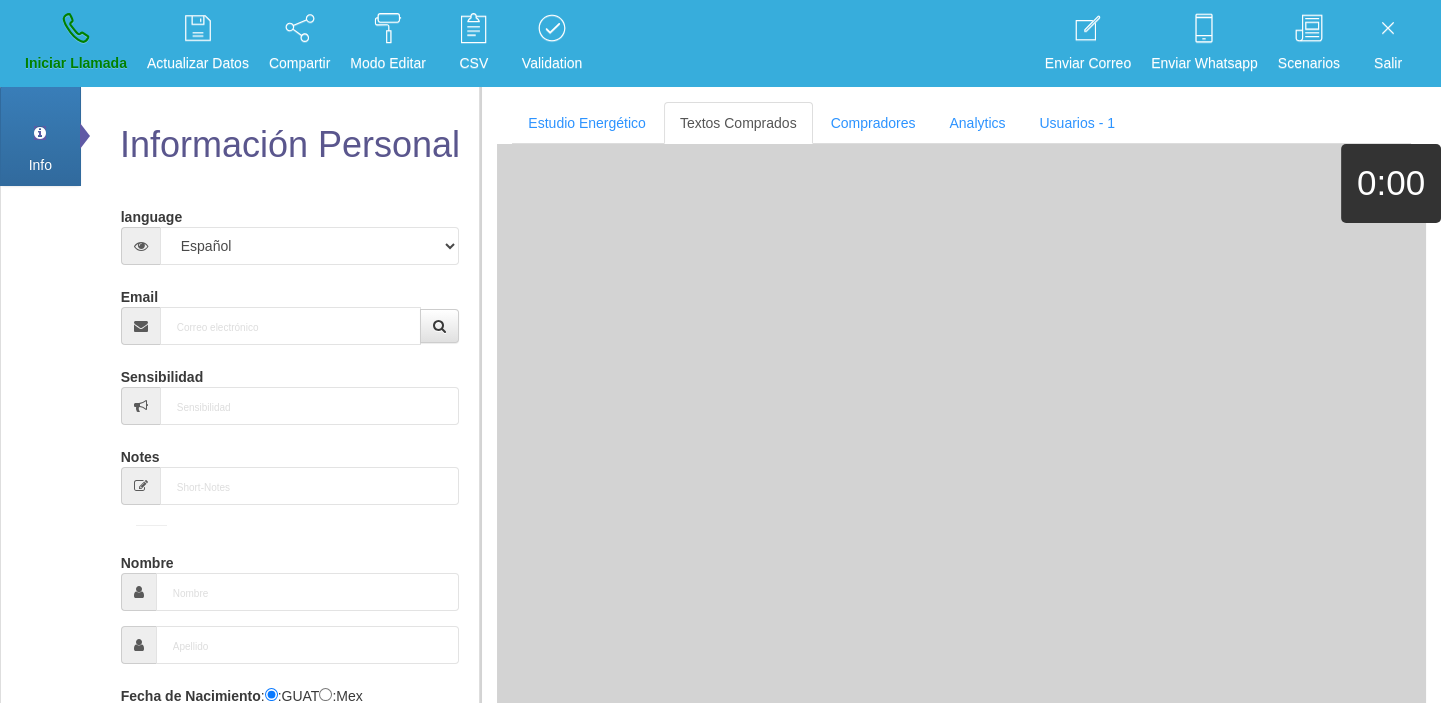 scroll, scrollTop: 0, scrollLeft: 0, axis: both 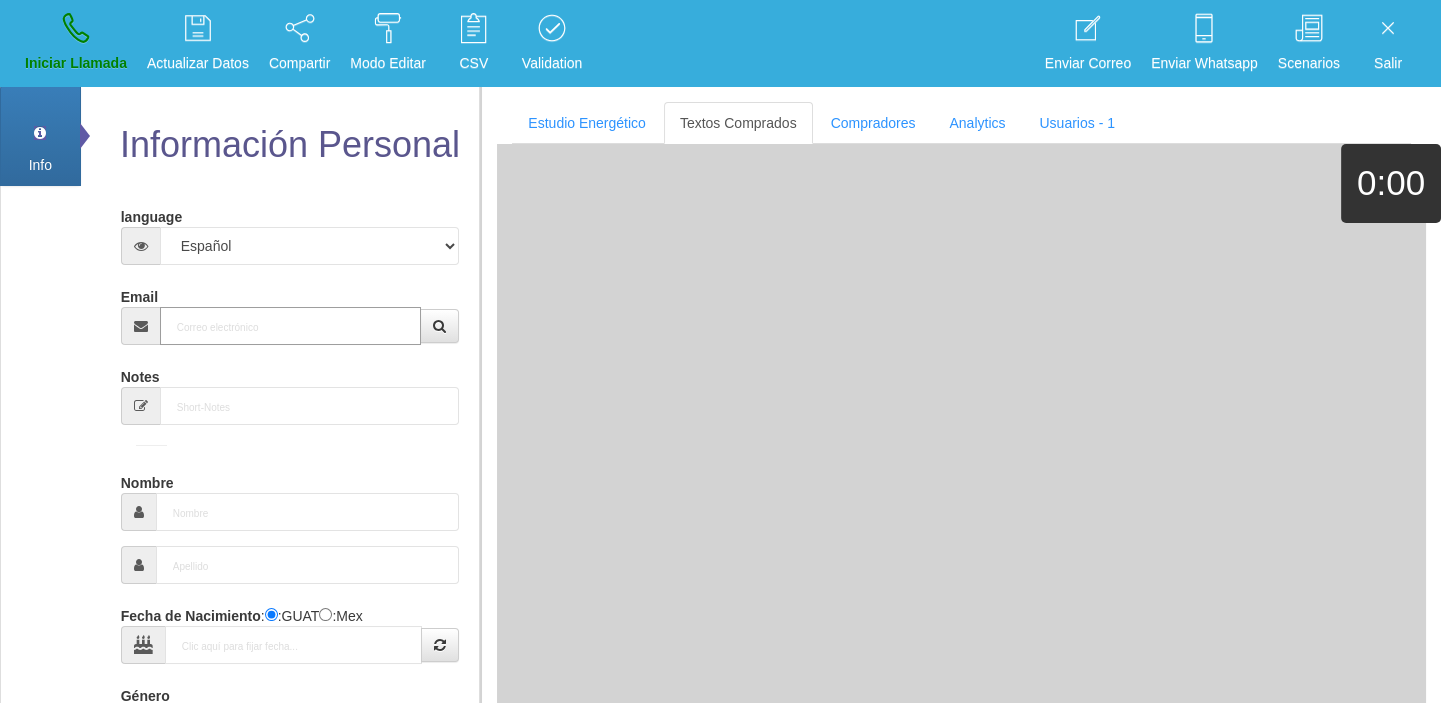 click on "Email" at bounding box center [291, 326] 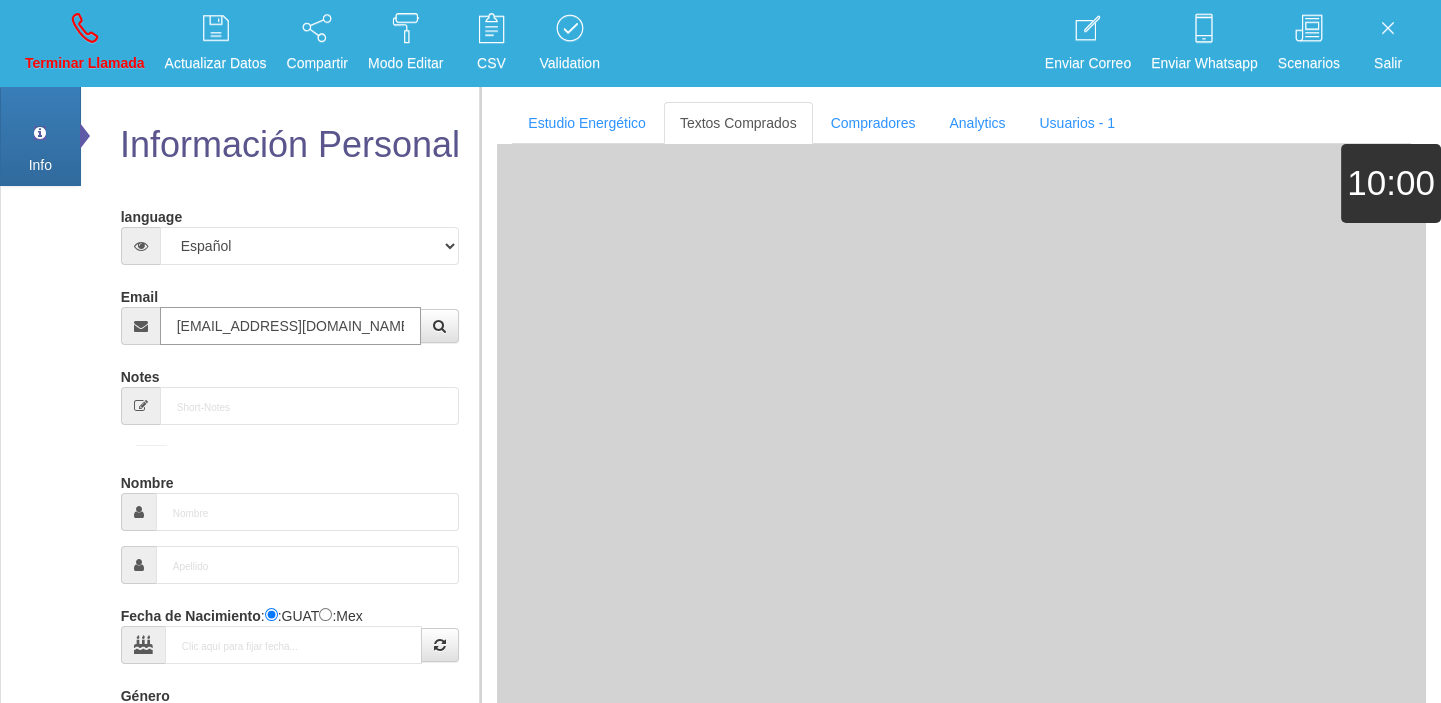 type on "[EMAIL_ADDRESS][DOMAIN_NAME]" 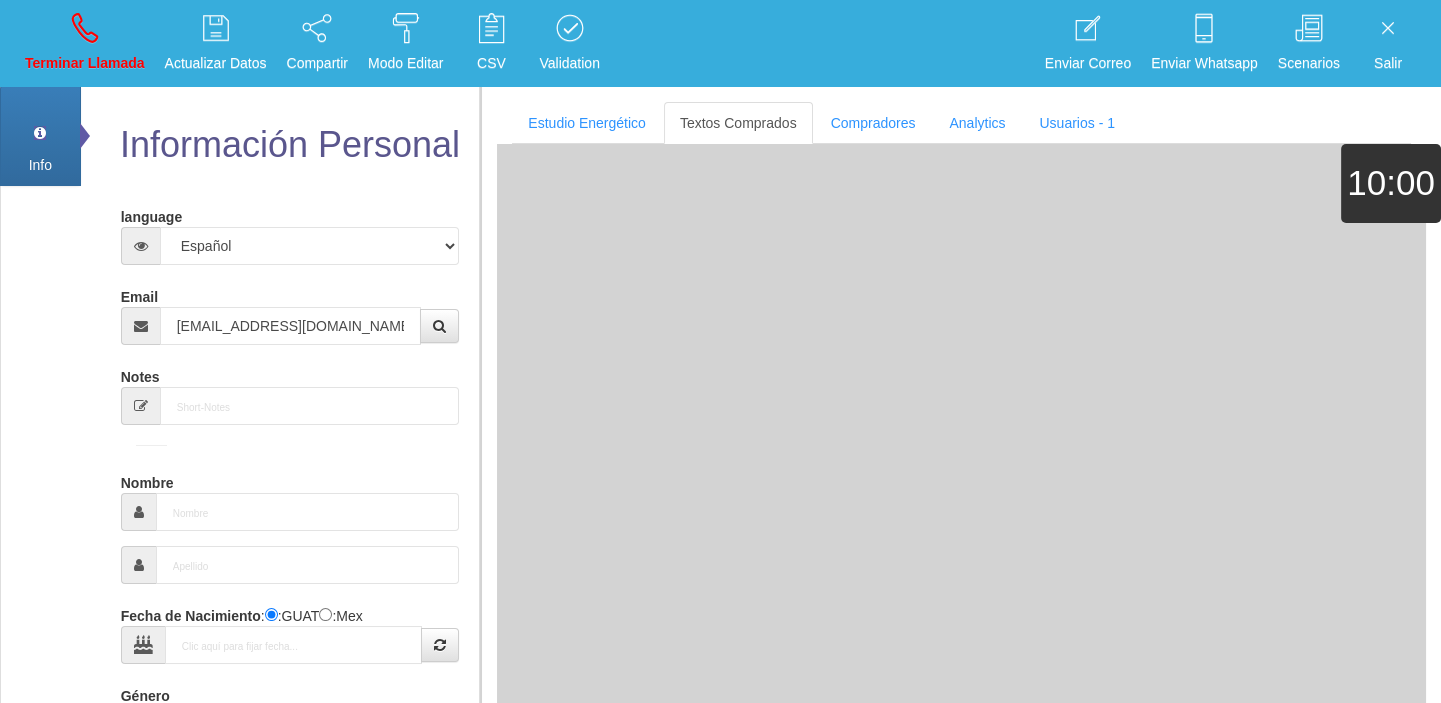 type on "1 Ene 1926" 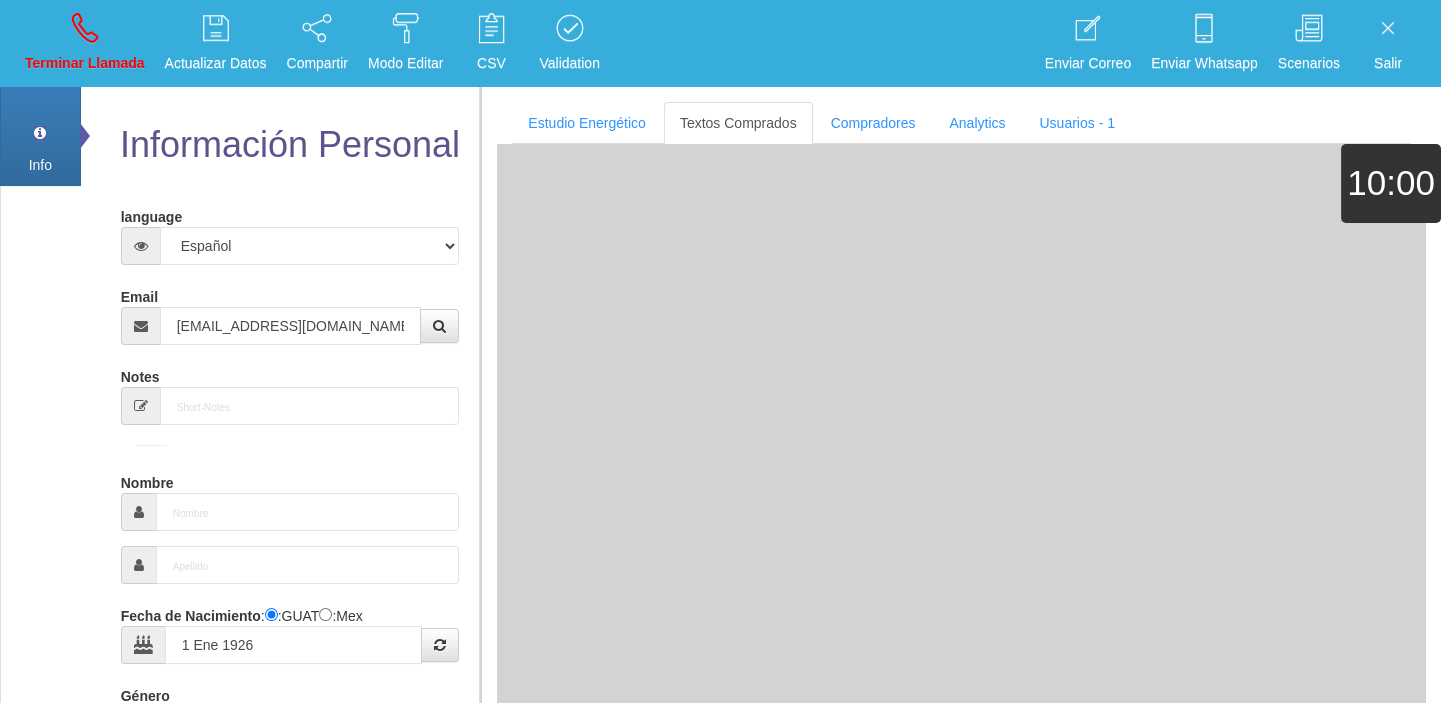 select 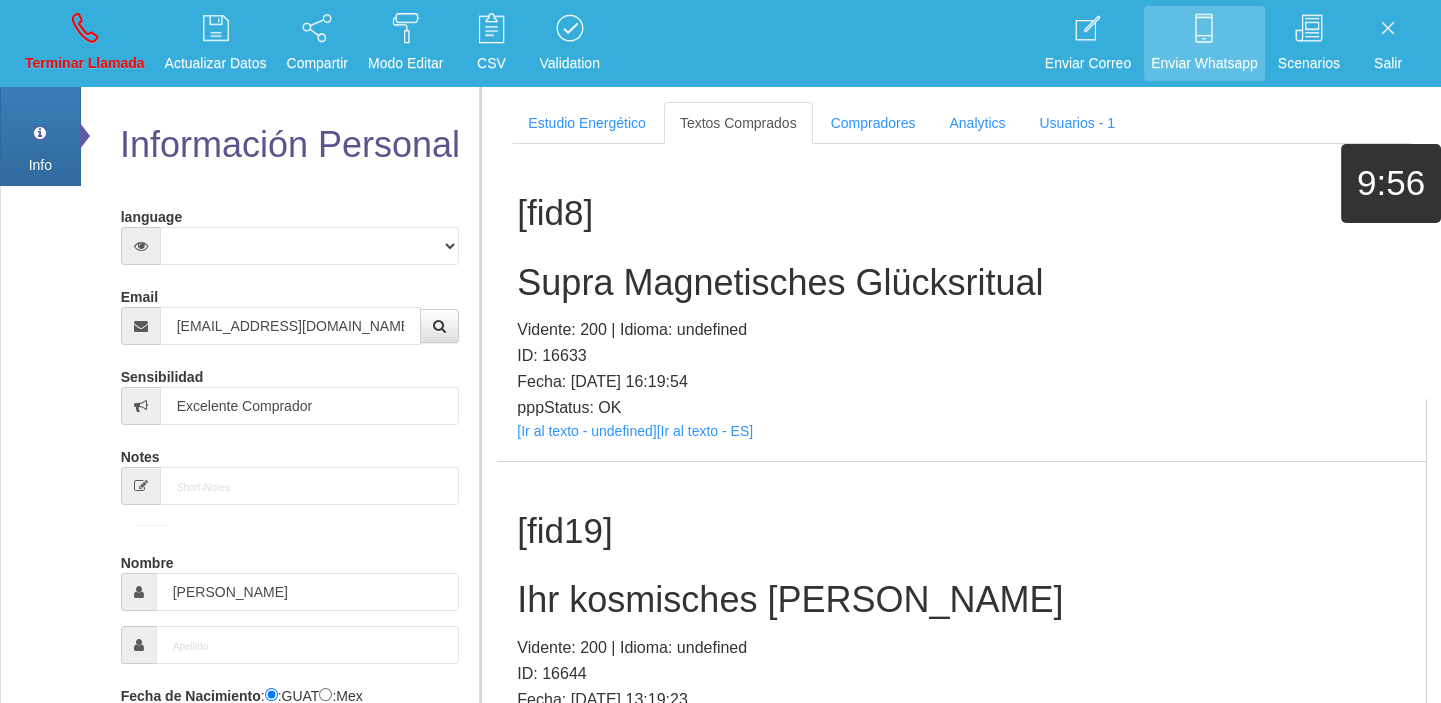 scroll, scrollTop: 3117, scrollLeft: 0, axis: vertical 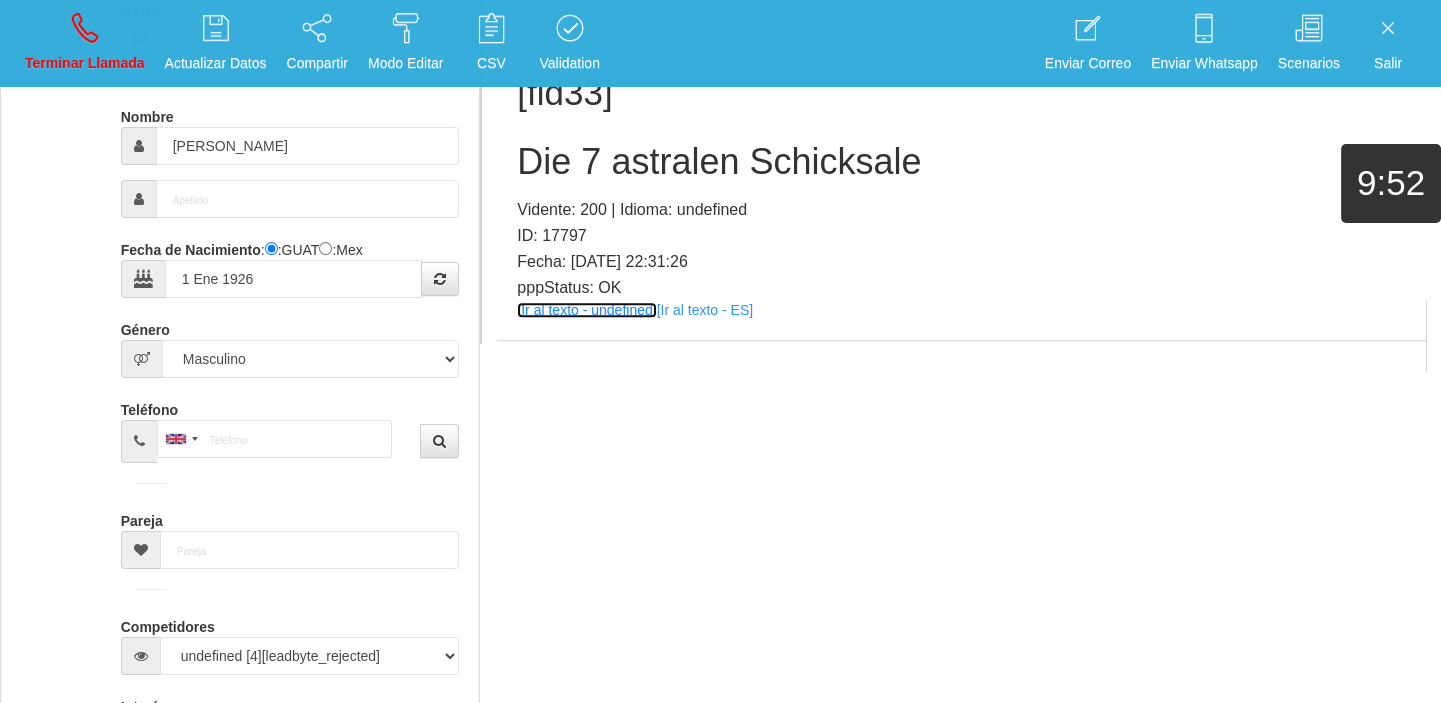 click on "[Ir al texto - undefined]" at bounding box center [586, 310] 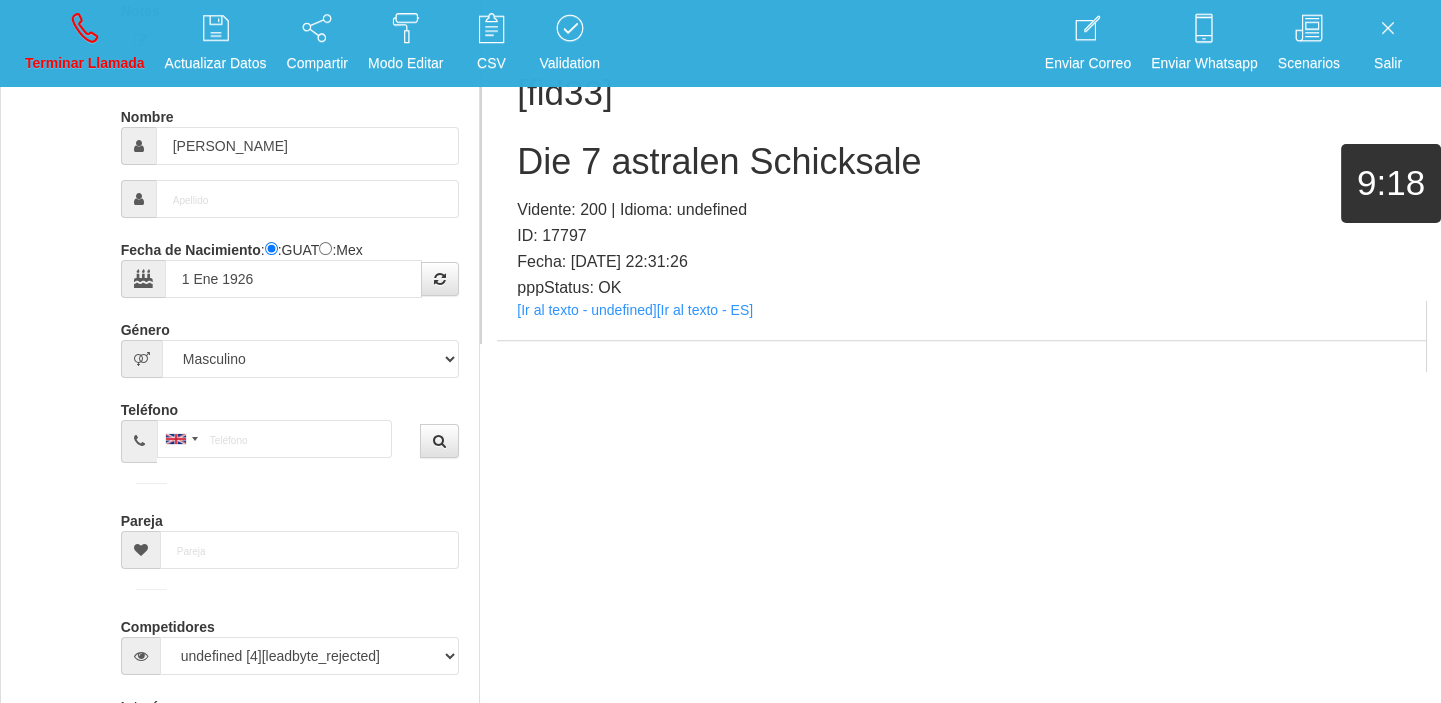 click on "Die 7 astralen Schicksale" at bounding box center [961, 162] 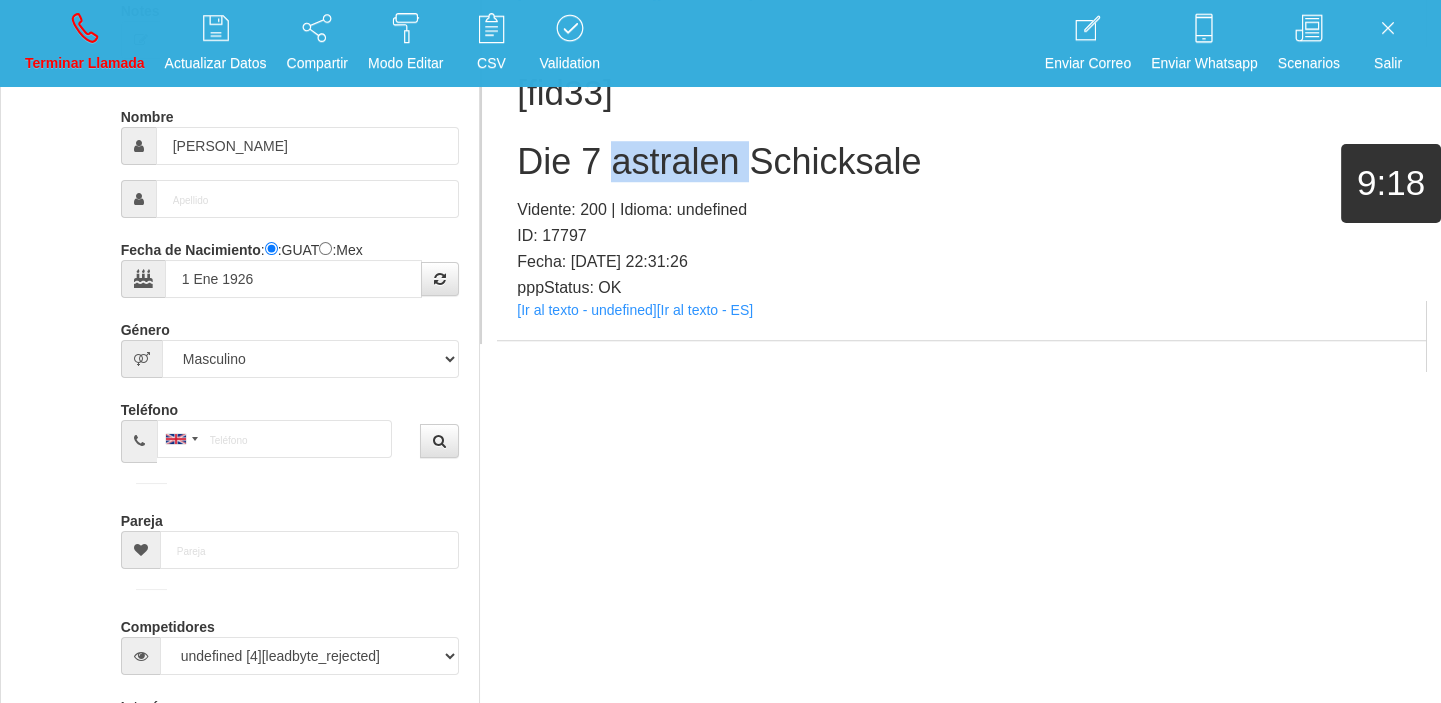 click on "Die 7 astralen Schicksale" at bounding box center [961, 162] 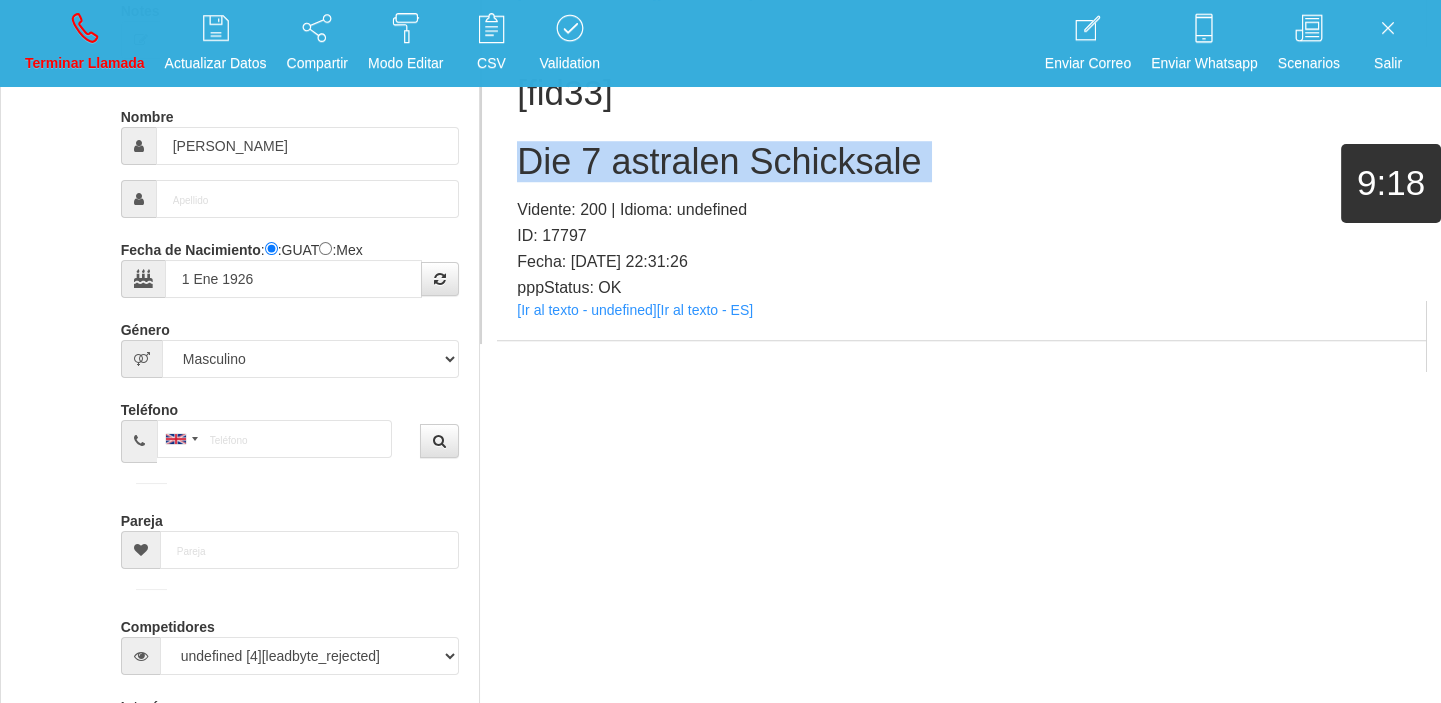 click on "Die 7 astralen Schicksale" at bounding box center (961, 162) 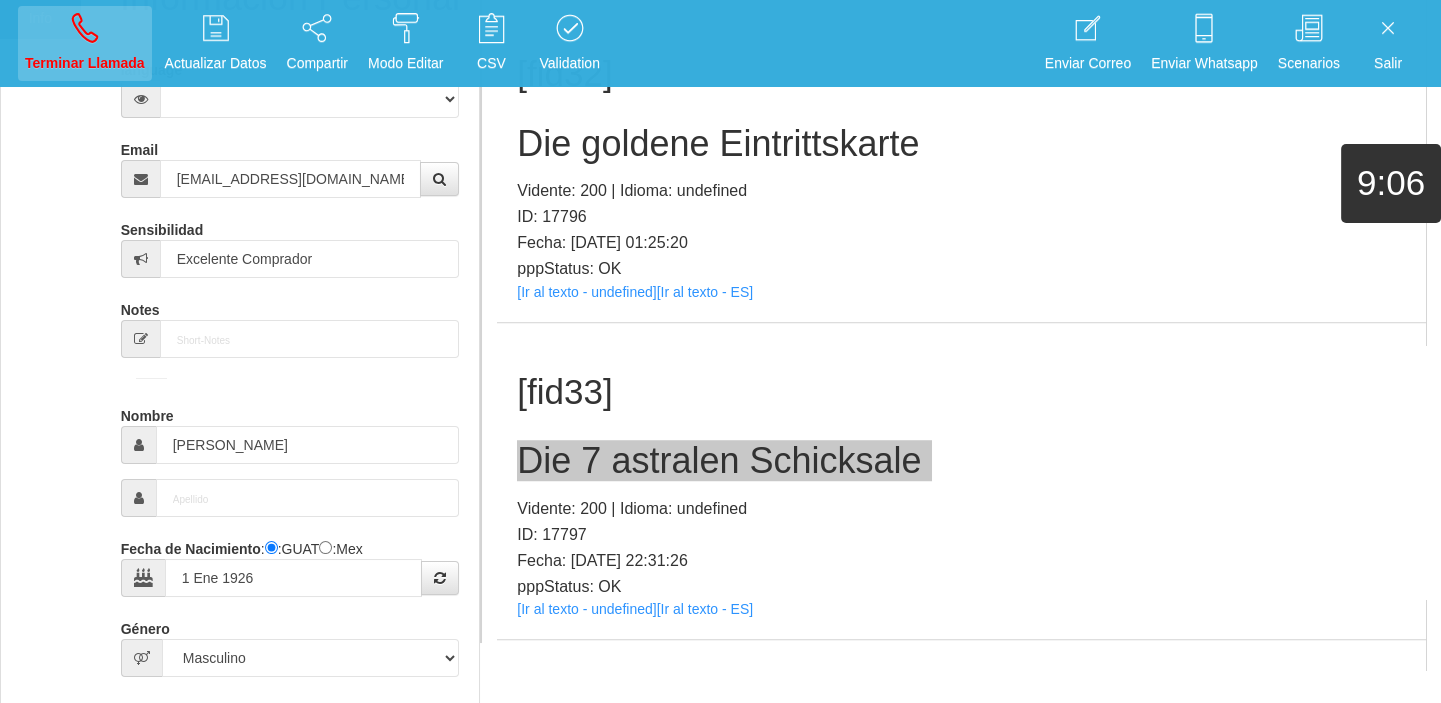 scroll, scrollTop: 82, scrollLeft: 0, axis: vertical 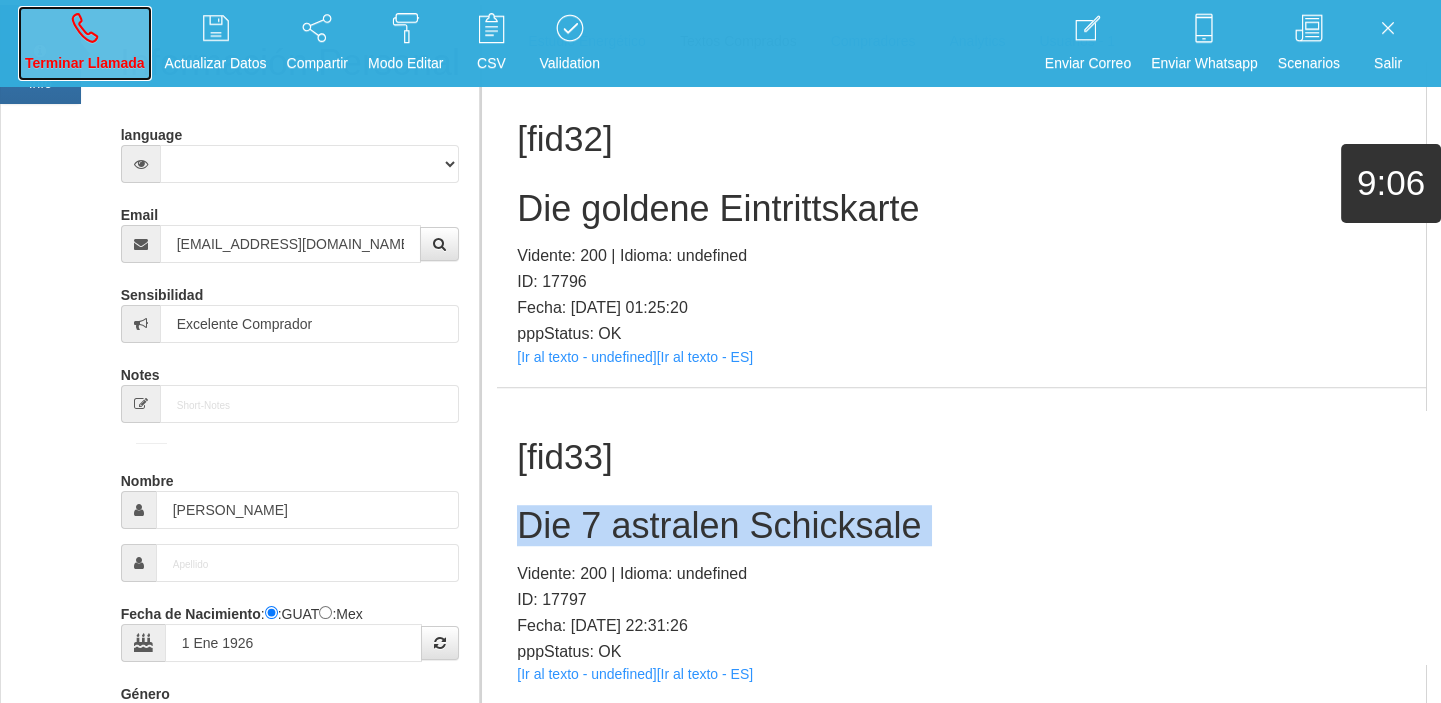 click on "Terminar Llamada" at bounding box center [85, 43] 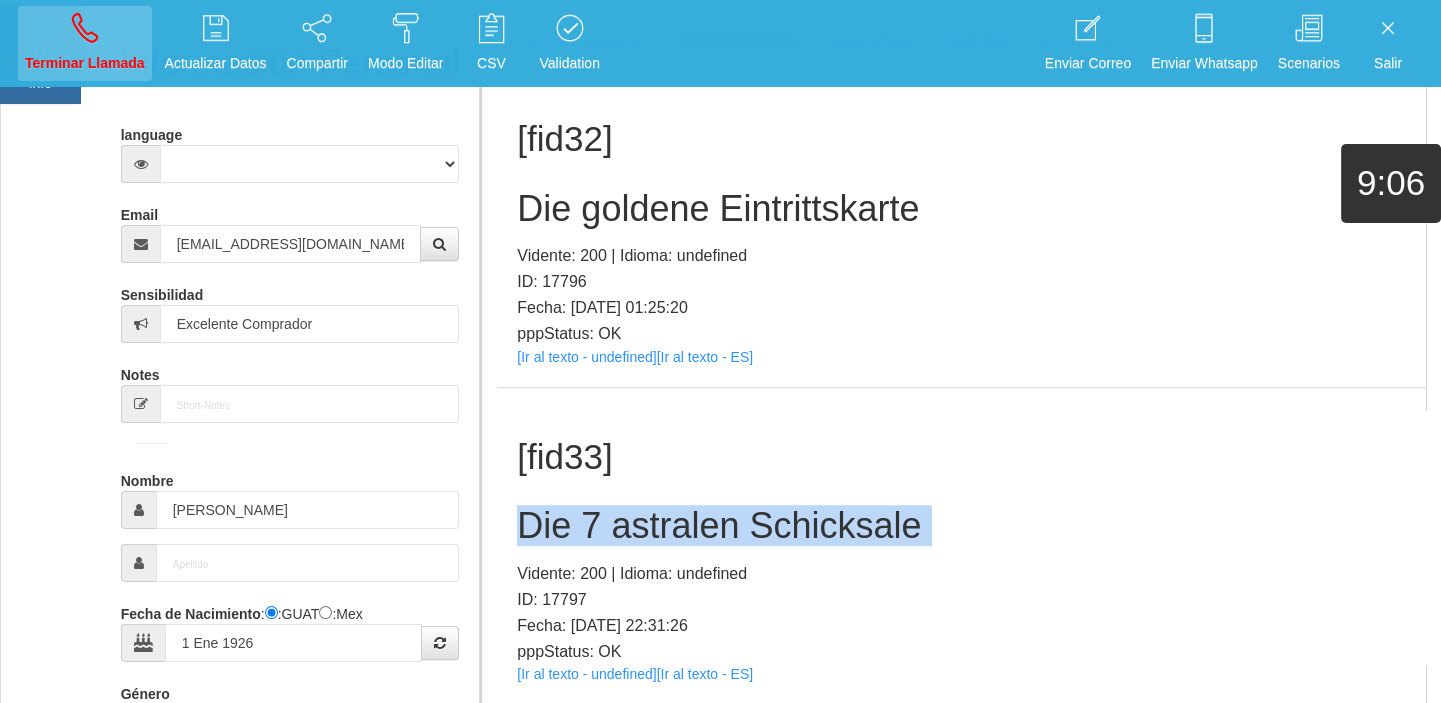 type 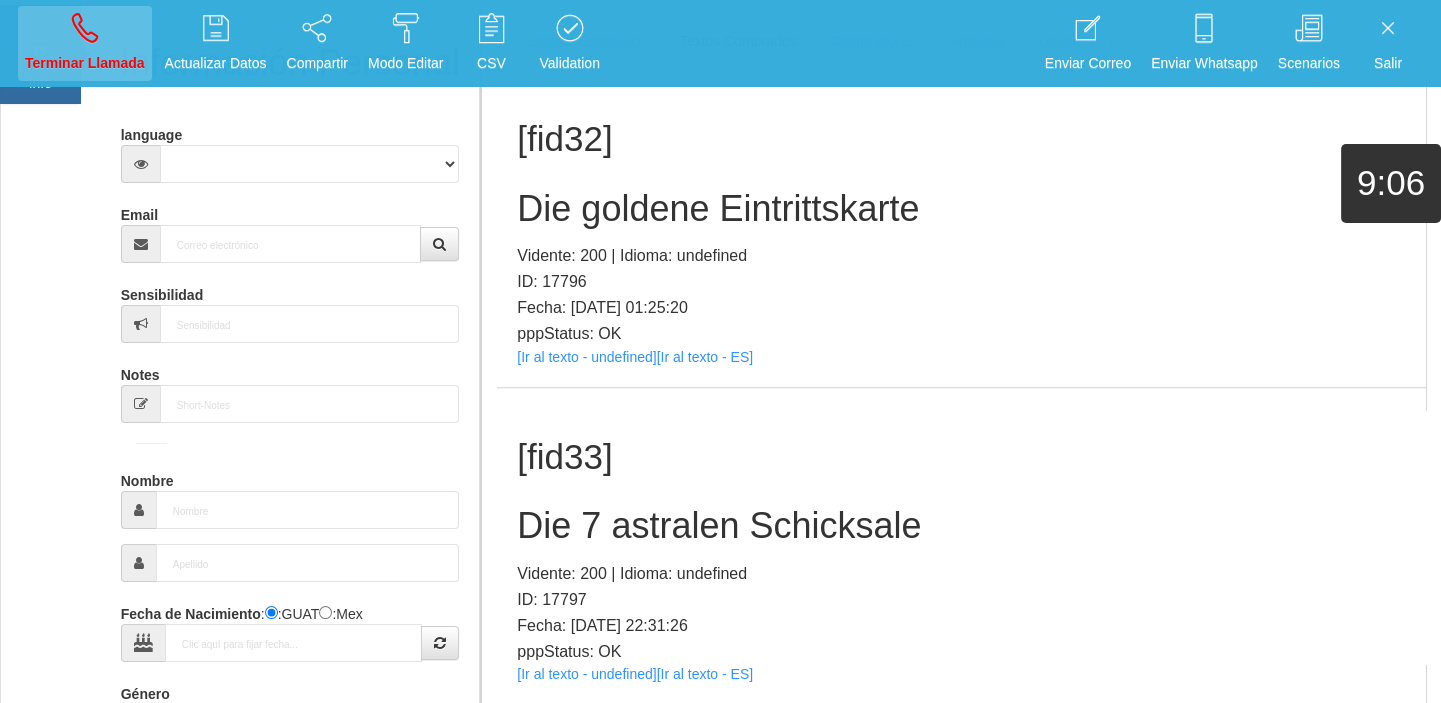 scroll, scrollTop: 0, scrollLeft: 0, axis: both 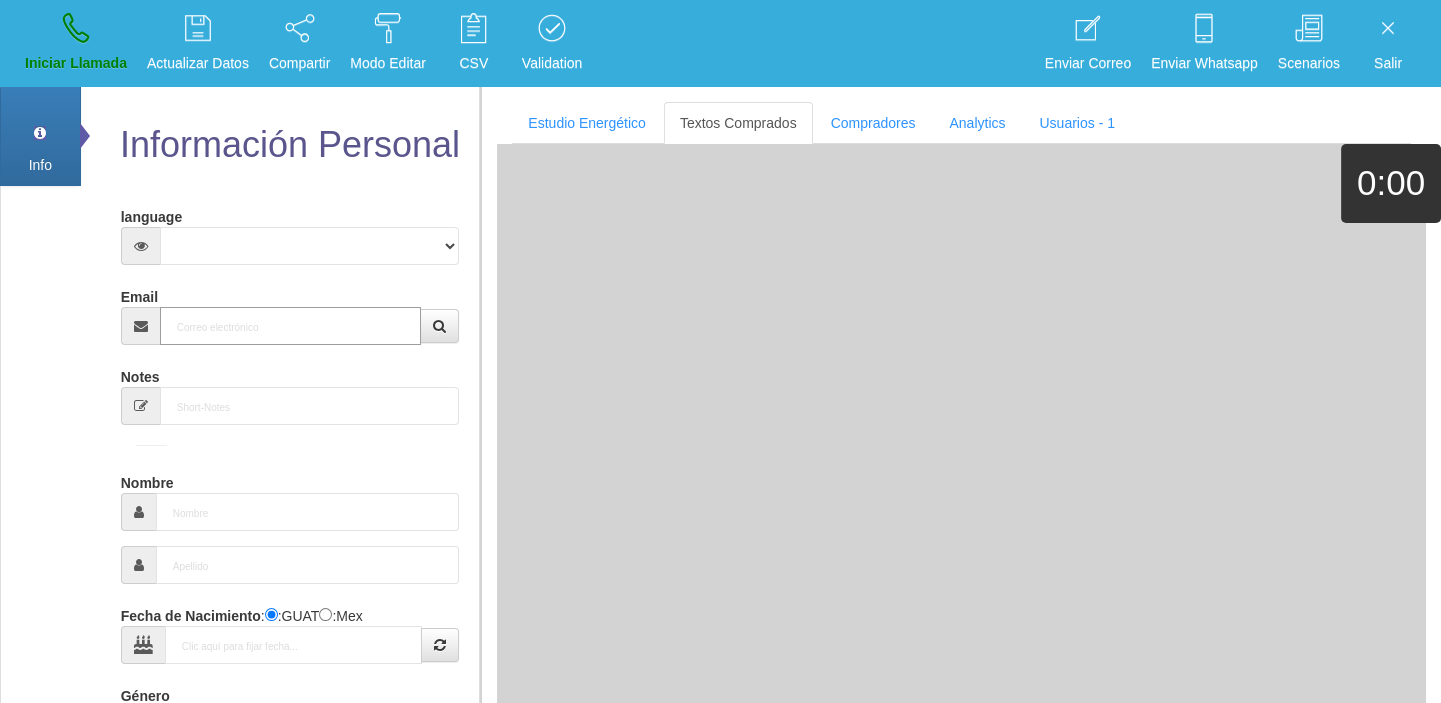 click on "Email" at bounding box center [291, 326] 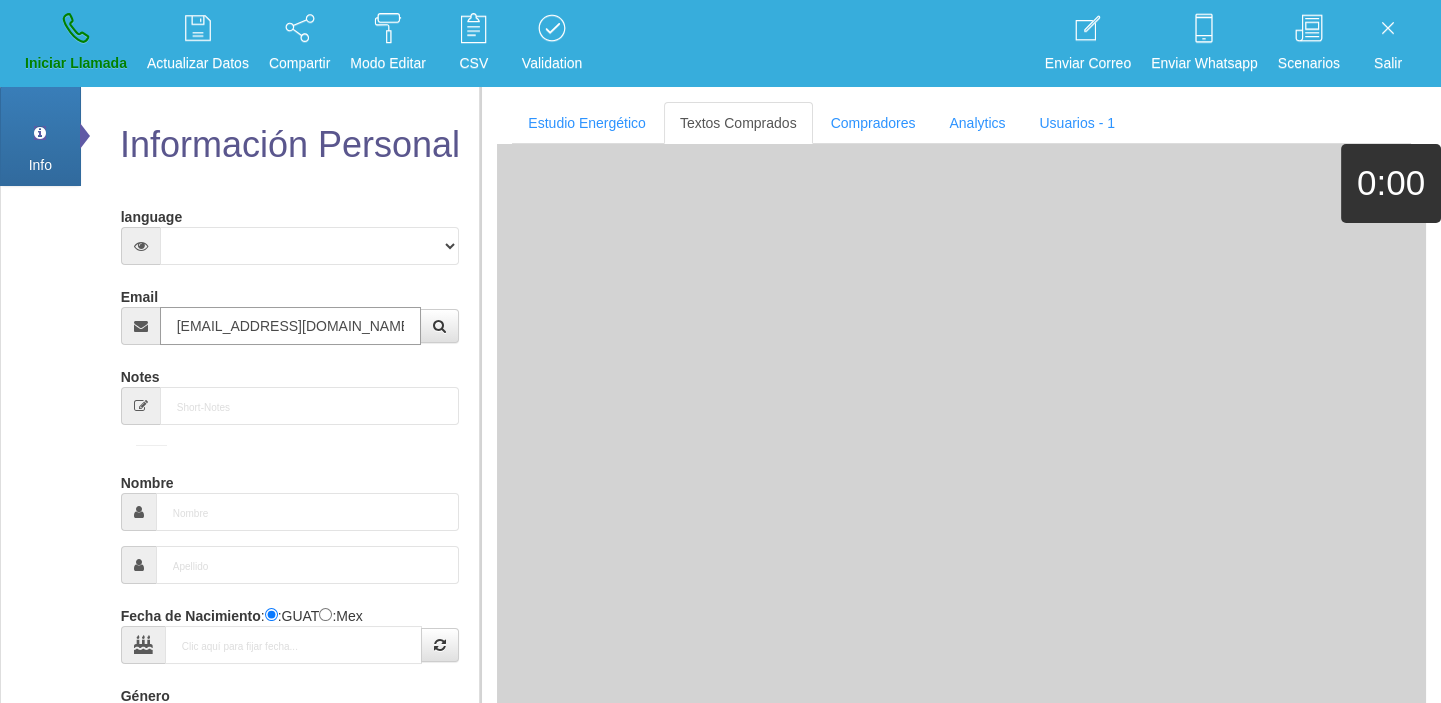 scroll, scrollTop: 0, scrollLeft: 36, axis: horizontal 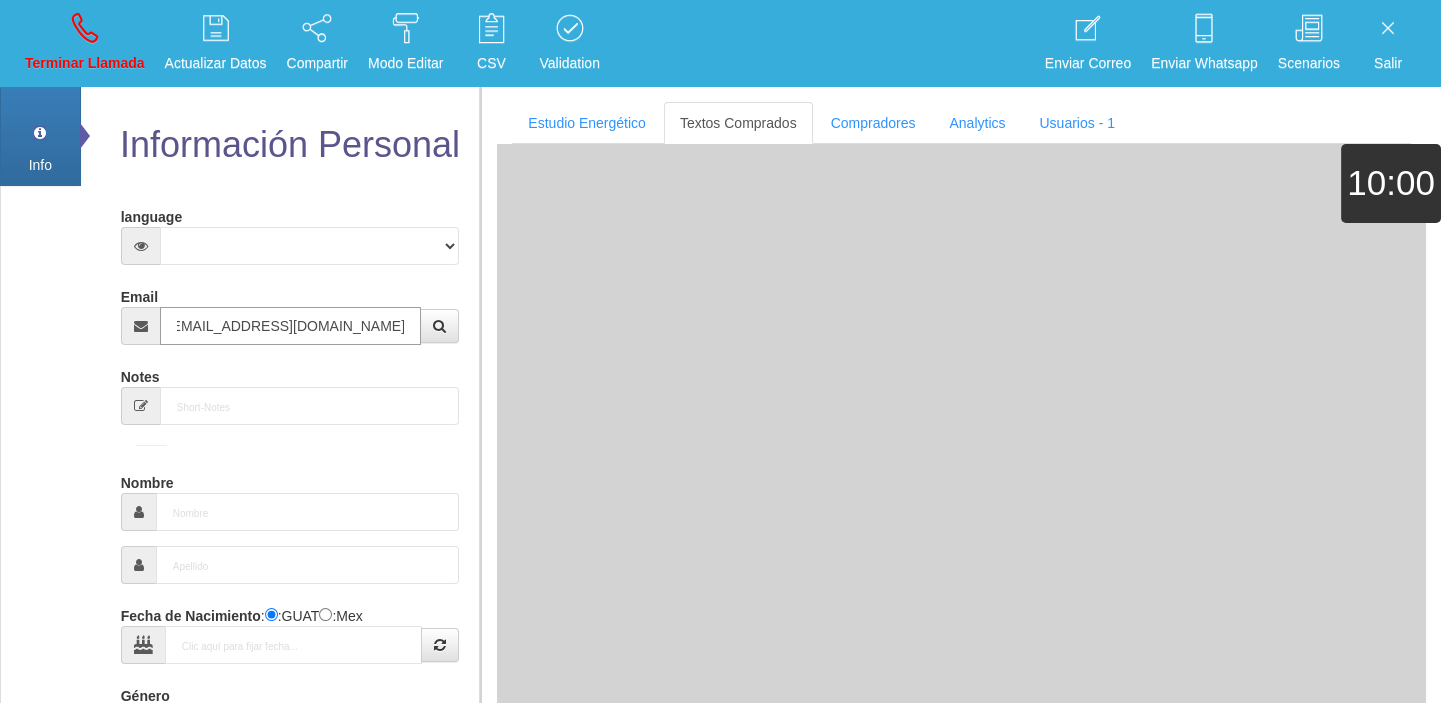 type on "1 Abr 1967" 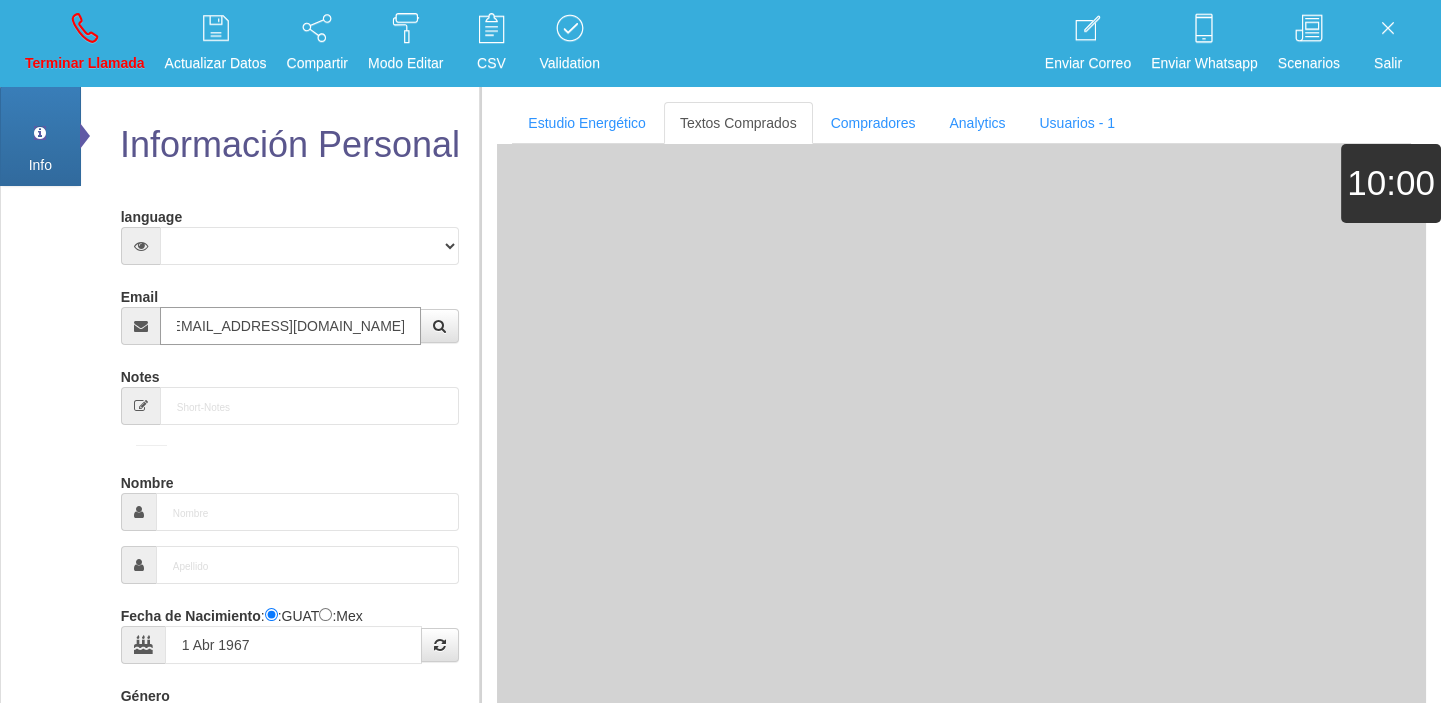 select on "1" 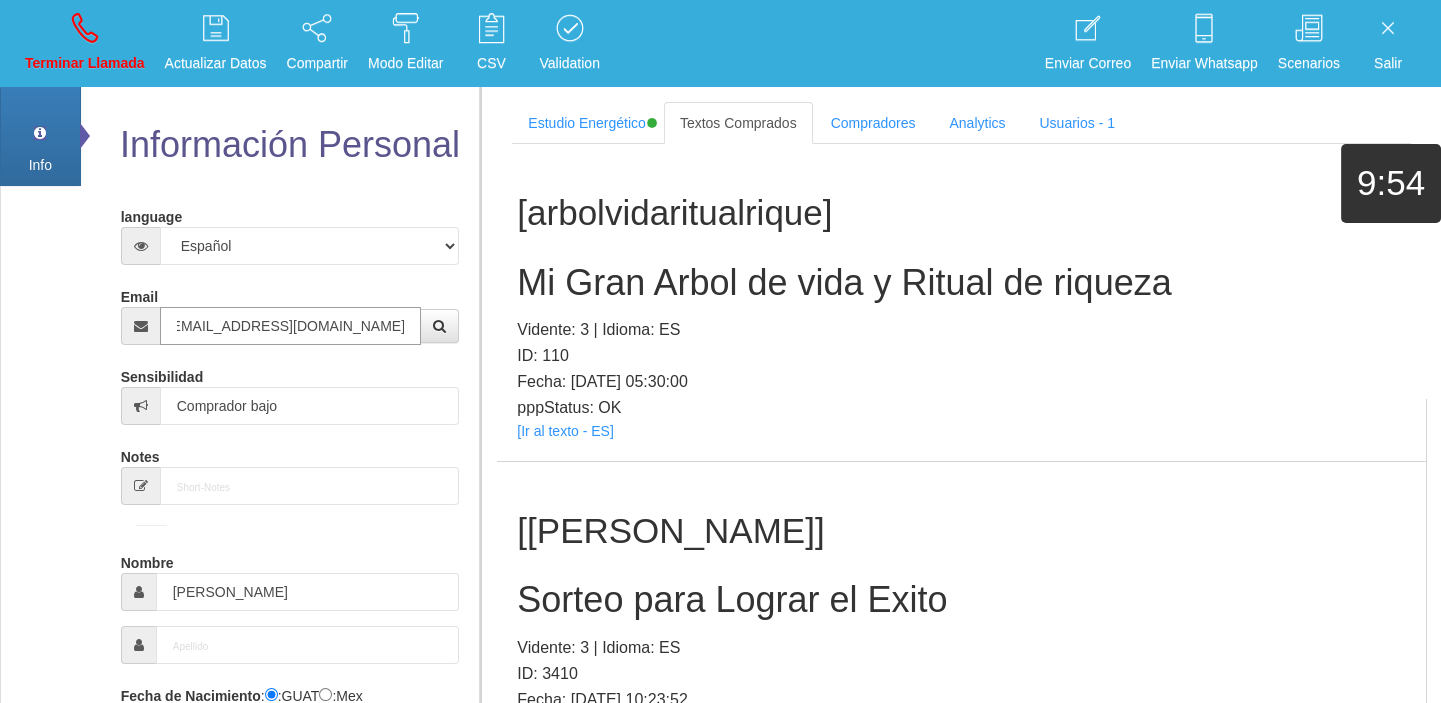type on "[EMAIL_ADDRESS][DOMAIN_NAME]" 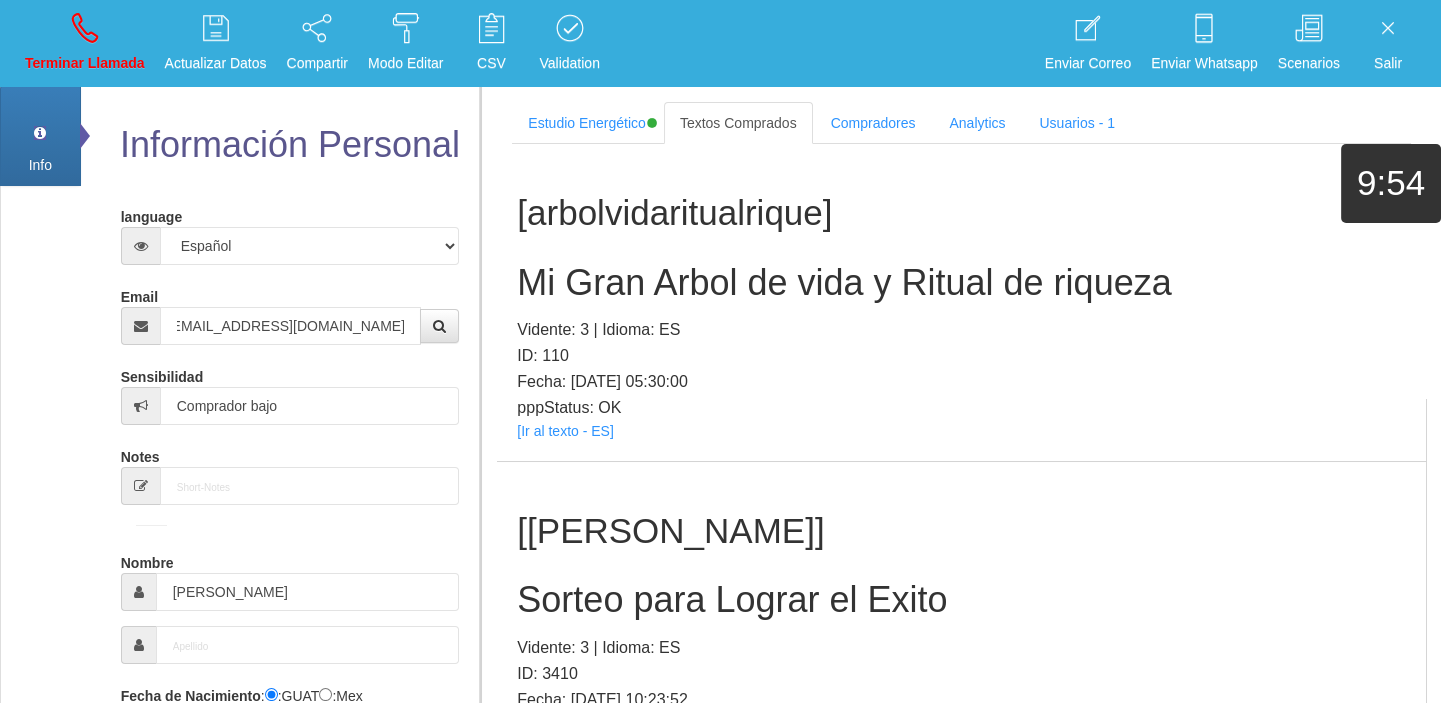 scroll, scrollTop: 0, scrollLeft: 0, axis: both 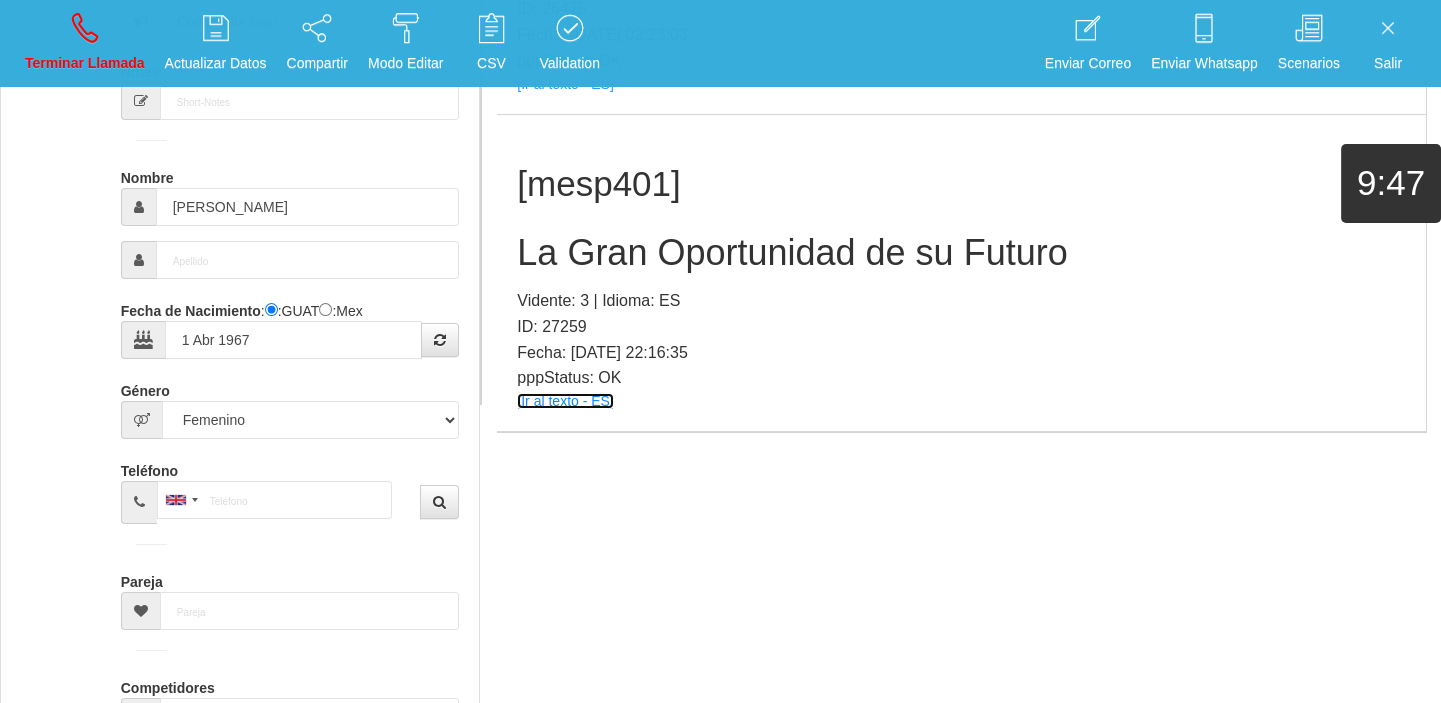 click on "[Ir al texto - ES]" at bounding box center [565, 401] 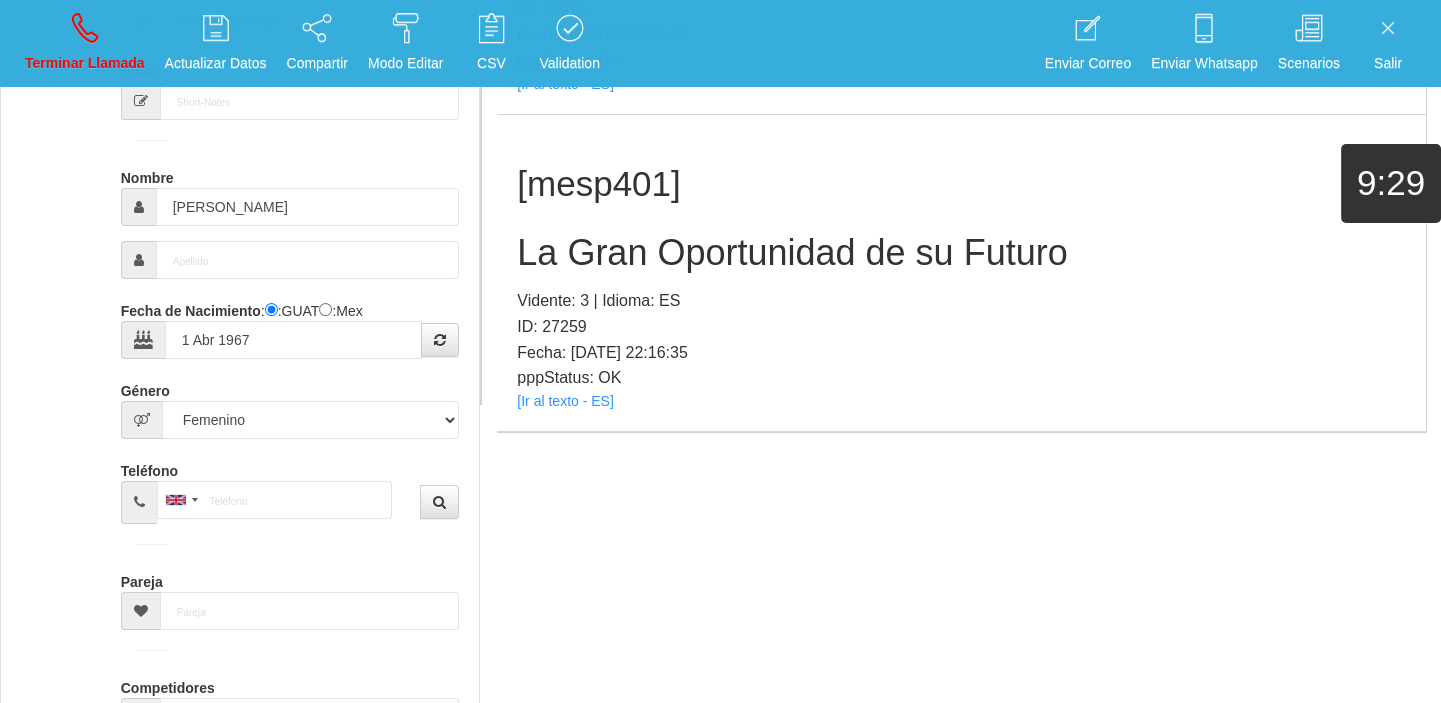 click on "La Gran Oportunidad de su Futuro" at bounding box center [961, 253] 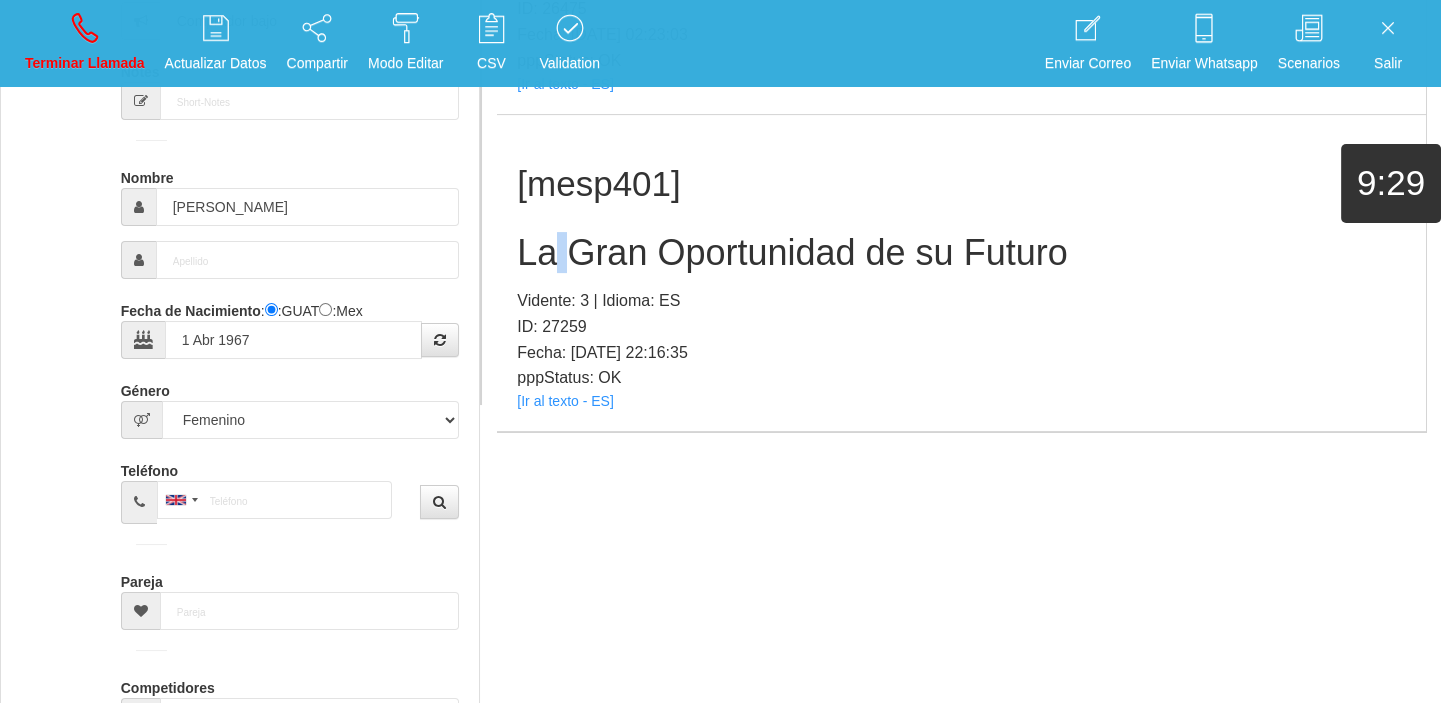 click on "La Gran Oportunidad de su Futuro" at bounding box center [961, 253] 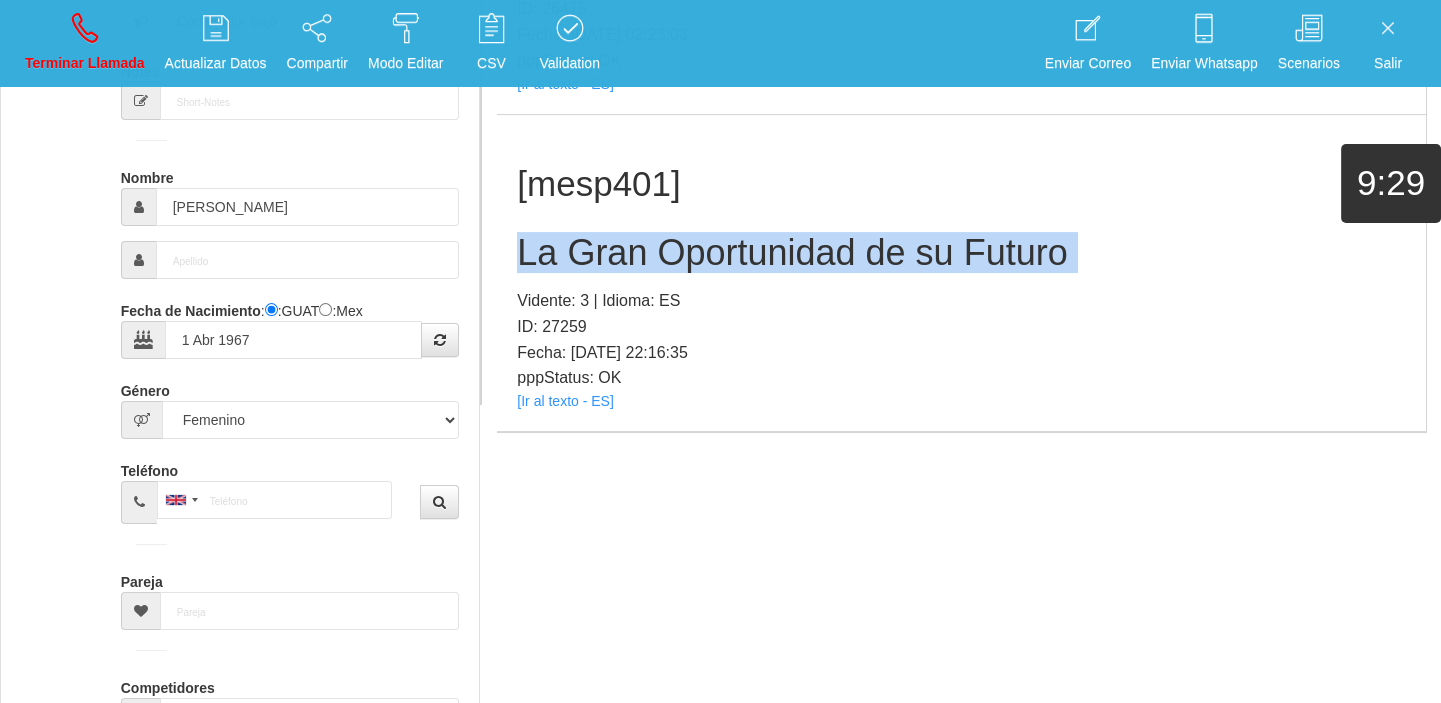 click on "La Gran Oportunidad de su Futuro" at bounding box center [961, 253] 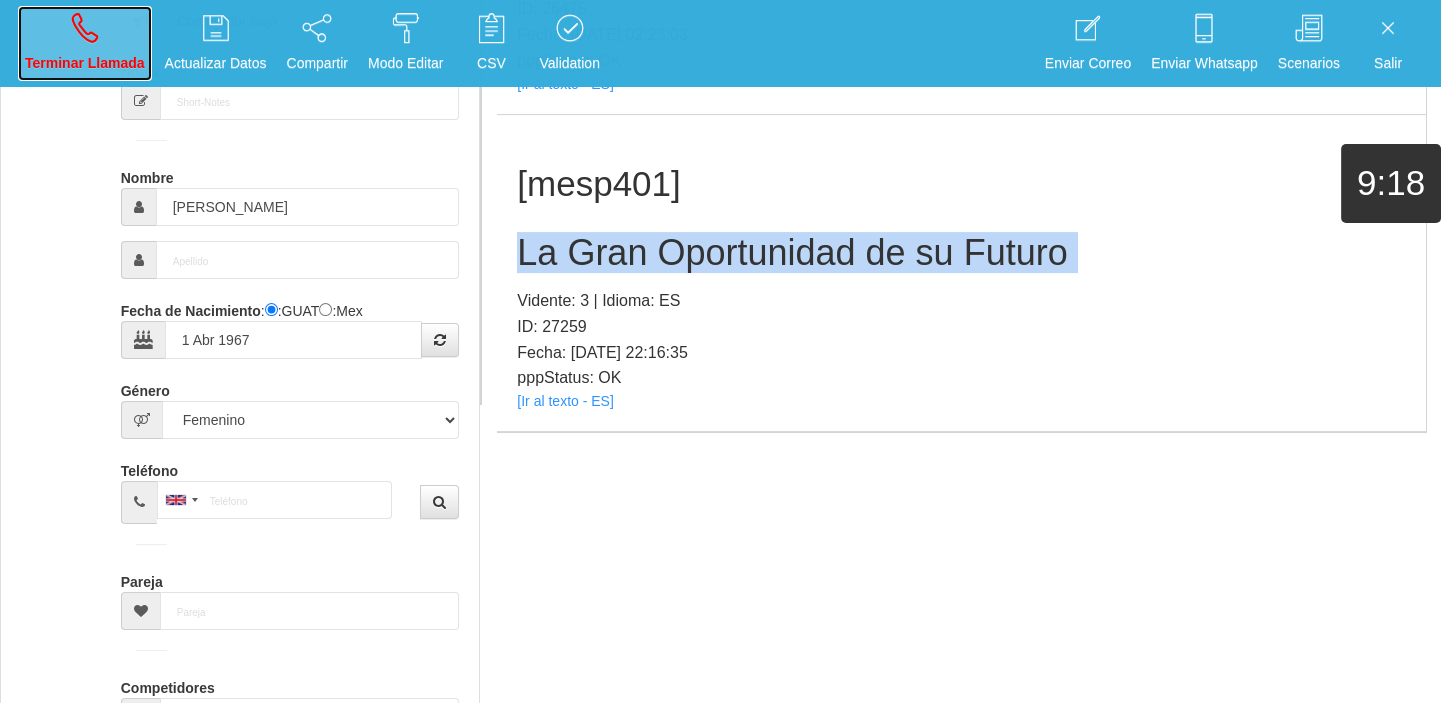 click on "Terminar Llamada" at bounding box center [85, 63] 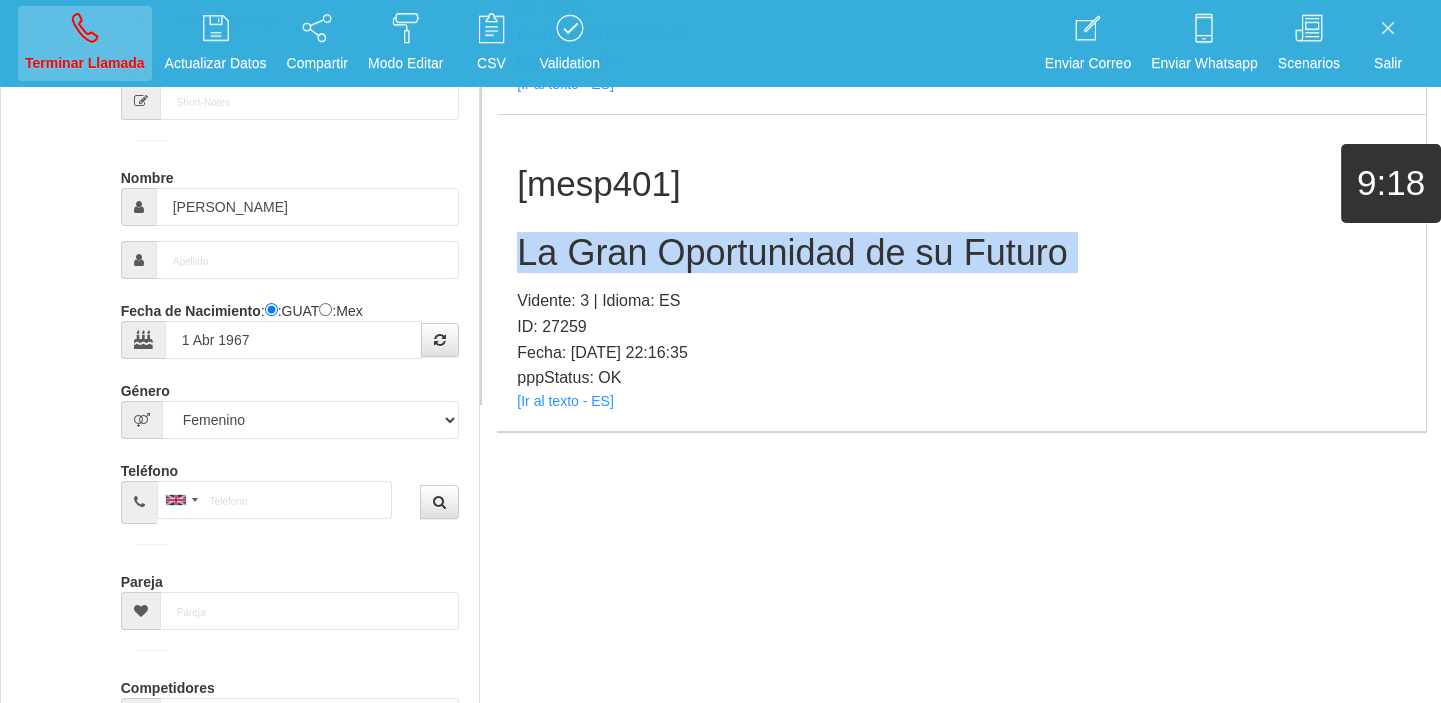 type 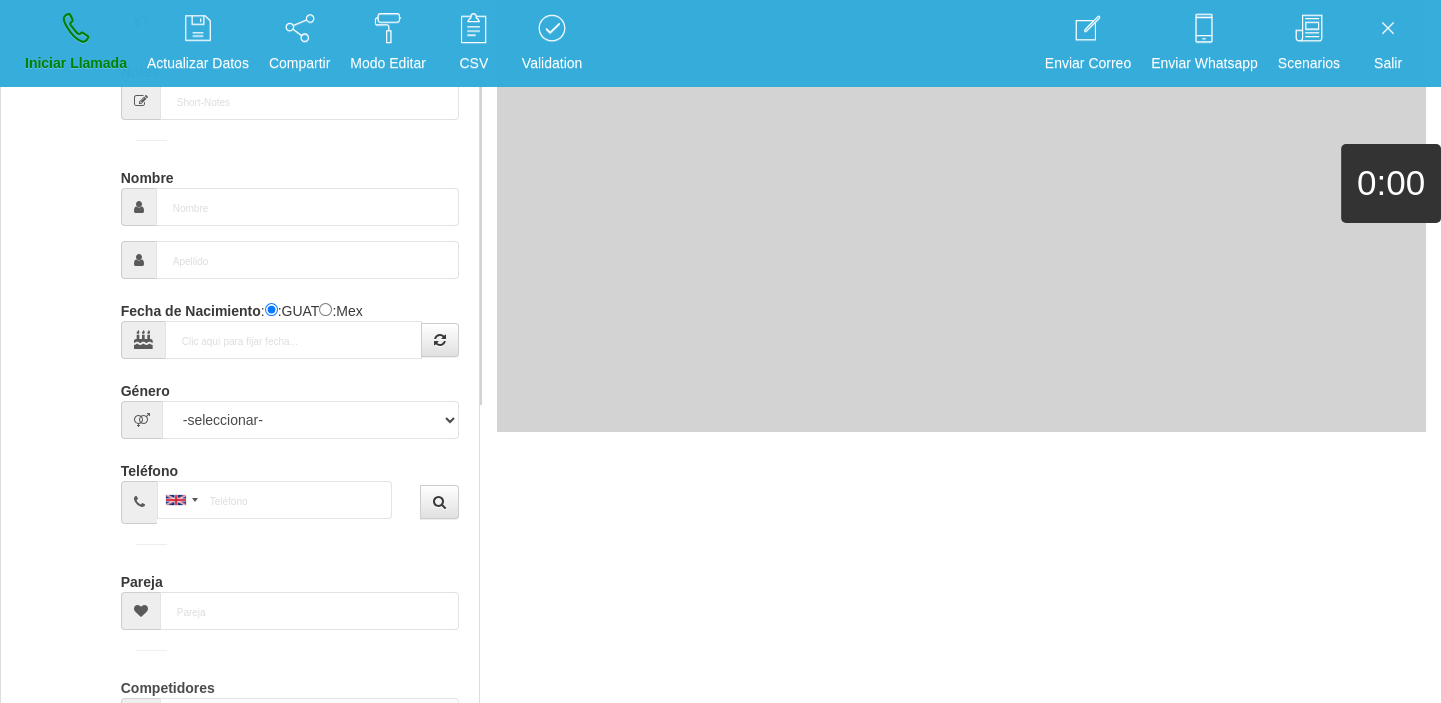 scroll, scrollTop: 0, scrollLeft: 0, axis: both 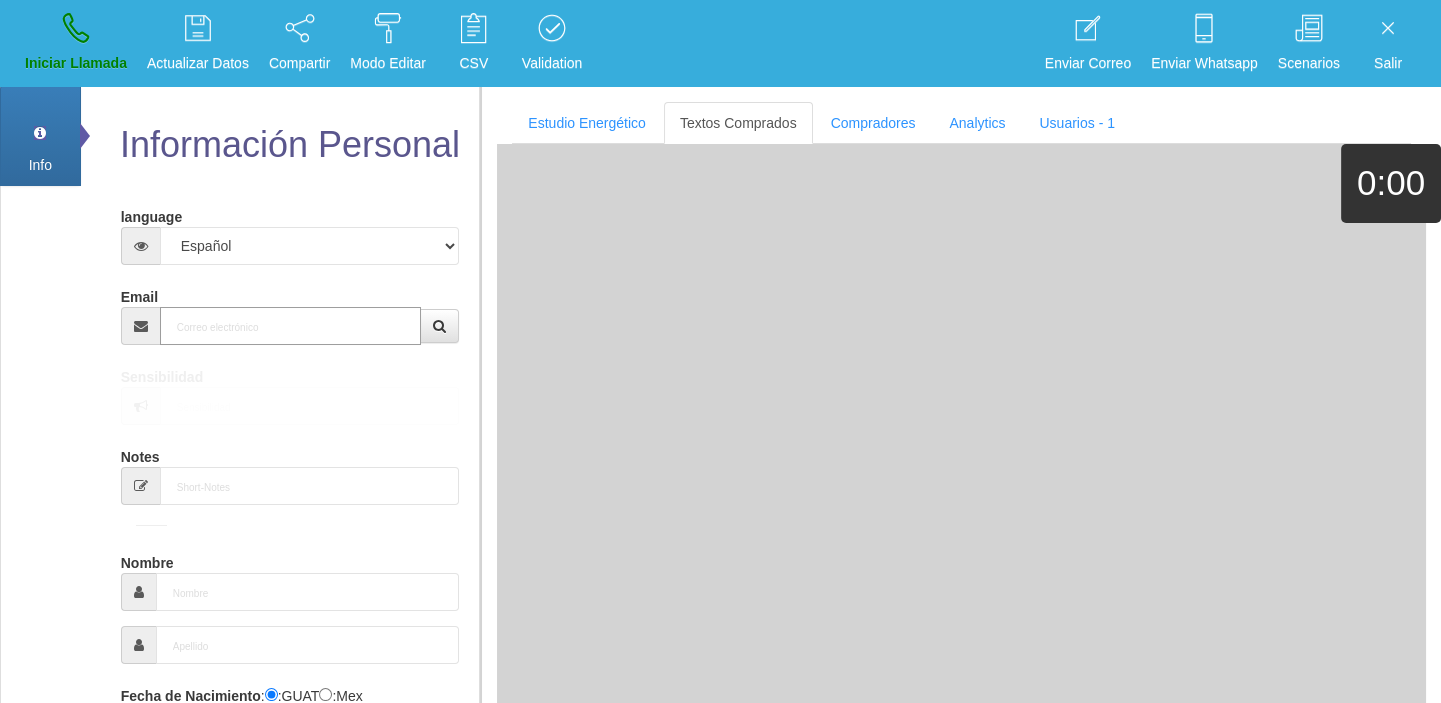 paste on "[PERSON_NAME][DOMAIN_NAME][EMAIL_ADDRESS][DOMAIN_NAME]" 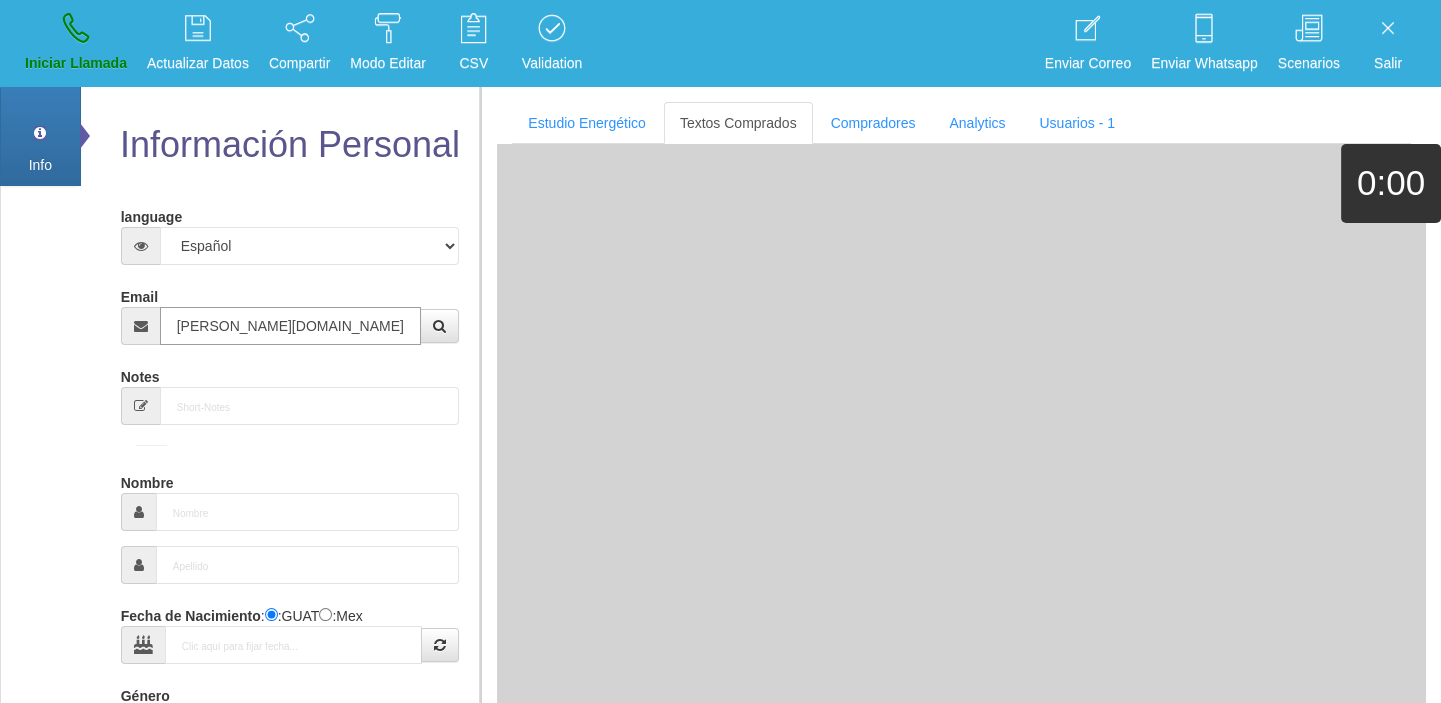 click on "[PERSON_NAME][DOMAIN_NAME][EMAIL_ADDRESS][DOMAIN_NAME]" at bounding box center (291, 326) 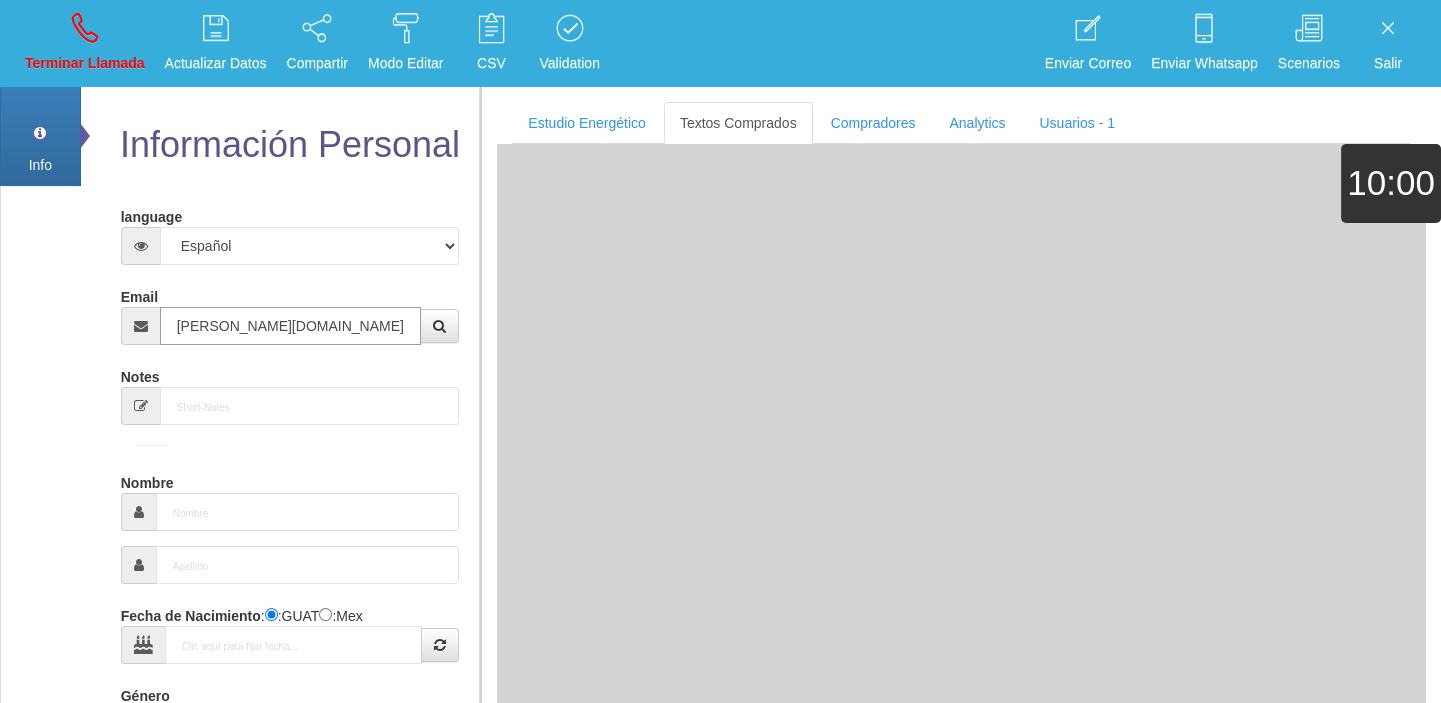 type on "19 Abr 1933" 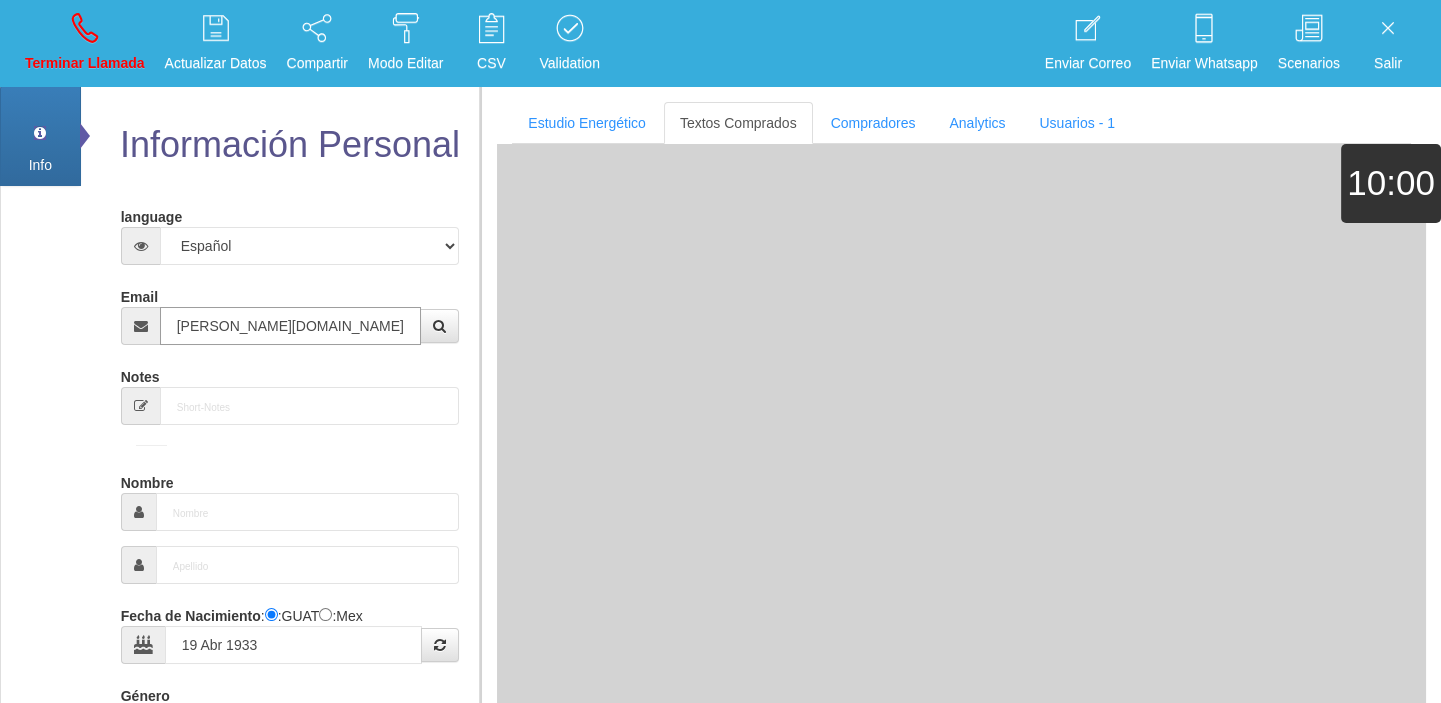 select on "4" 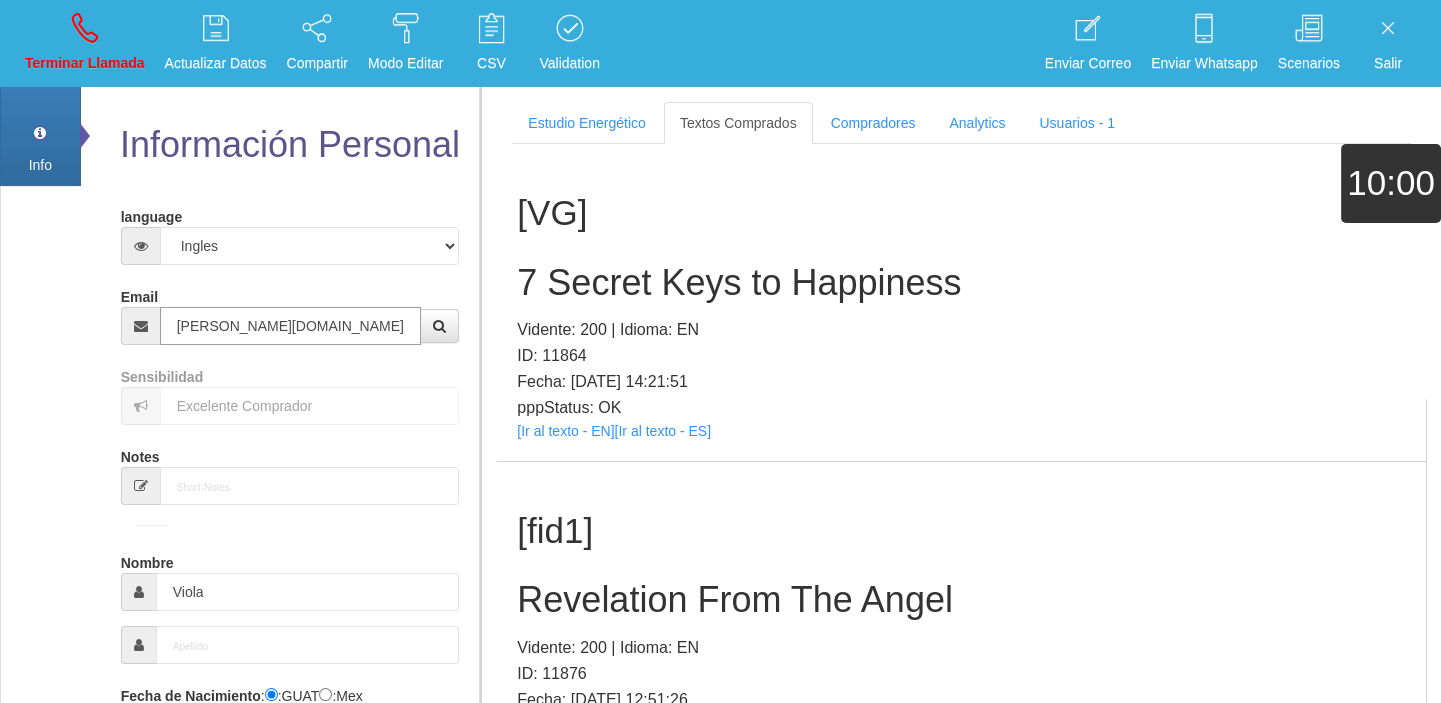 type on "[PERSON_NAME][DOMAIN_NAME][EMAIL_ADDRESS][DOMAIN_NAME]" 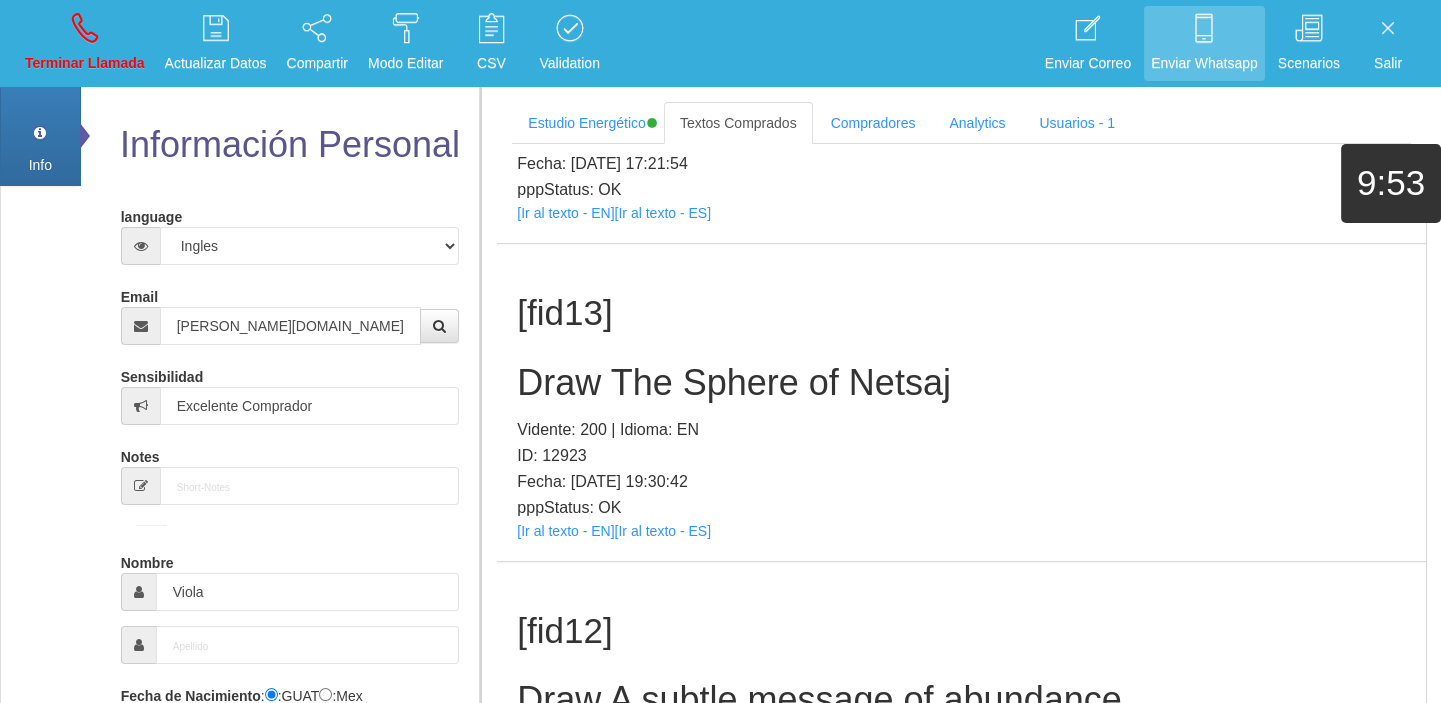 scroll, scrollTop: 3395, scrollLeft: 0, axis: vertical 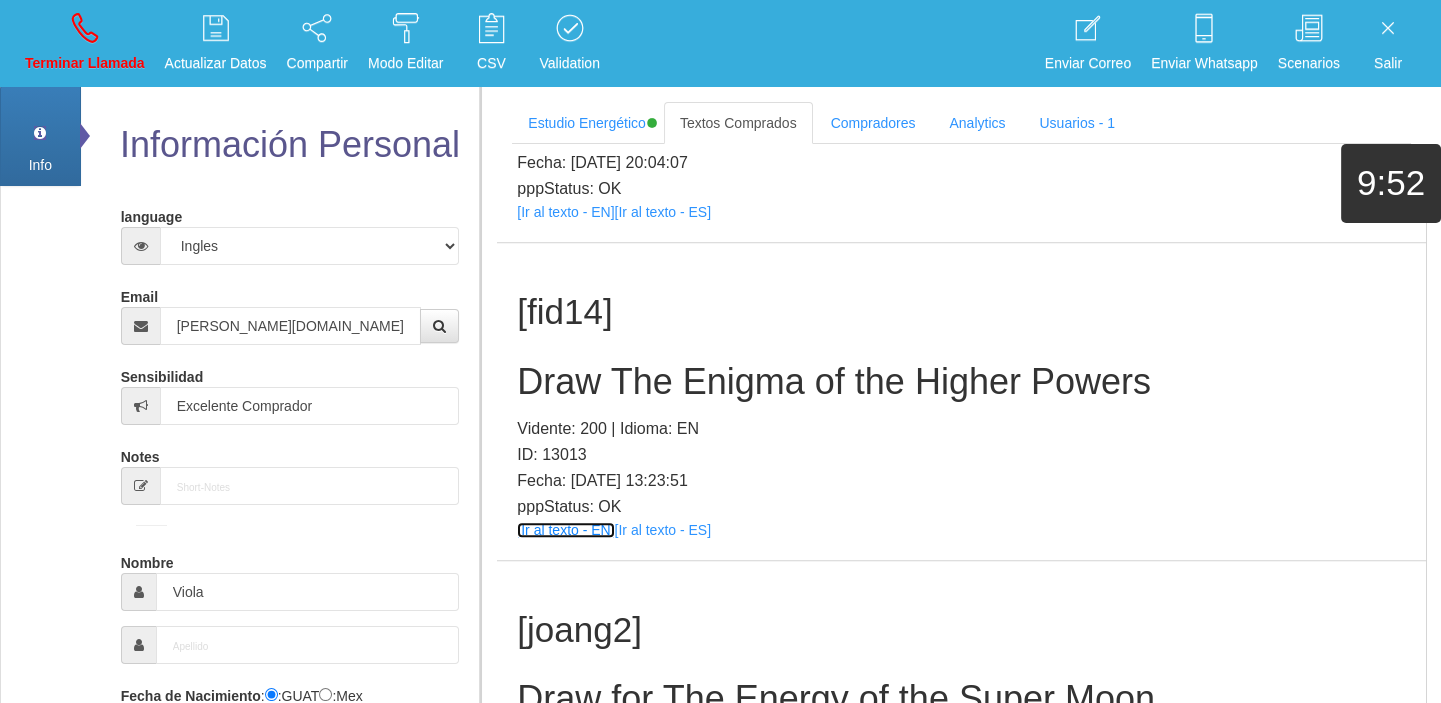 click on "[Ir al texto - EN]" at bounding box center [565, 530] 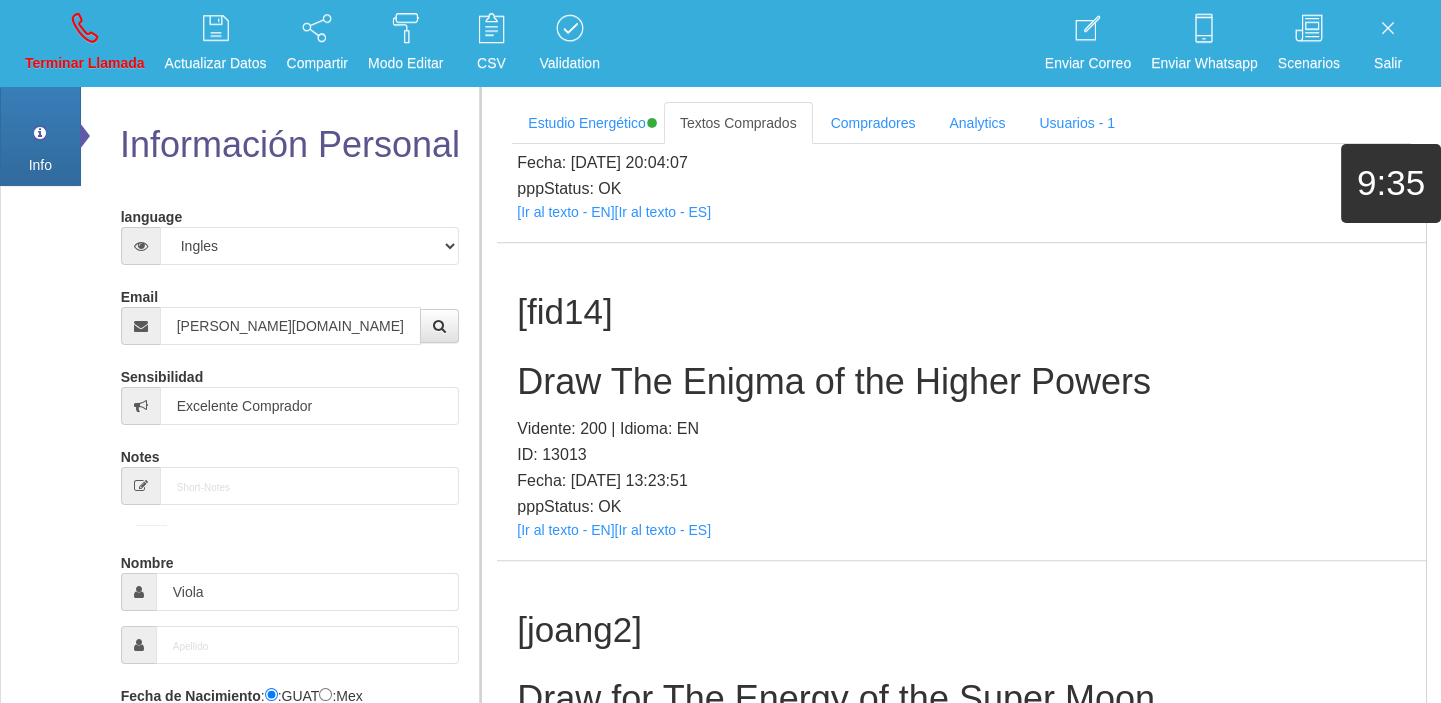 click on "Draw The Enigma of the Higher Powers" at bounding box center [961, 382] 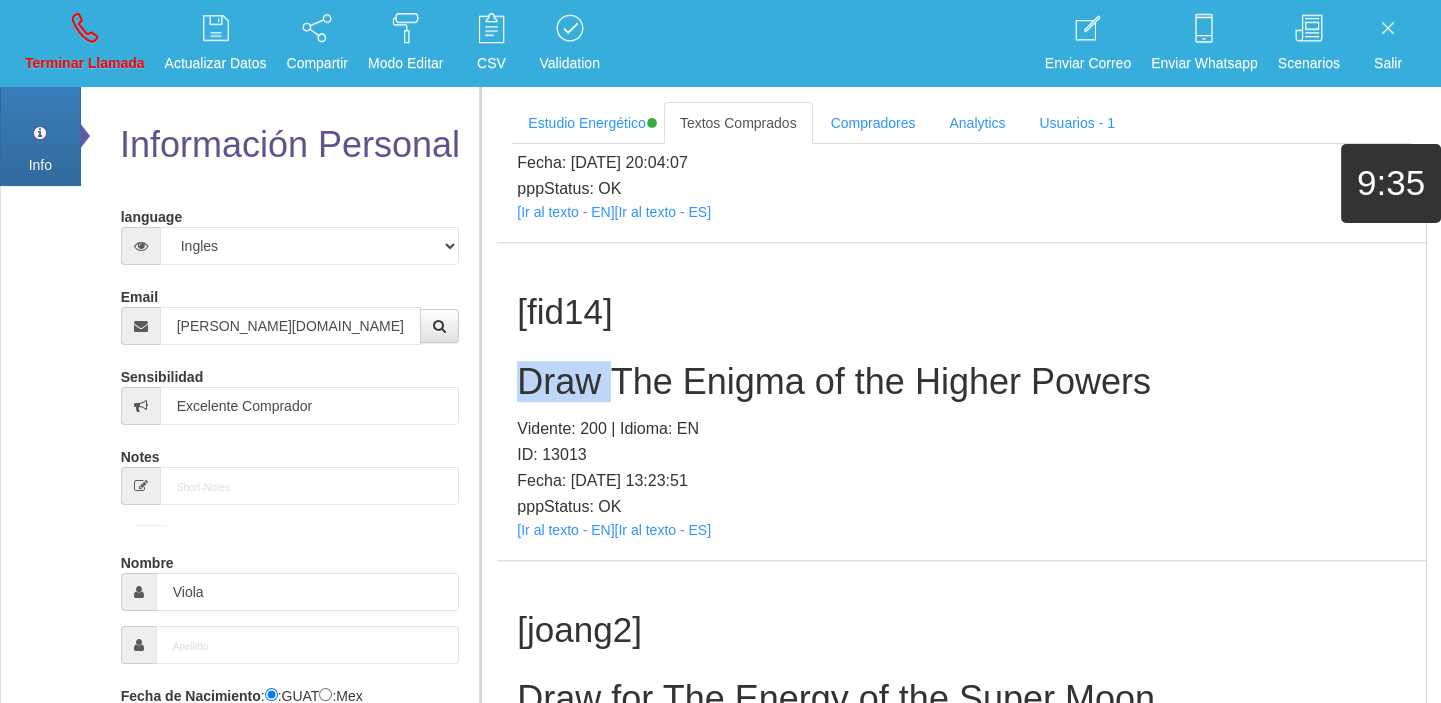 click on "Draw The Enigma of the Higher Powers" at bounding box center (961, 382) 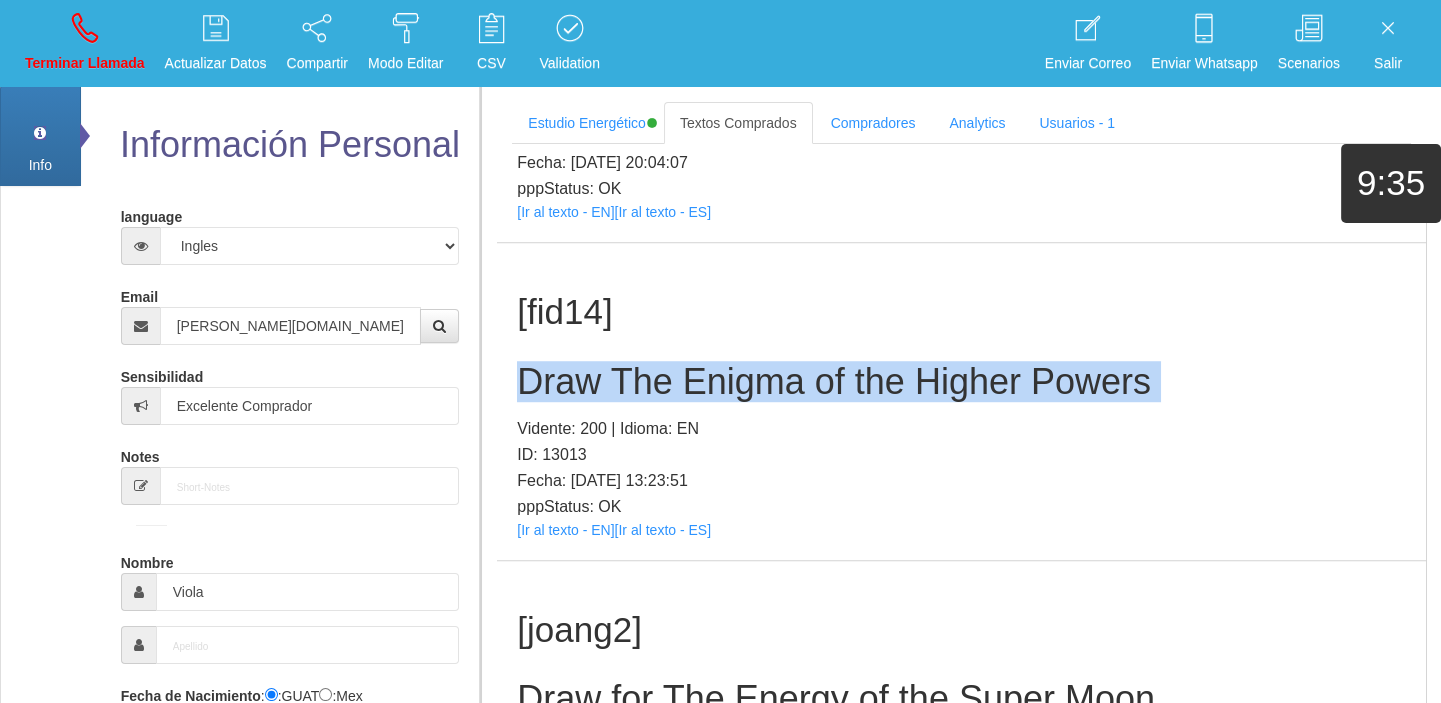 click on "Draw The Enigma of the Higher Powers" at bounding box center (961, 382) 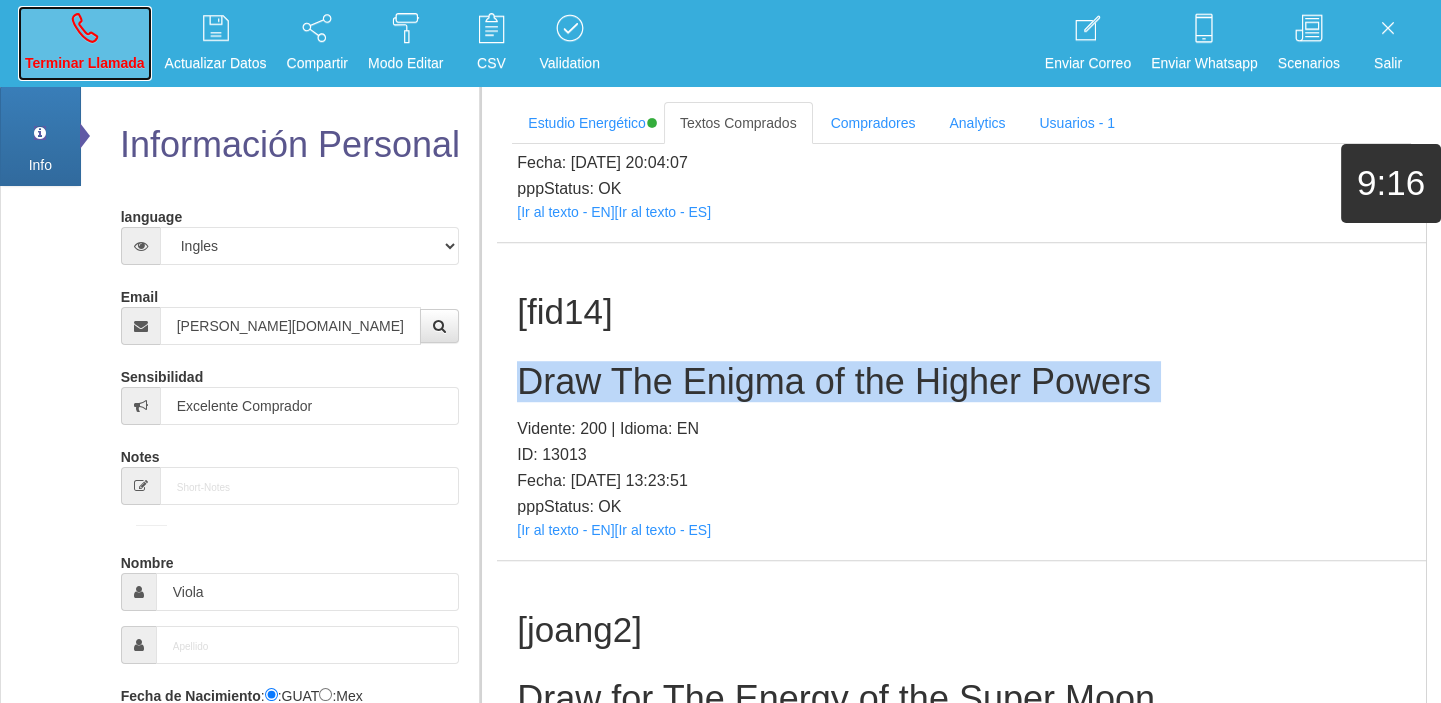 click on "Terminar Llamada" at bounding box center [85, 43] 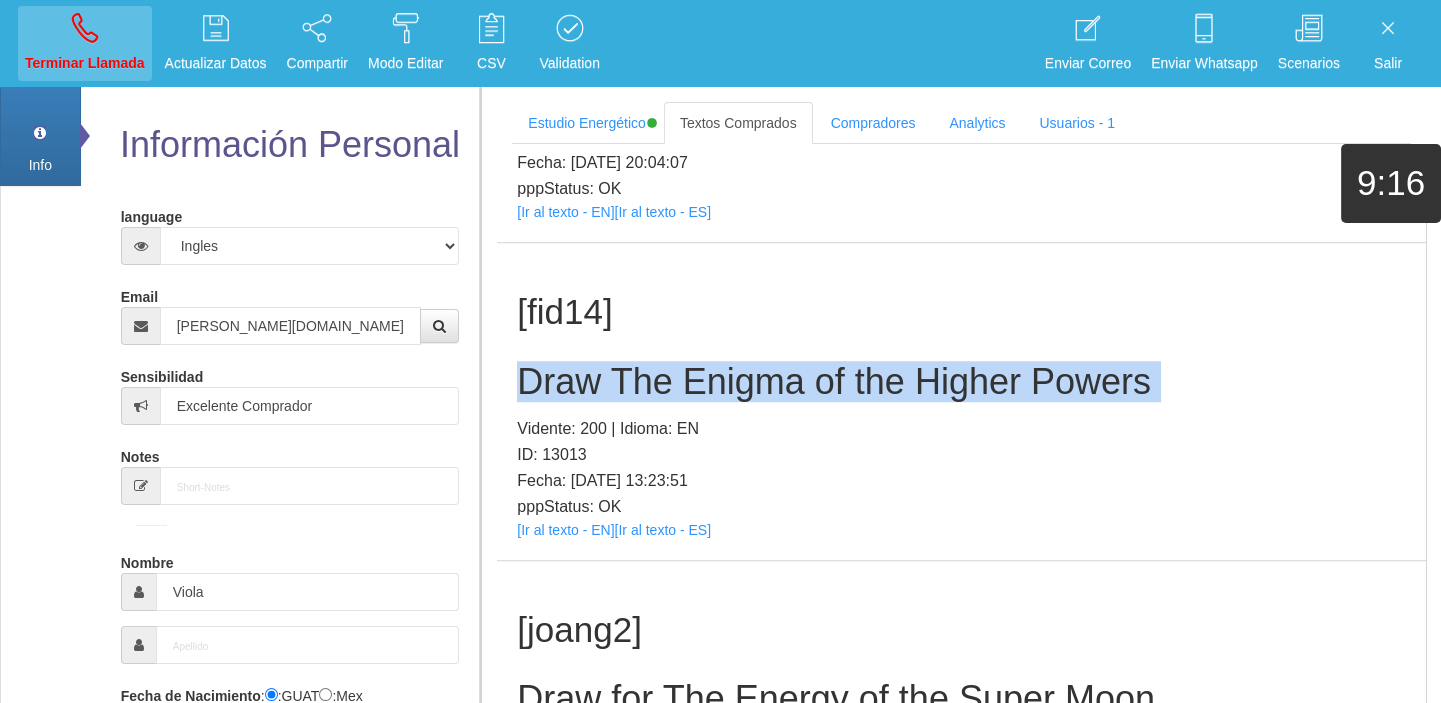 type 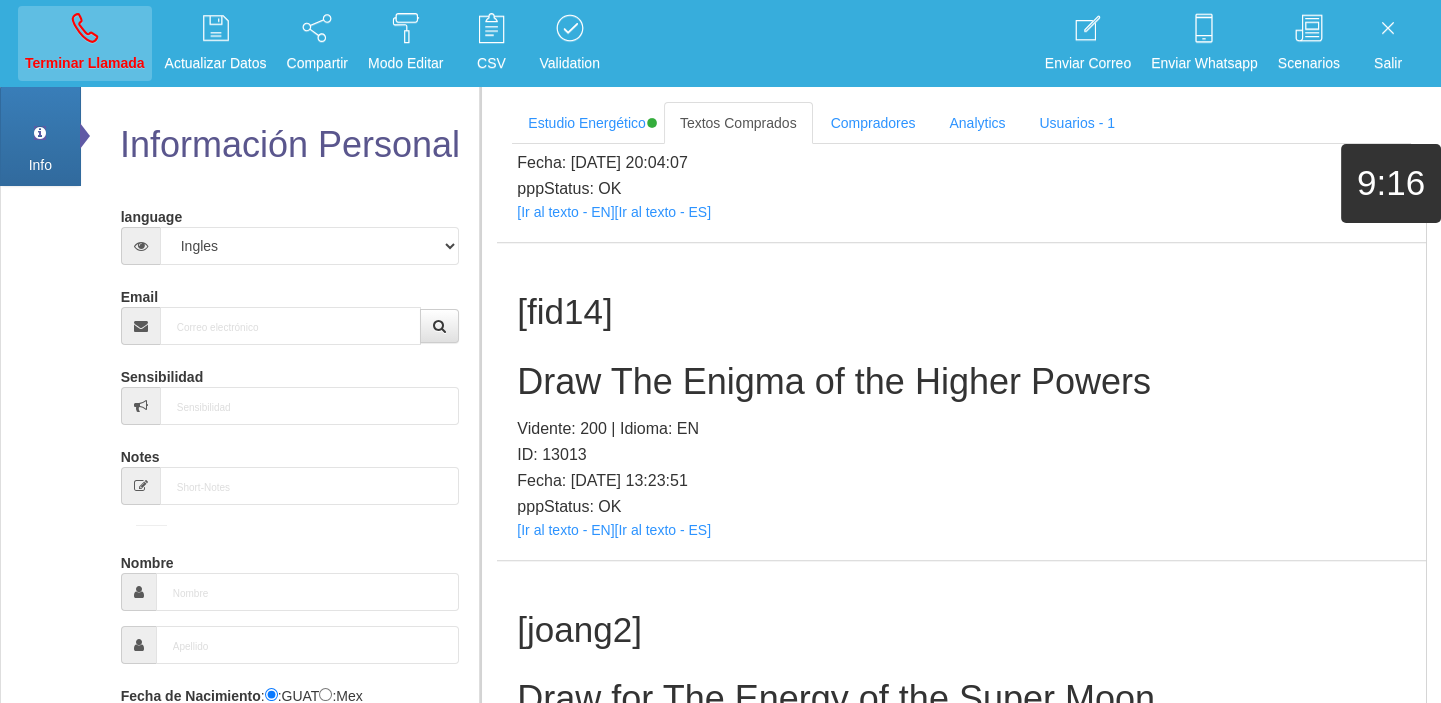 scroll, scrollTop: 0, scrollLeft: 0, axis: both 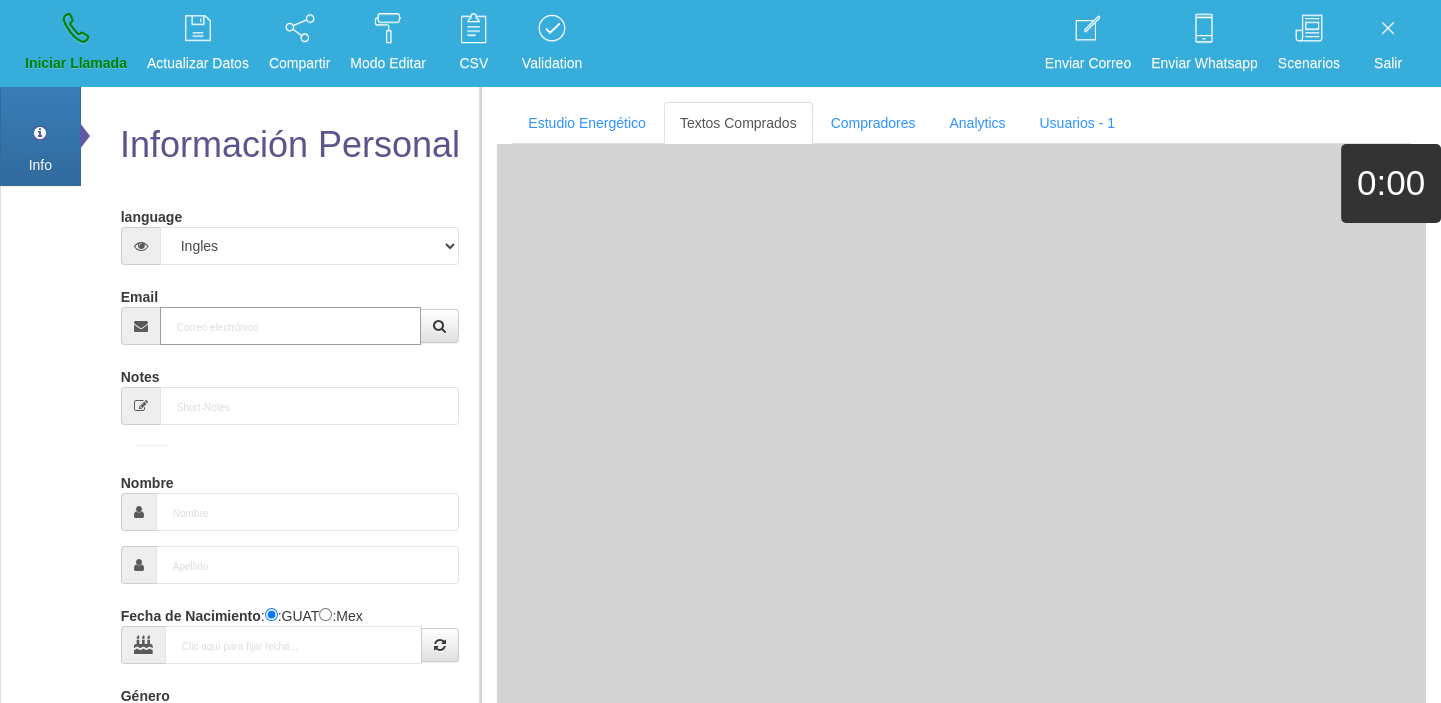 click on "Email" at bounding box center (291, 326) 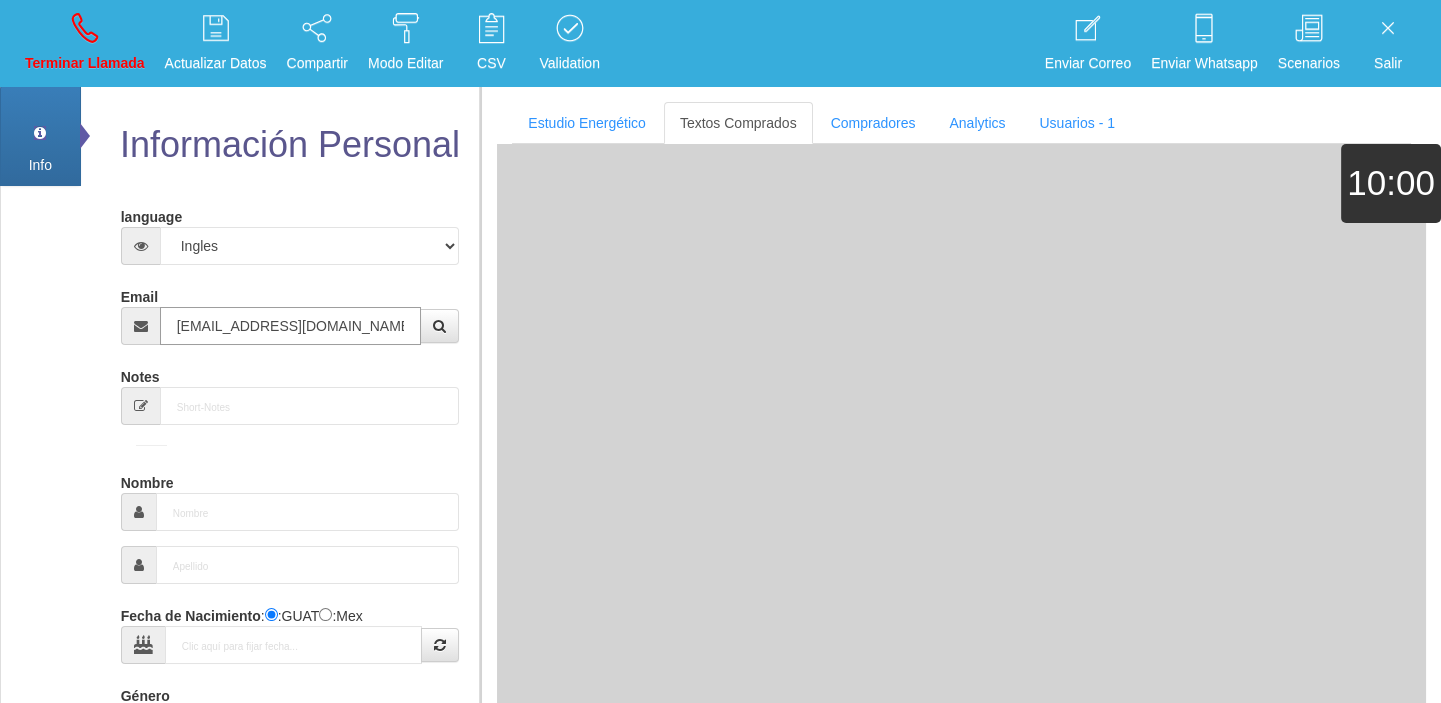 type on "[DATE]" 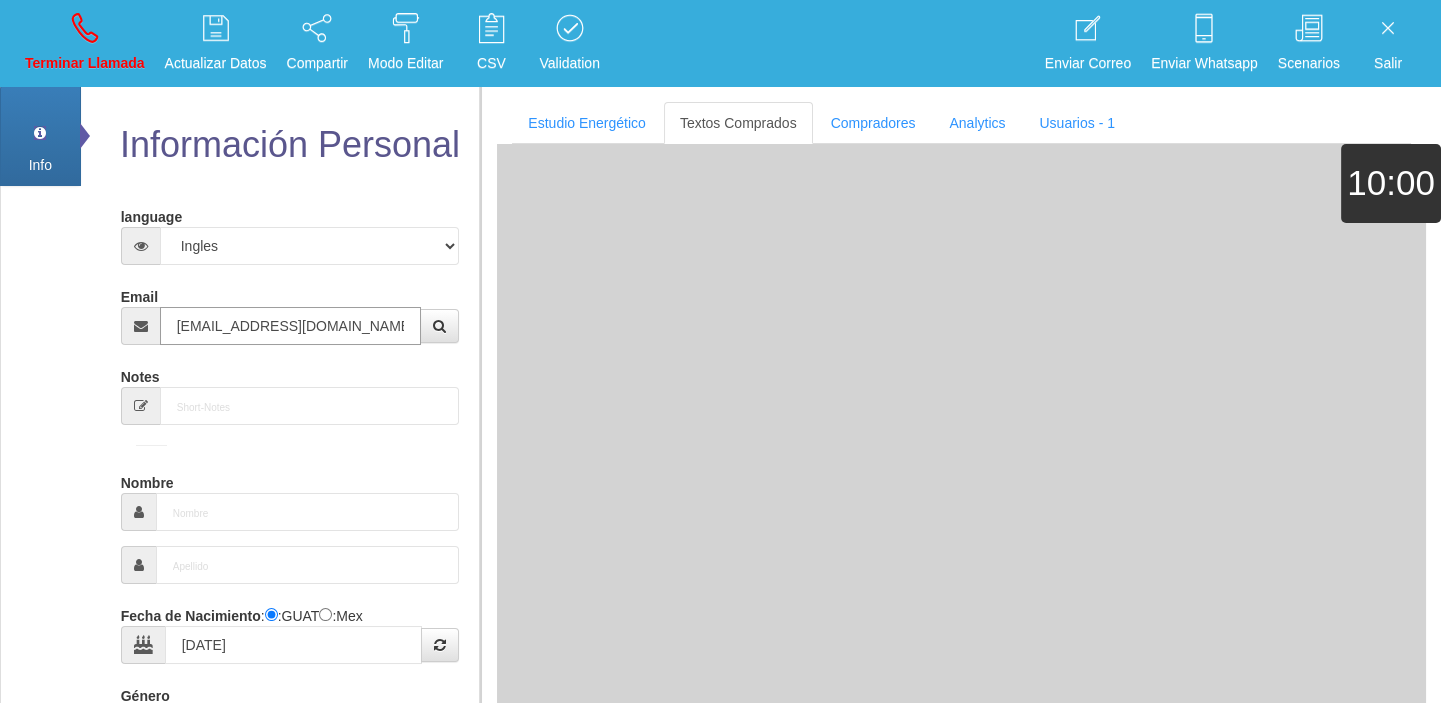 type 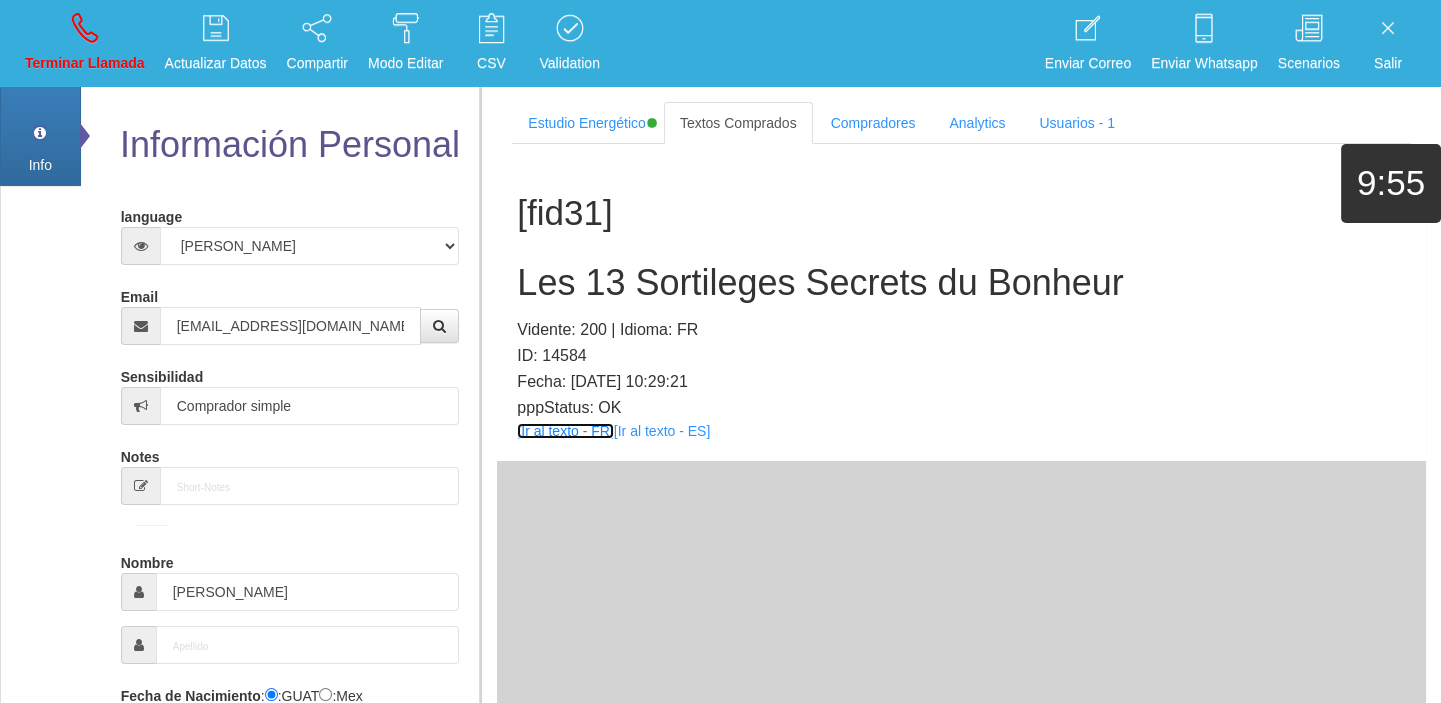 click on "[Ir al texto - FR]" at bounding box center [565, 431] 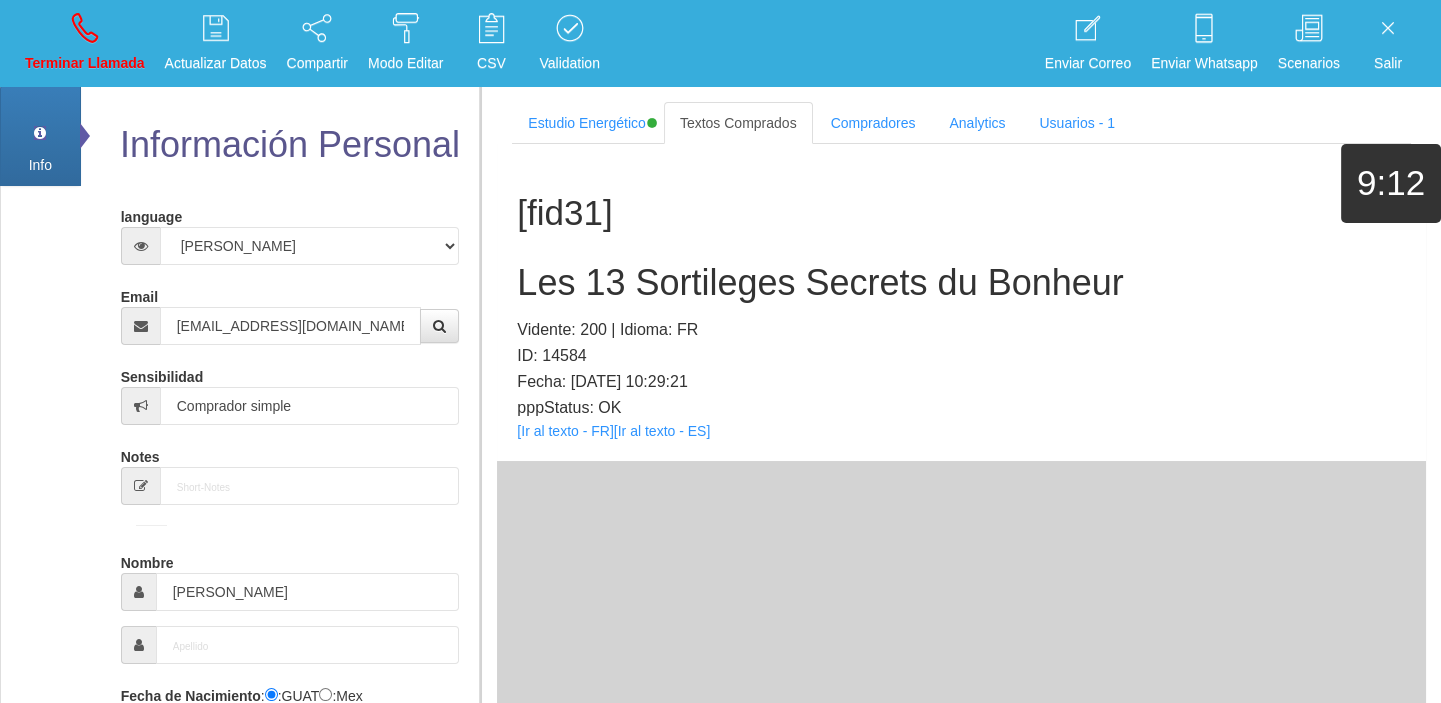 click on "Les 13 Sortileges Secrets du Bonheur" at bounding box center [961, 283] 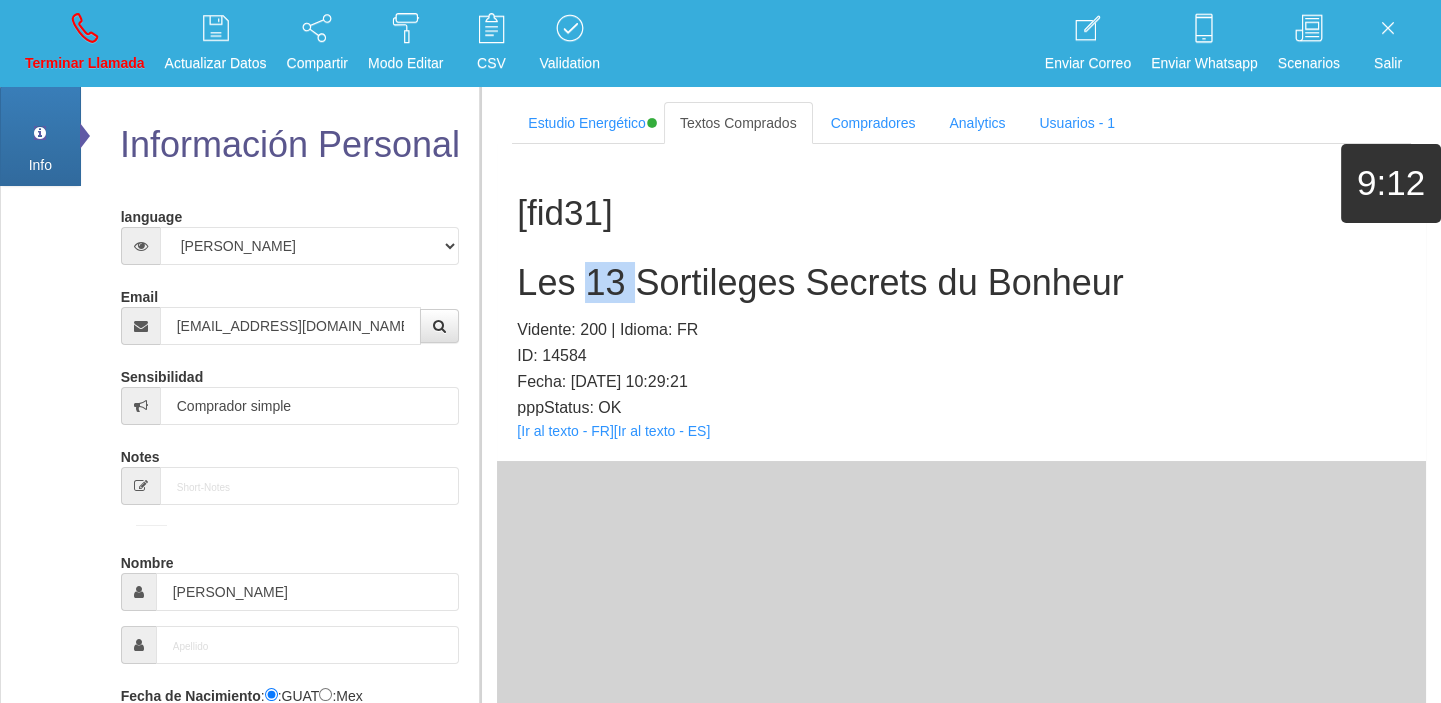 click on "Les 13 Sortileges Secrets du Bonheur" at bounding box center (961, 283) 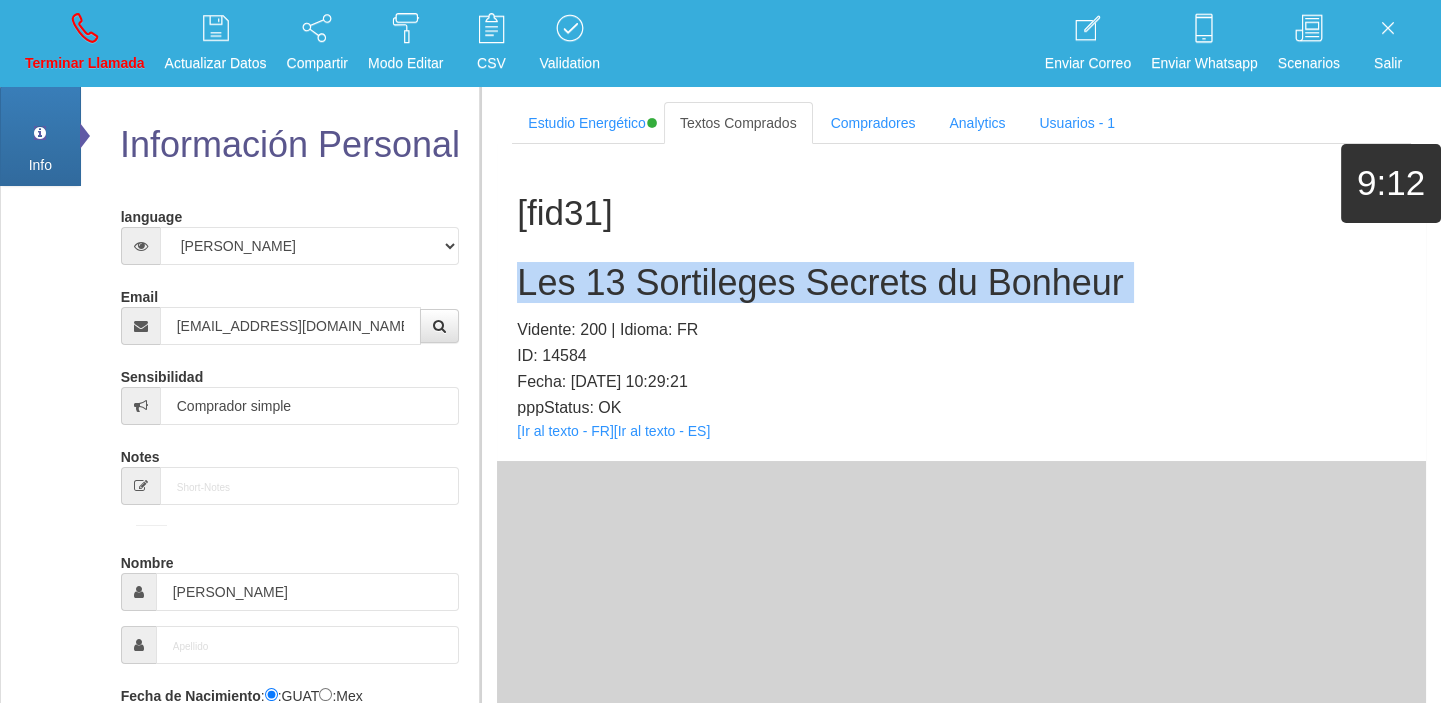 click on "Les 13 Sortileges Secrets du Bonheur" at bounding box center [961, 283] 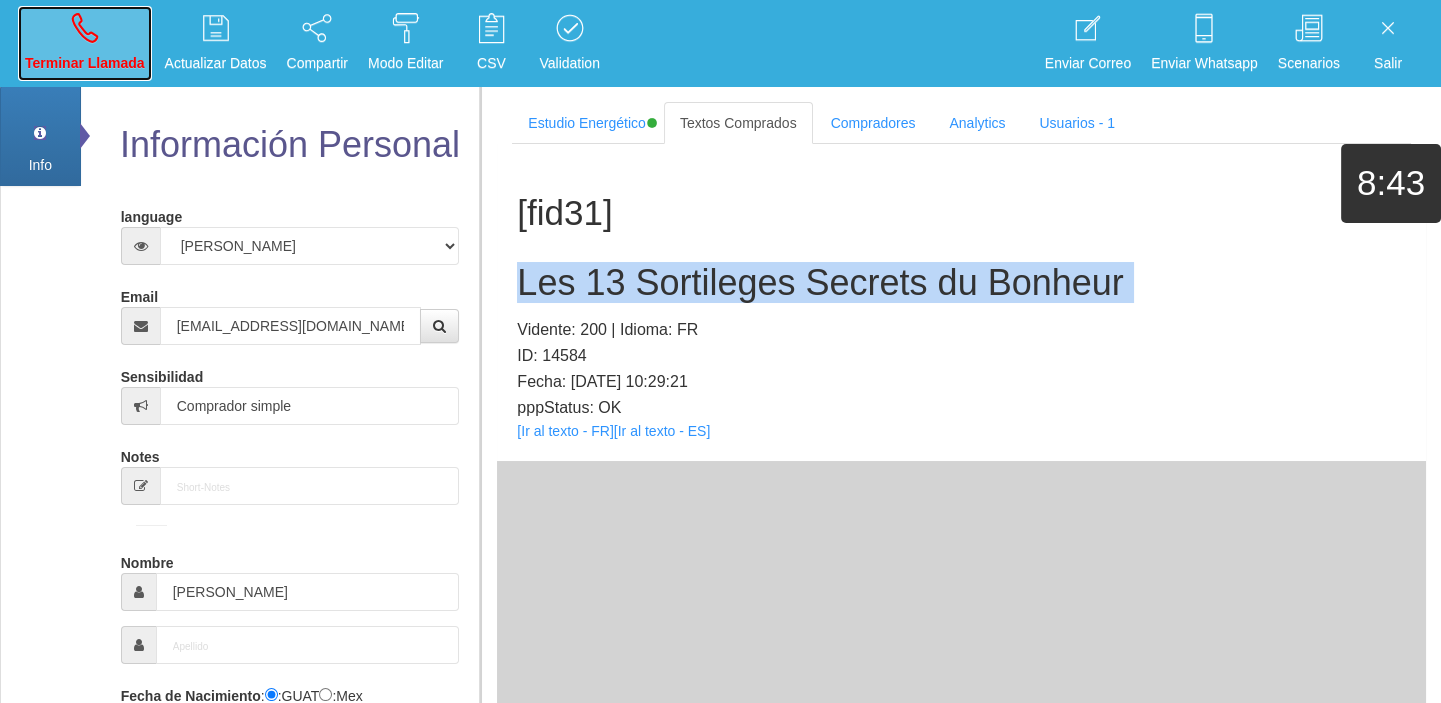 drag, startPoint x: 72, startPoint y: 25, endPoint x: 120, endPoint y: 122, distance: 108.226616 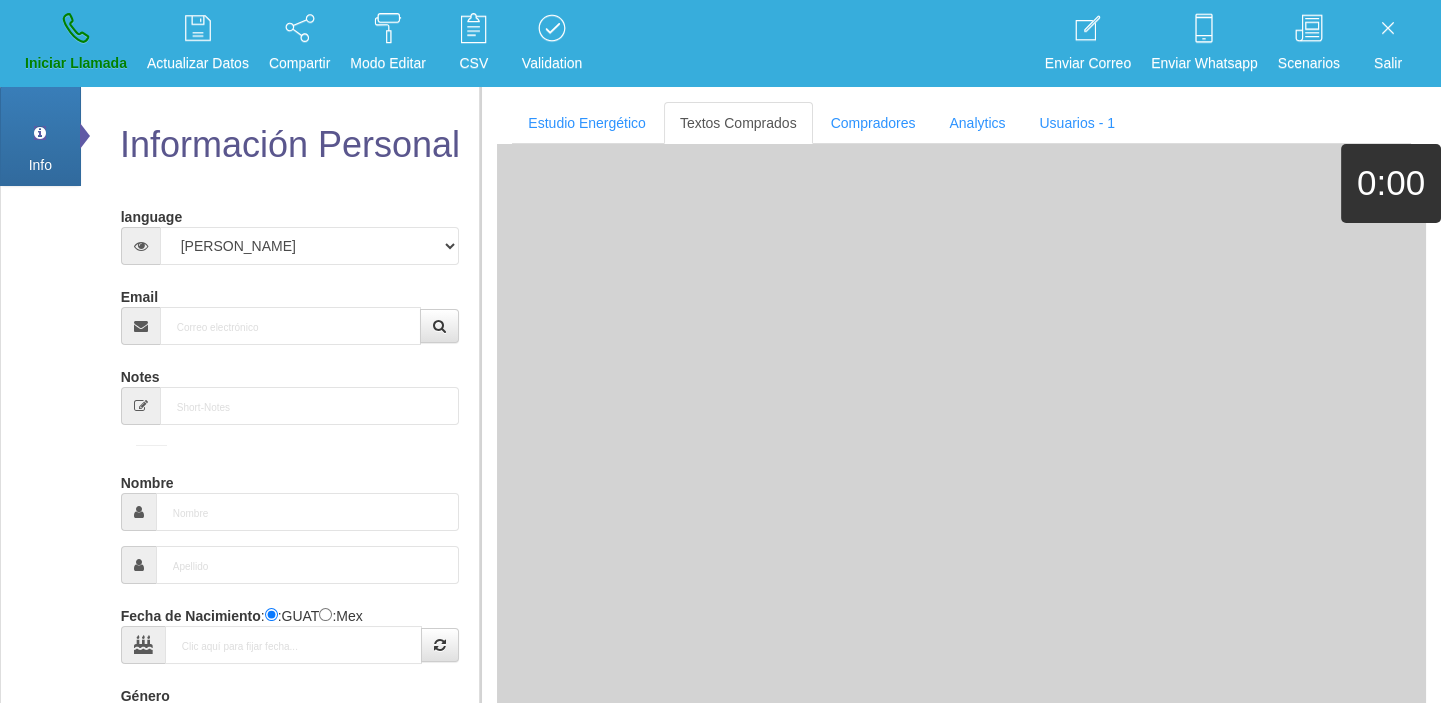 click on "Email" at bounding box center (290, 312) 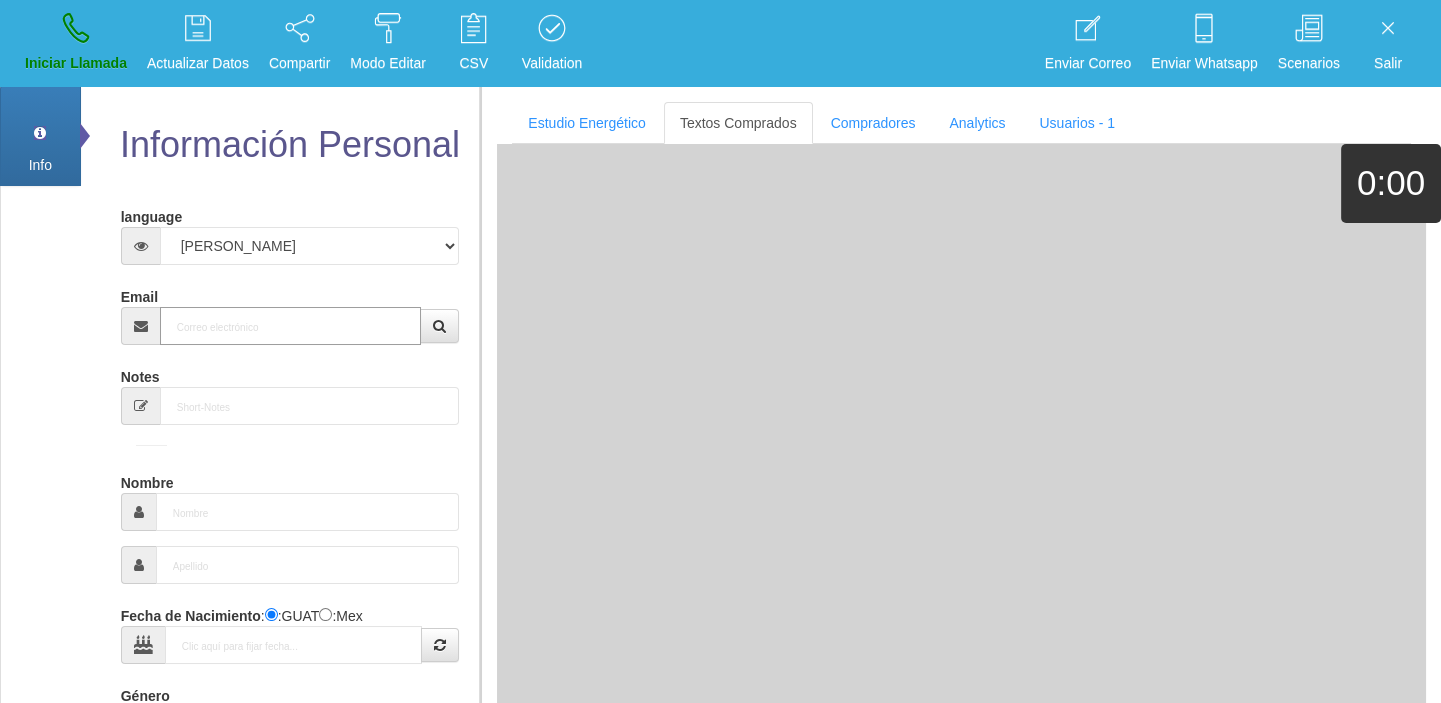 drag, startPoint x: 250, startPoint y: 309, endPoint x: 249, endPoint y: 319, distance: 10.049875 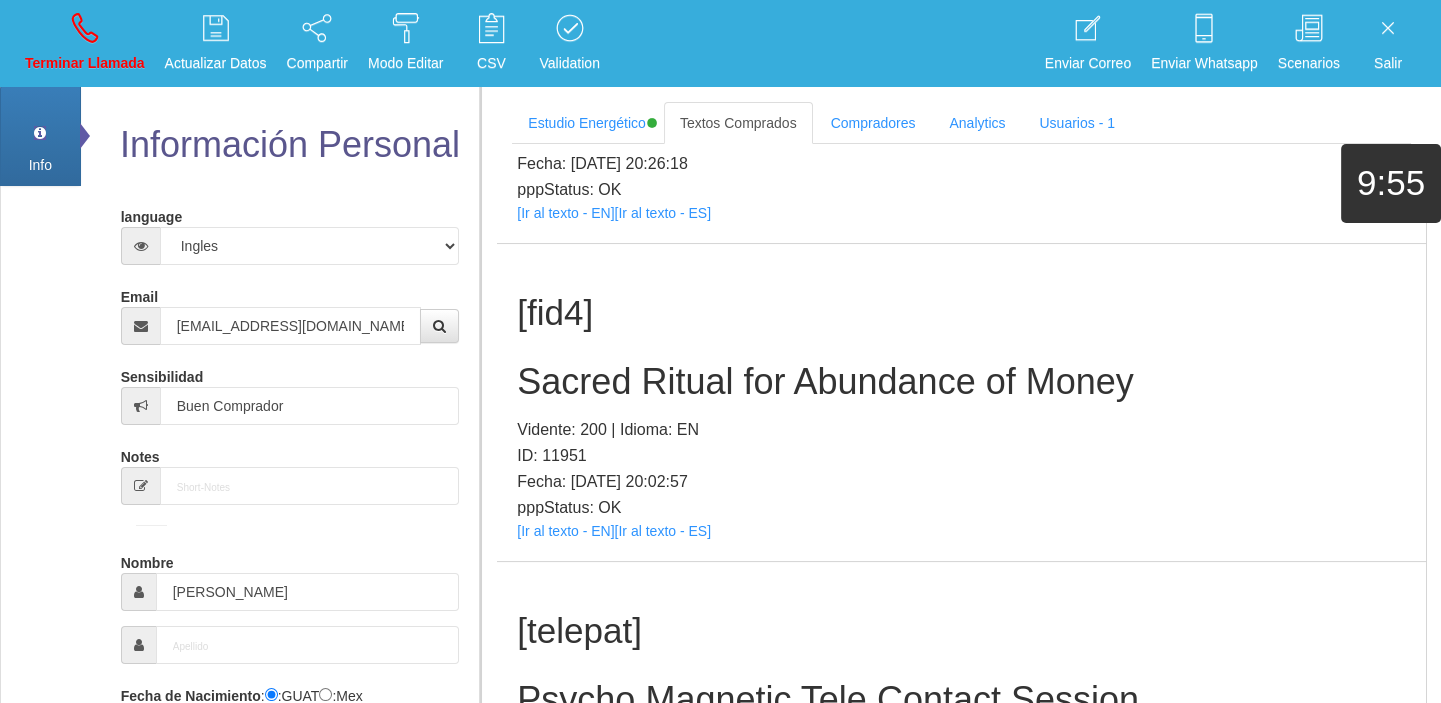 scroll, scrollTop: 1489, scrollLeft: 0, axis: vertical 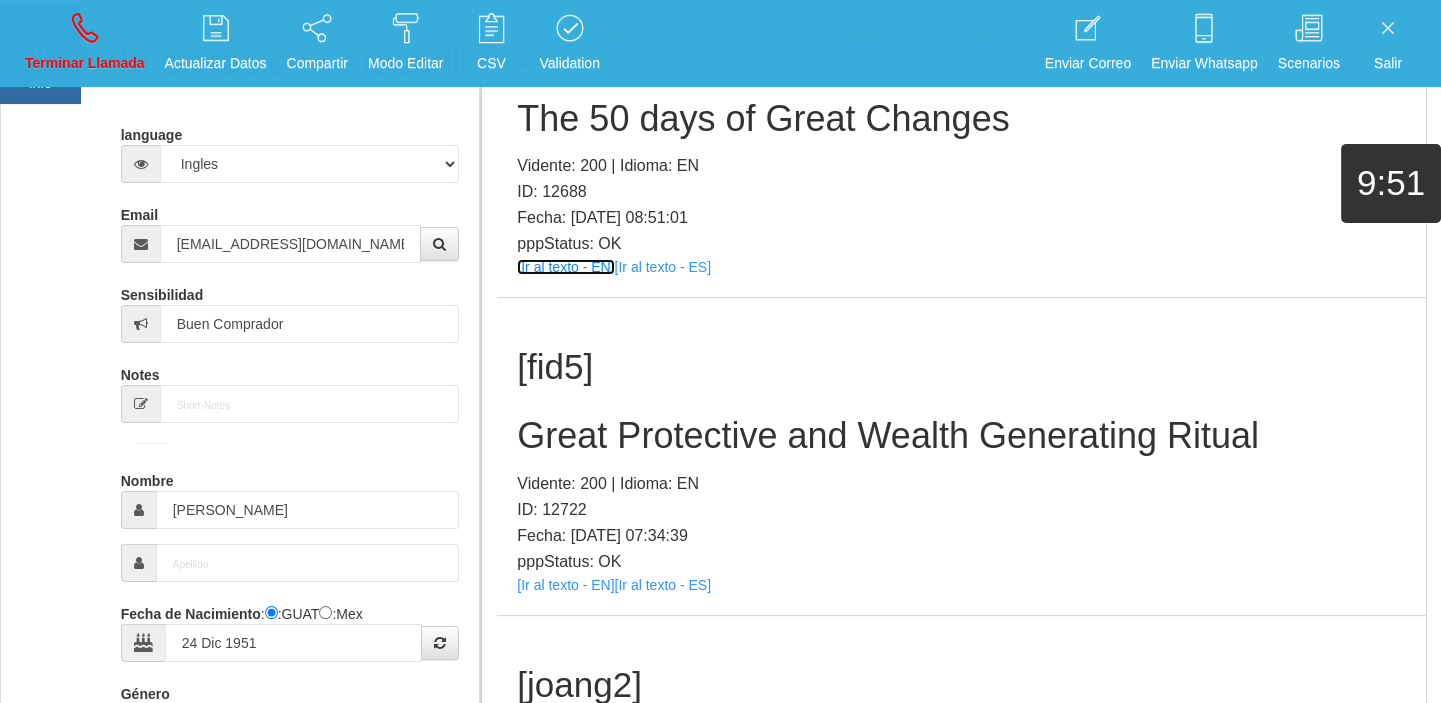 click on "[Ir al texto - EN]" at bounding box center [565, 267] 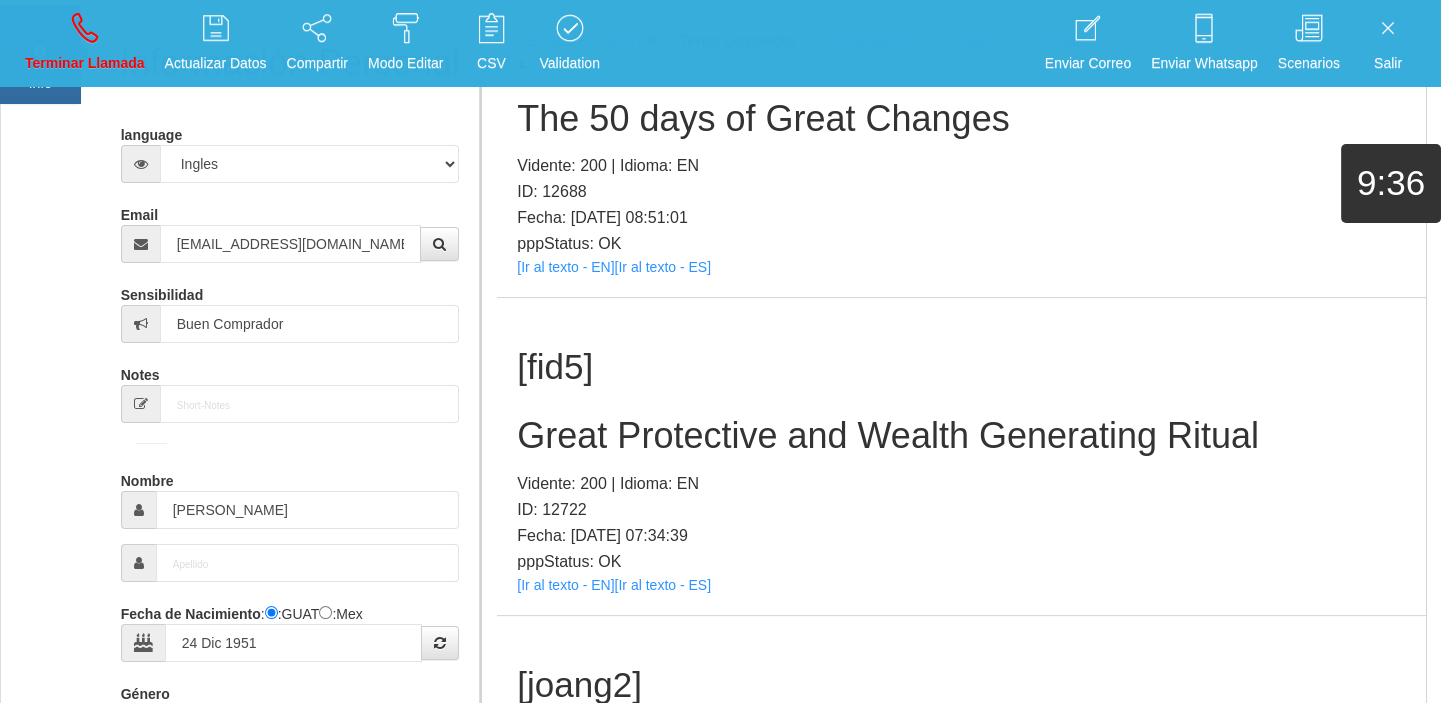 click on "[fid5] Great Protective and Wealth Generating Ritual Vidente: 200 | Idioma: EN ID: 12722 Fecha: [DATE] 07:34:39 pppStatus: OK [Ir al texto - EN] [Ir al texto - ES]" at bounding box center (961, 456) 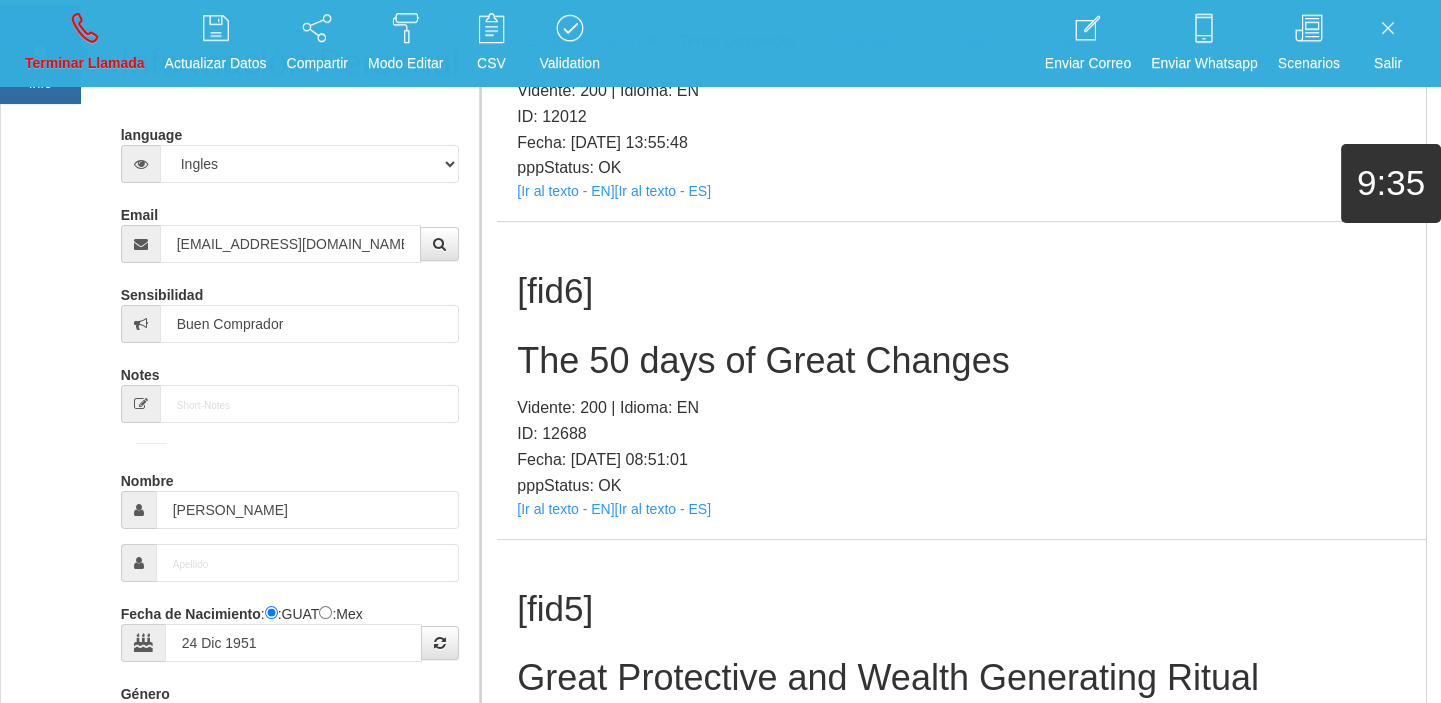 scroll, scrollTop: 1307, scrollLeft: 0, axis: vertical 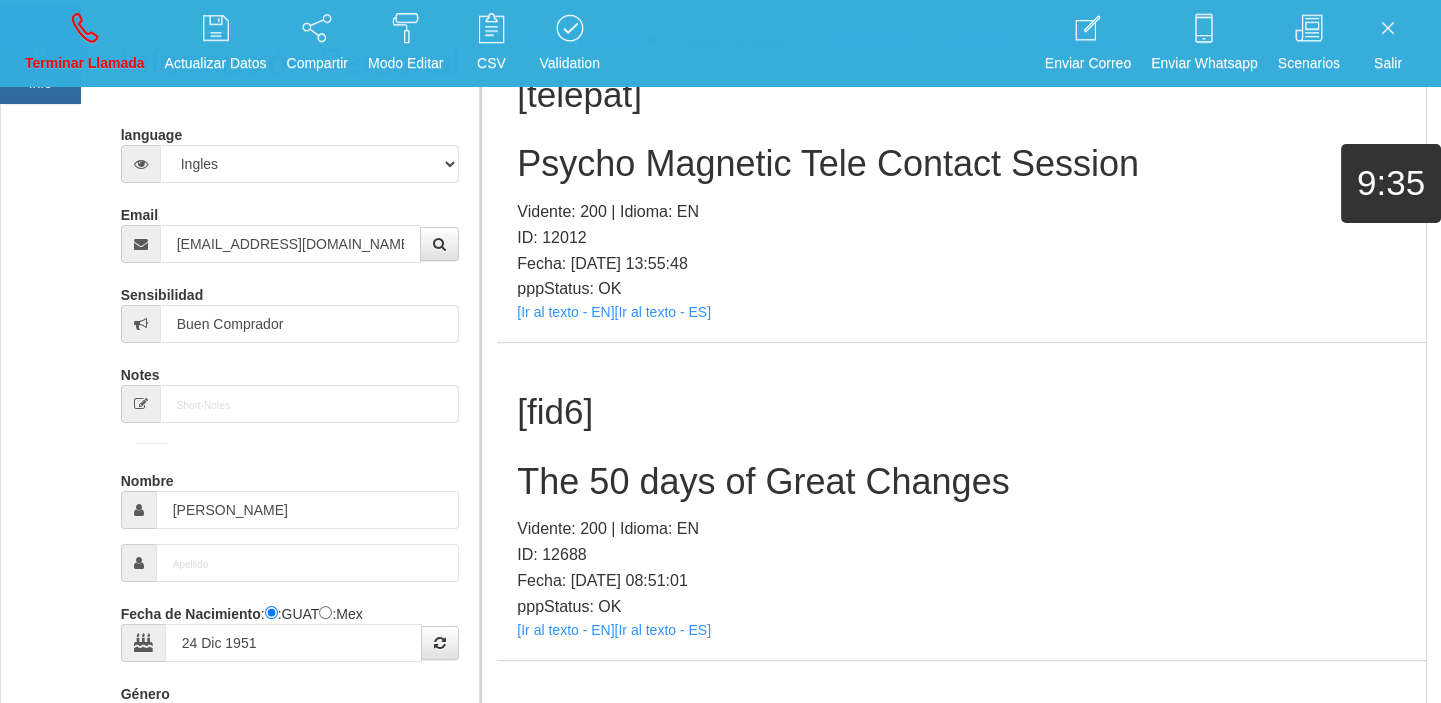 click on "The 50 days of Great Changes" at bounding box center (961, 482) 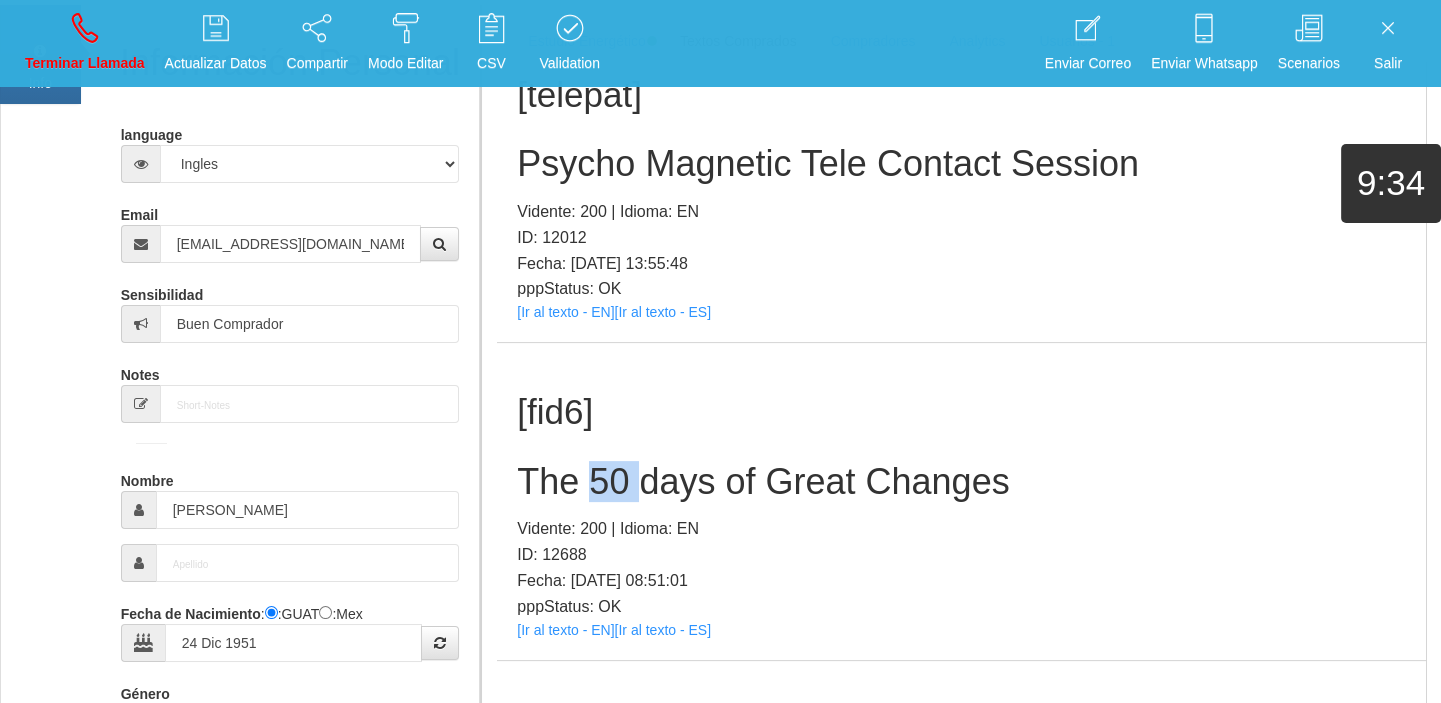 click on "The 50 days of Great Changes" at bounding box center [961, 482] 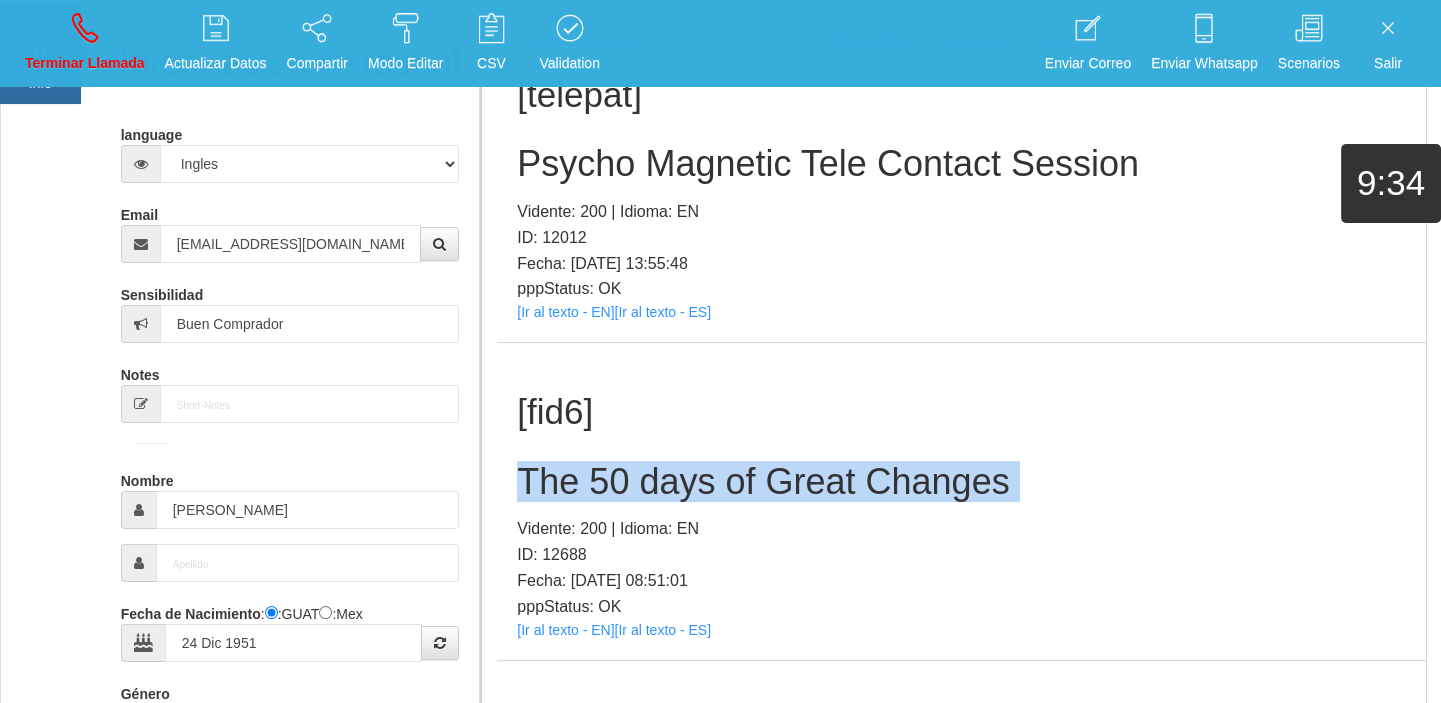 click on "The 50 days of Great Changes" at bounding box center [961, 482] 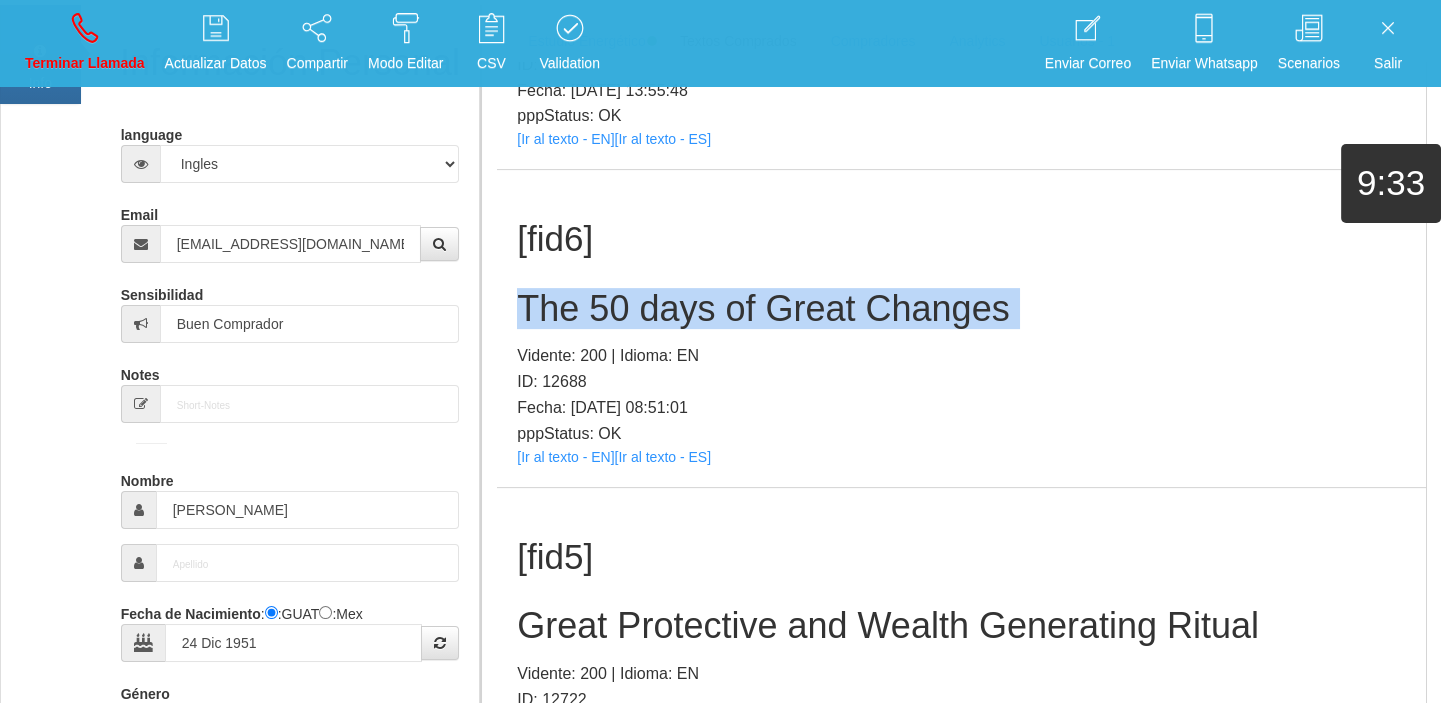 scroll, scrollTop: 1489, scrollLeft: 0, axis: vertical 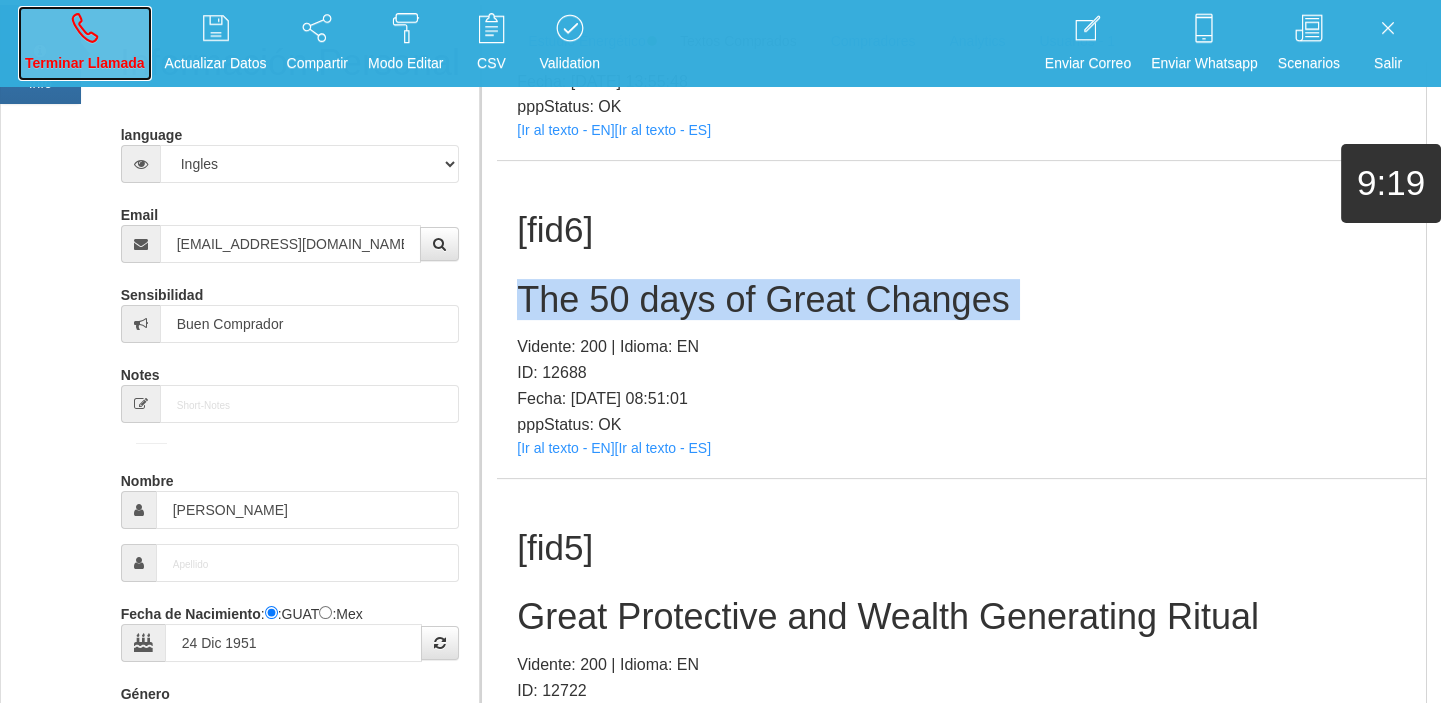 click on "Terminar Llamada" at bounding box center [85, 43] 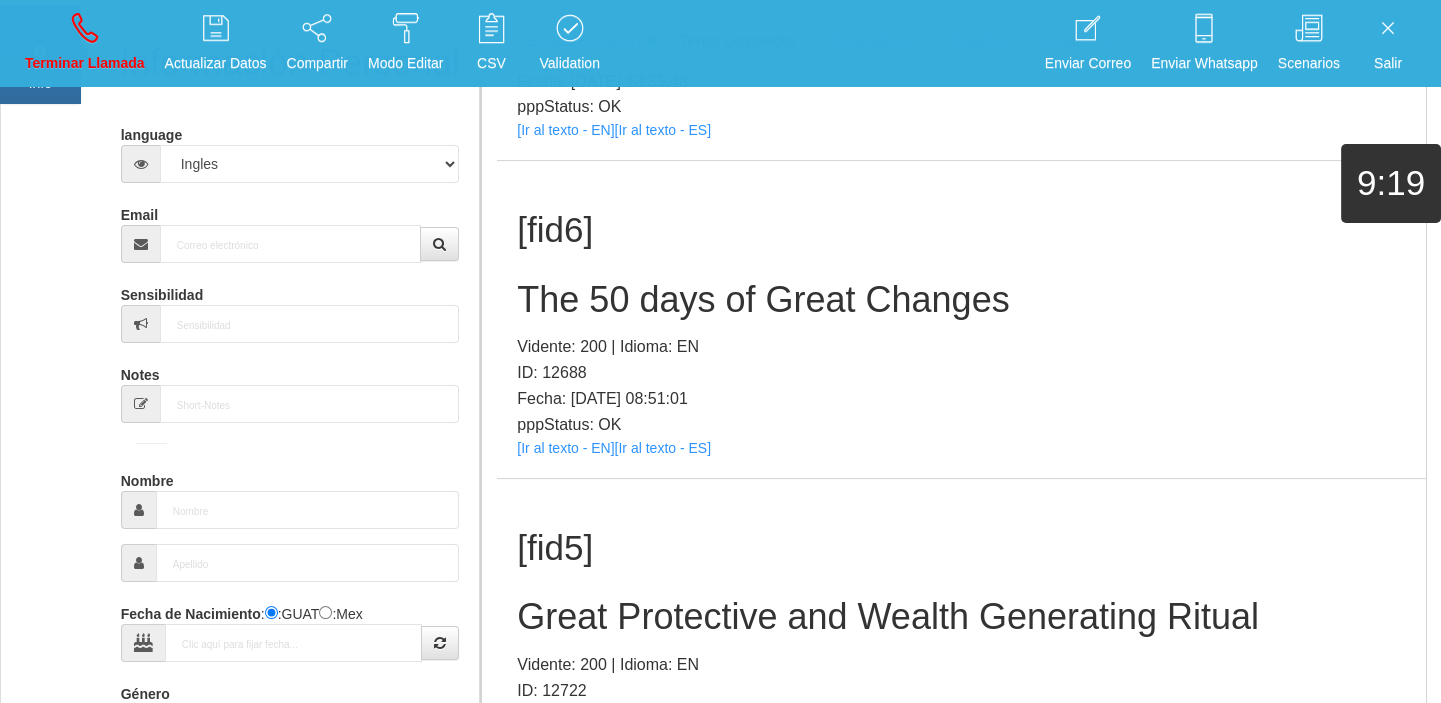 scroll, scrollTop: 0, scrollLeft: 0, axis: both 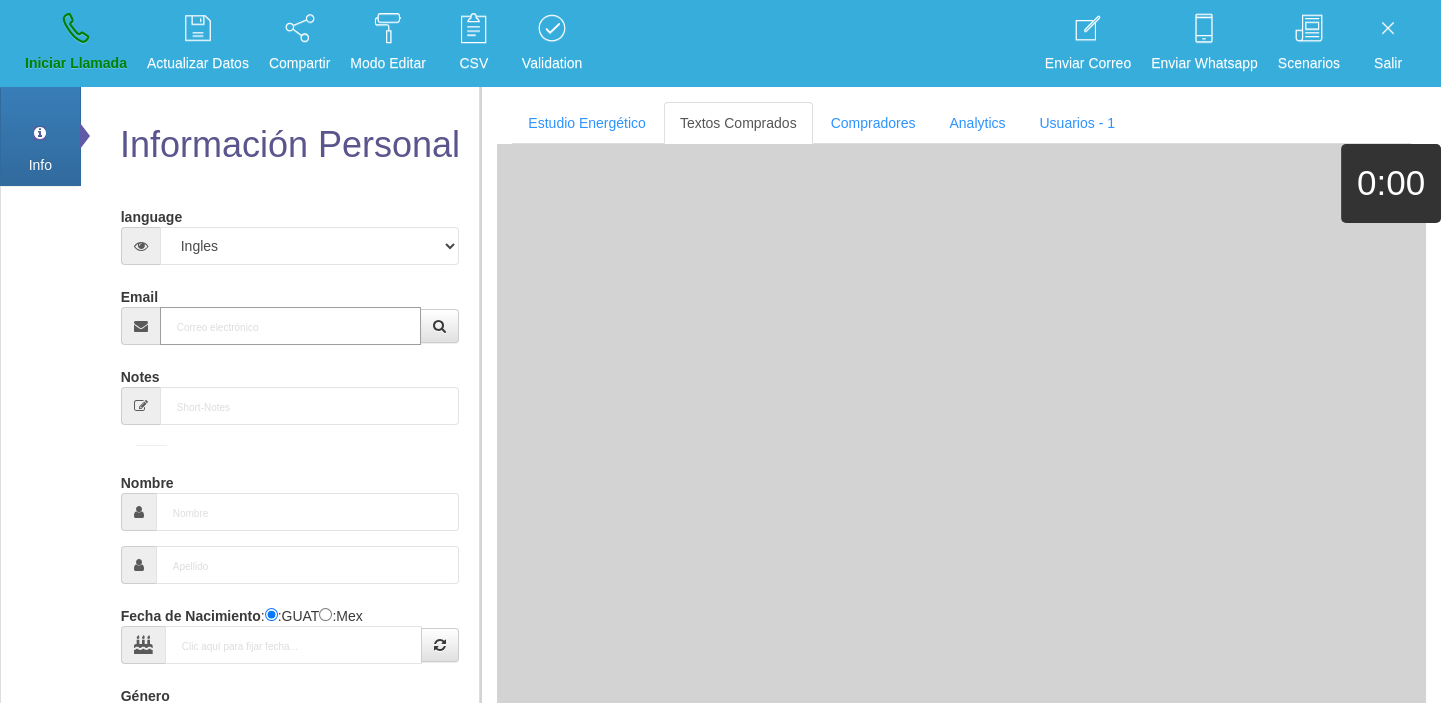 click on "Email" at bounding box center [291, 326] 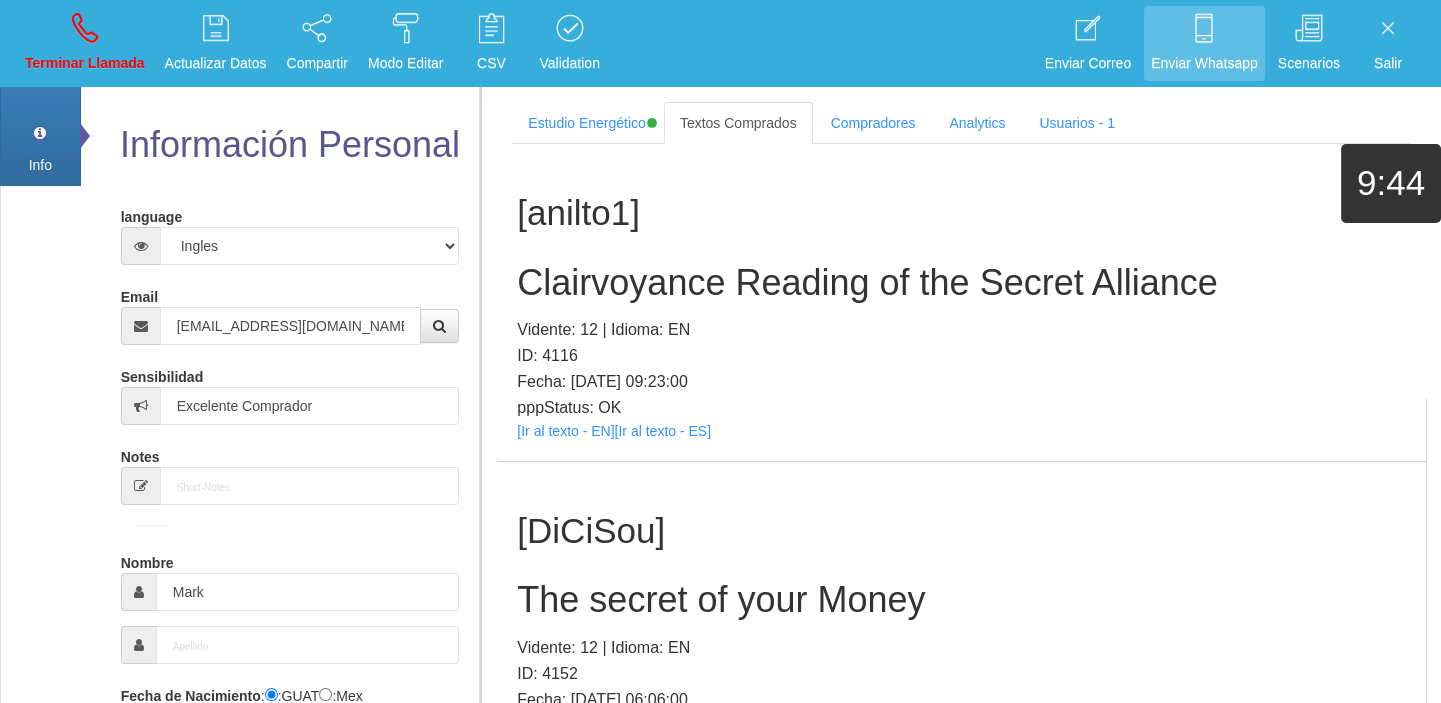 scroll, scrollTop: 66988, scrollLeft: 0, axis: vertical 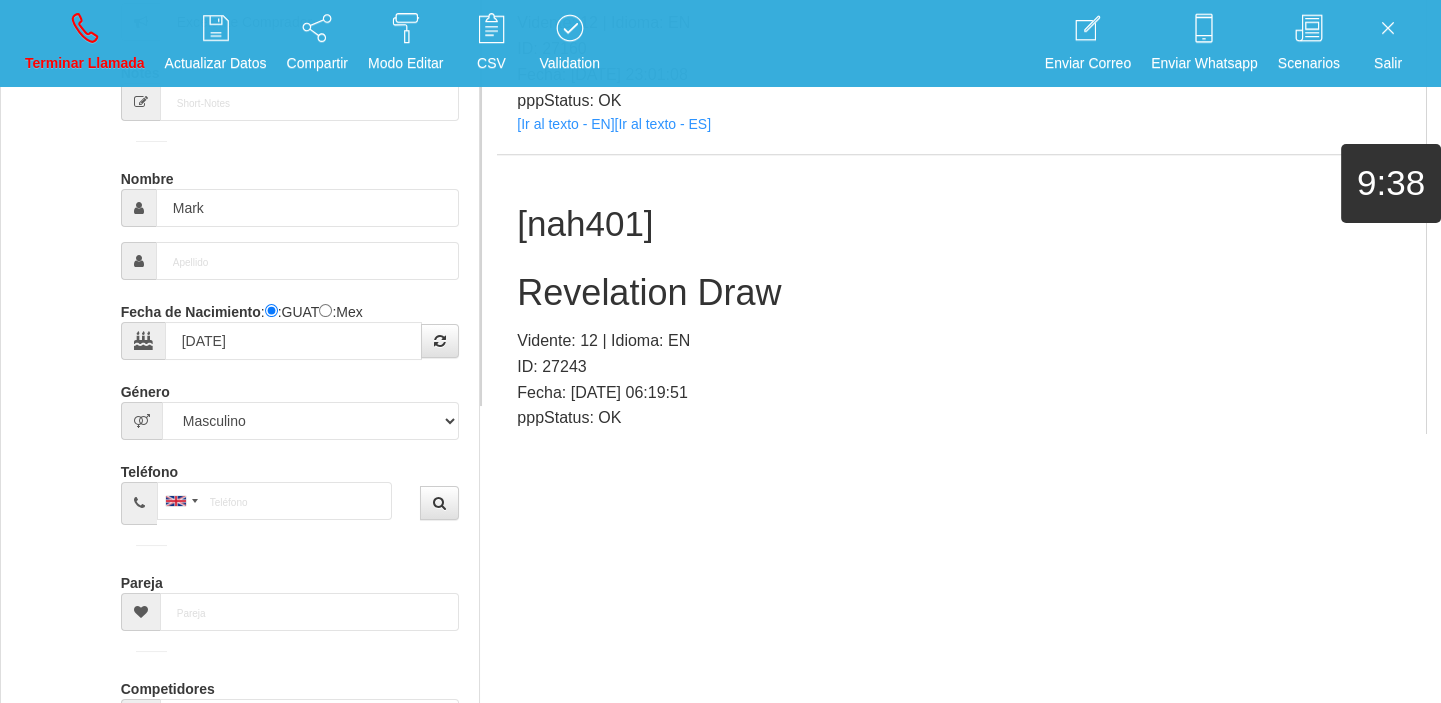 click on "[Ir al texto - EN]" at bounding box center [565, 441] 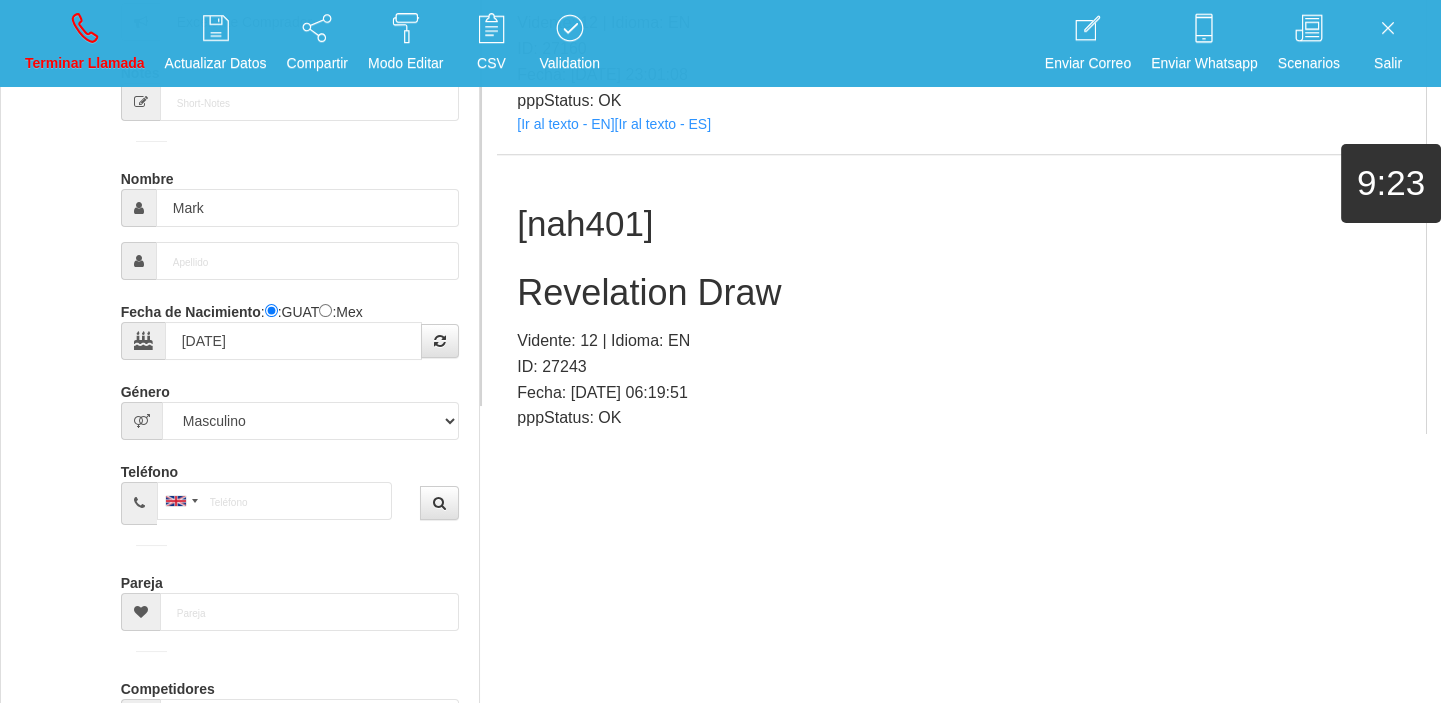 click on "Revelation Draw" at bounding box center [961, 293] 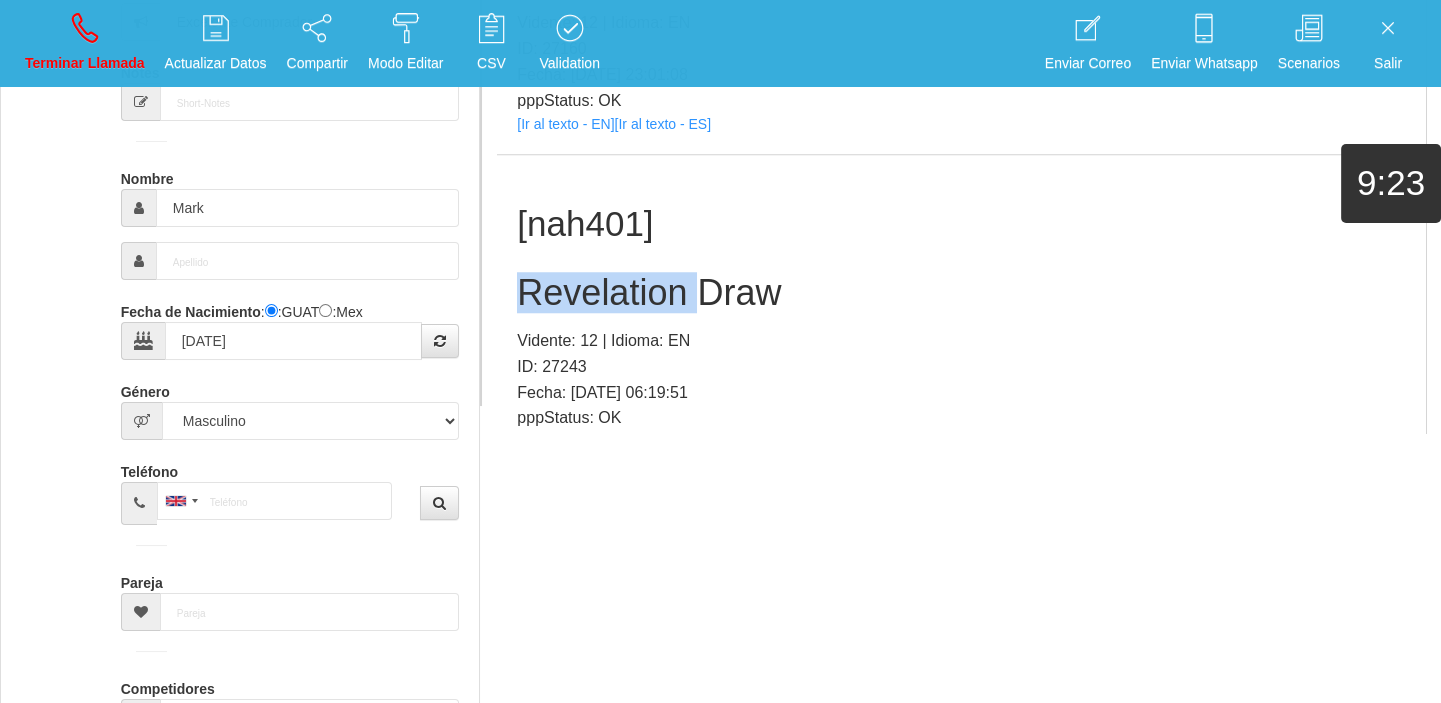click on "Revelation Draw" at bounding box center [961, 293] 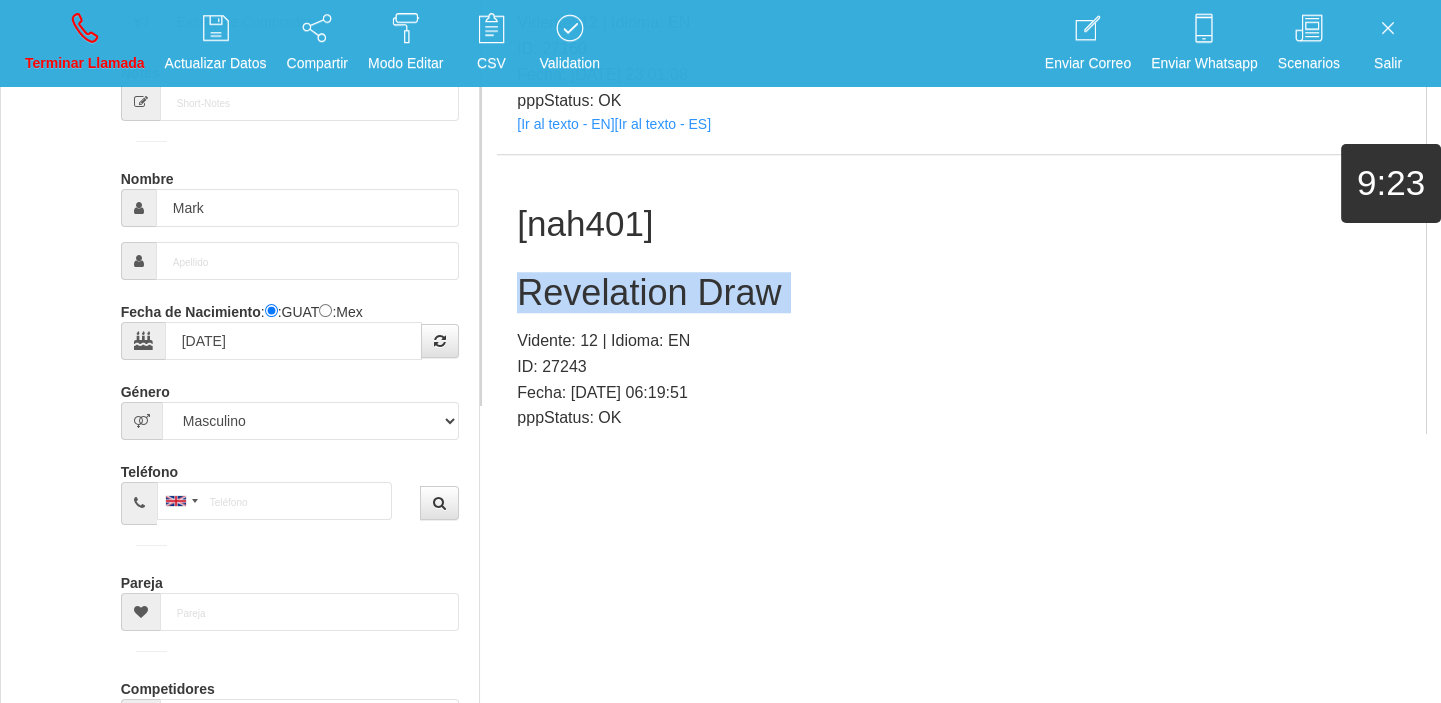 click on "Revelation Draw" at bounding box center (961, 293) 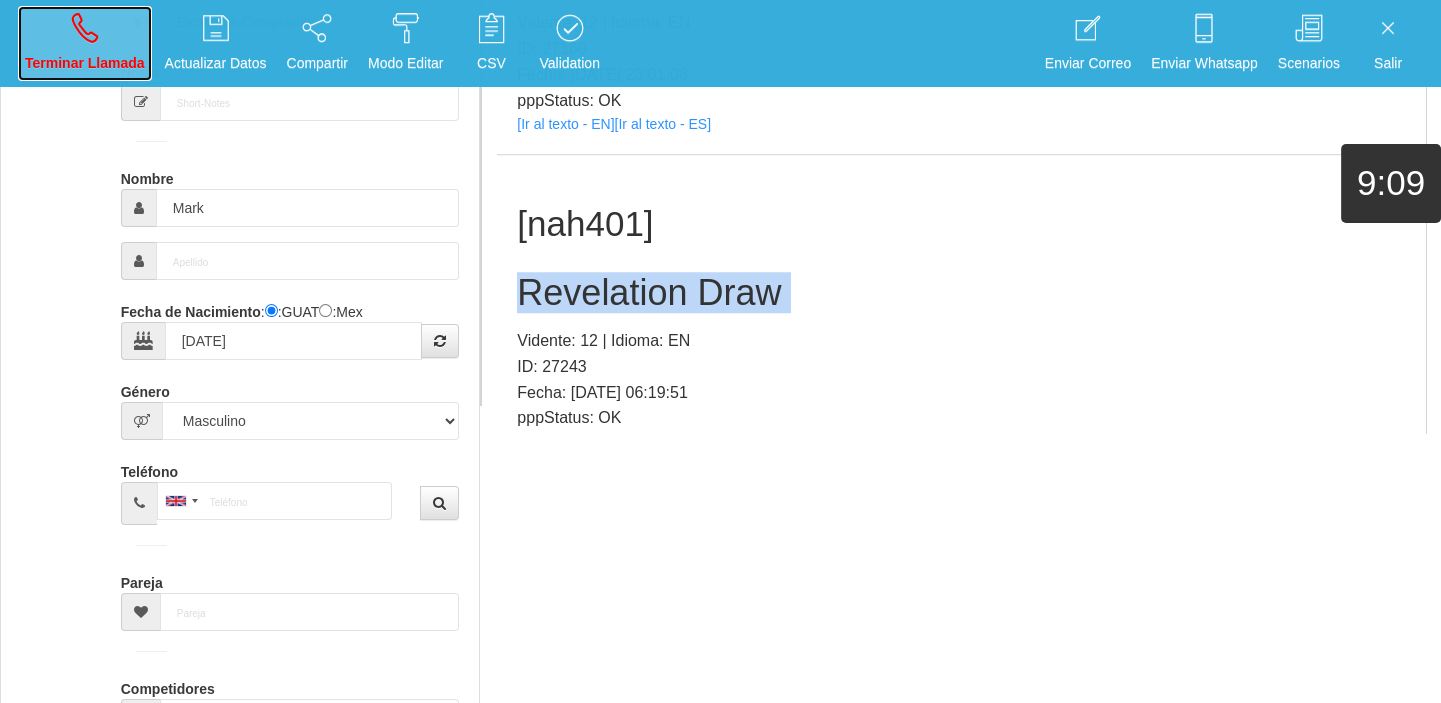 click on "Terminar Llamada" at bounding box center [85, 43] 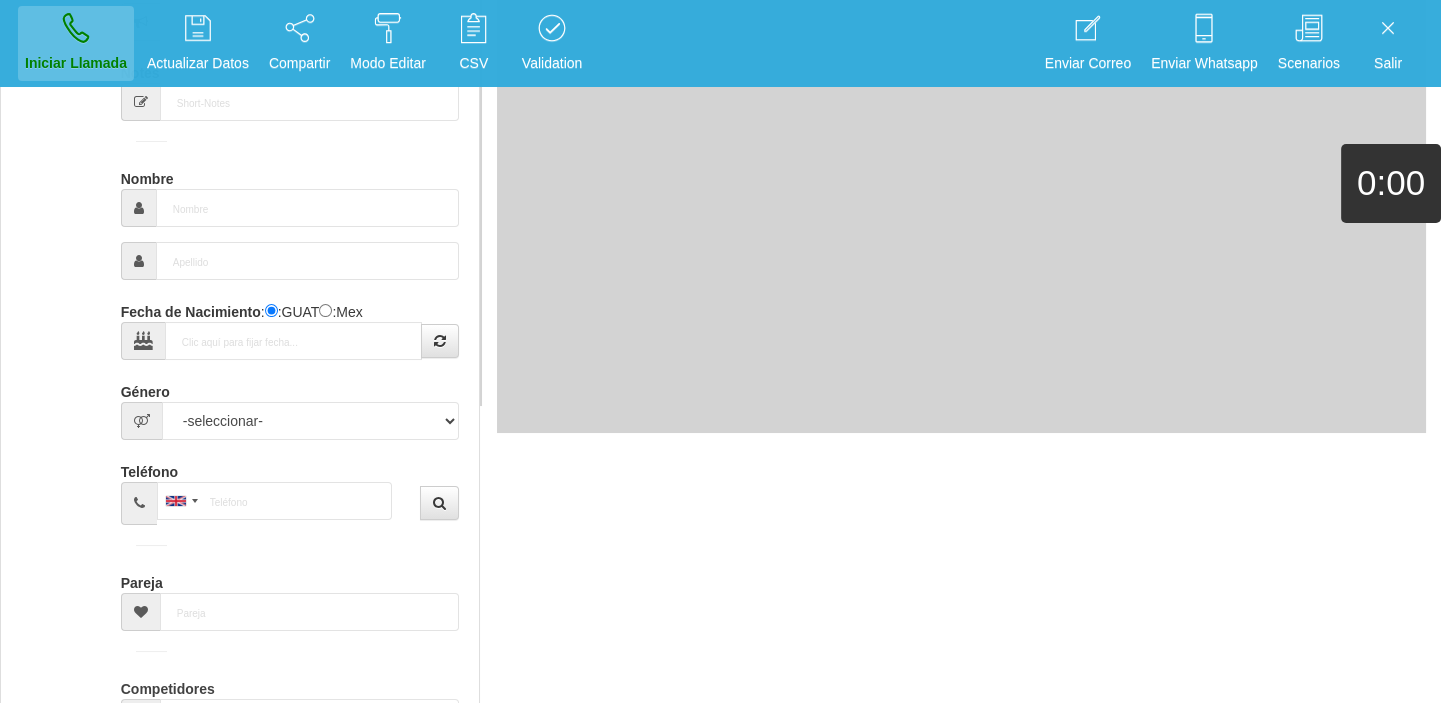 scroll, scrollTop: 0, scrollLeft: 0, axis: both 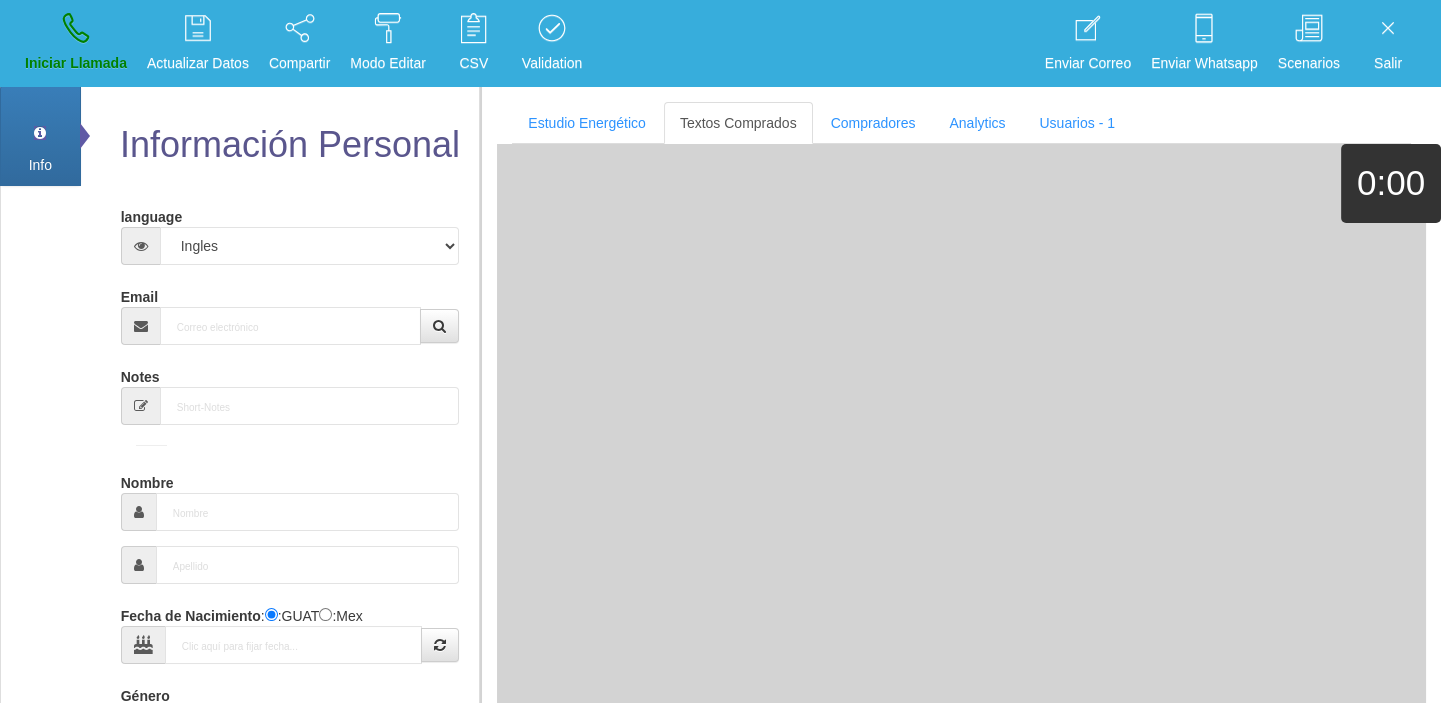 click on "Email" at bounding box center [290, 312] 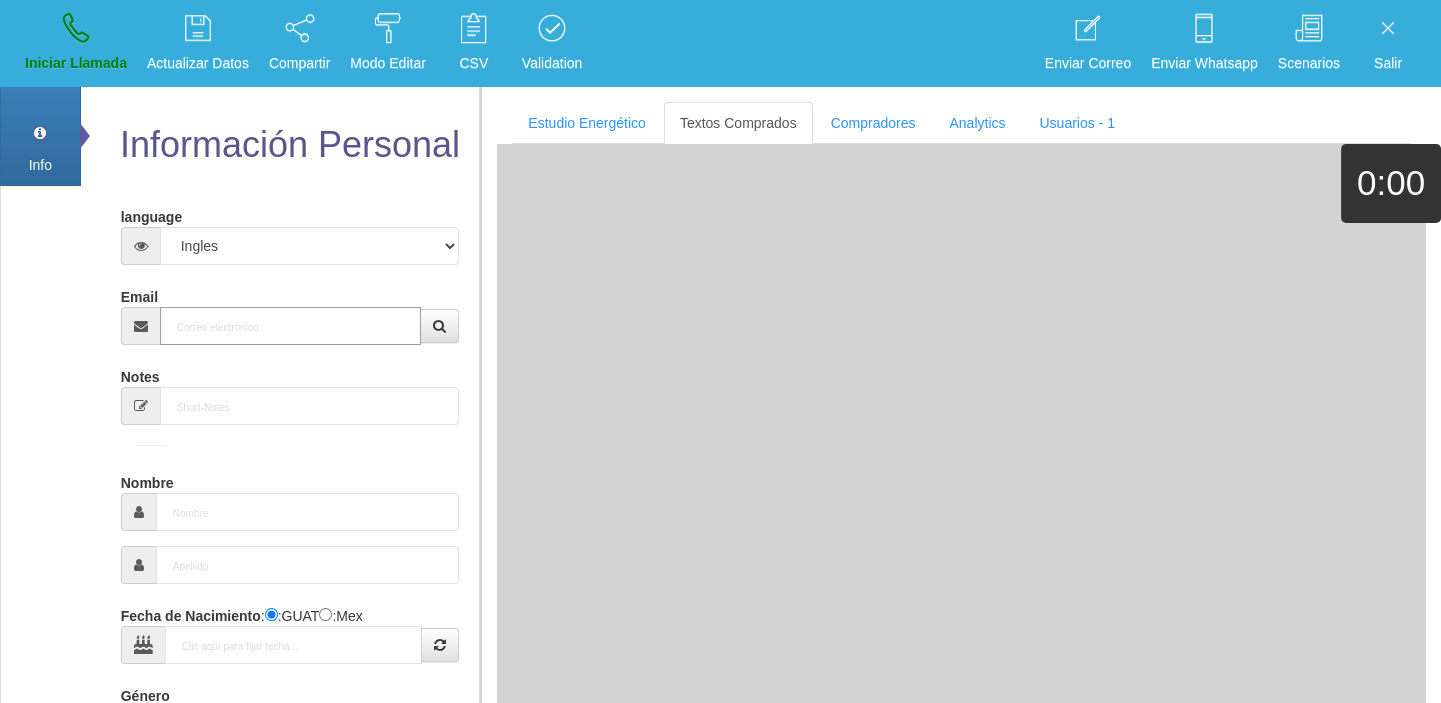 click on "Email" at bounding box center [291, 326] 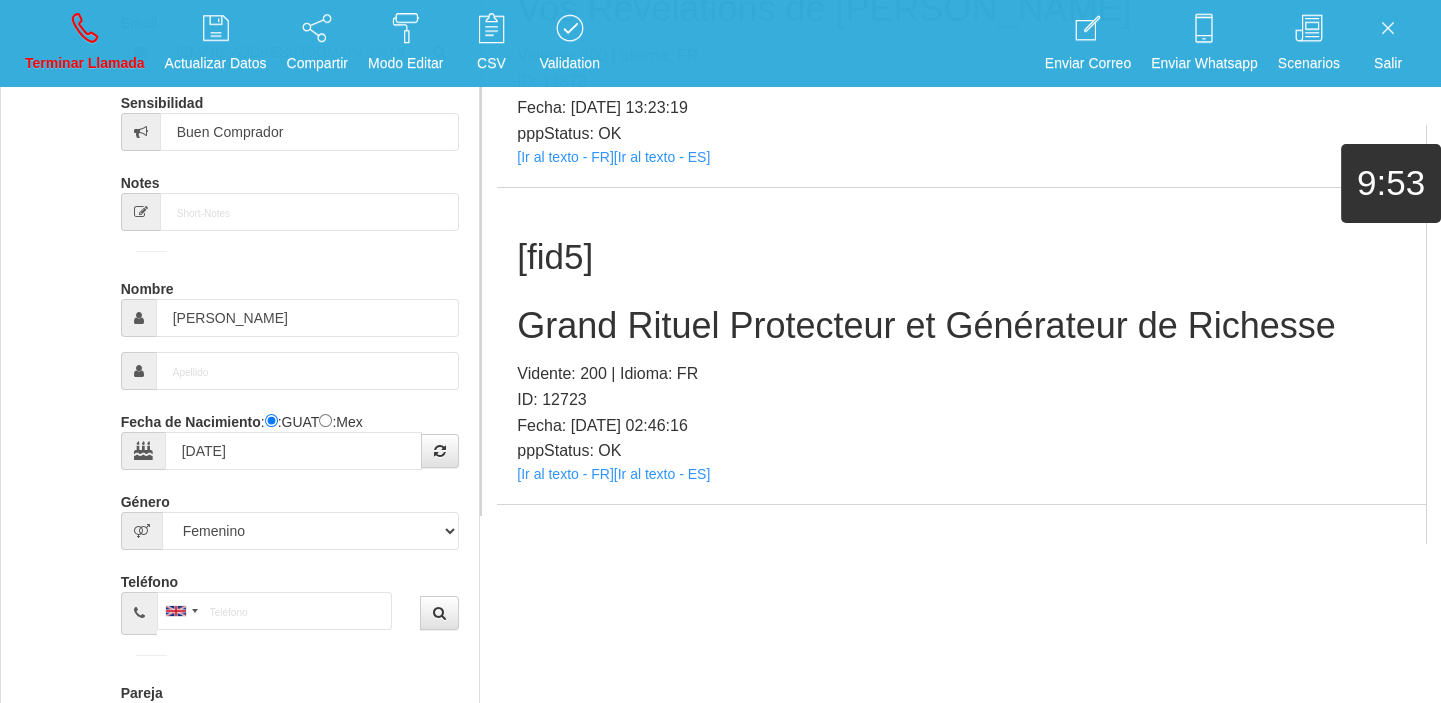 scroll, scrollTop: 369, scrollLeft: 0, axis: vertical 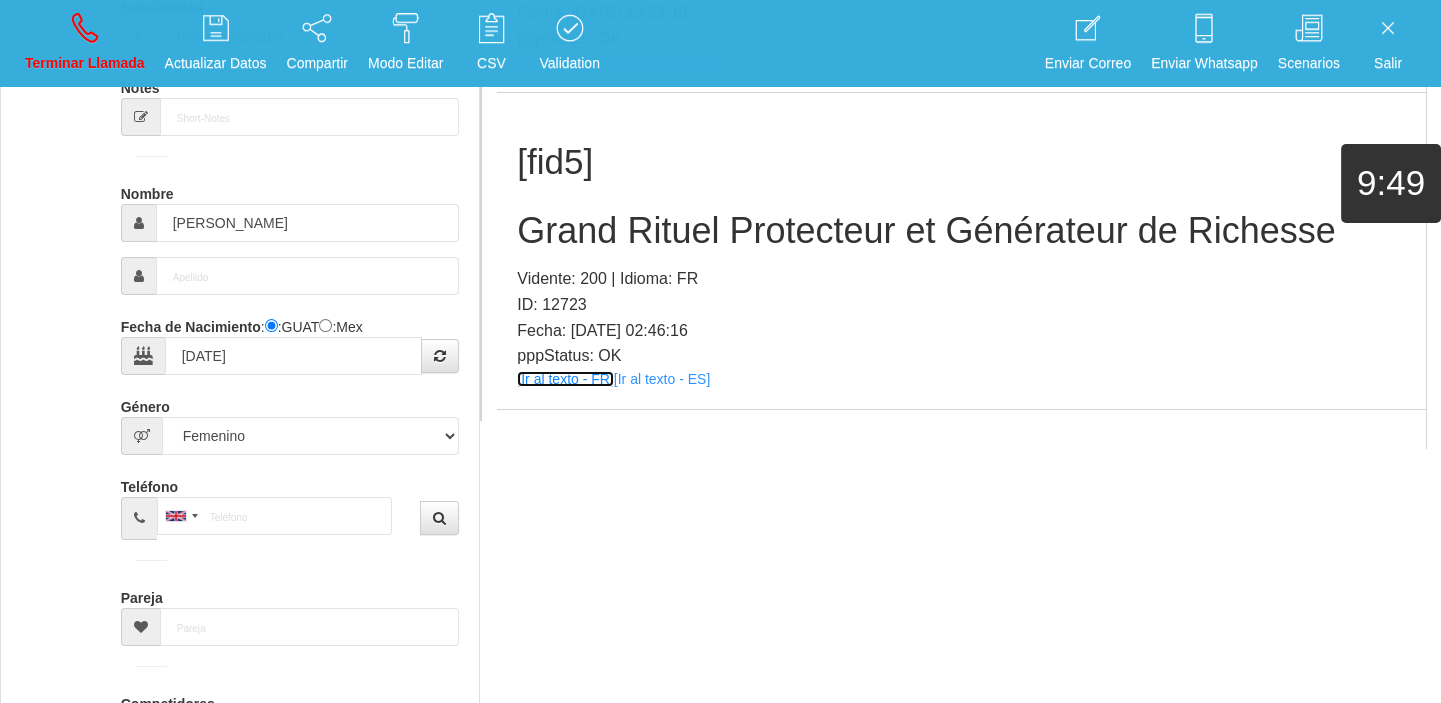 click on "[Ir al texto - FR]" at bounding box center (565, 379) 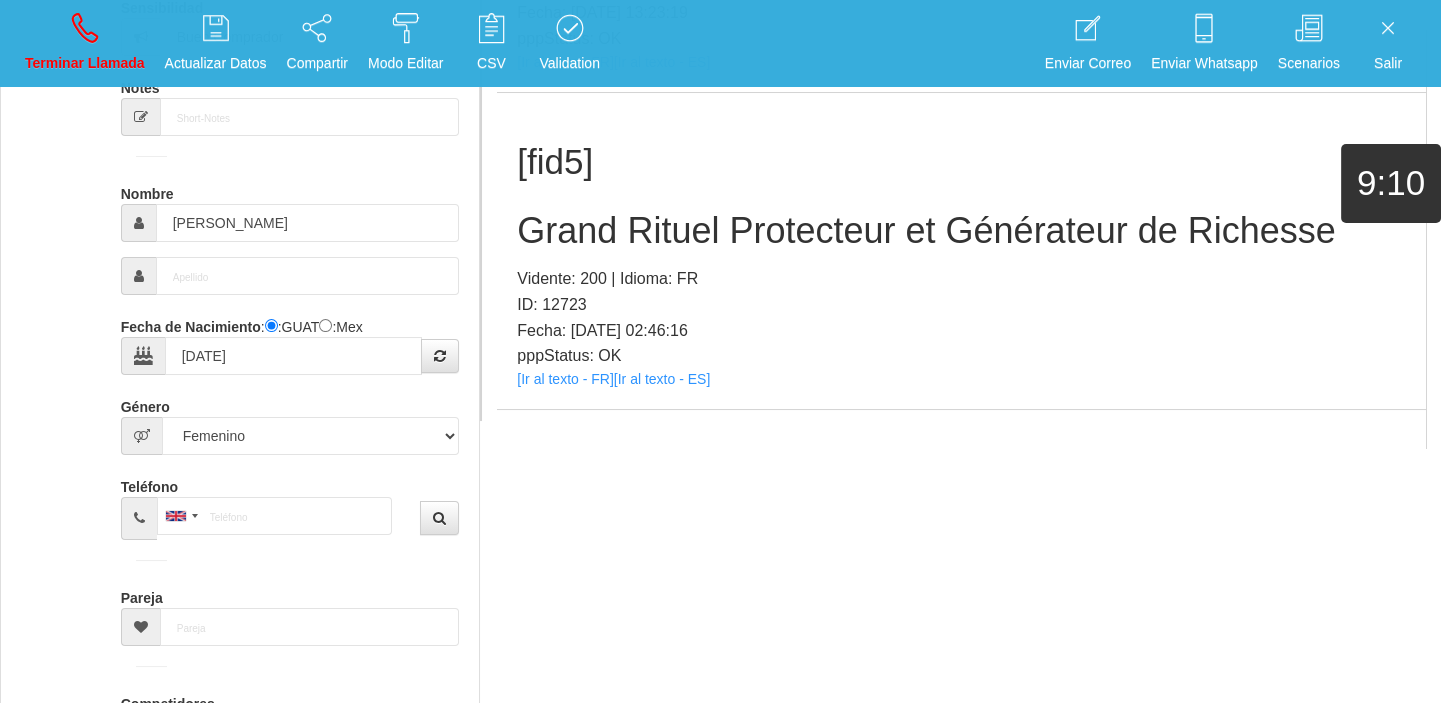 click on "[fid5] Grand Rituel Protecteur et Générateur de [PERSON_NAME]: 200 | Idioma: FR ID: 12723 Fecha: [DATE] 02:46:16 pppStatus: OK [Ir al texto - FR] [Ir al texto - ES]" at bounding box center [961, 251] 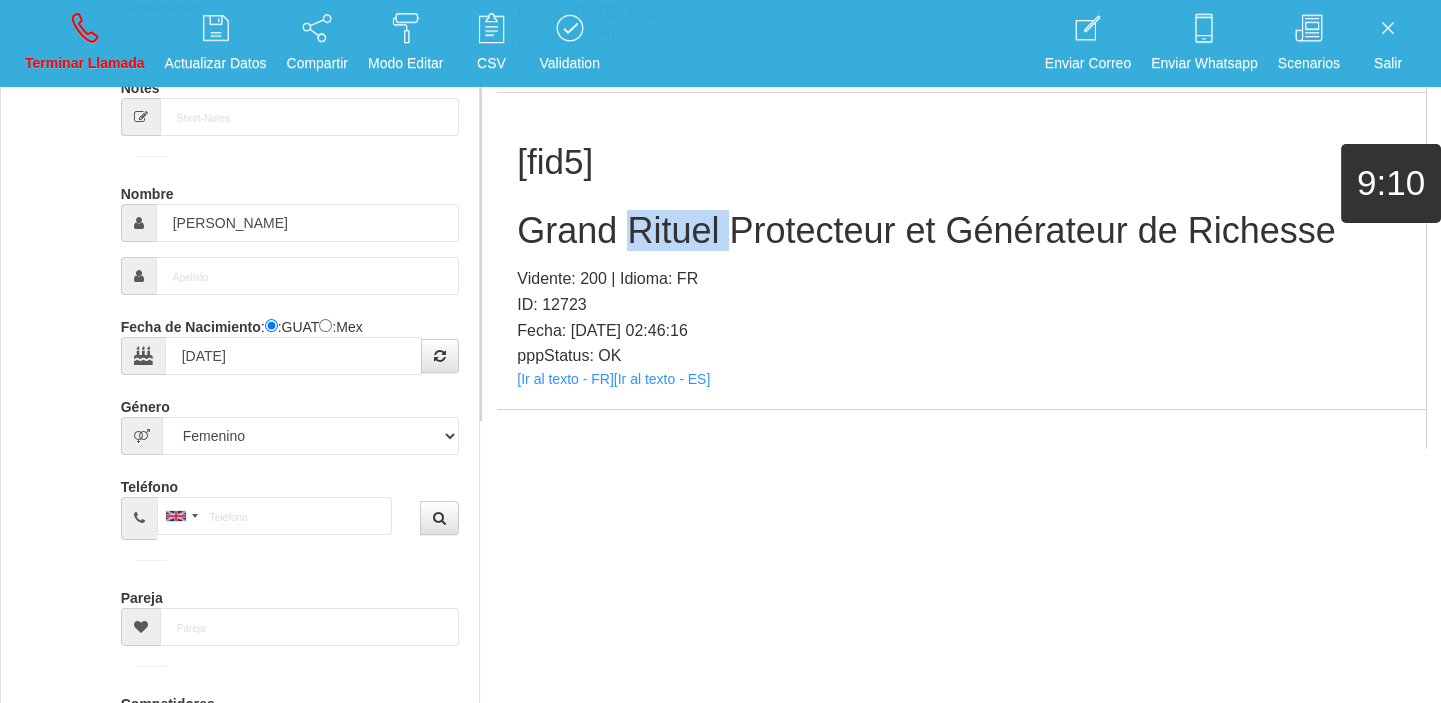 click on "[fid5] Grand Rituel Protecteur et Générateur de [PERSON_NAME]: 200 | Idioma: FR ID: 12723 Fecha: [DATE] 02:46:16 pppStatus: OK [Ir al texto - FR] [Ir al texto - ES]" at bounding box center [961, 251] 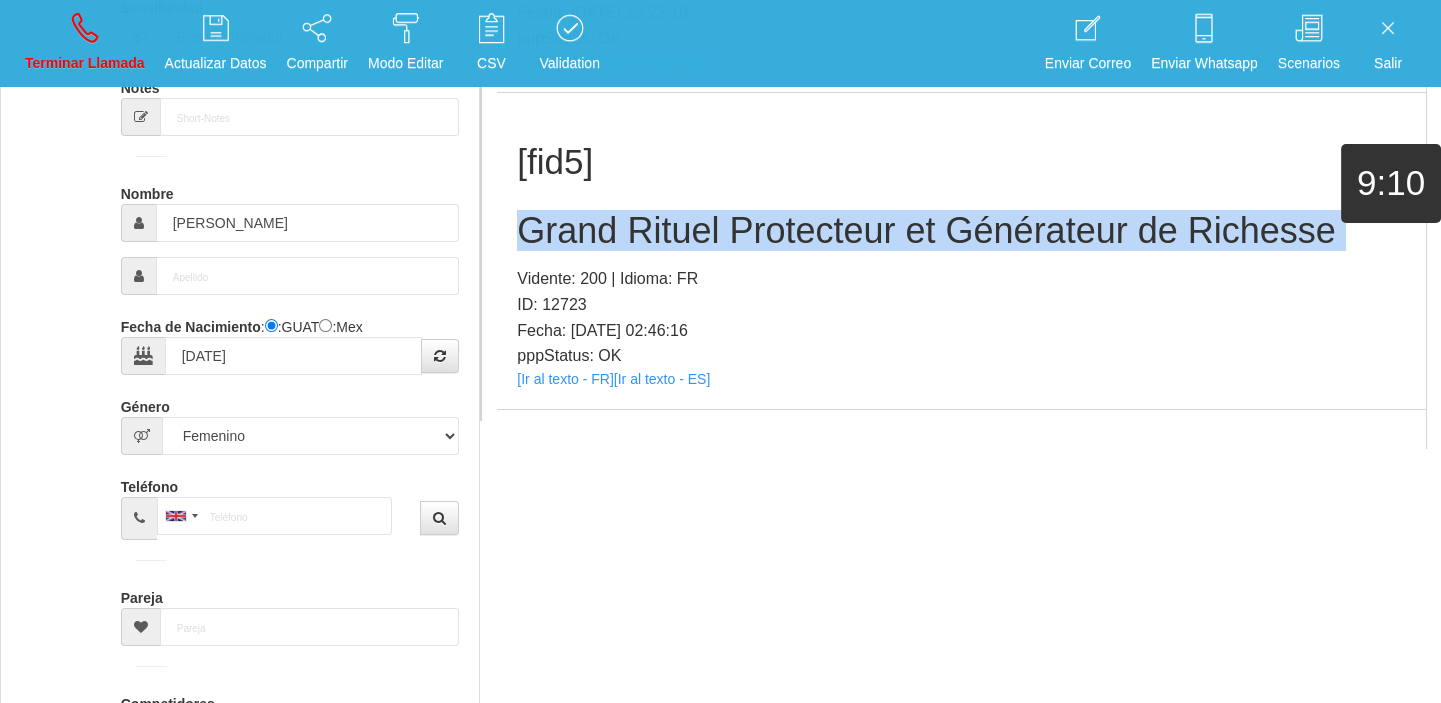 click on "[fid5] Grand Rituel Protecteur et Générateur de [PERSON_NAME]: 200 | Idioma: FR ID: 12723 Fecha: [DATE] 02:46:16 pppStatus: OK [Ir al texto - FR] [Ir al texto - ES]" at bounding box center (961, 251) 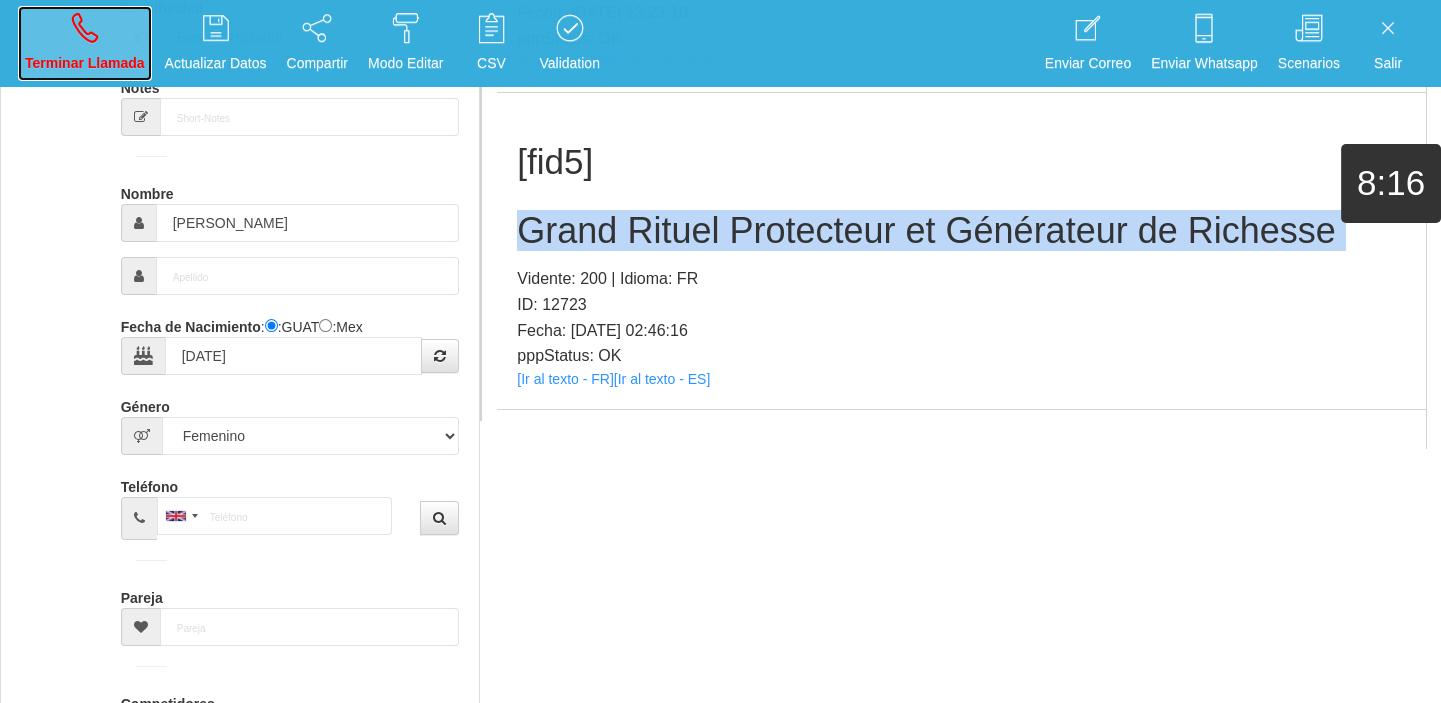 click on "Terminar Llamada" at bounding box center (85, 63) 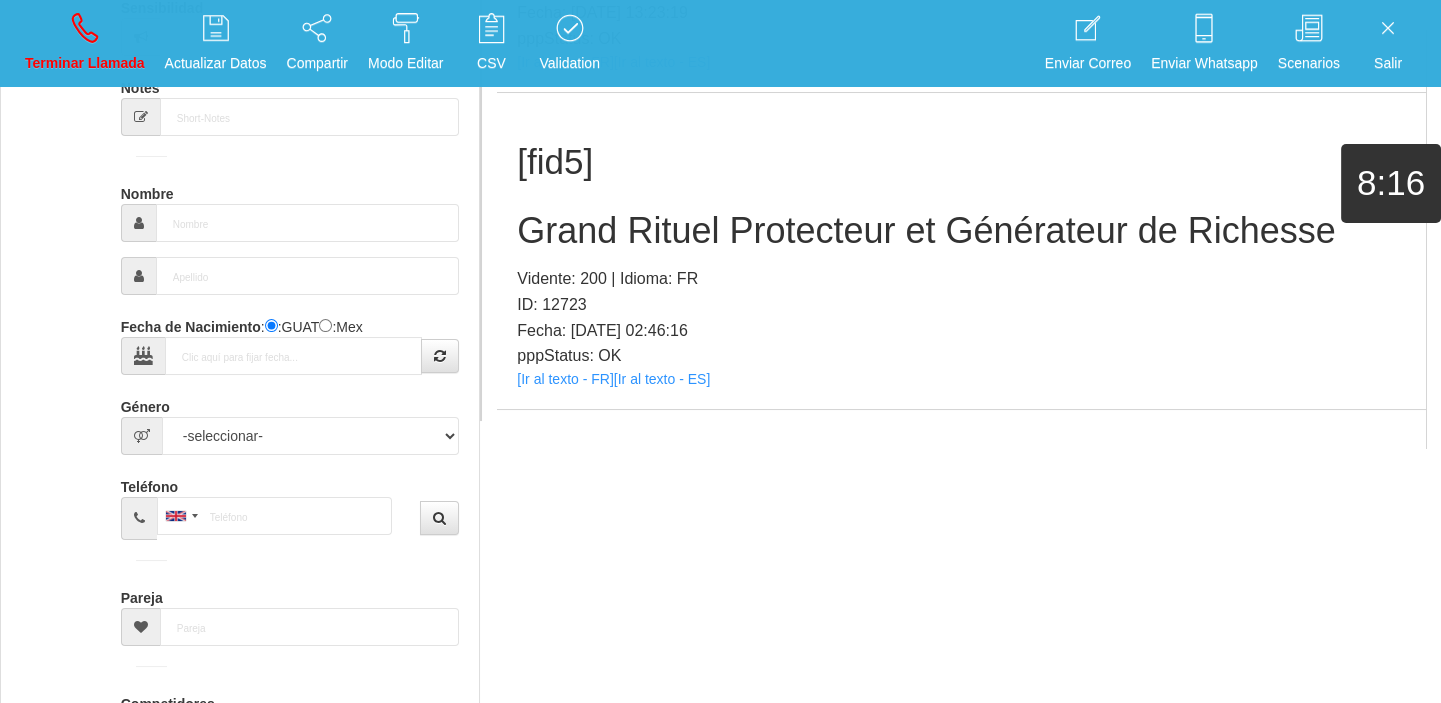 scroll, scrollTop: 0, scrollLeft: 0, axis: both 